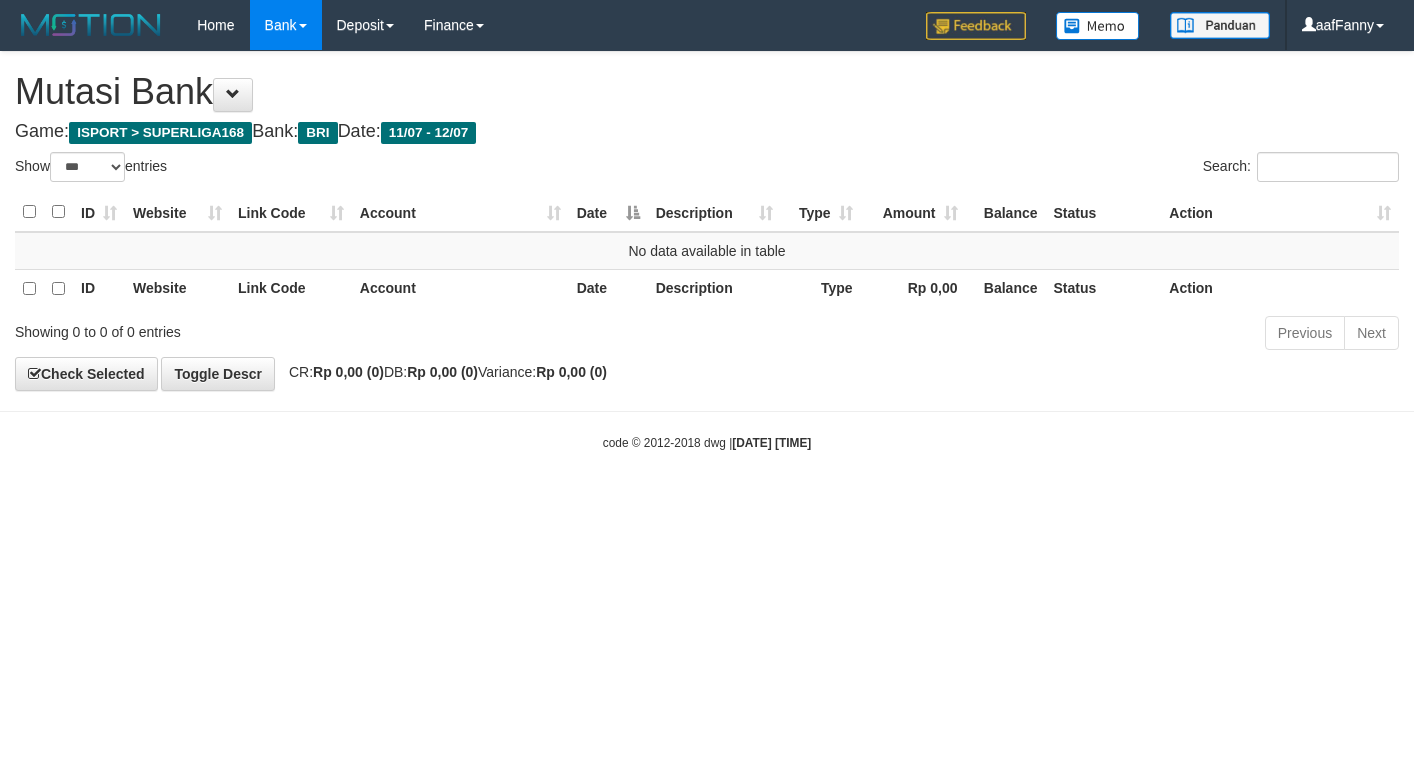 select on "***" 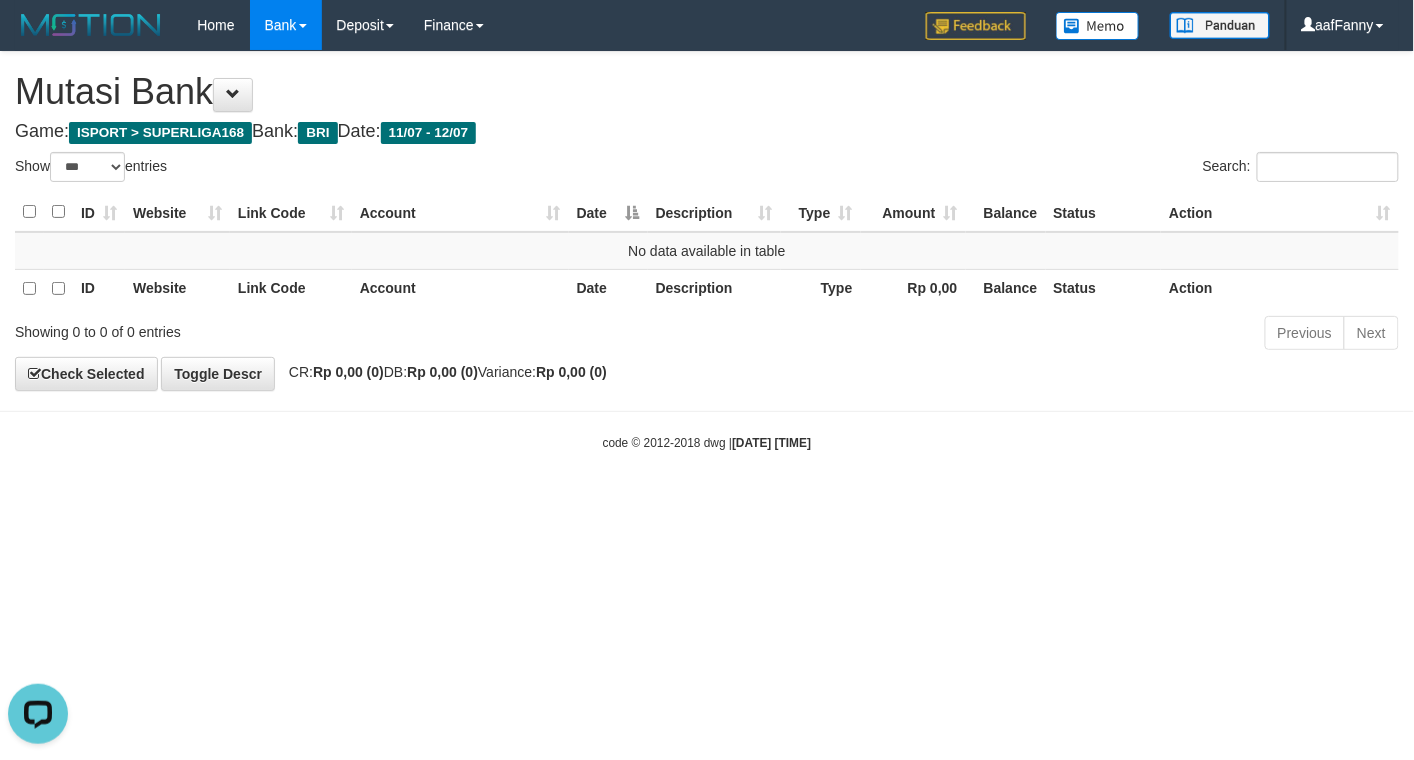 scroll, scrollTop: 0, scrollLeft: 0, axis: both 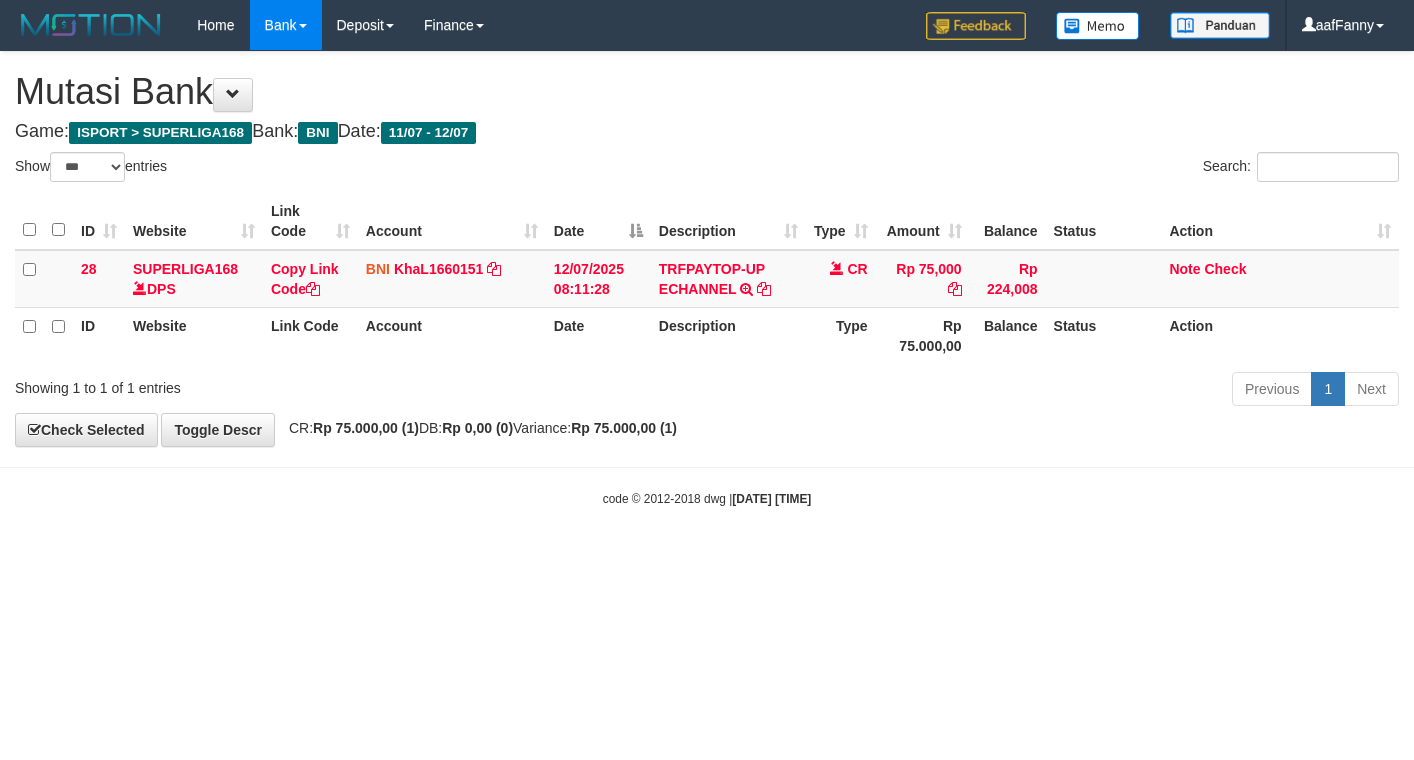 select on "***" 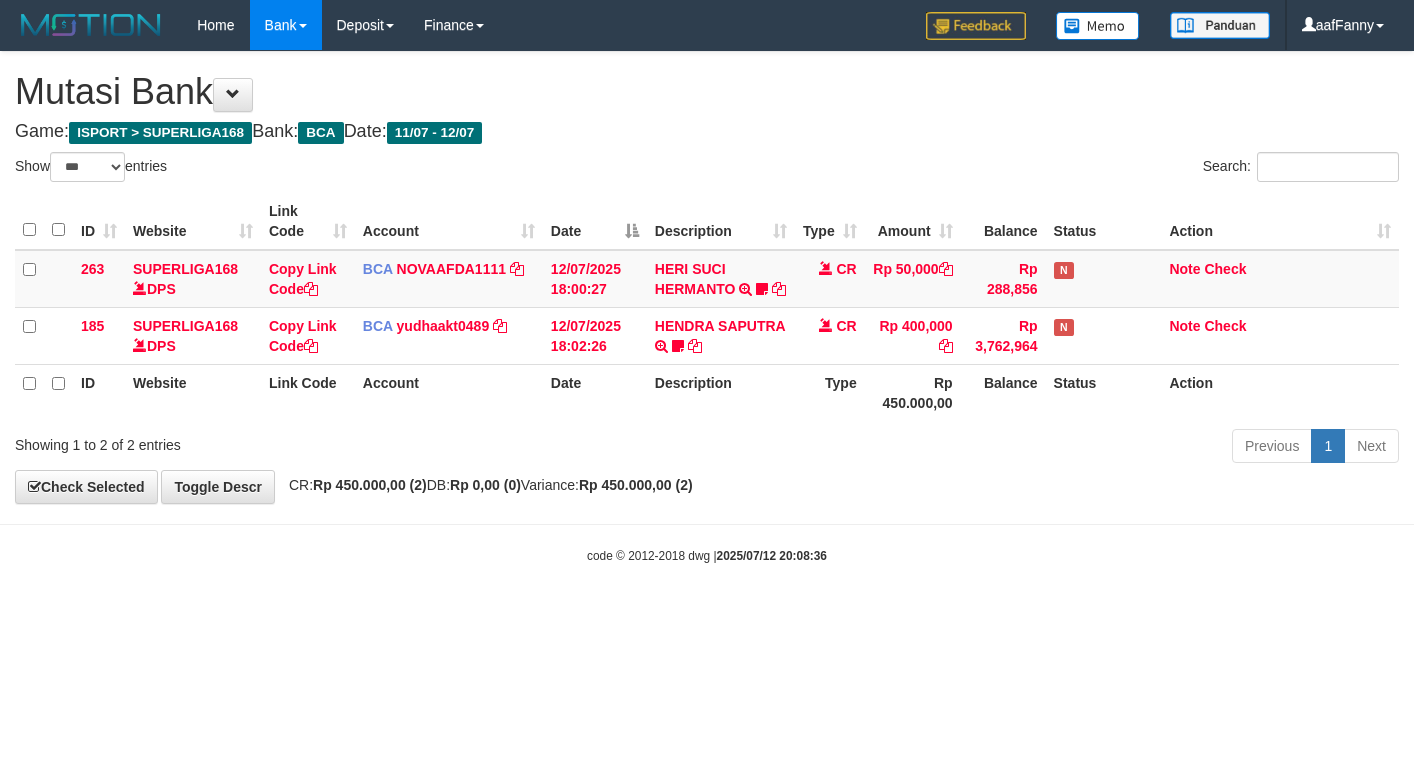 select on "***" 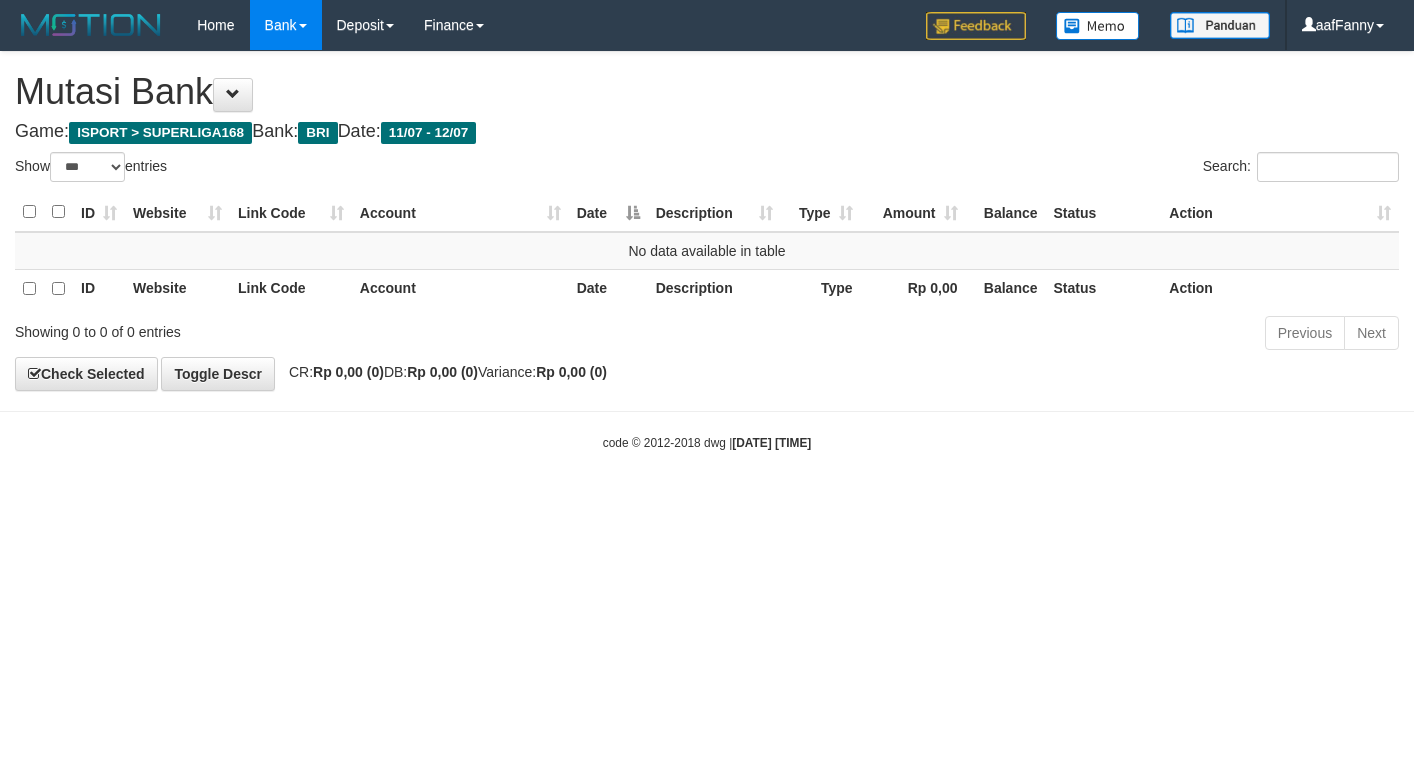 select on "***" 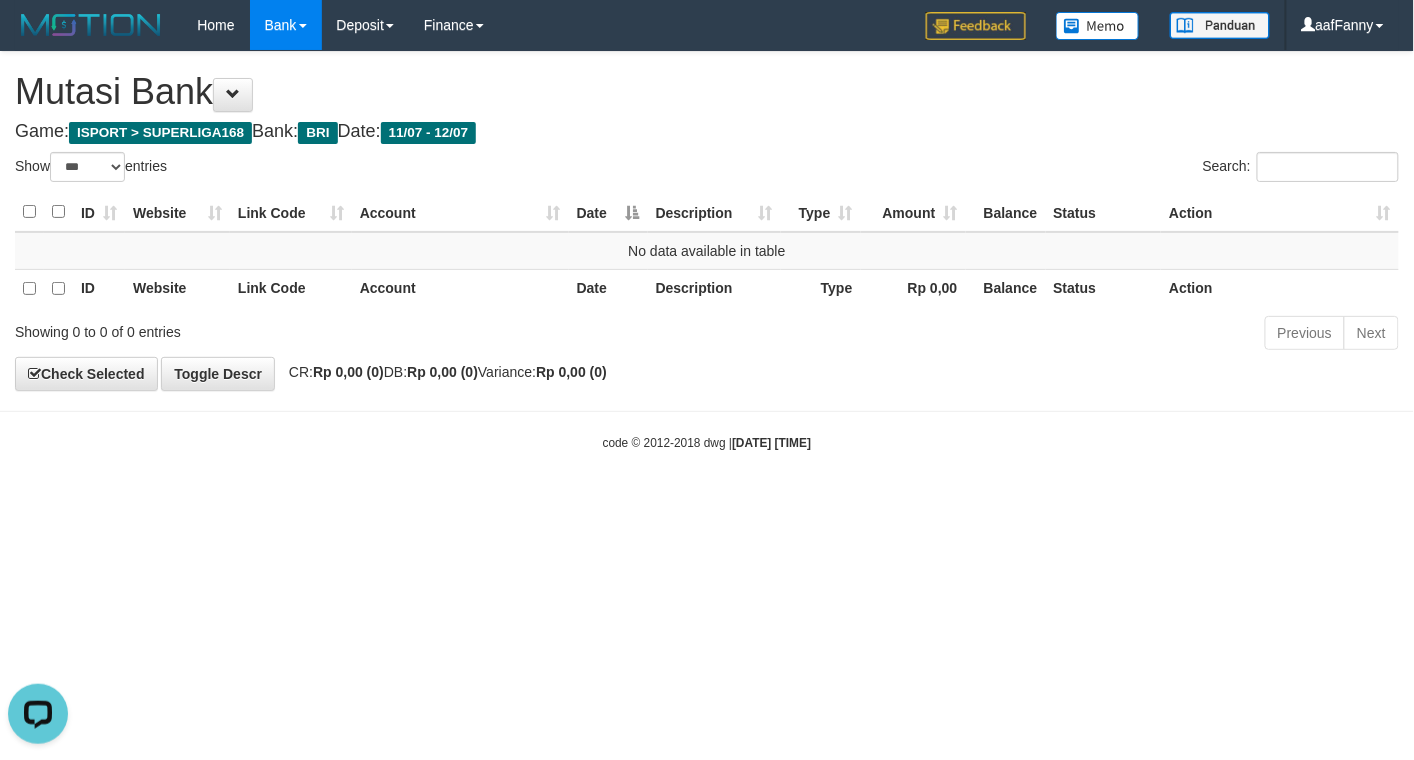 scroll, scrollTop: 0, scrollLeft: 0, axis: both 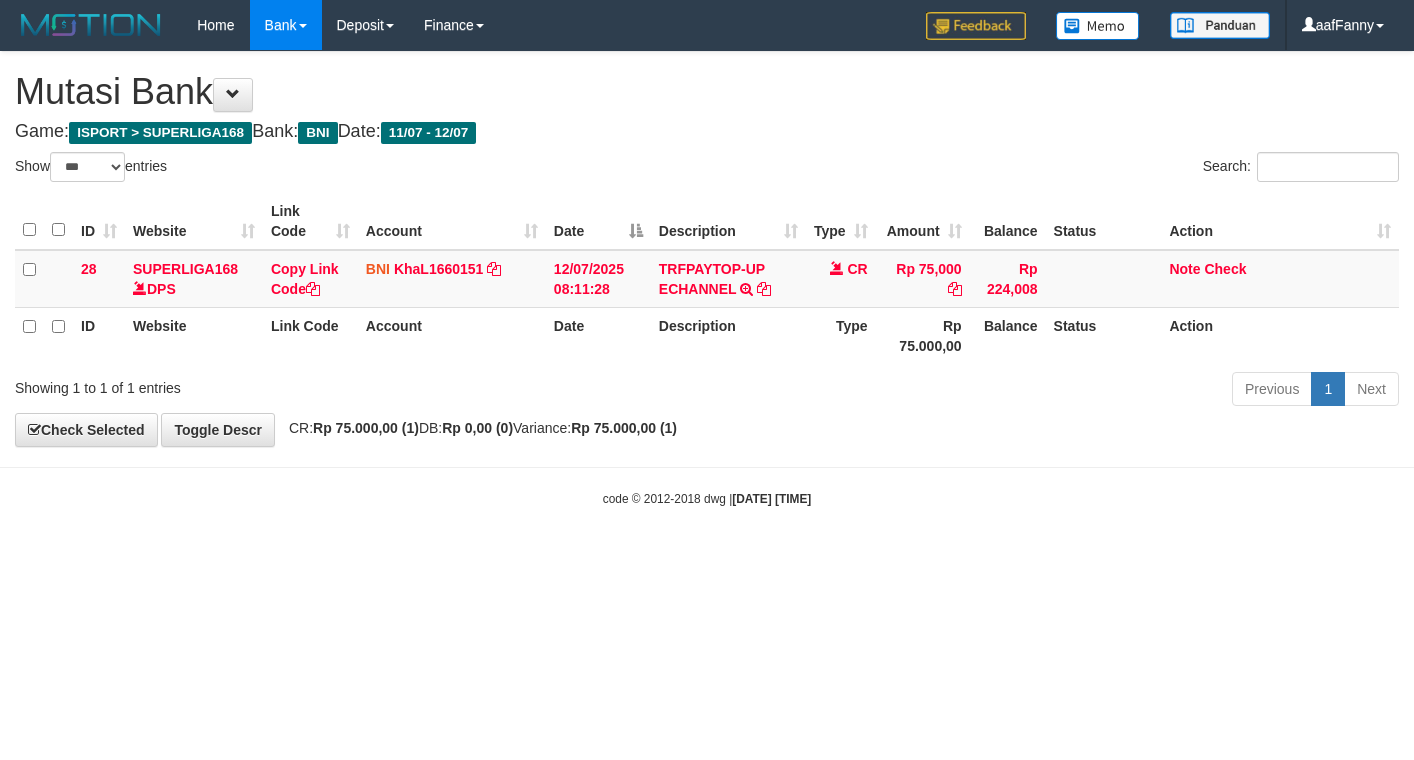 select on "***" 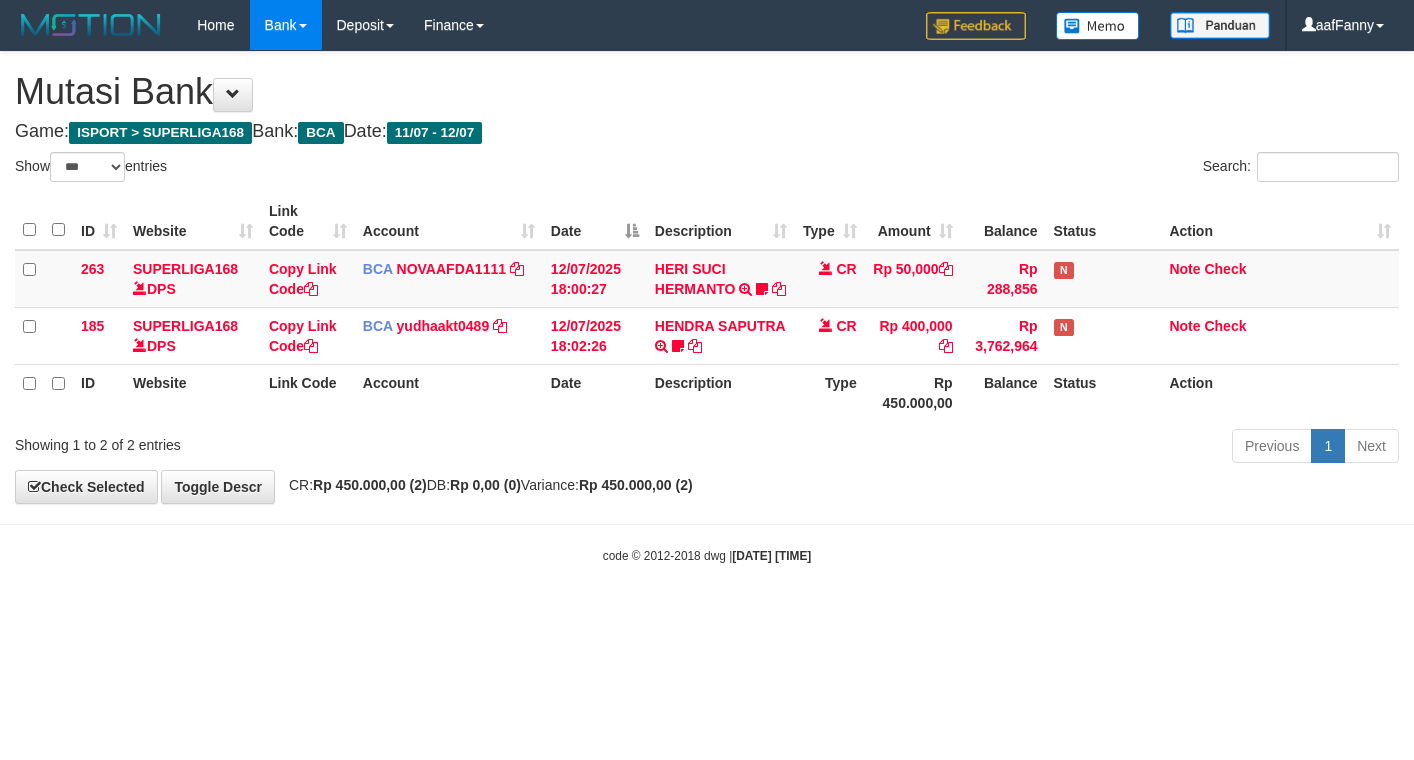 select on "***" 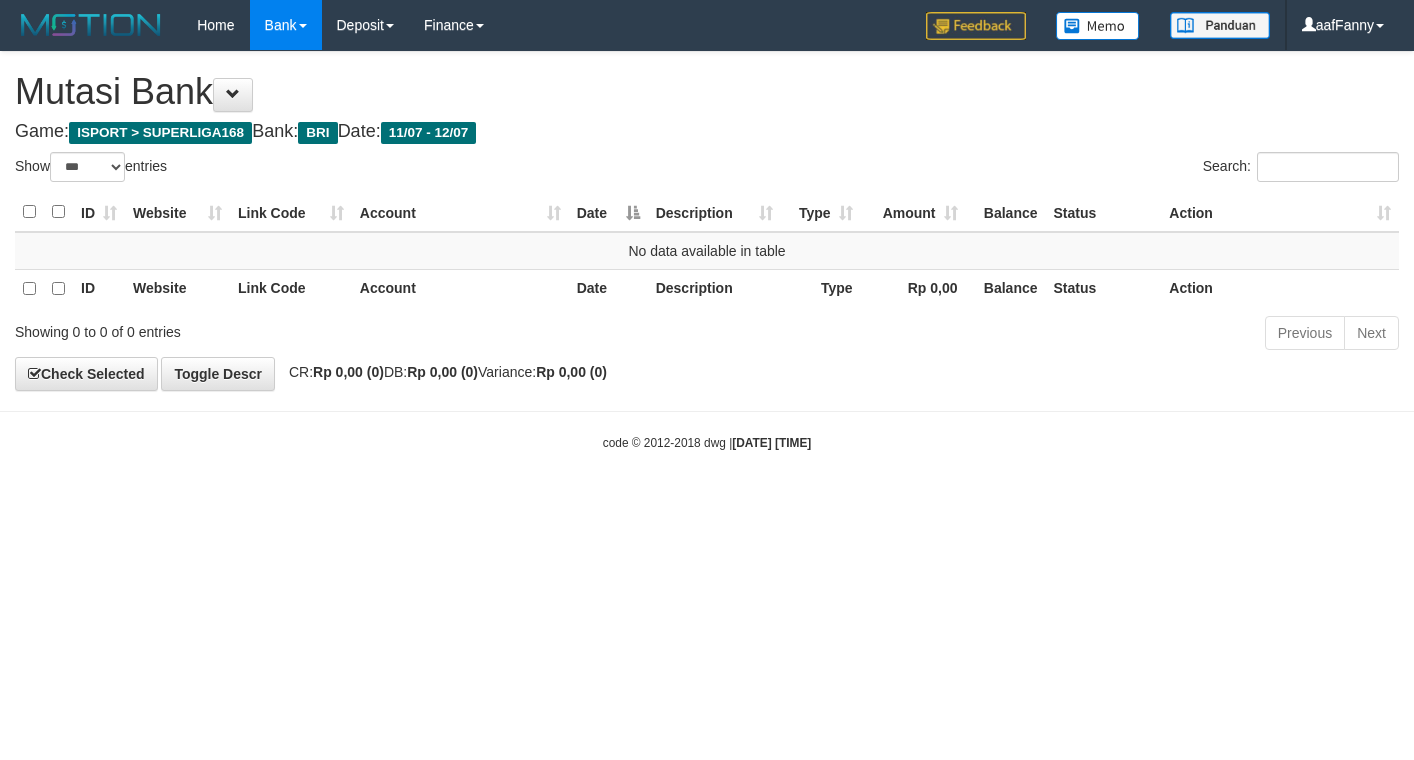 select on "***" 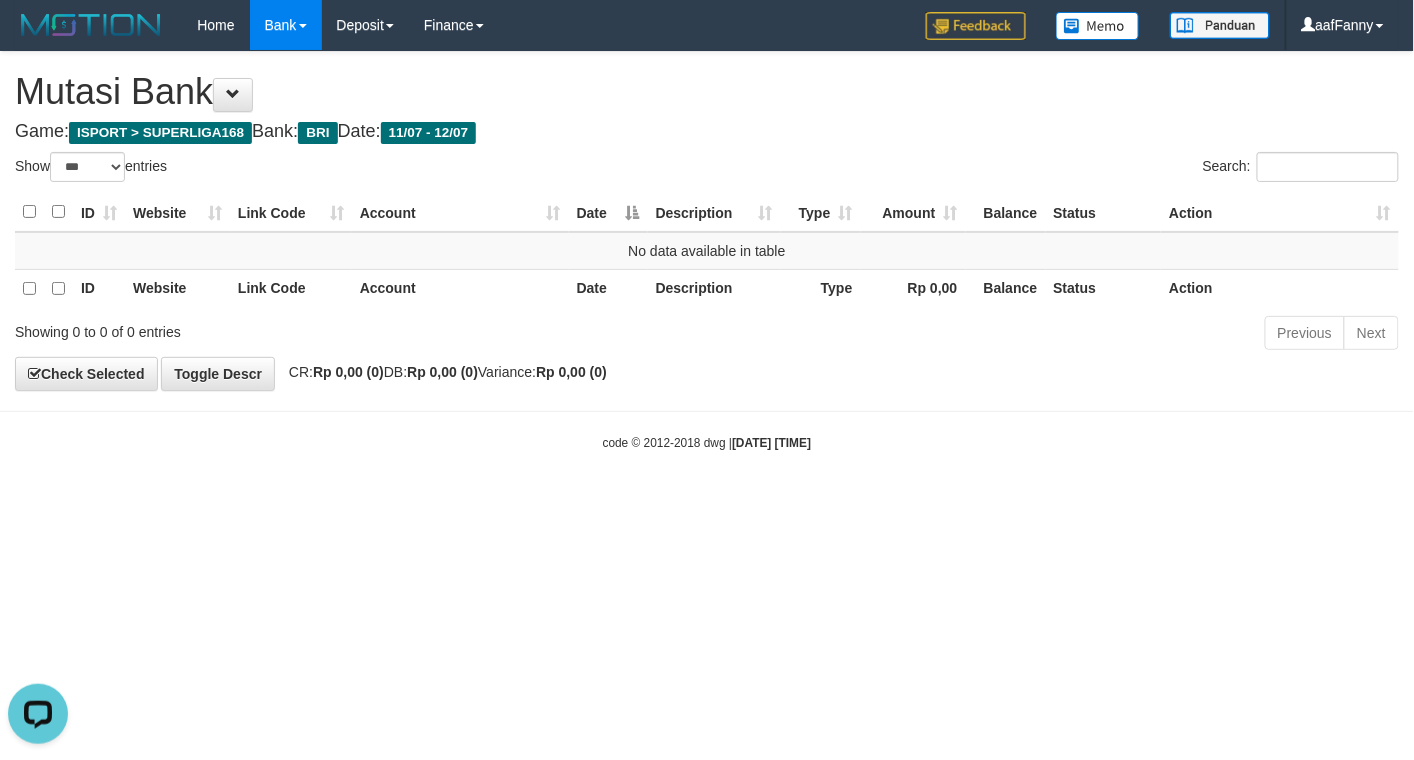 scroll, scrollTop: 0, scrollLeft: 0, axis: both 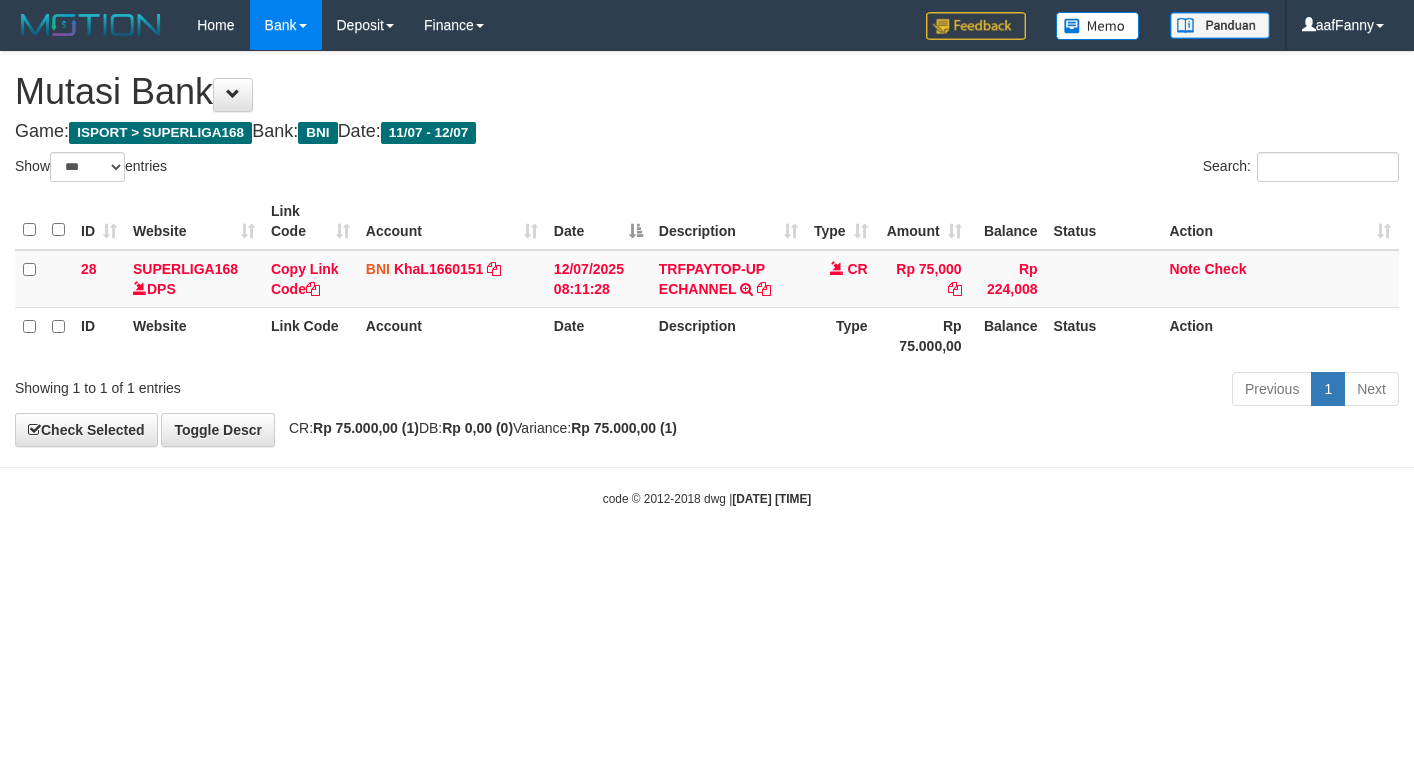 select on "***" 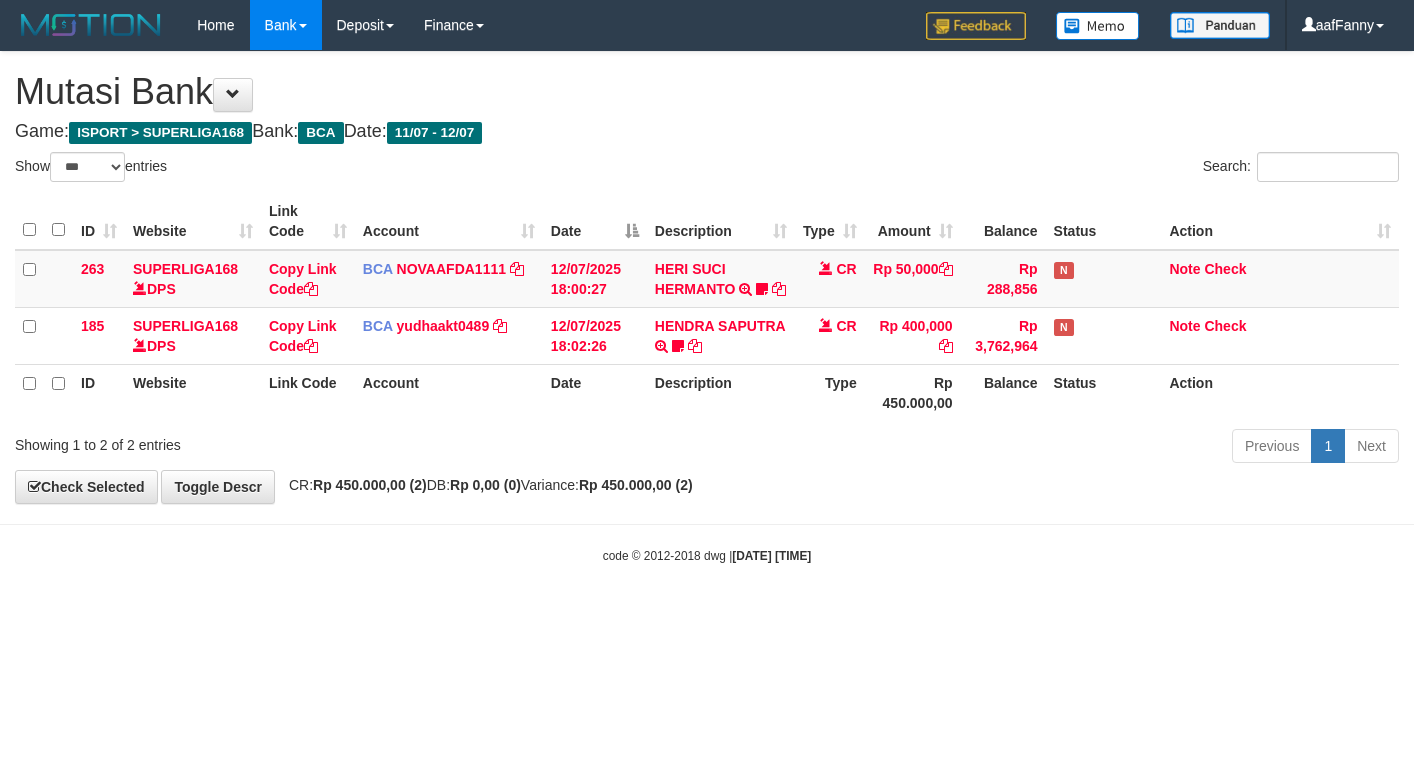 select on "***" 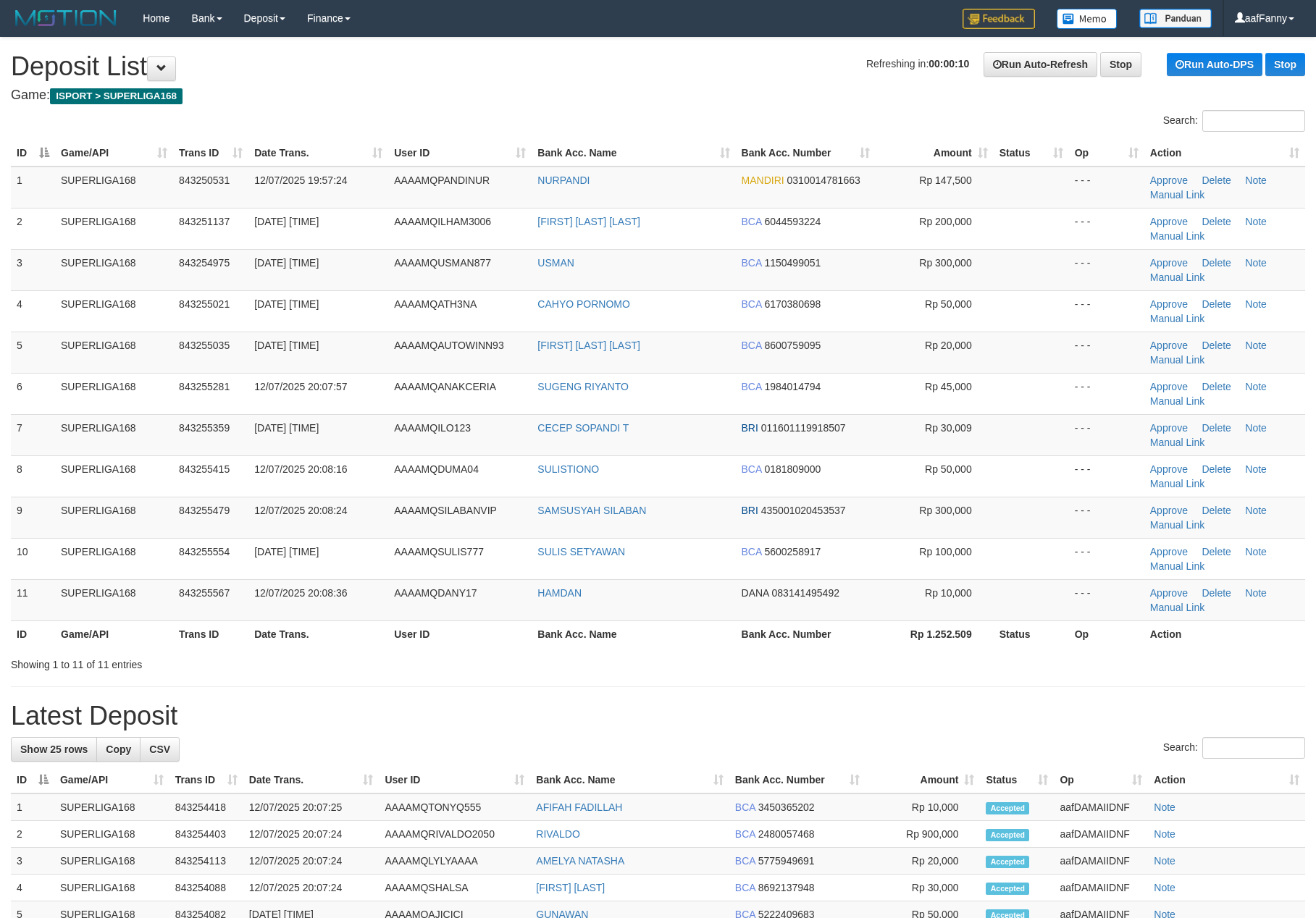 scroll, scrollTop: 0, scrollLeft: 0, axis: both 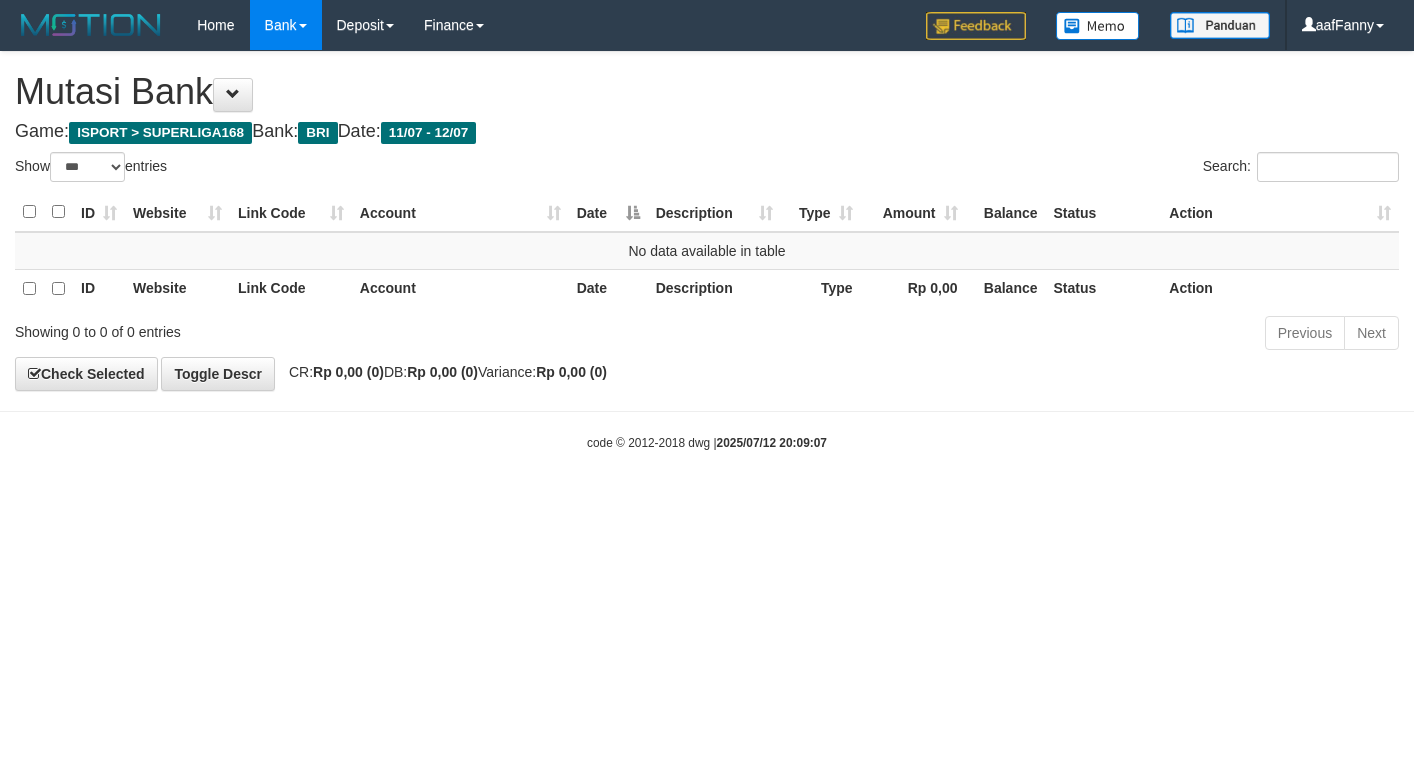 select on "***" 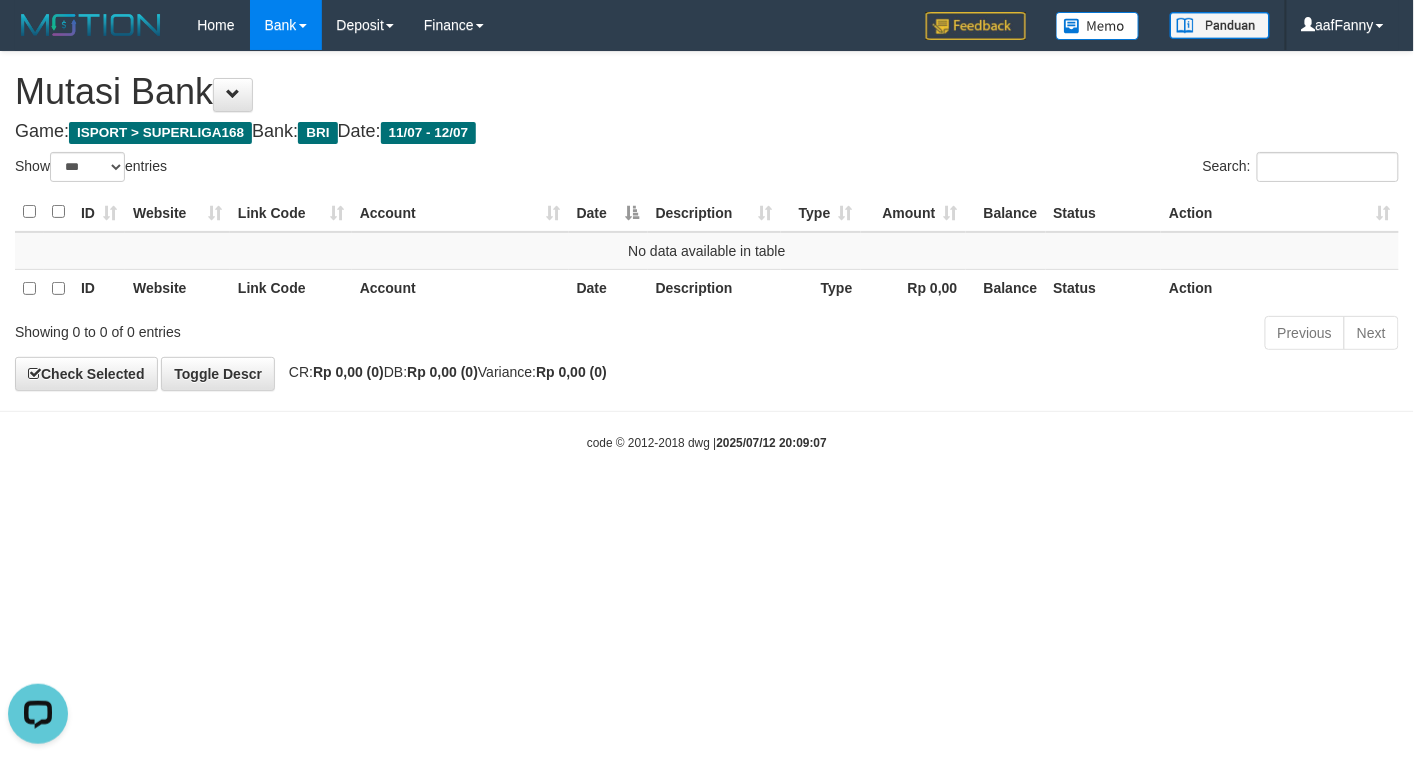 scroll, scrollTop: 0, scrollLeft: 0, axis: both 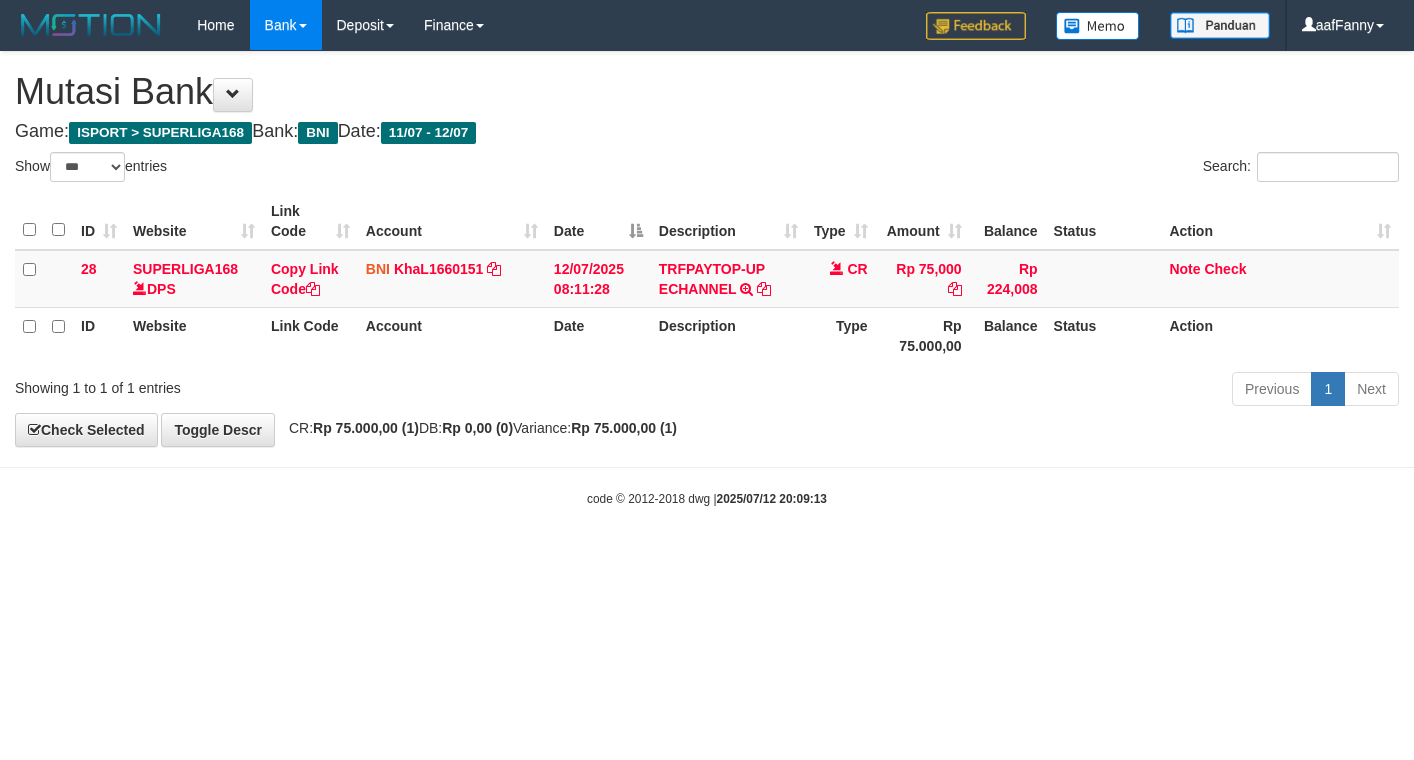 select on "***" 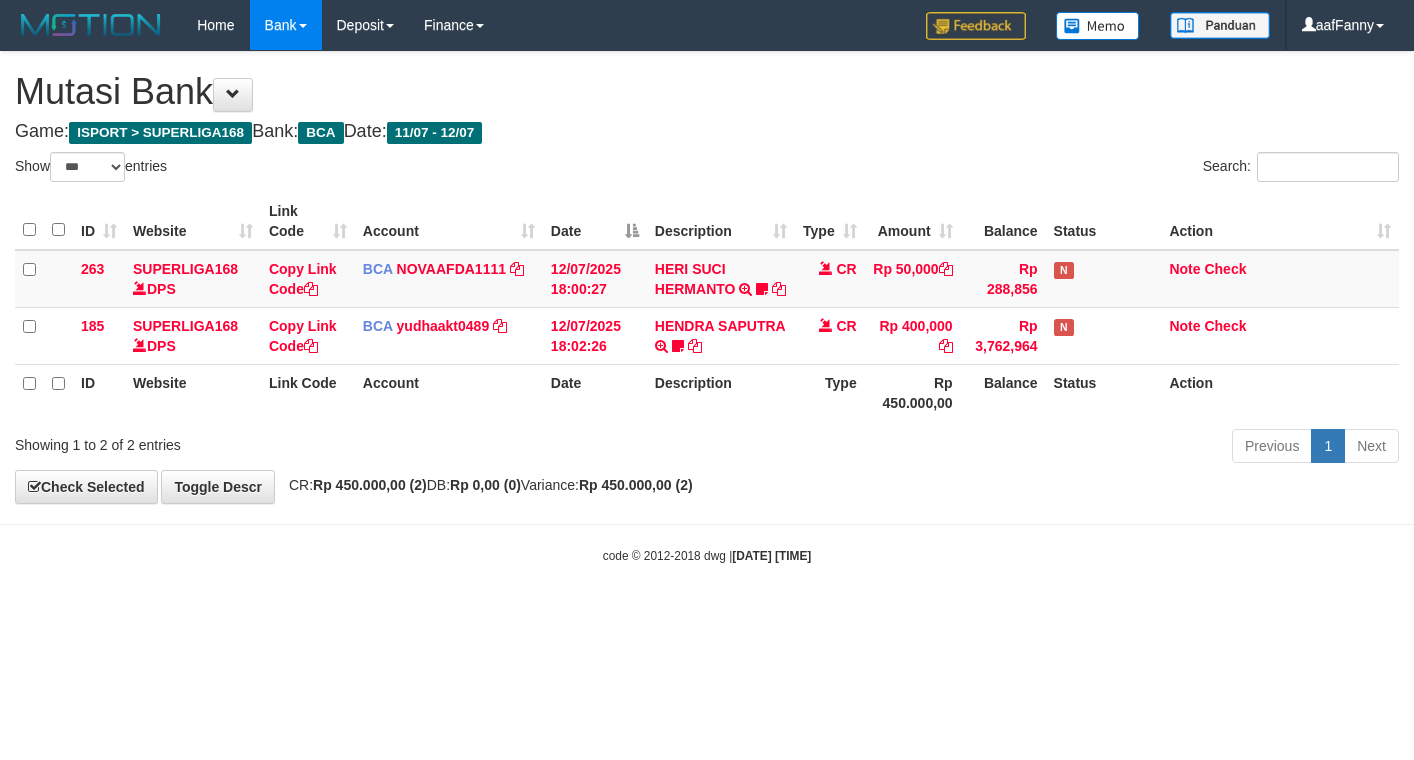 select on "***" 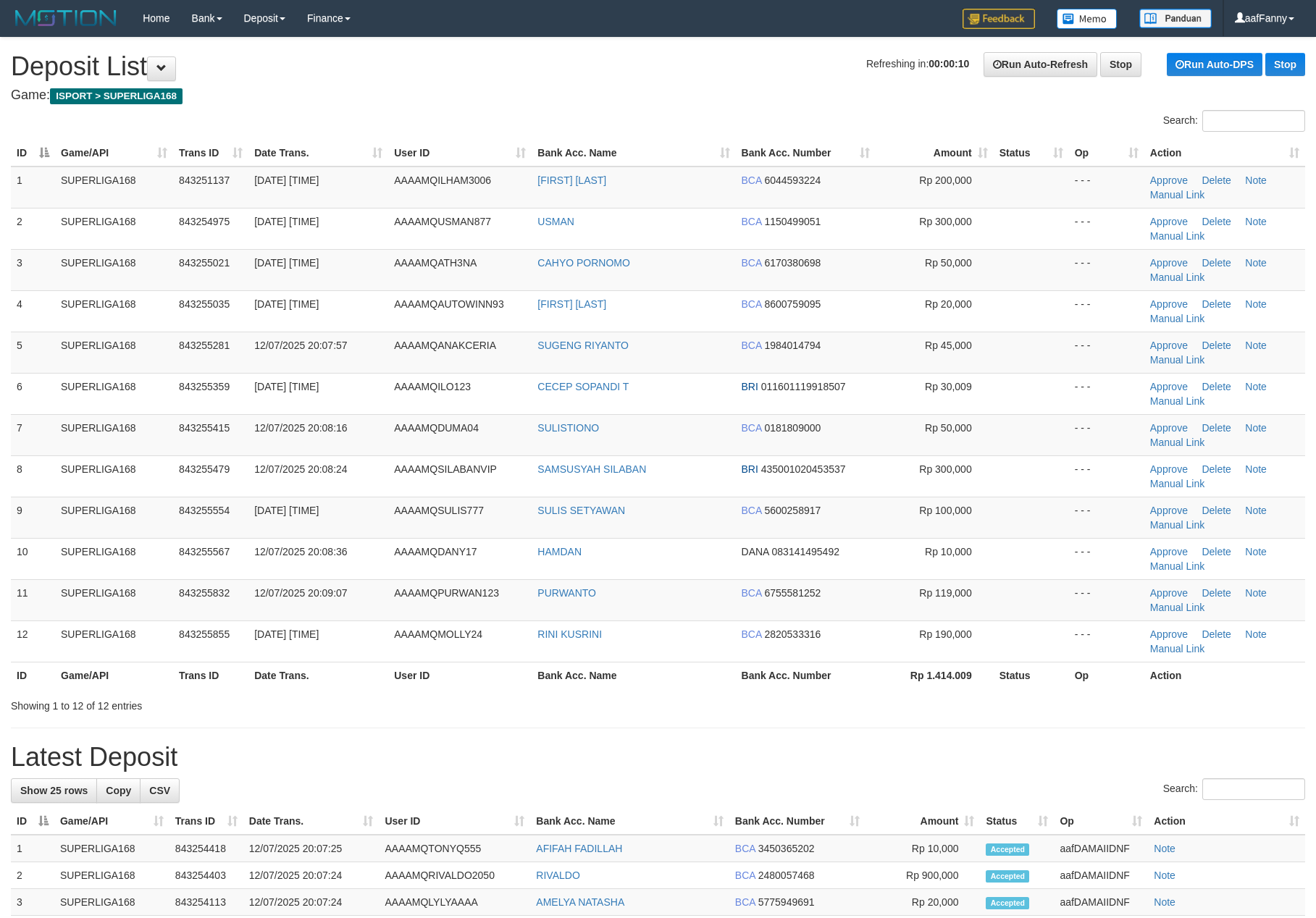 scroll, scrollTop: 0, scrollLeft: 0, axis: both 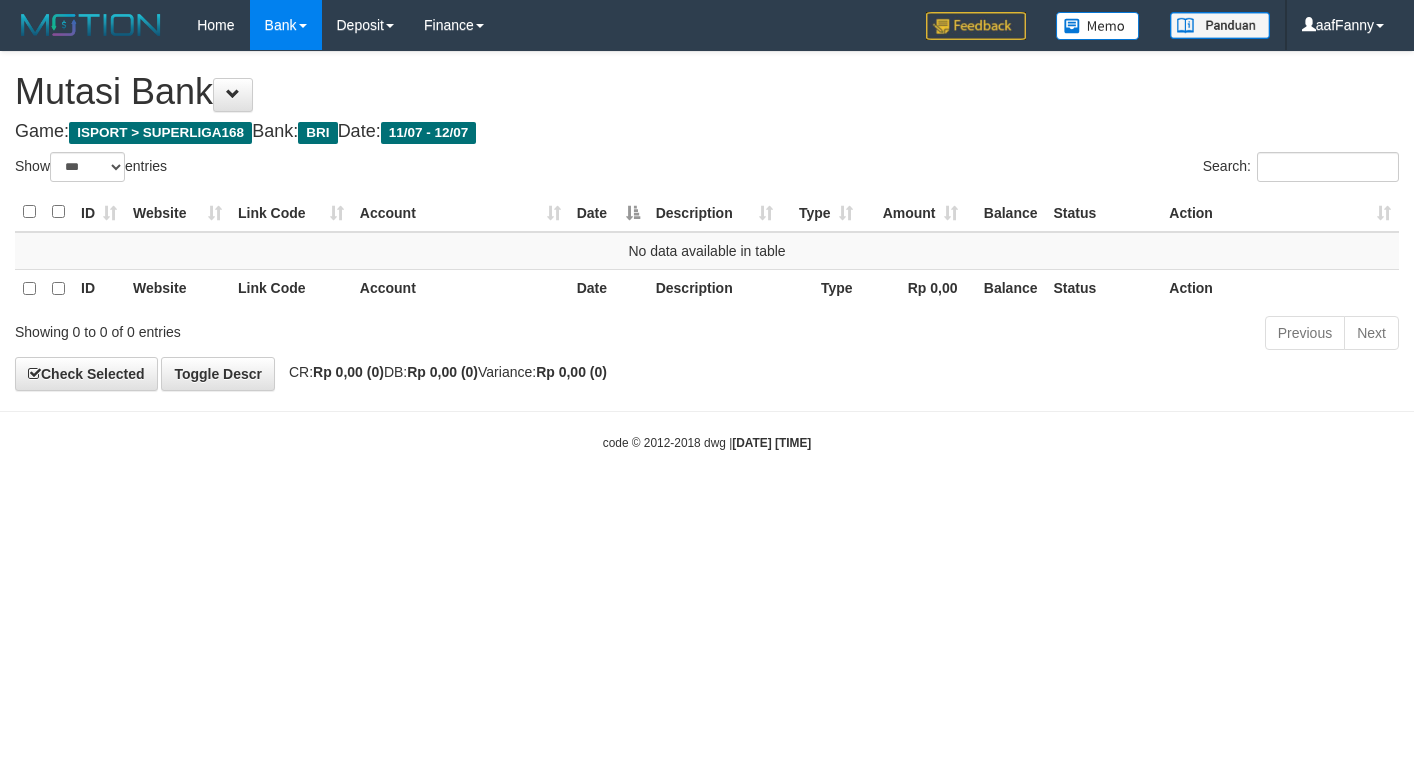select on "***" 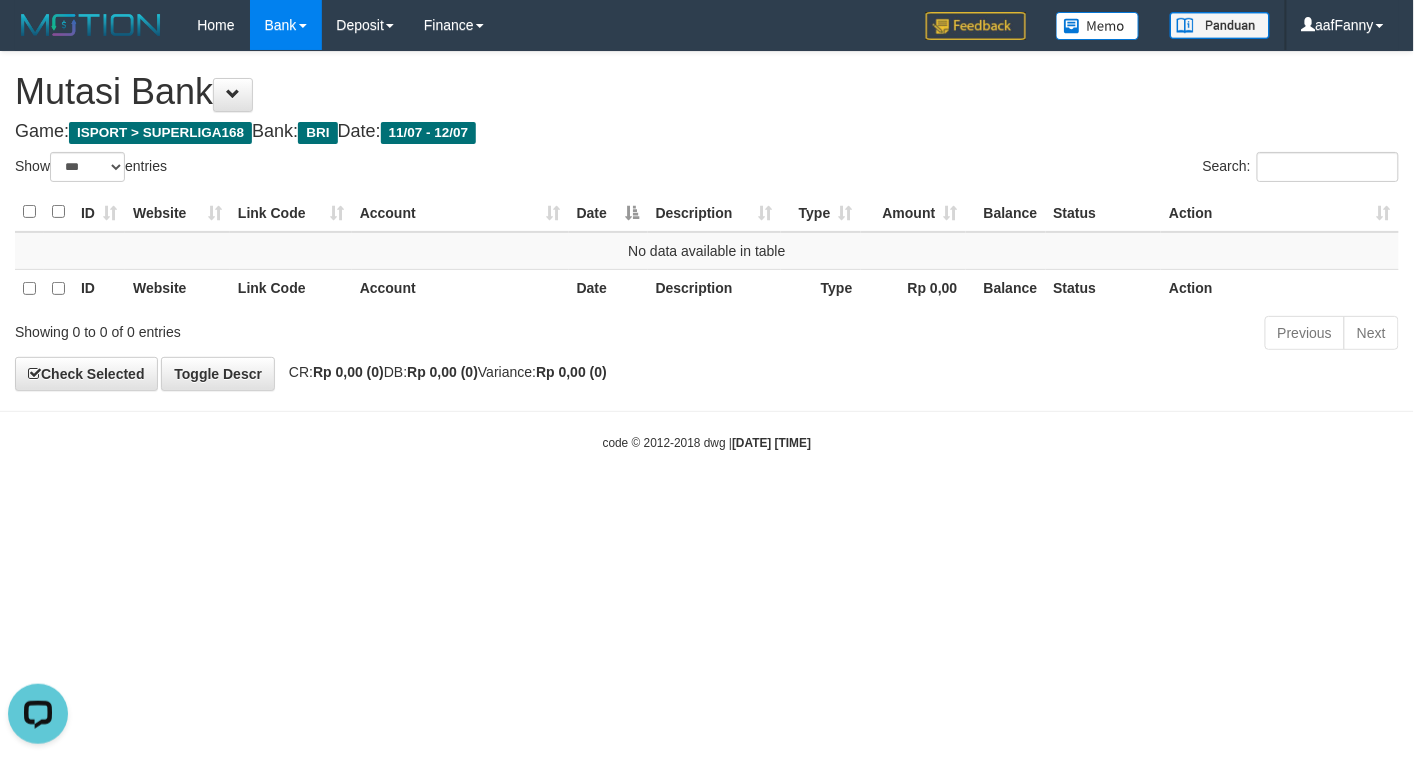 scroll, scrollTop: 0, scrollLeft: 0, axis: both 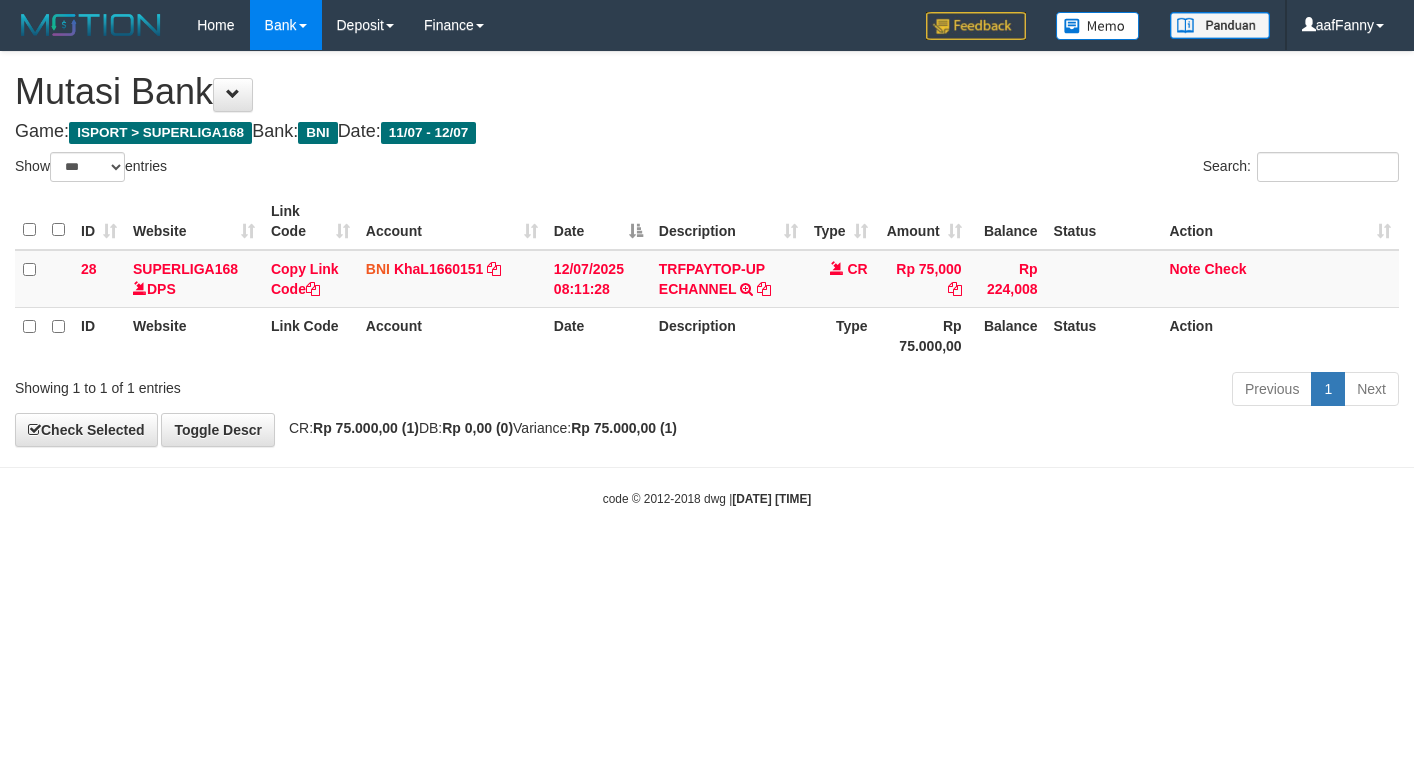 select on "***" 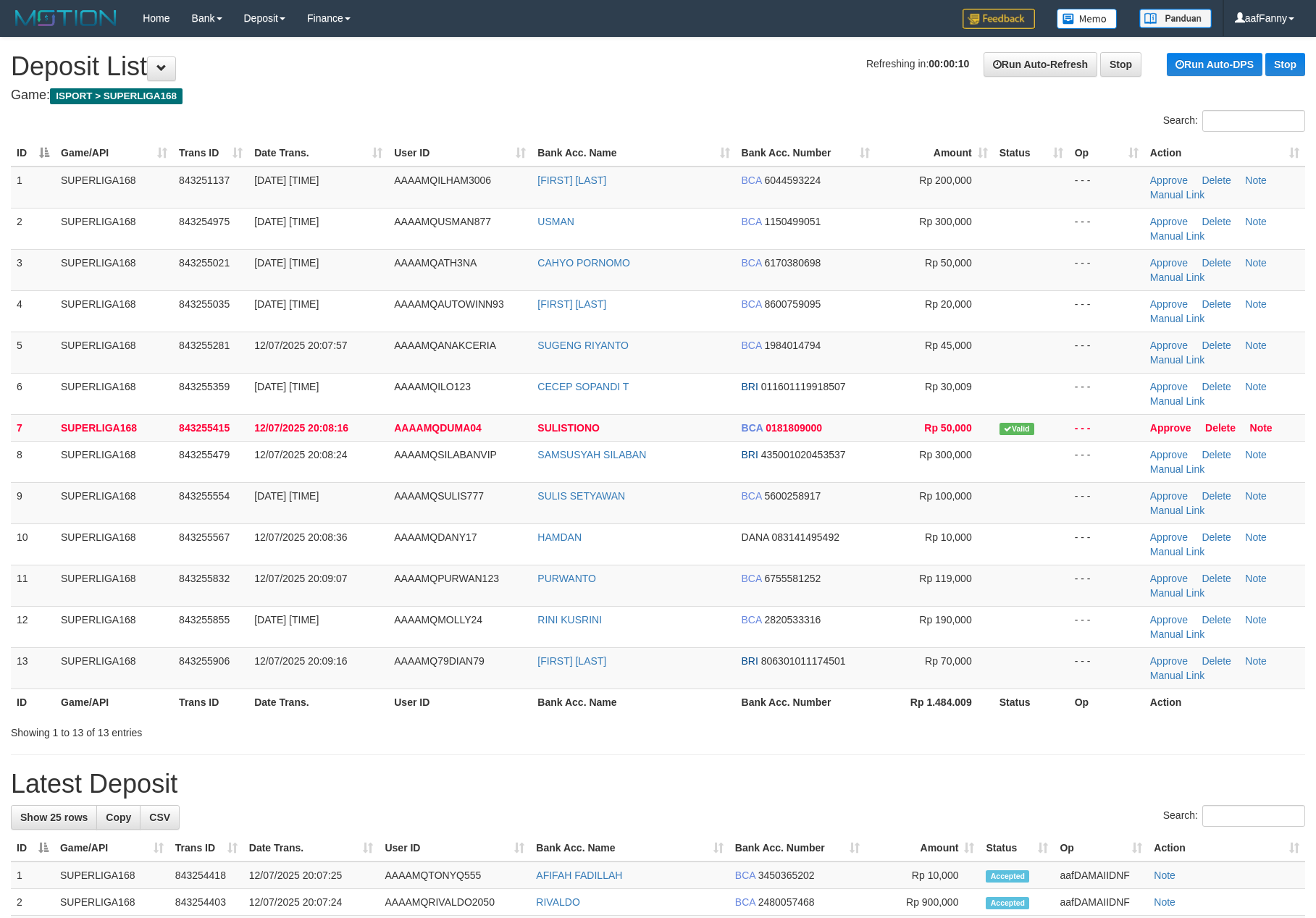 scroll, scrollTop: 0, scrollLeft: 0, axis: both 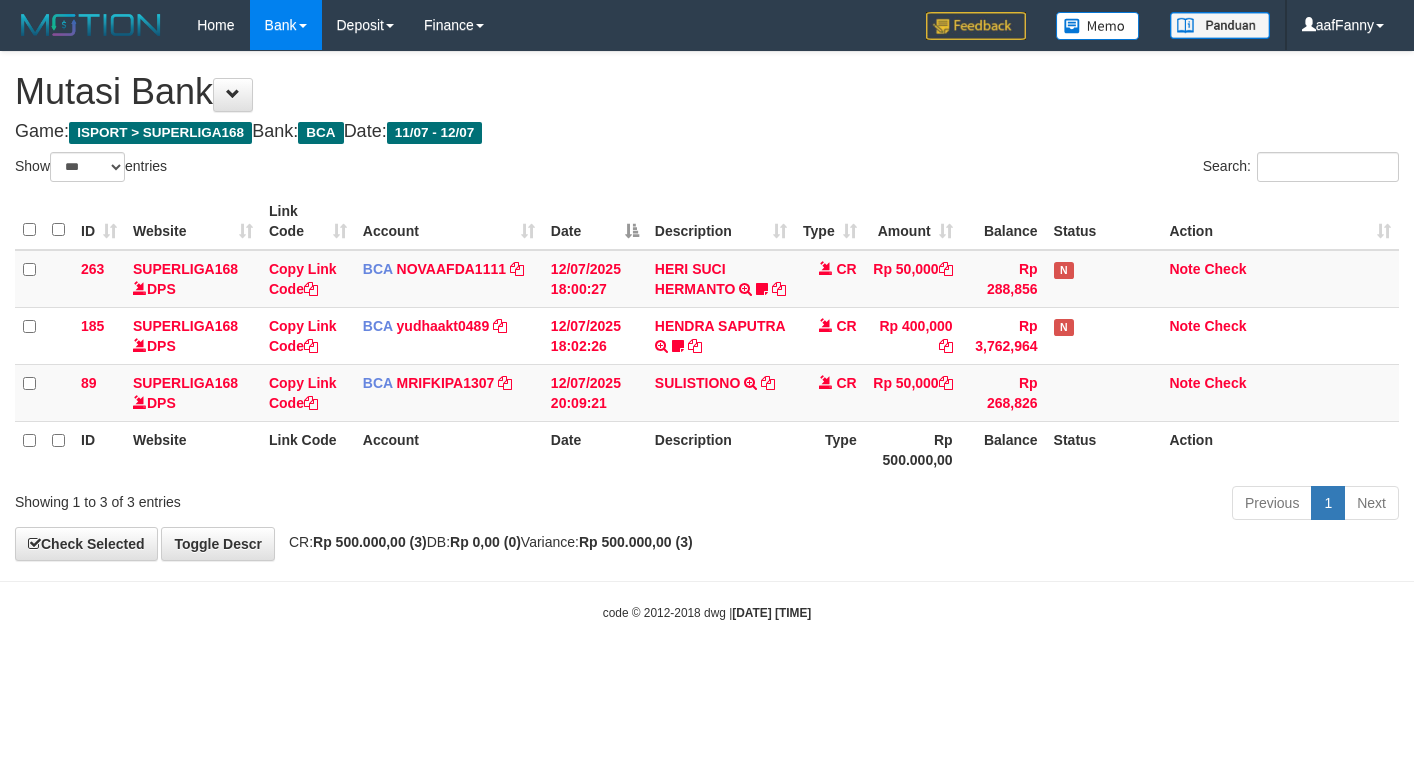 select on "***" 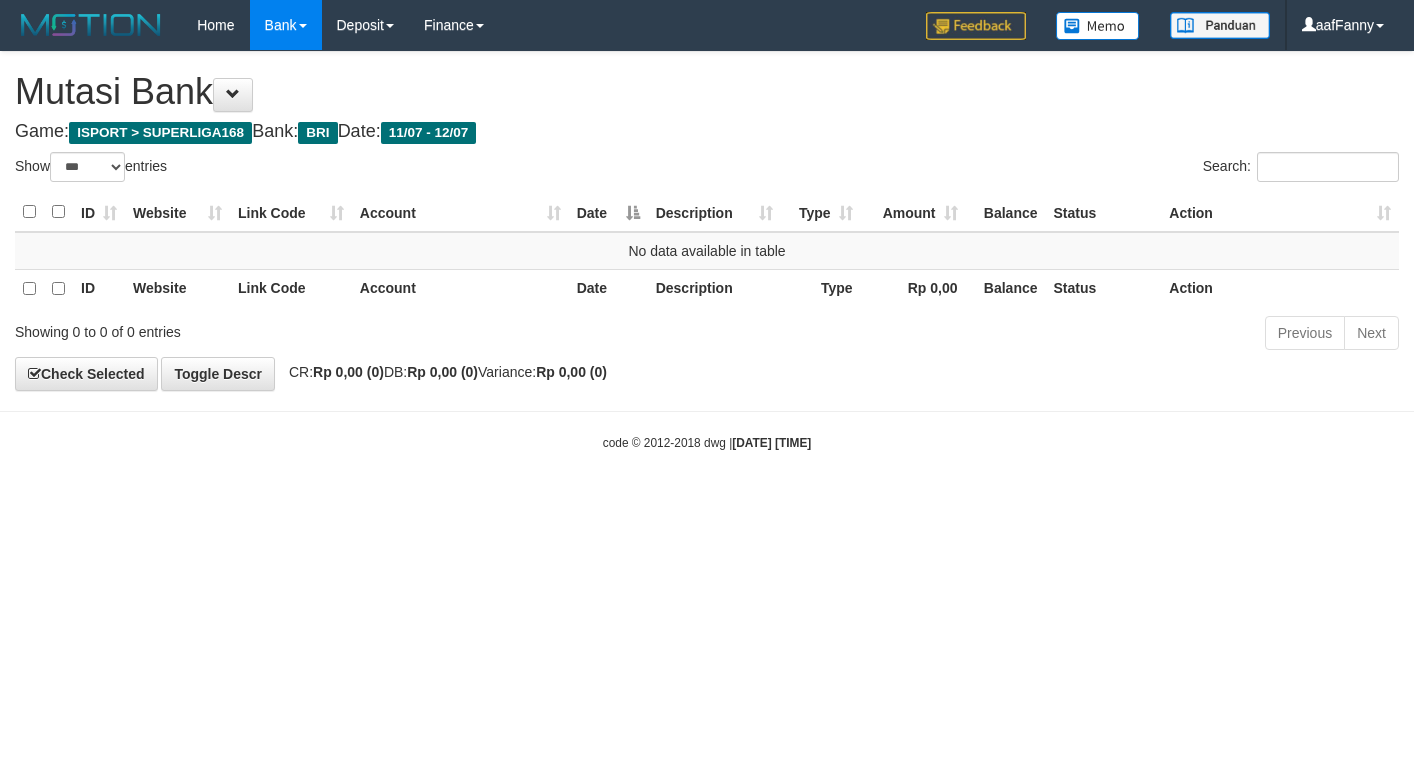 select on "***" 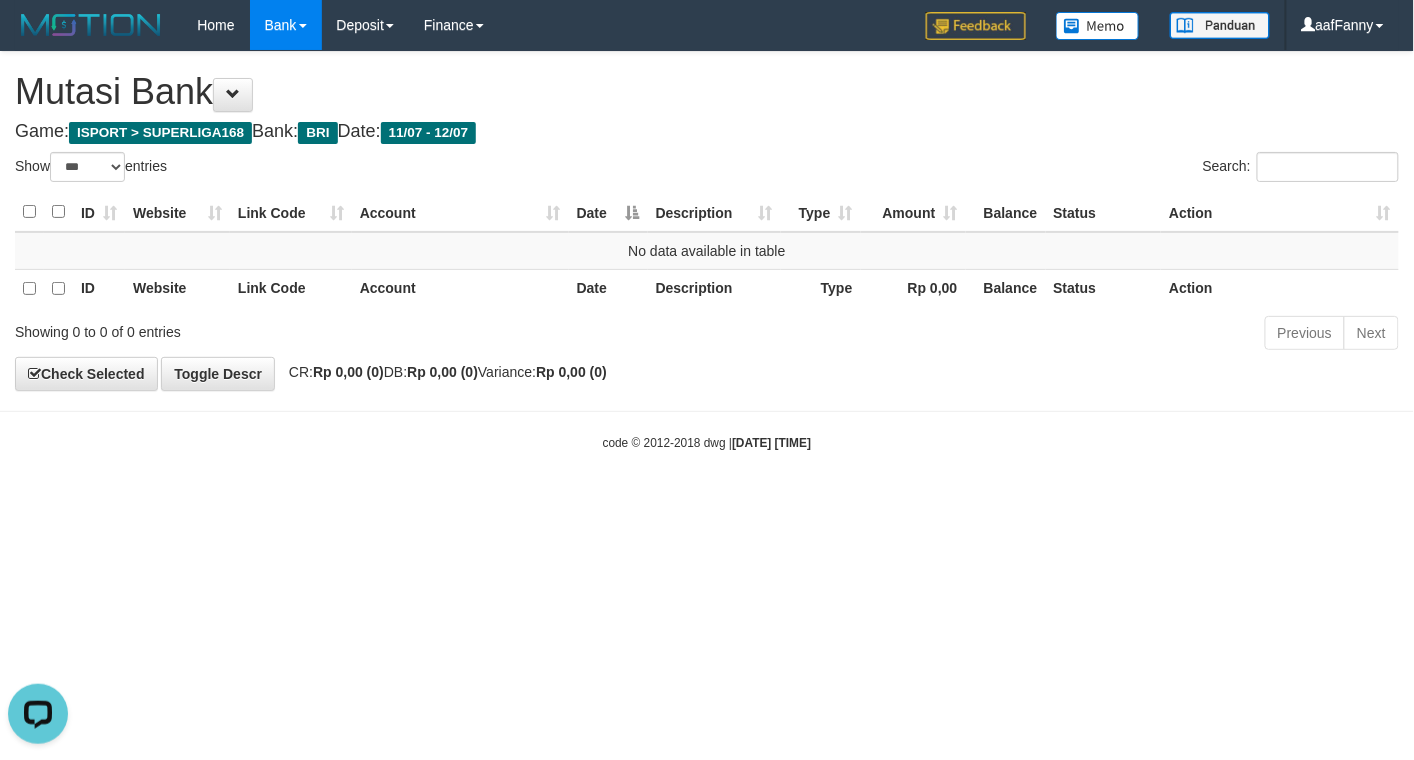 scroll, scrollTop: 0, scrollLeft: 0, axis: both 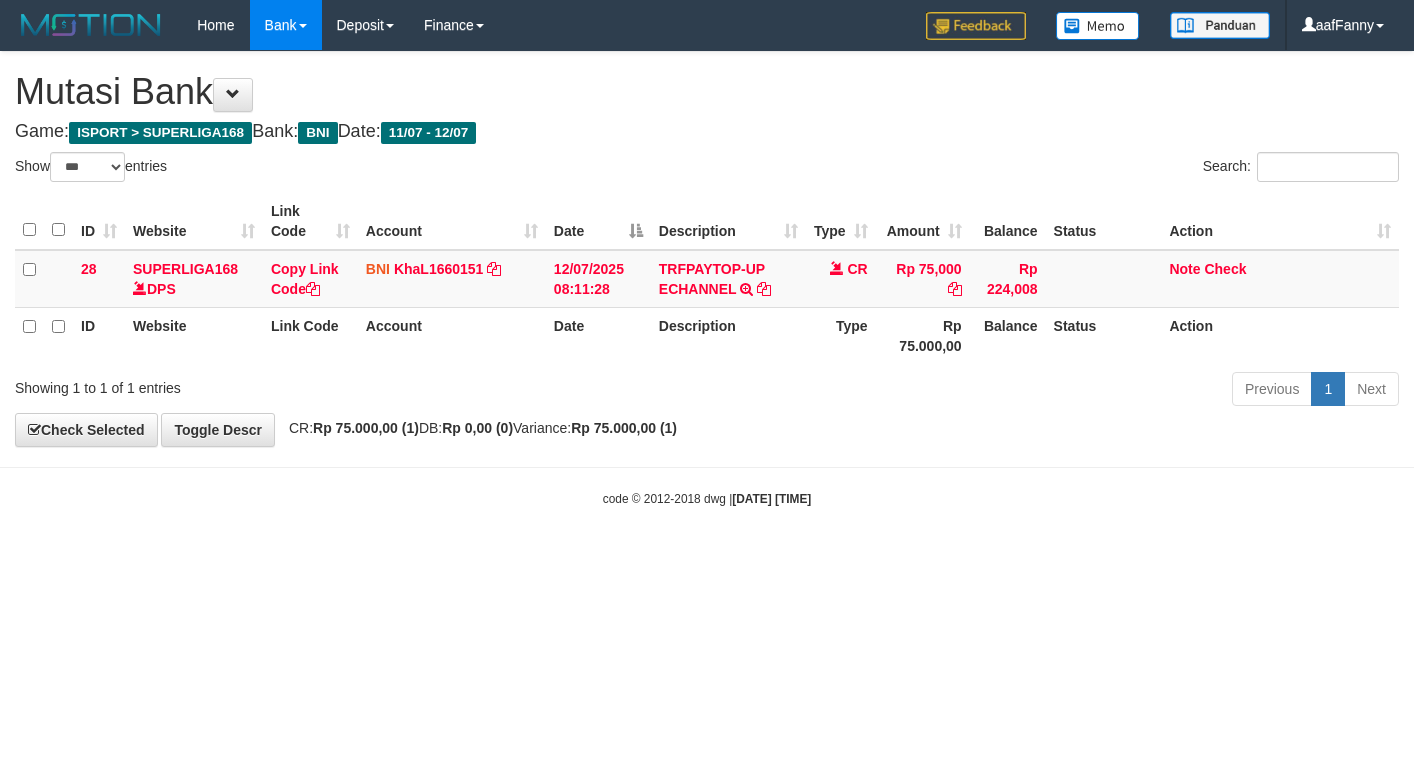 select on "***" 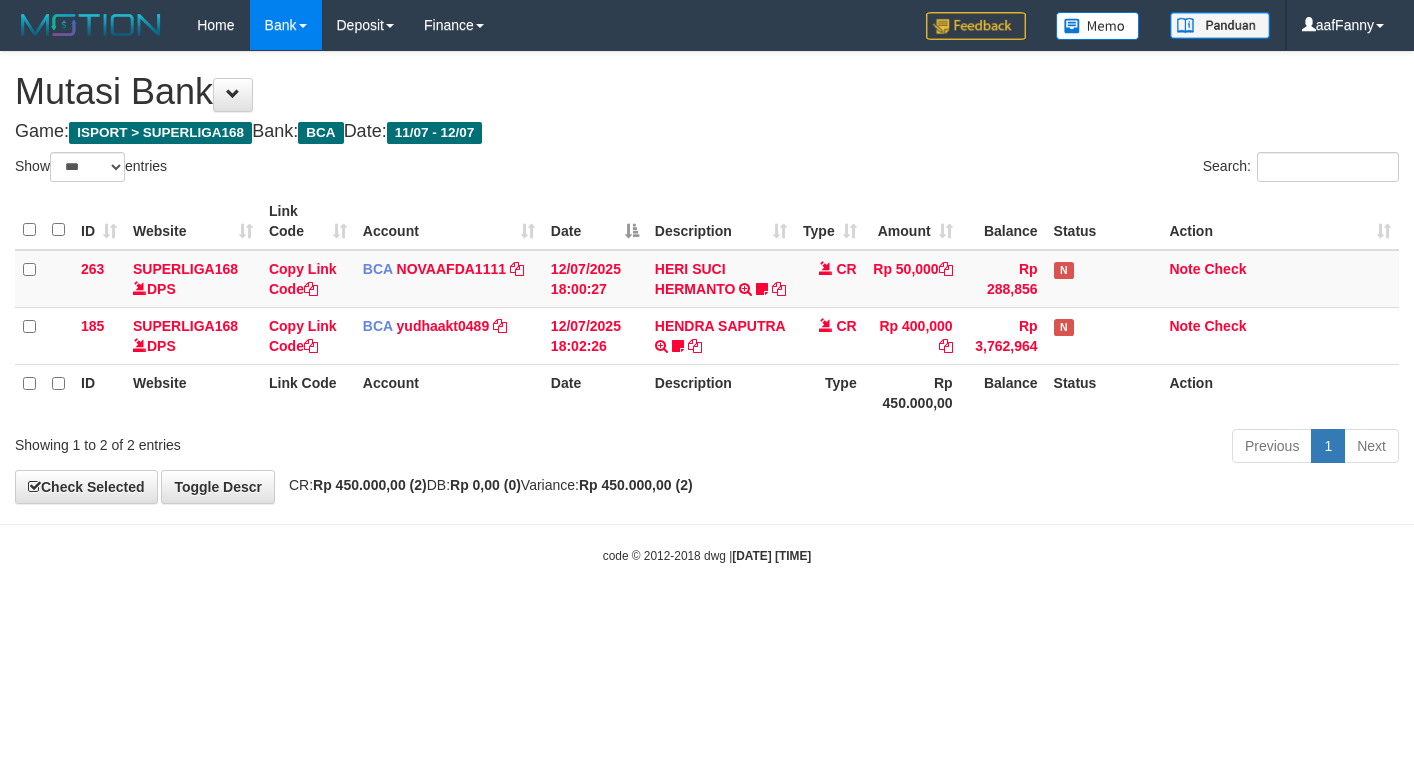 select on "***" 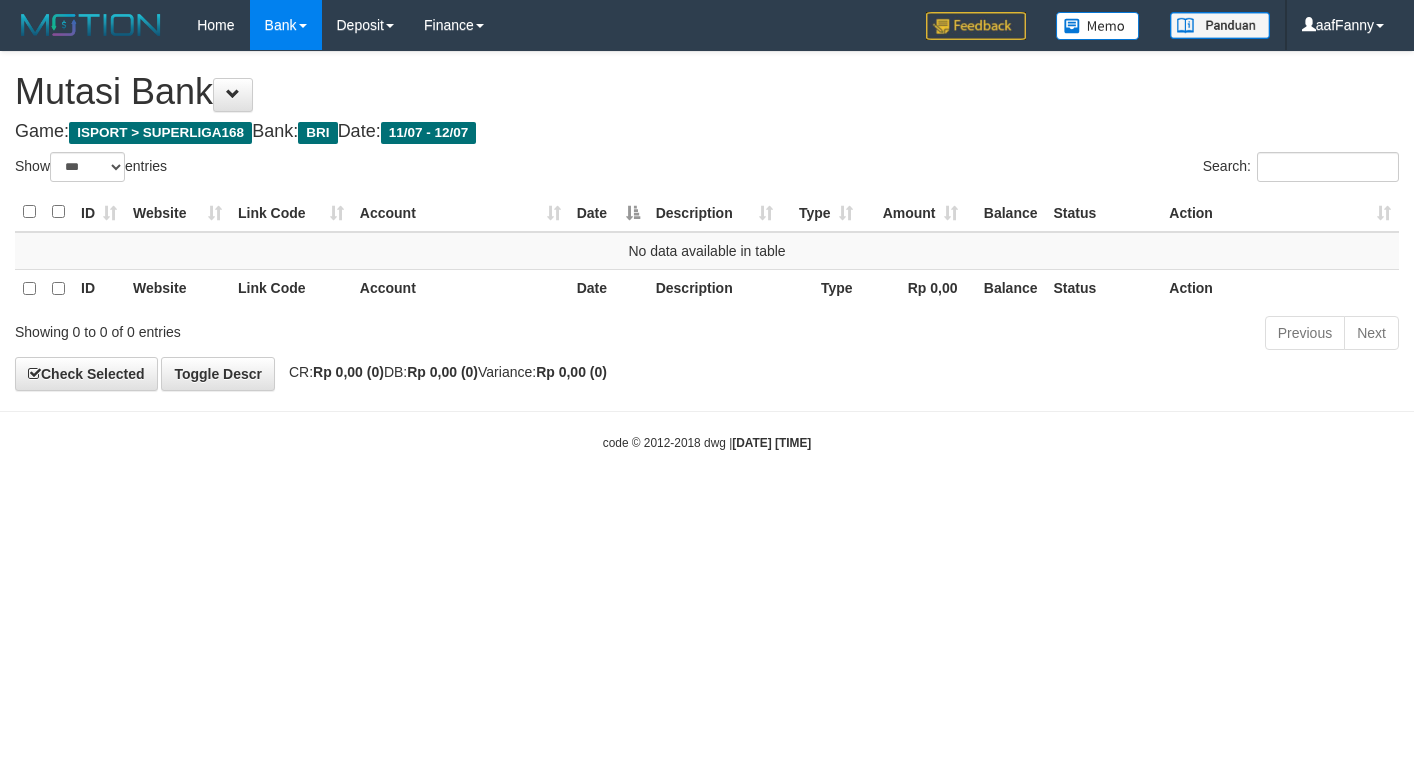select on "***" 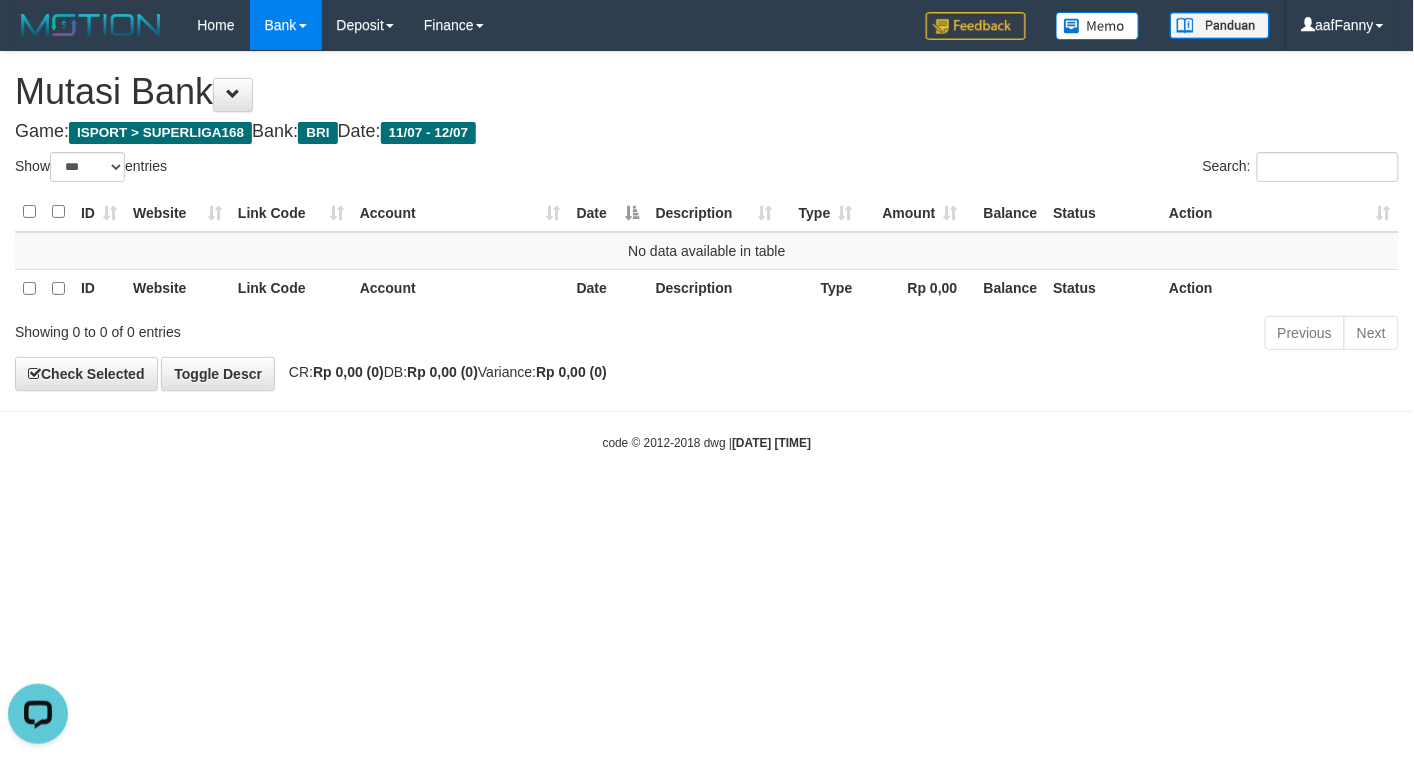 scroll, scrollTop: 0, scrollLeft: 0, axis: both 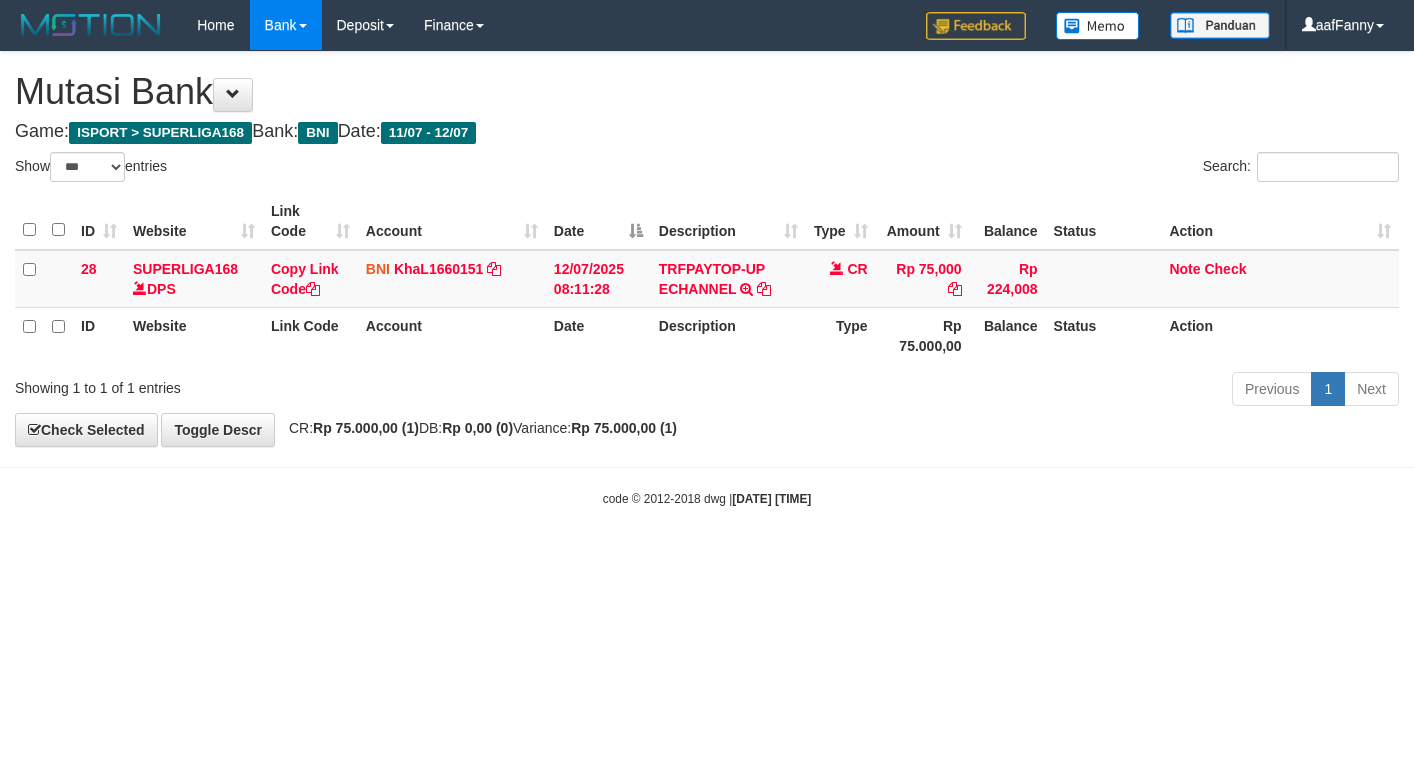 select on "***" 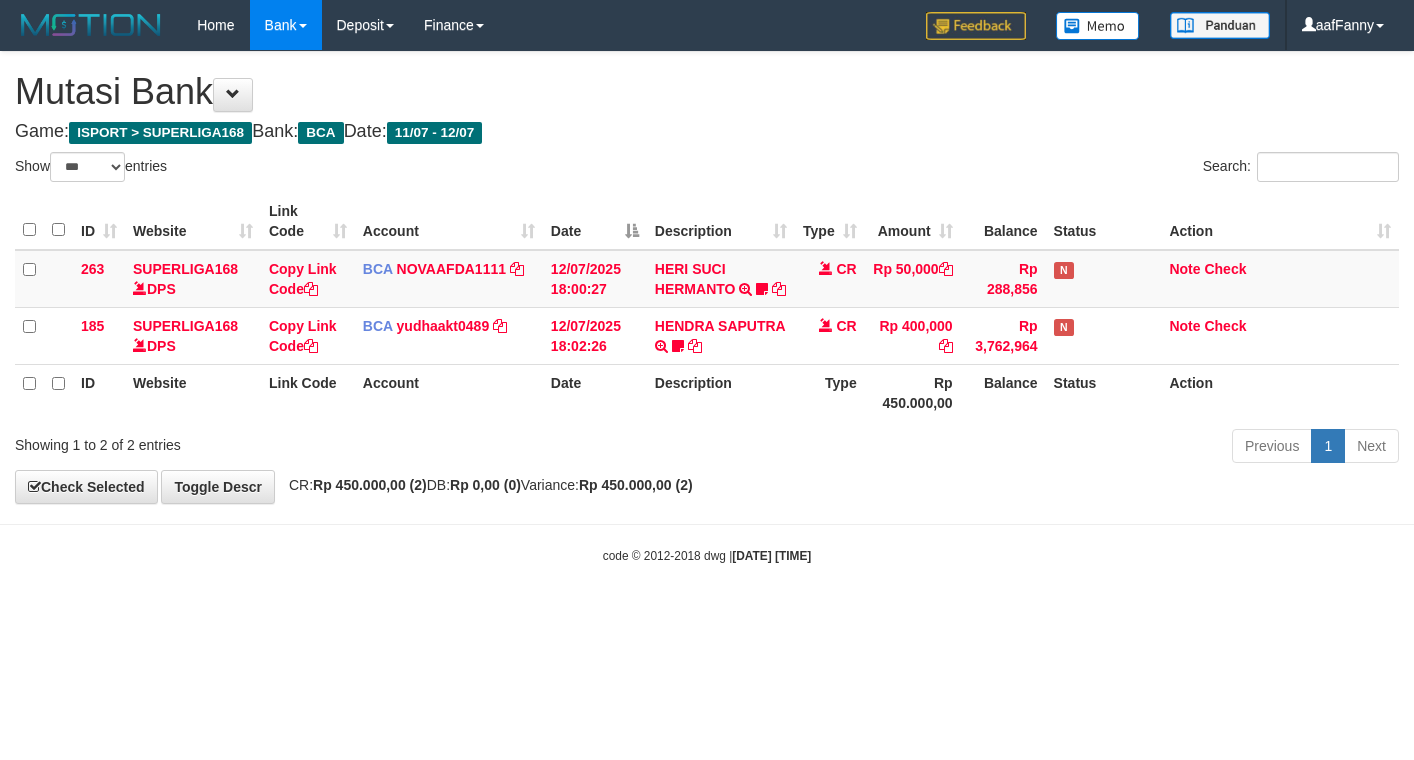 select on "***" 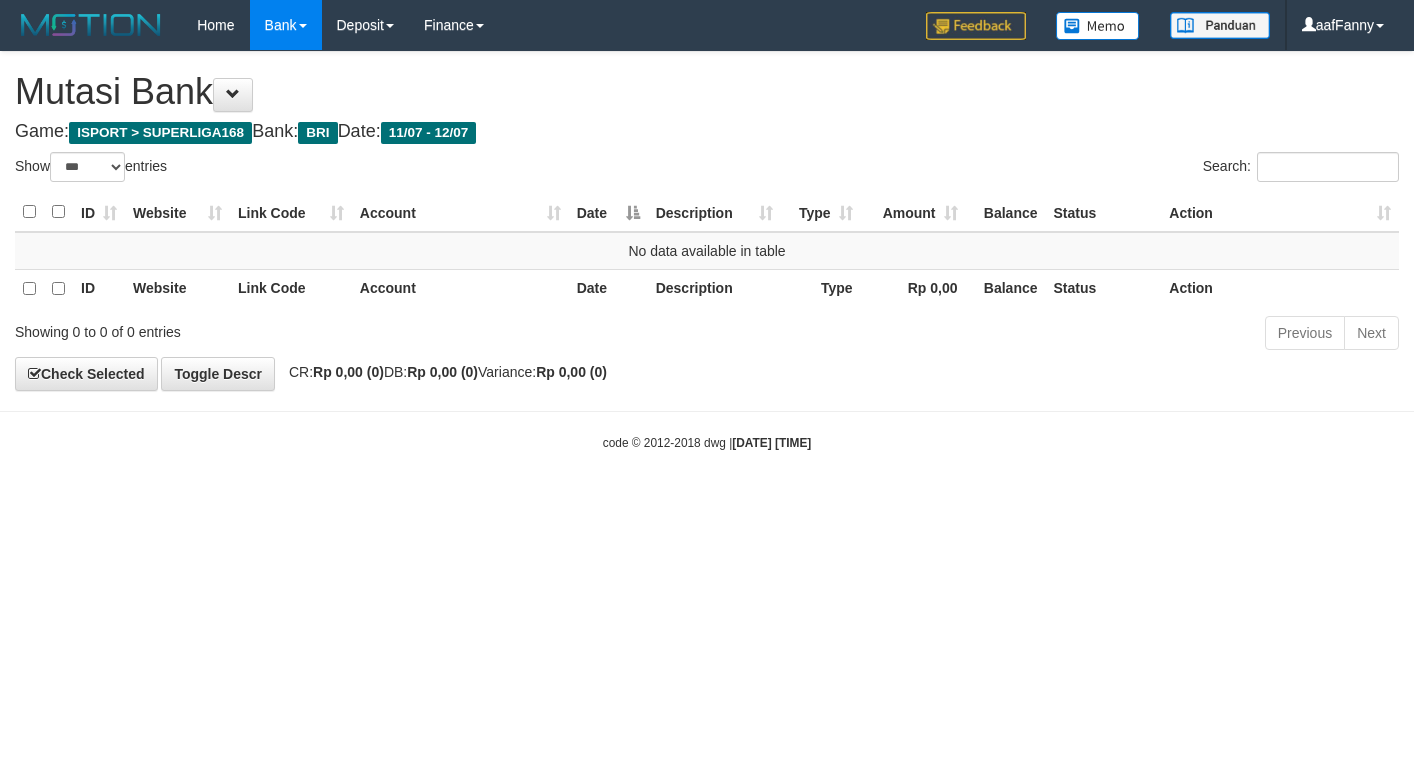 select on "***" 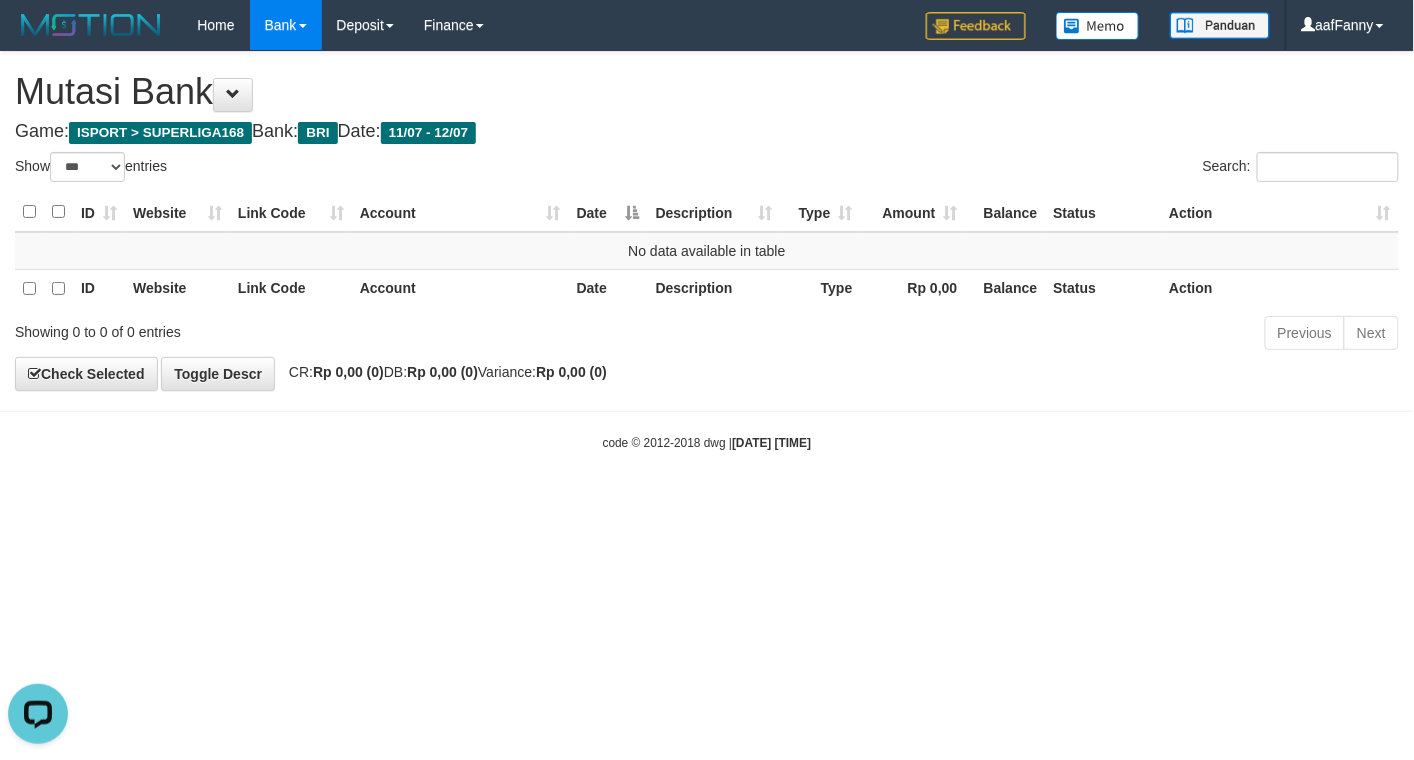 scroll, scrollTop: 0, scrollLeft: 0, axis: both 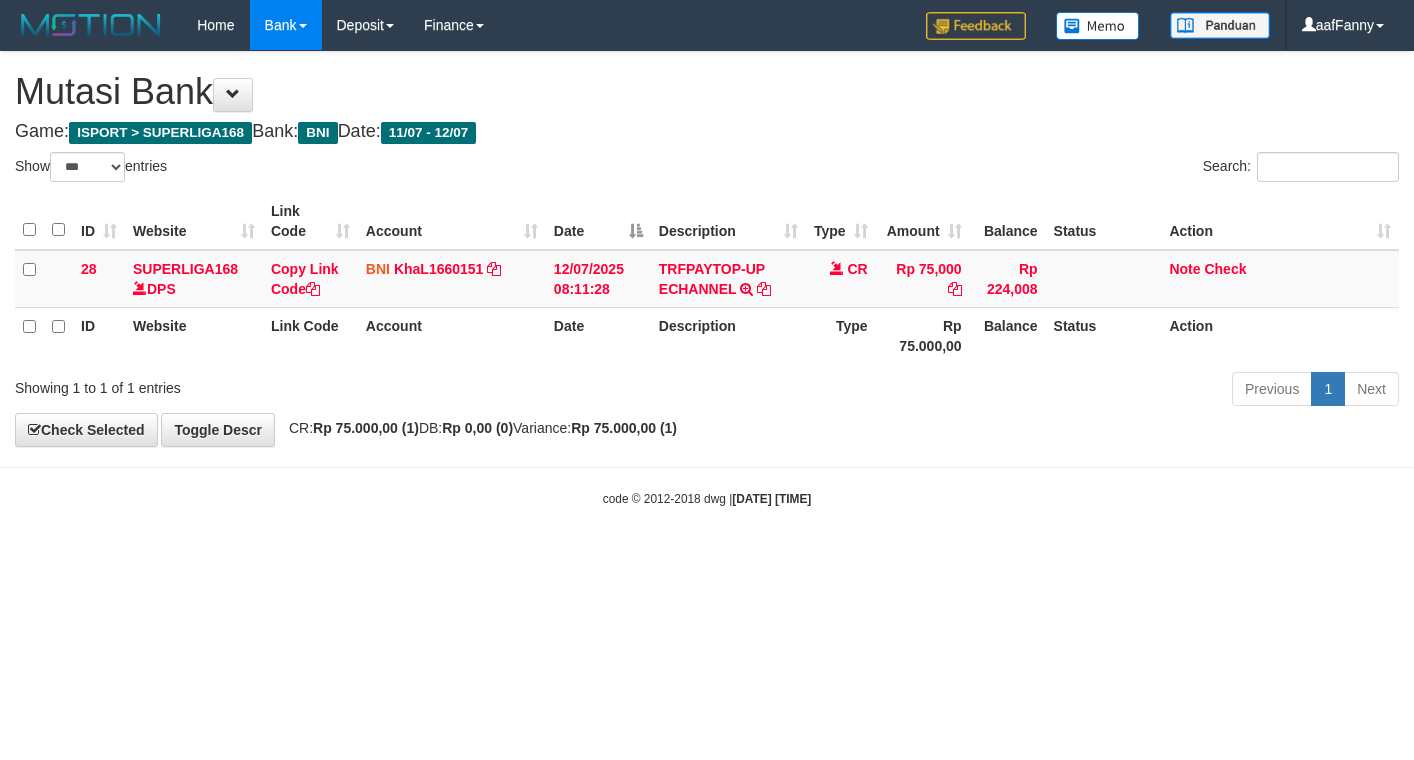 select on "***" 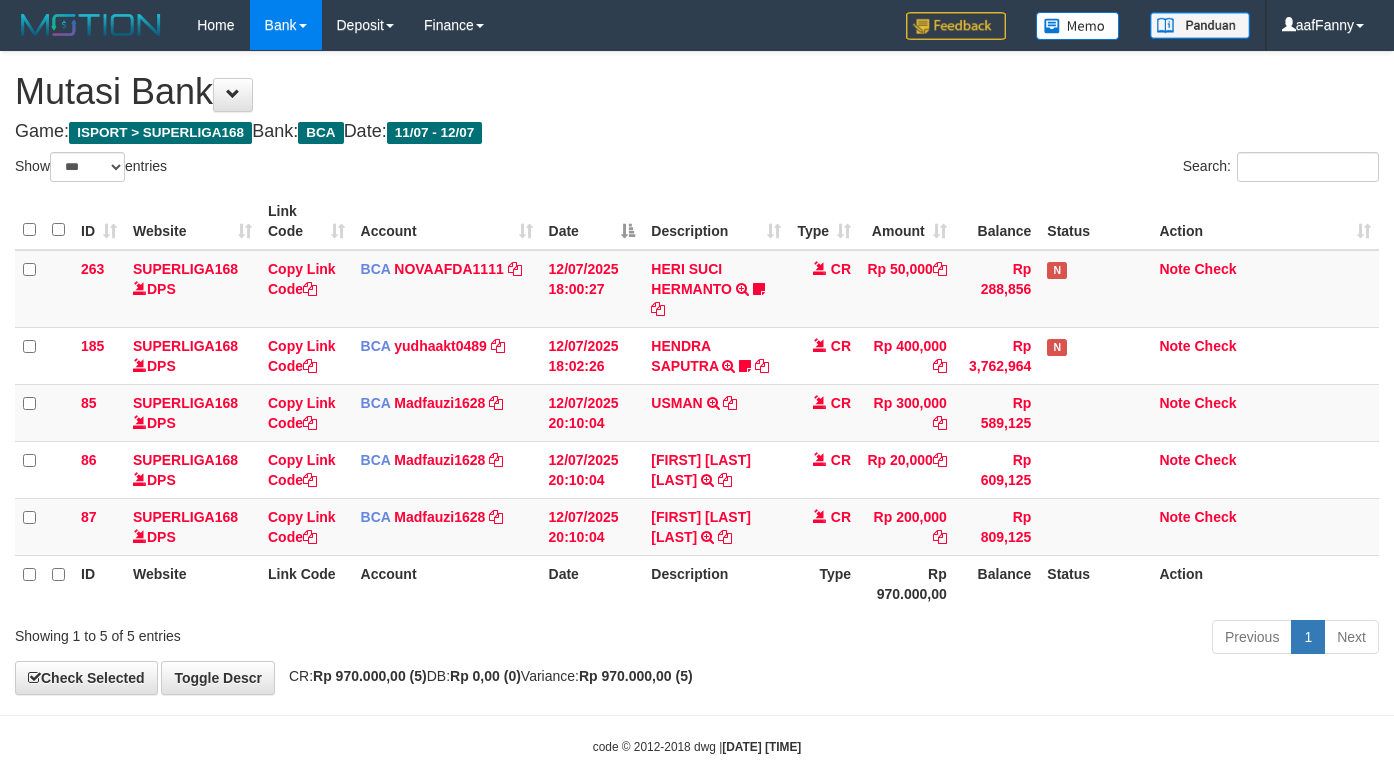 select on "***" 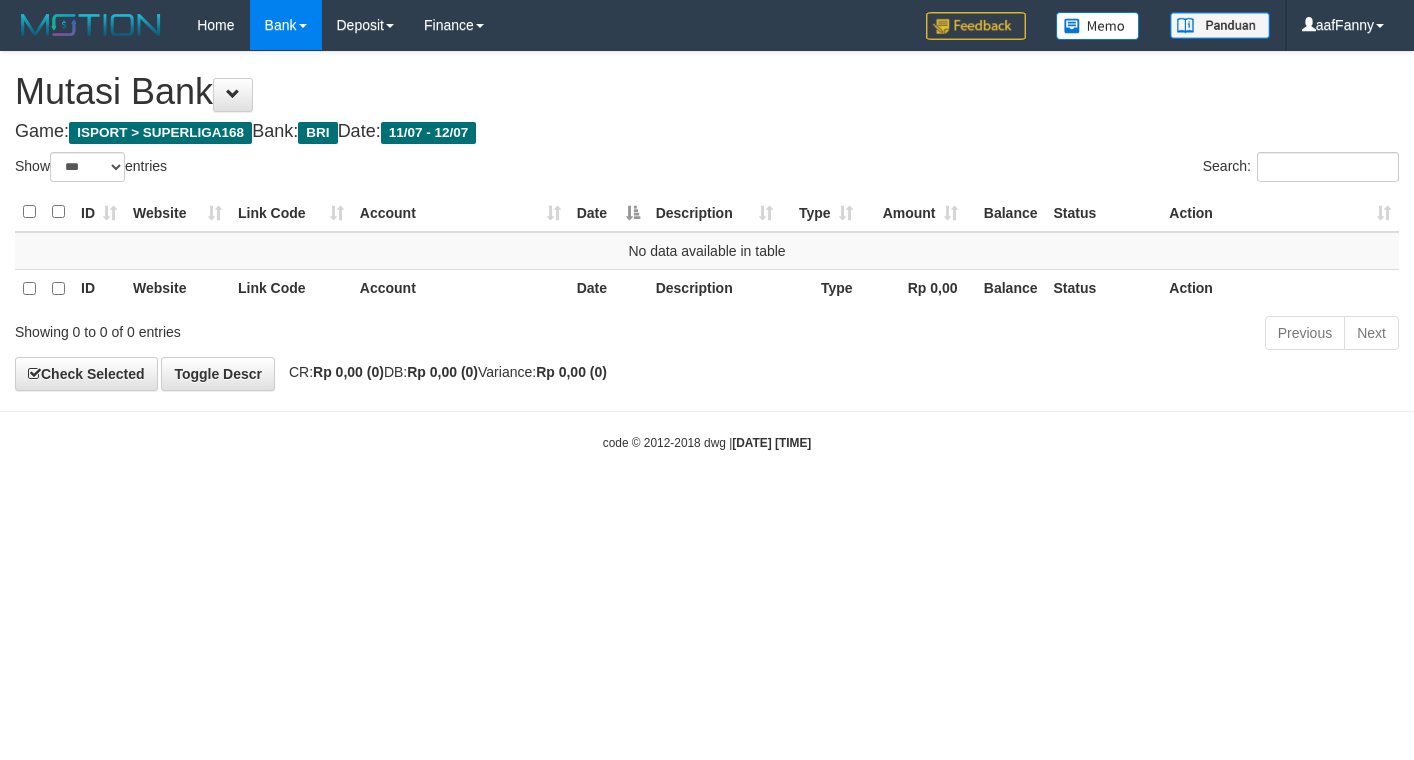 select on "***" 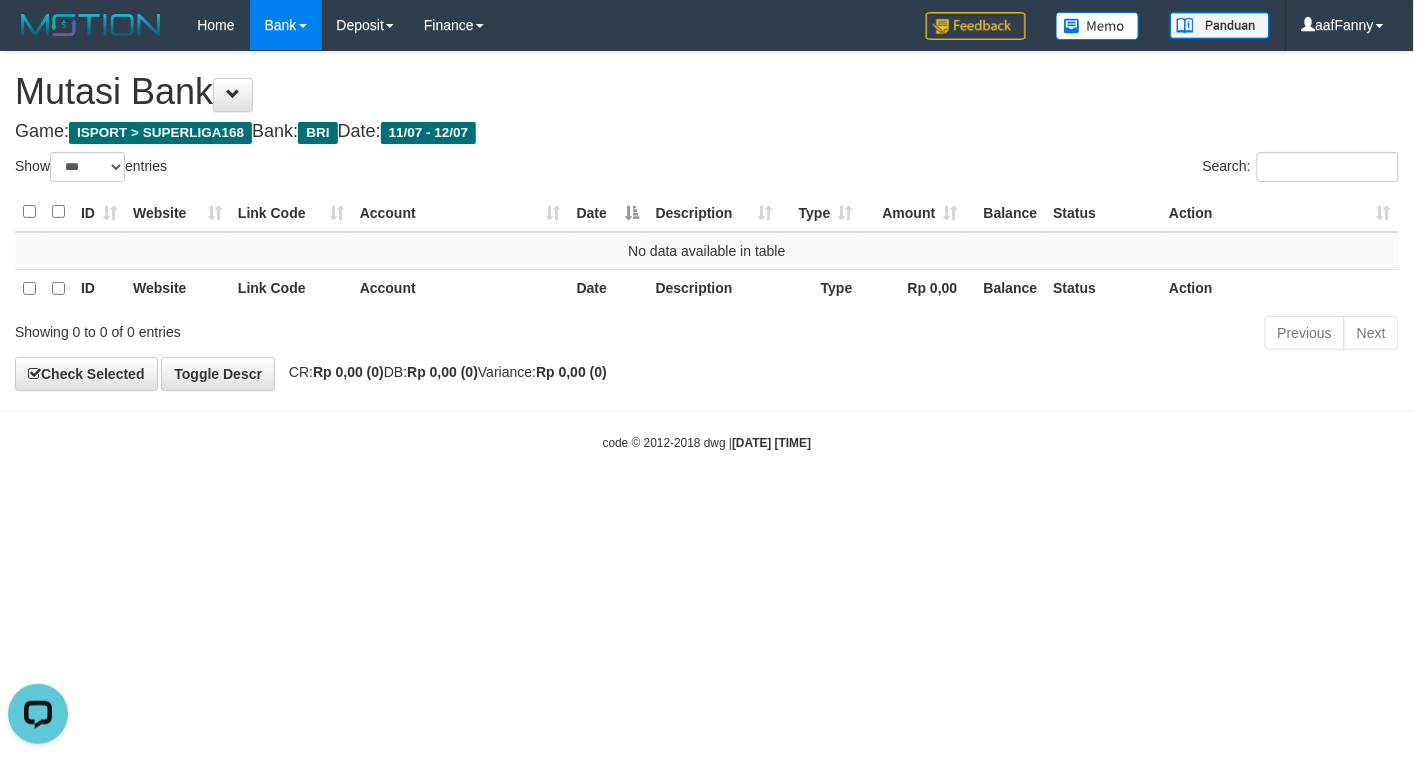 scroll, scrollTop: 0, scrollLeft: 0, axis: both 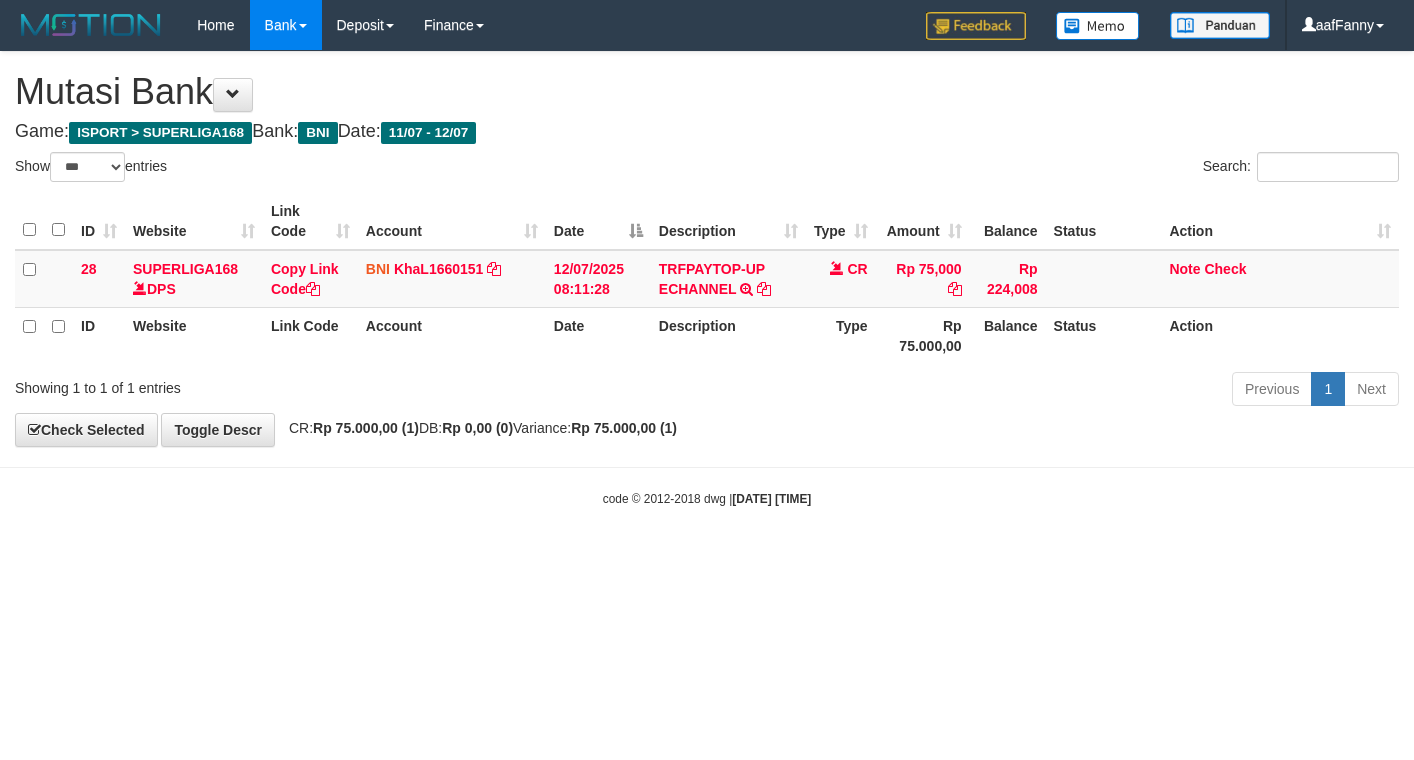 select on "***" 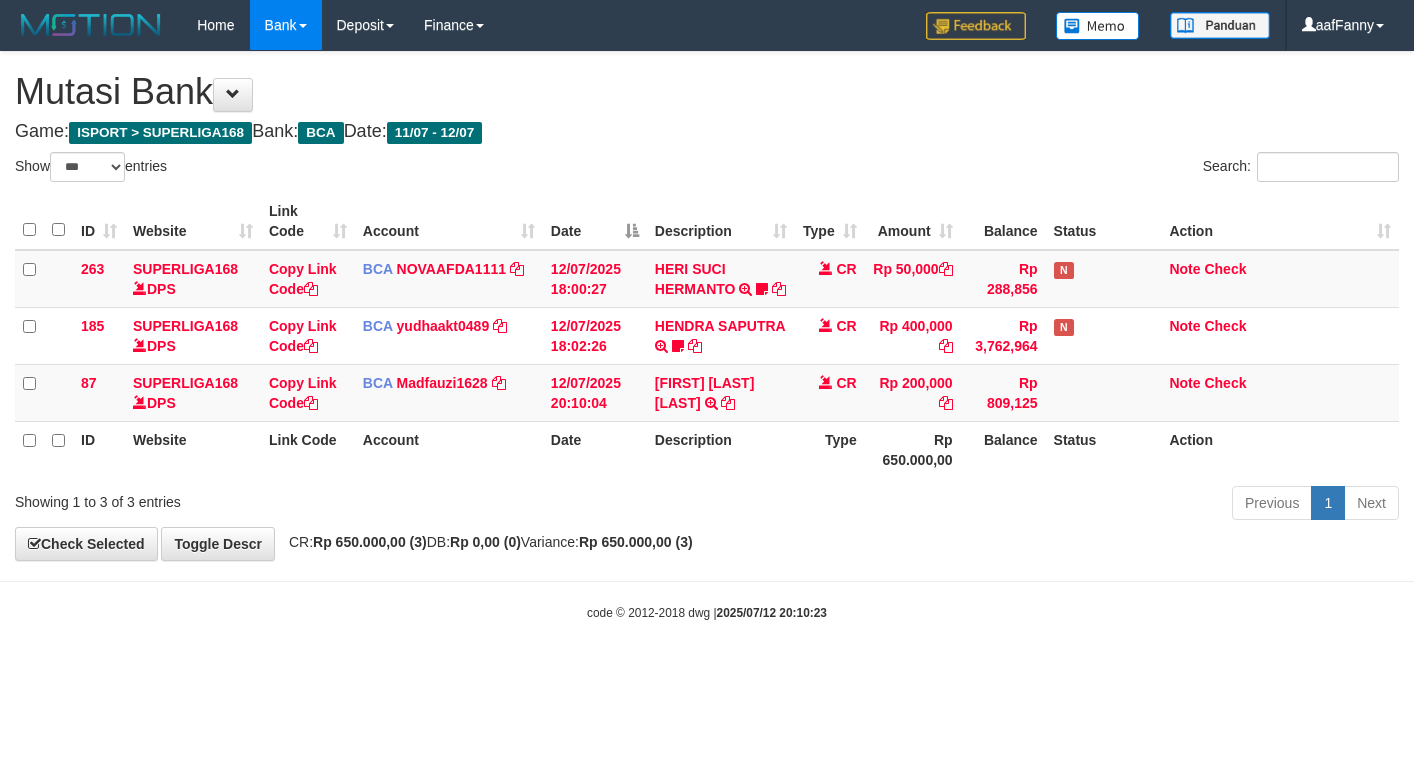 select on "***" 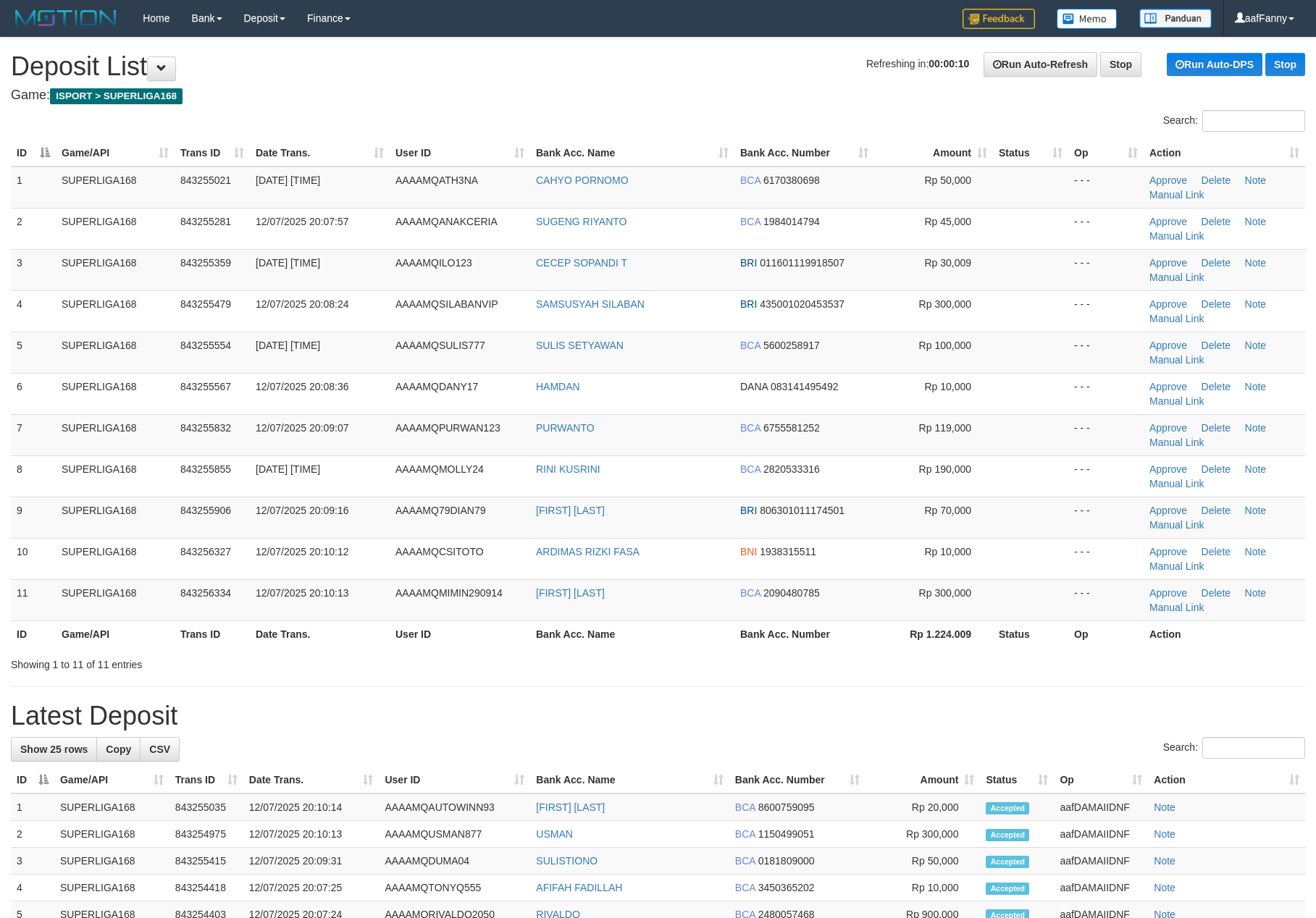 scroll, scrollTop: 0, scrollLeft: 0, axis: both 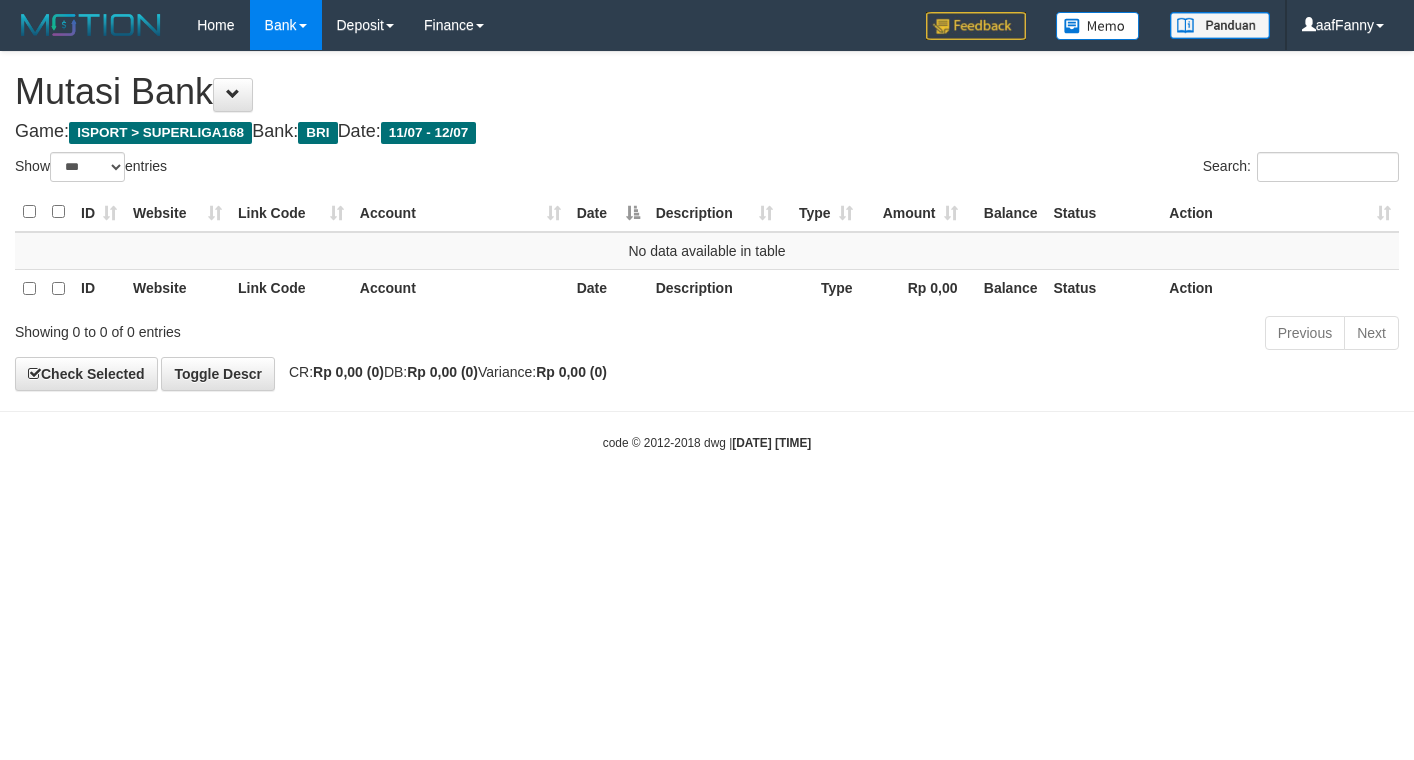 select on "***" 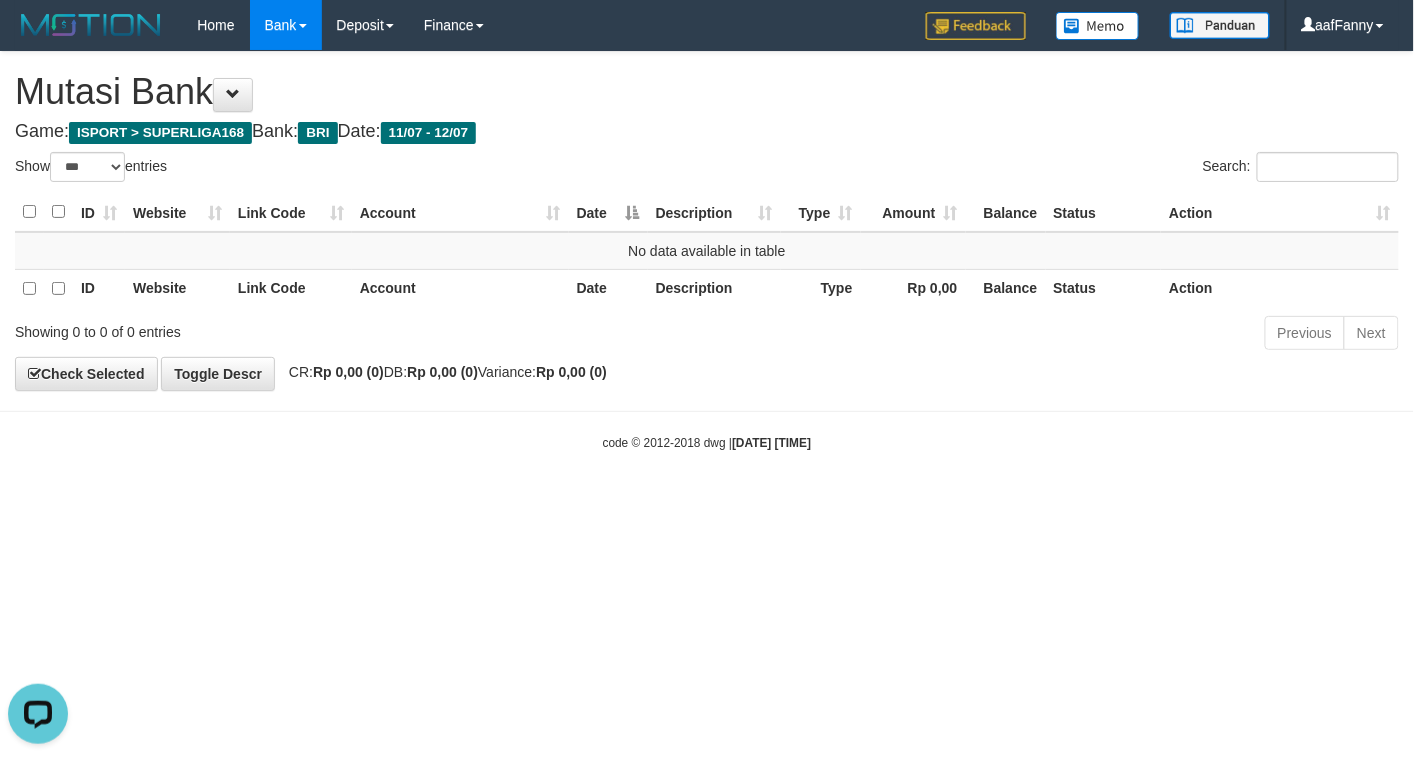 scroll, scrollTop: 0, scrollLeft: 0, axis: both 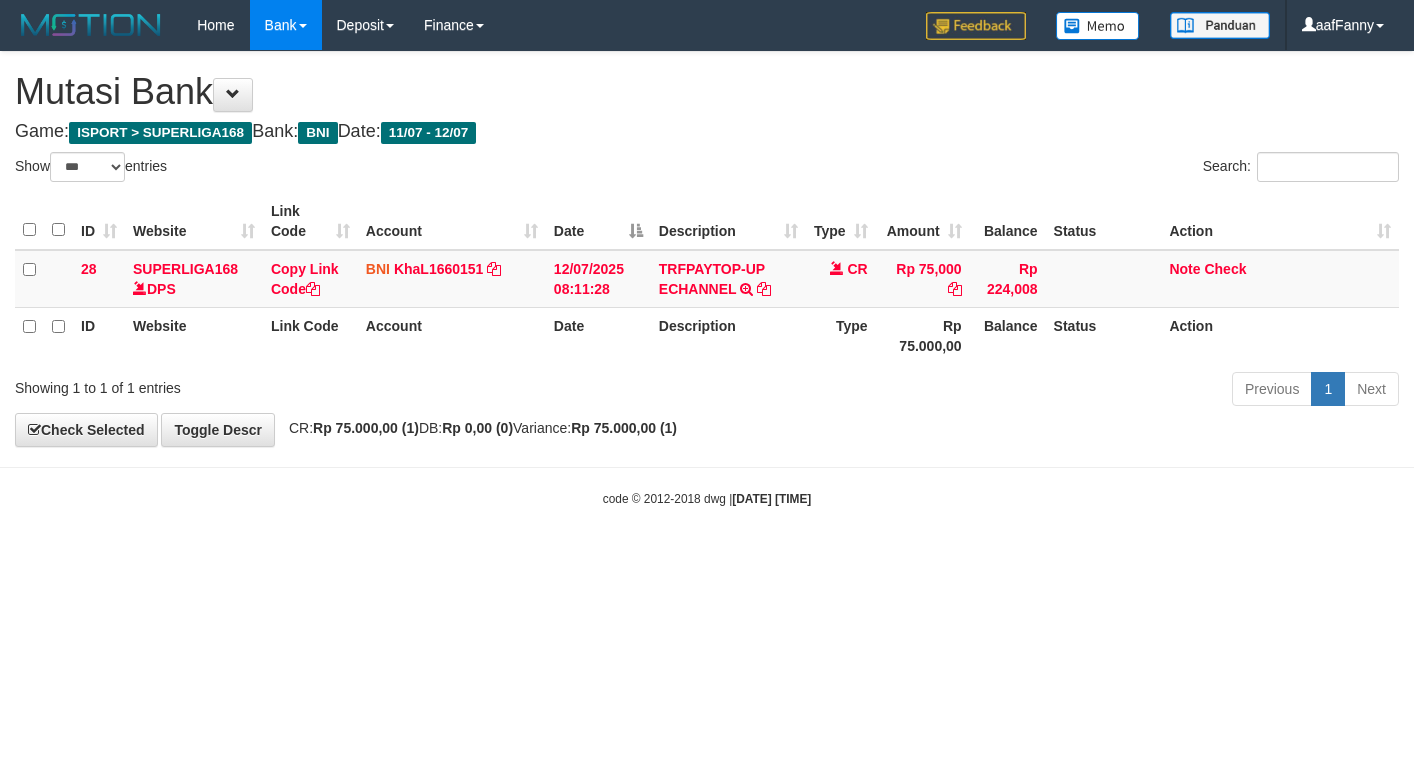 select on "***" 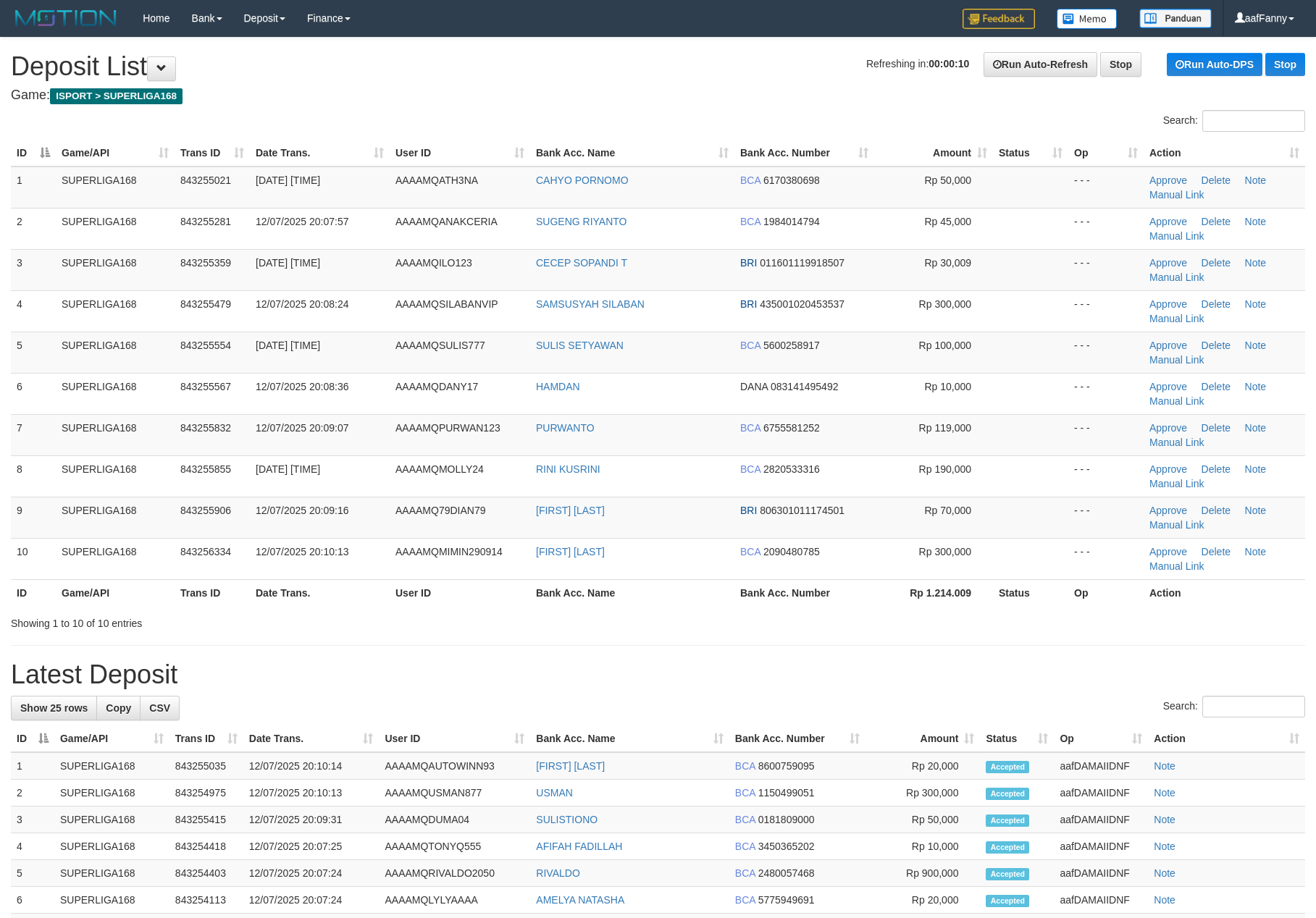scroll, scrollTop: 0, scrollLeft: 0, axis: both 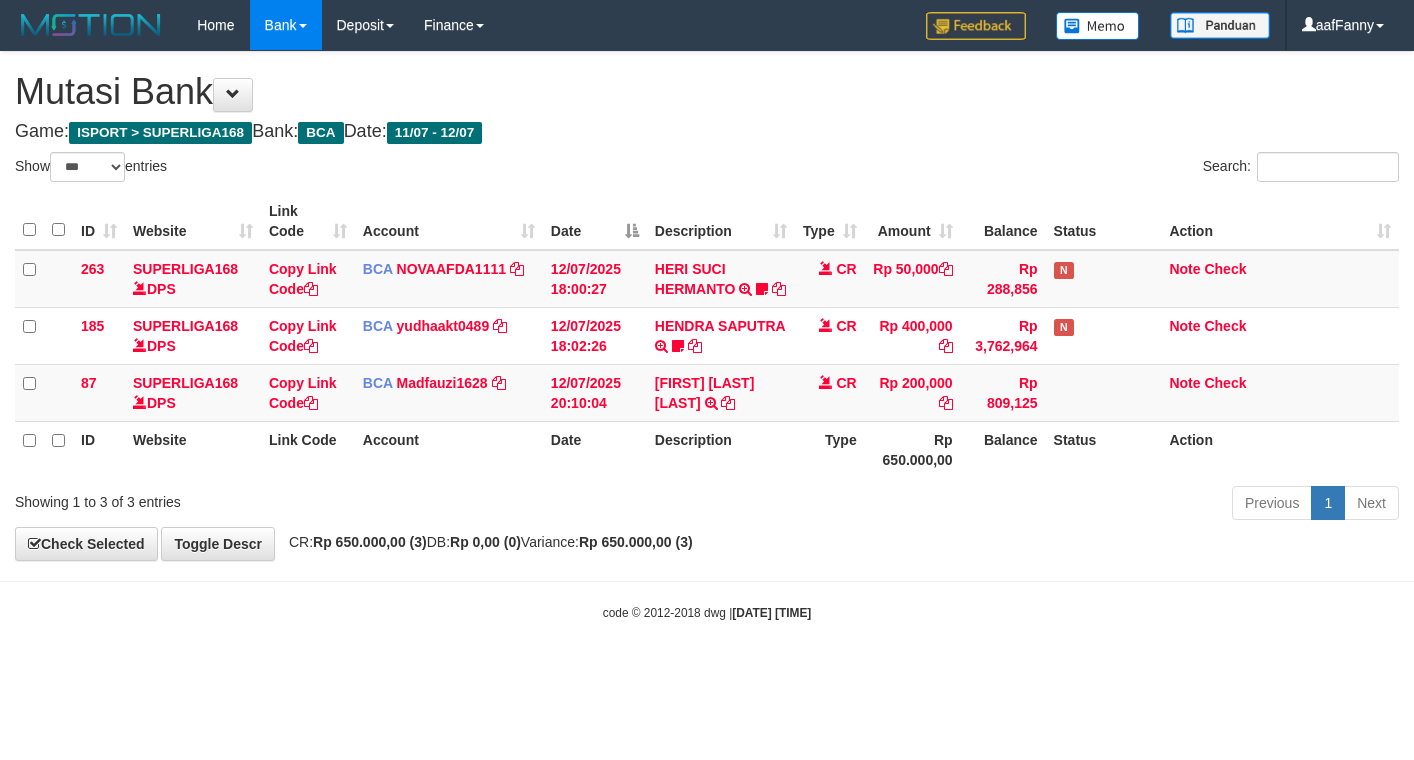 select on "***" 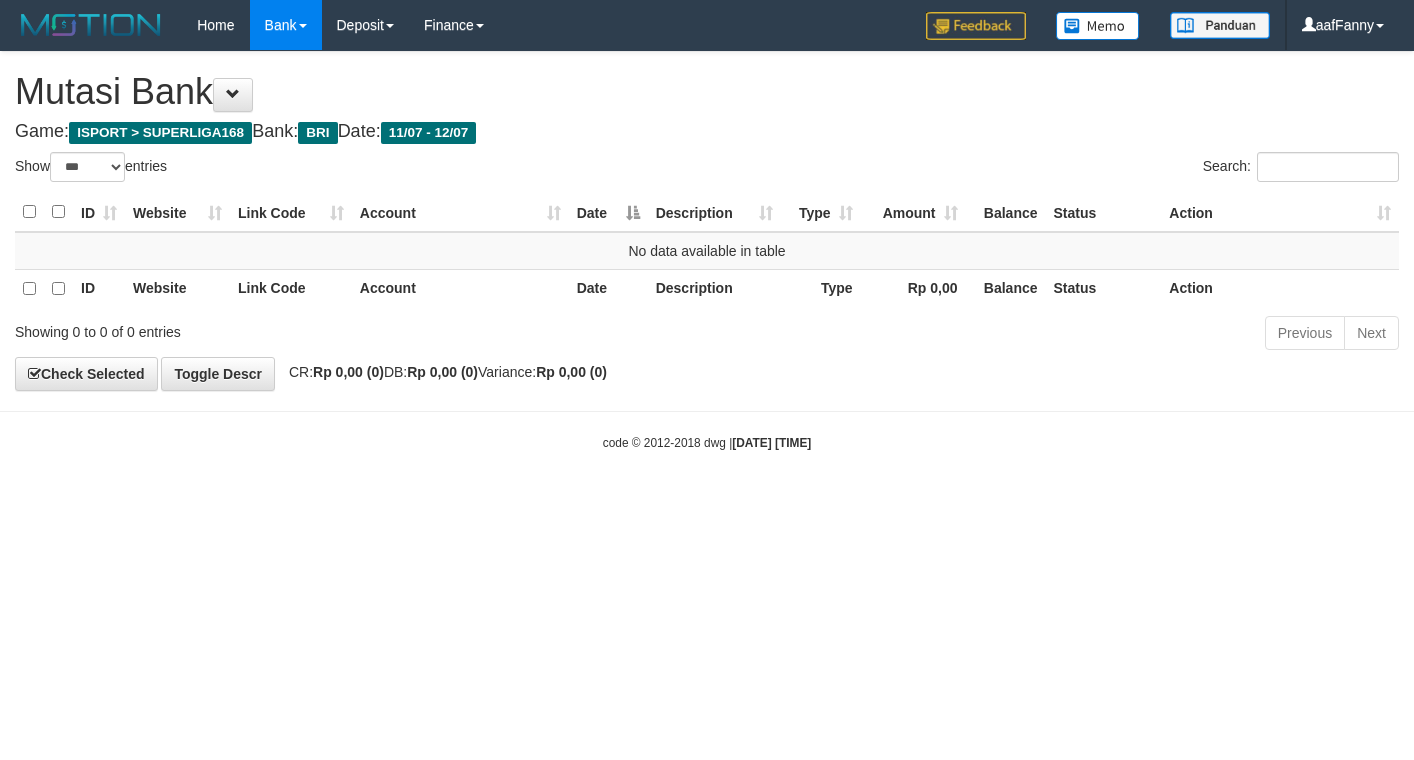 select on "***" 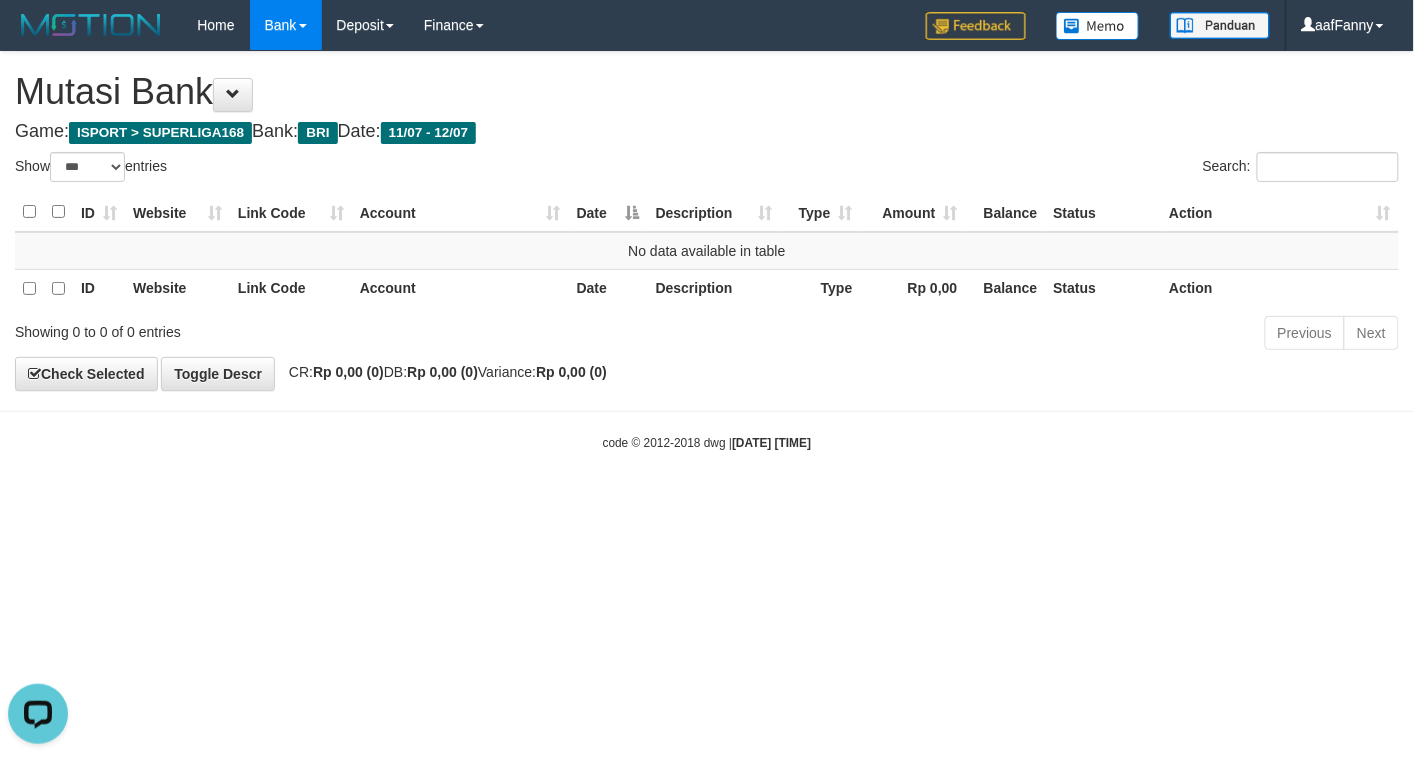 scroll, scrollTop: 0, scrollLeft: 0, axis: both 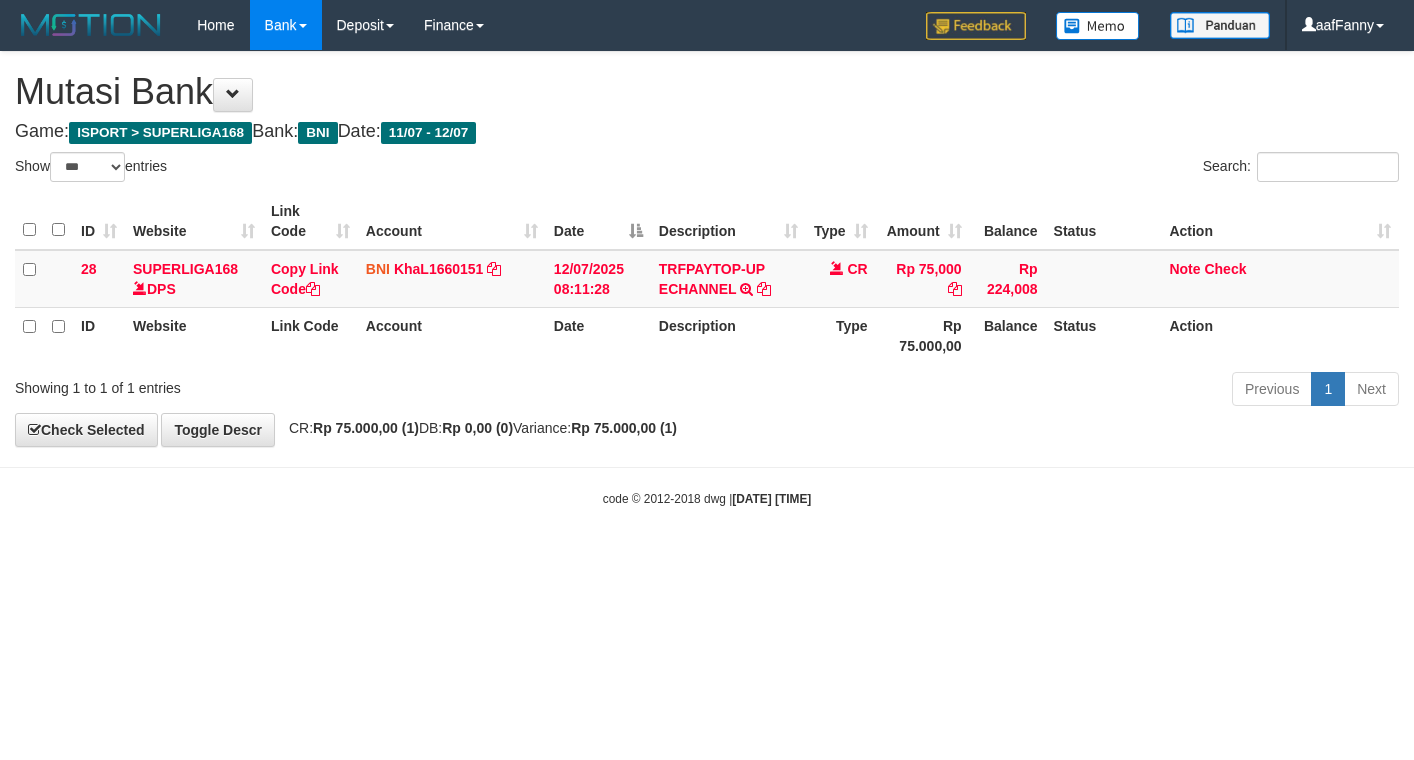 select on "***" 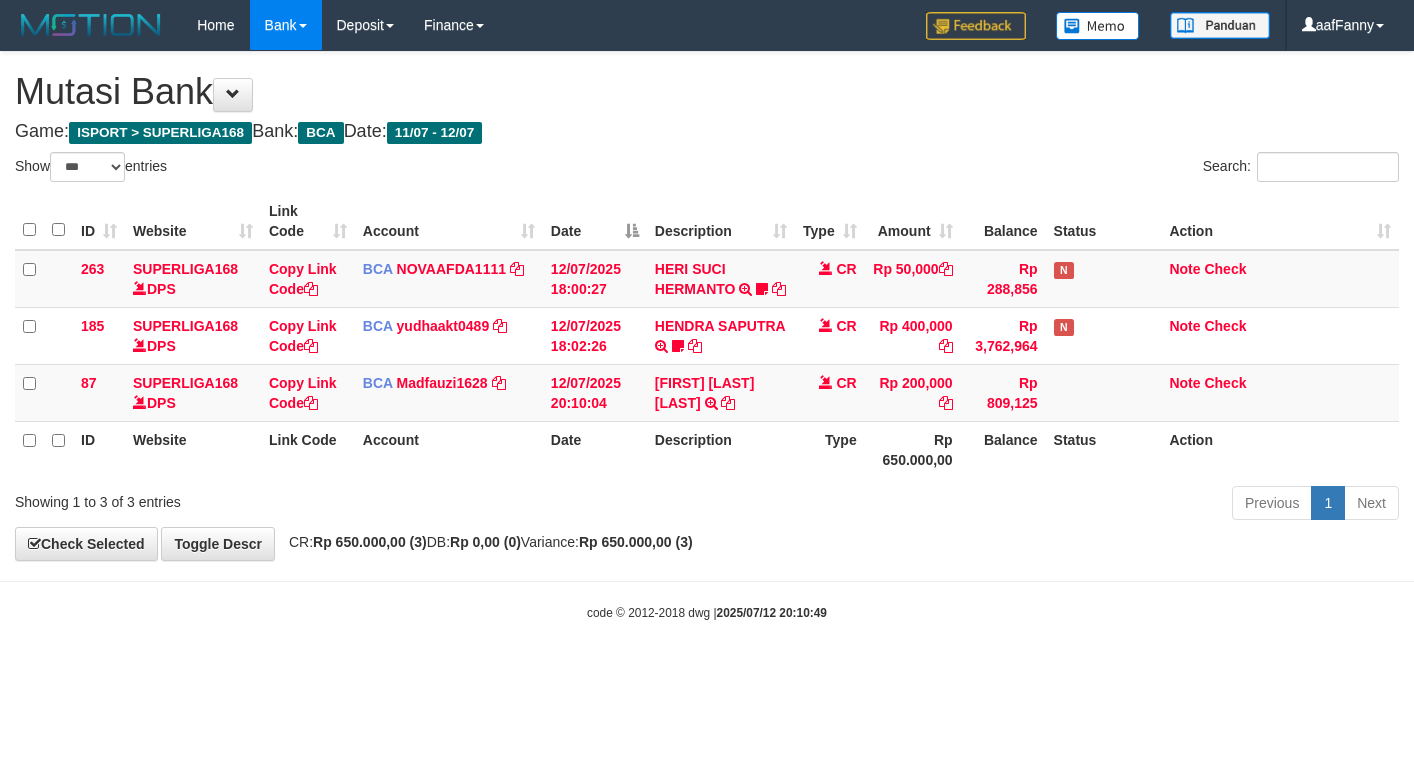select on "***" 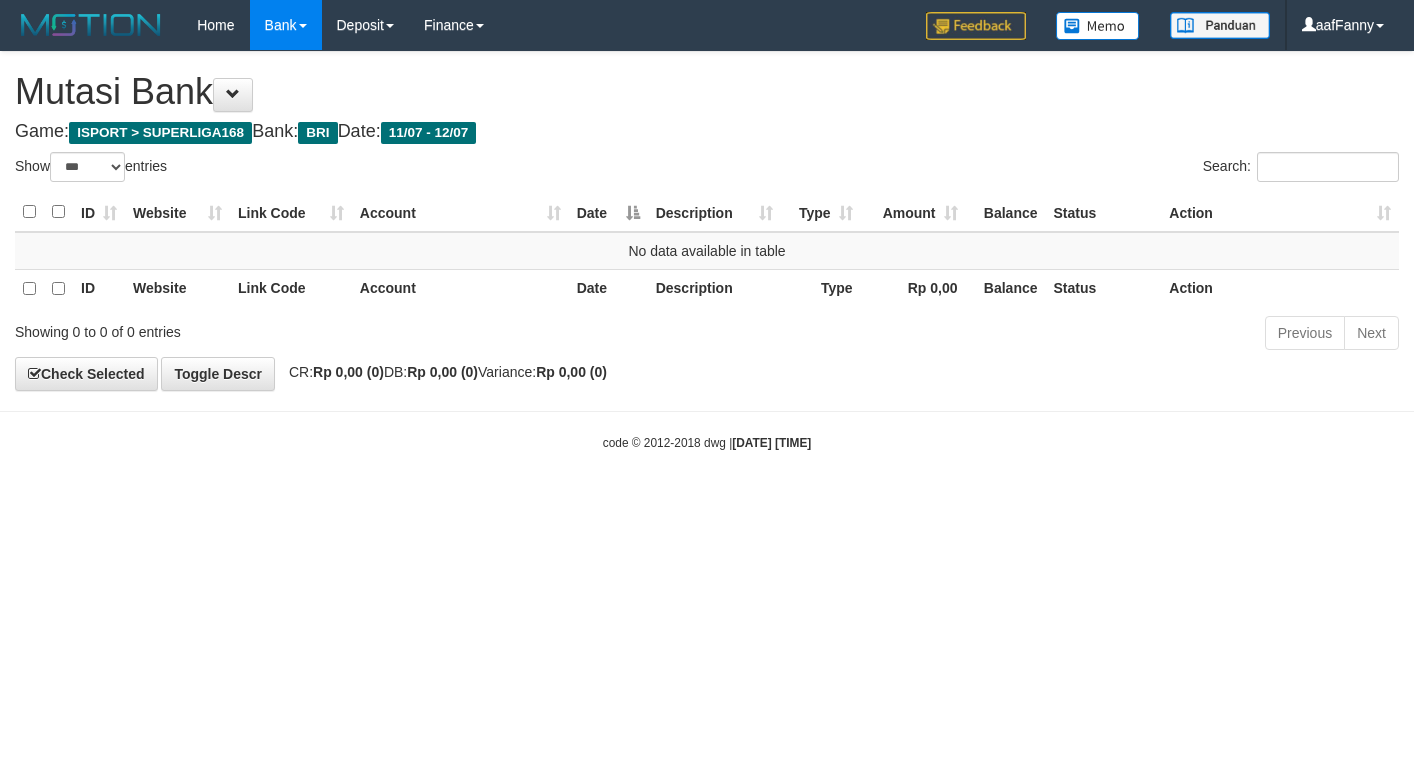 select on "***" 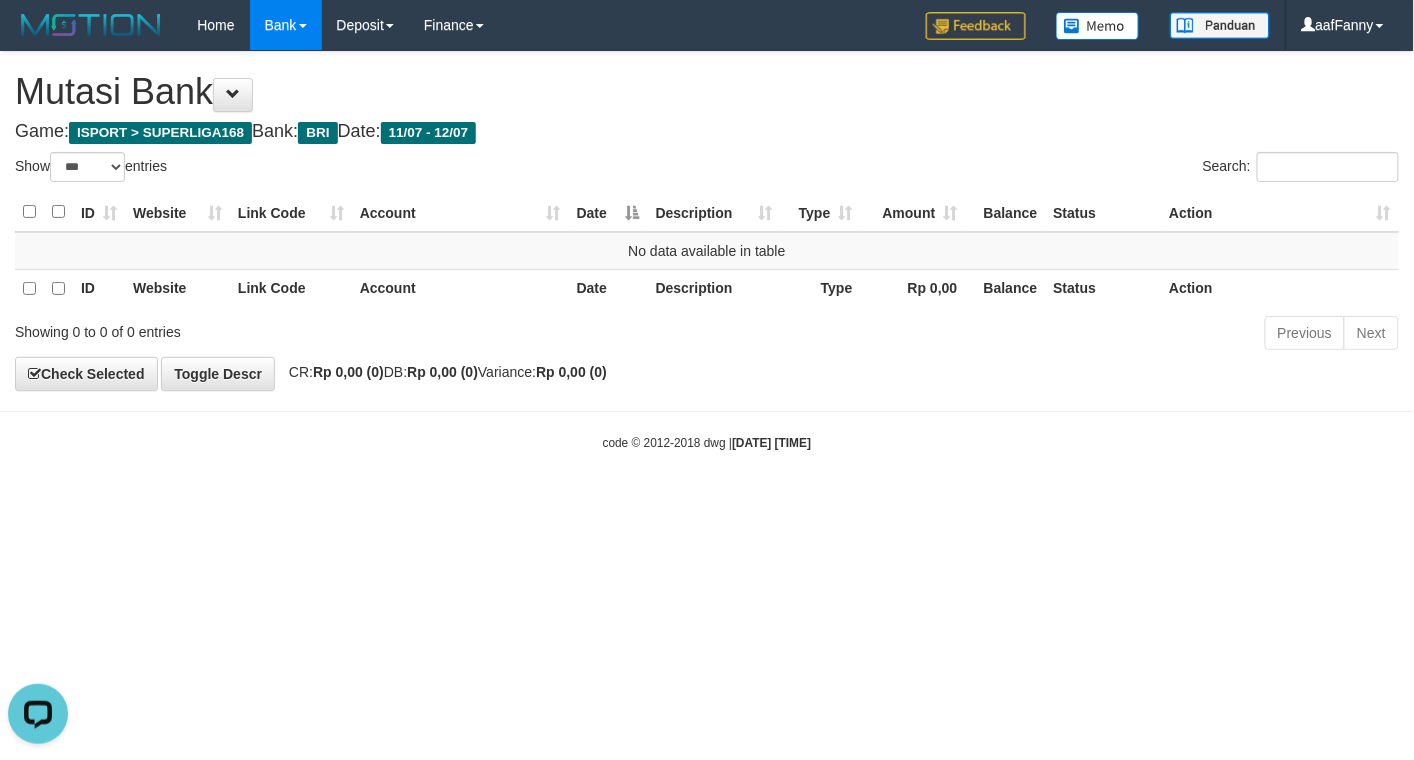 scroll, scrollTop: 0, scrollLeft: 0, axis: both 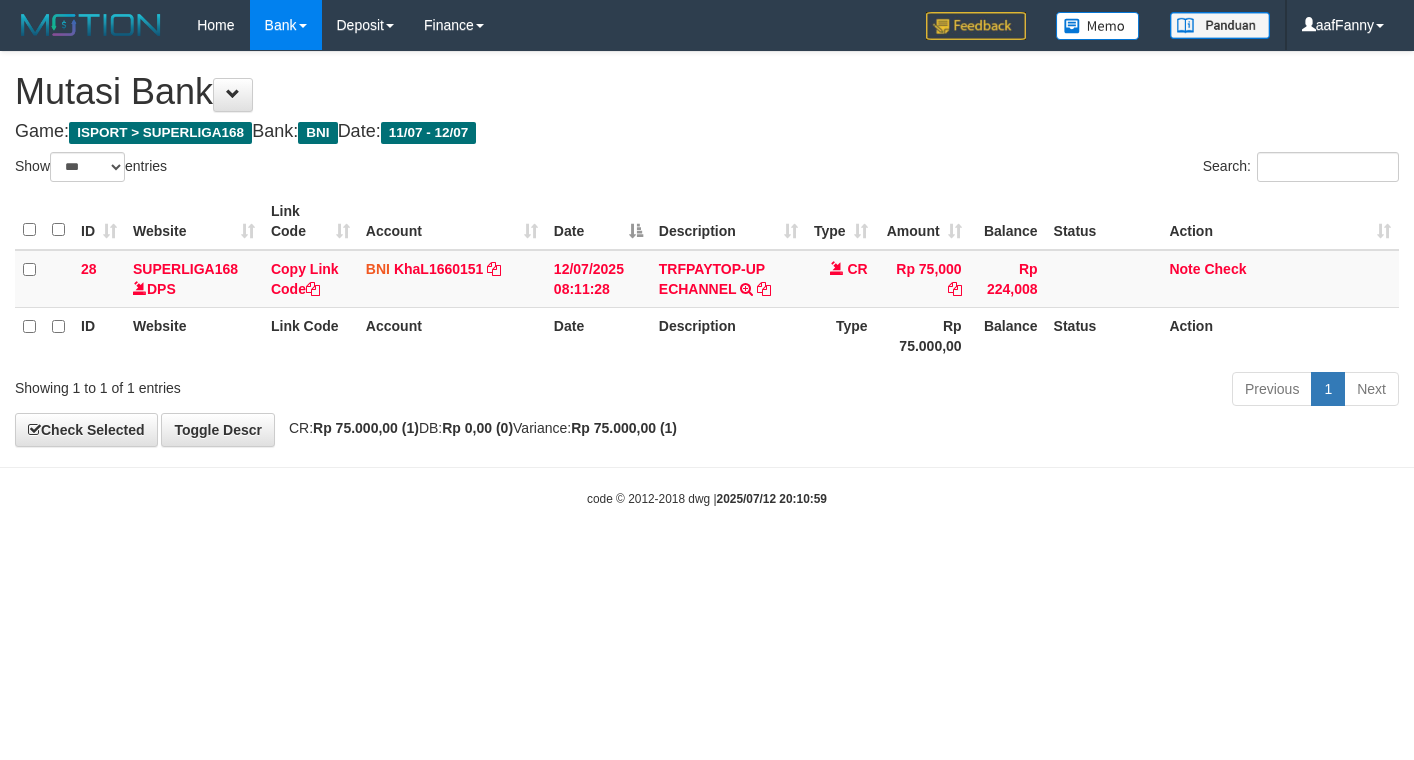 select on "***" 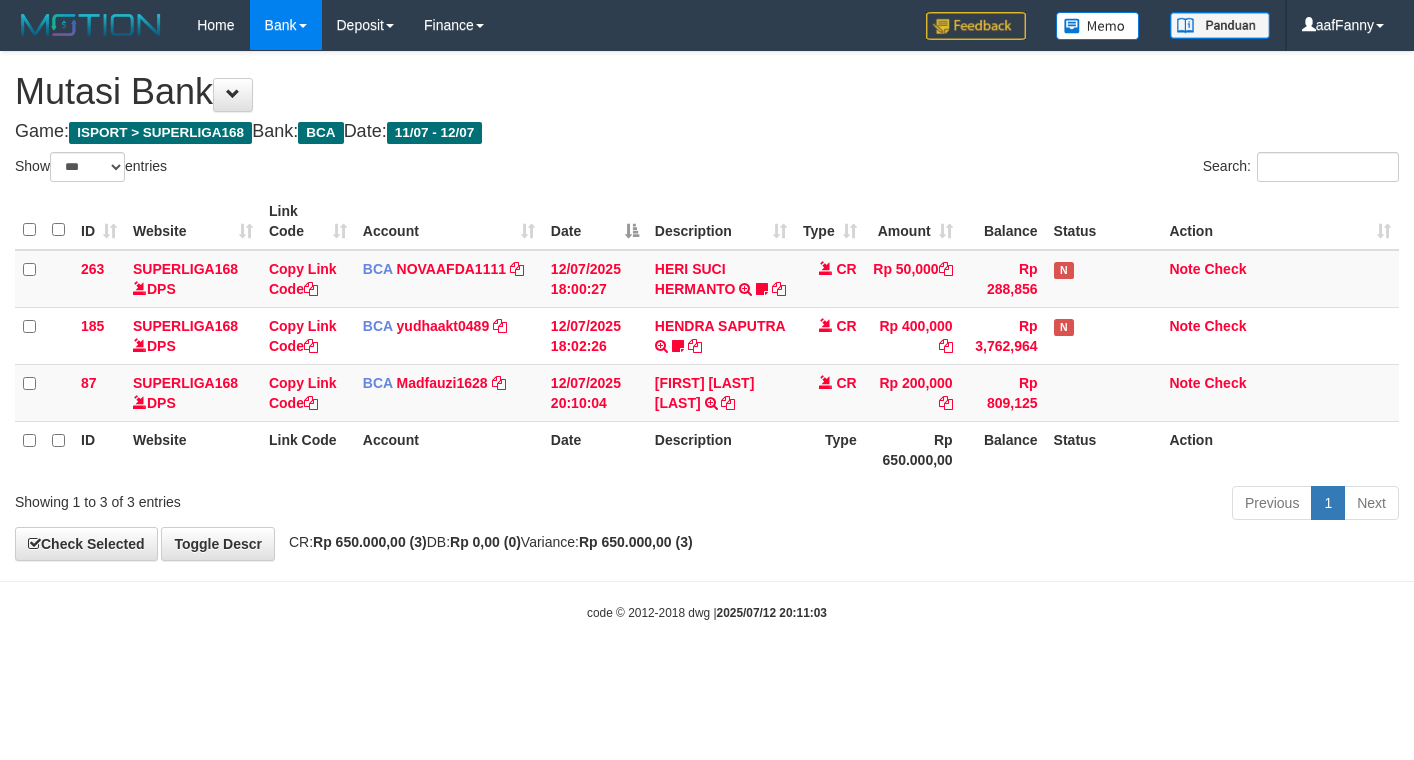 select on "***" 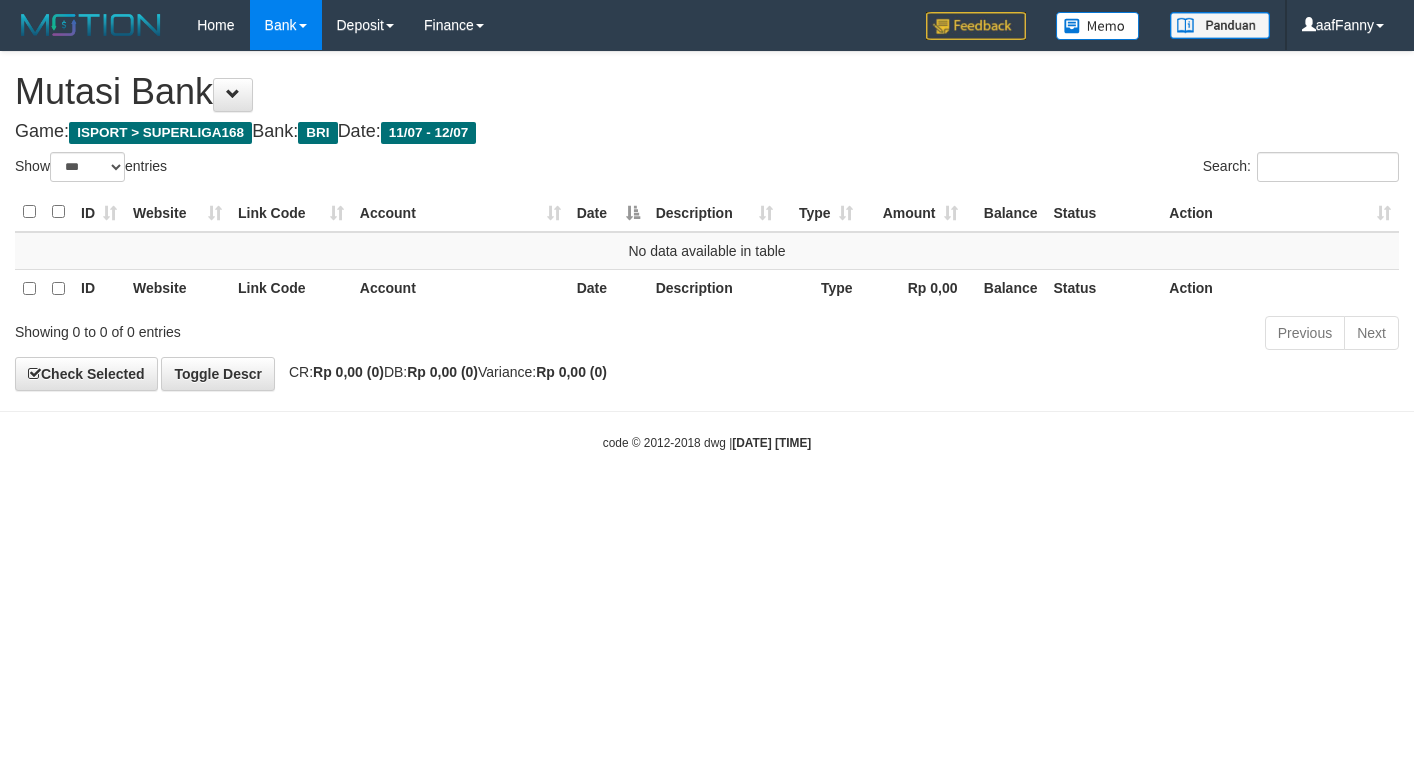 select on "***" 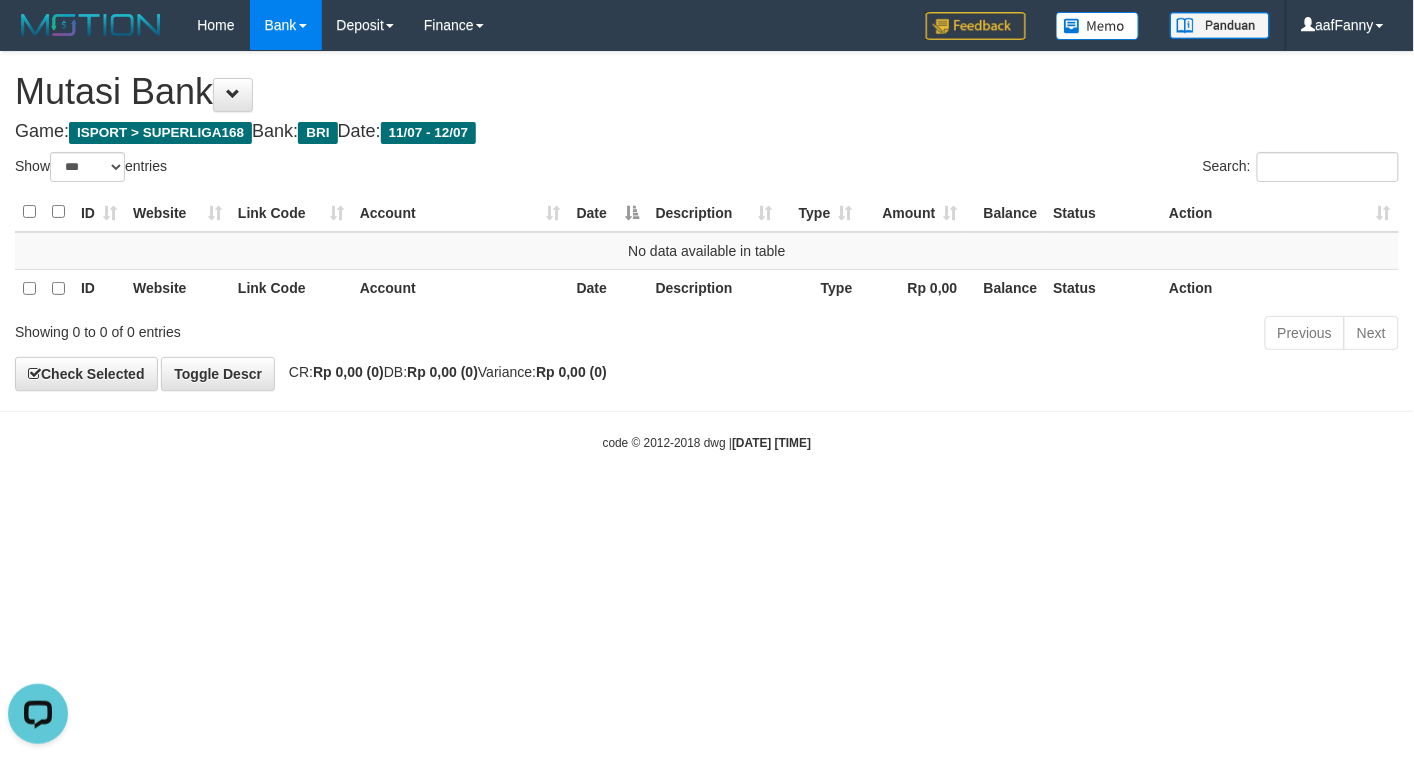 scroll, scrollTop: 0, scrollLeft: 0, axis: both 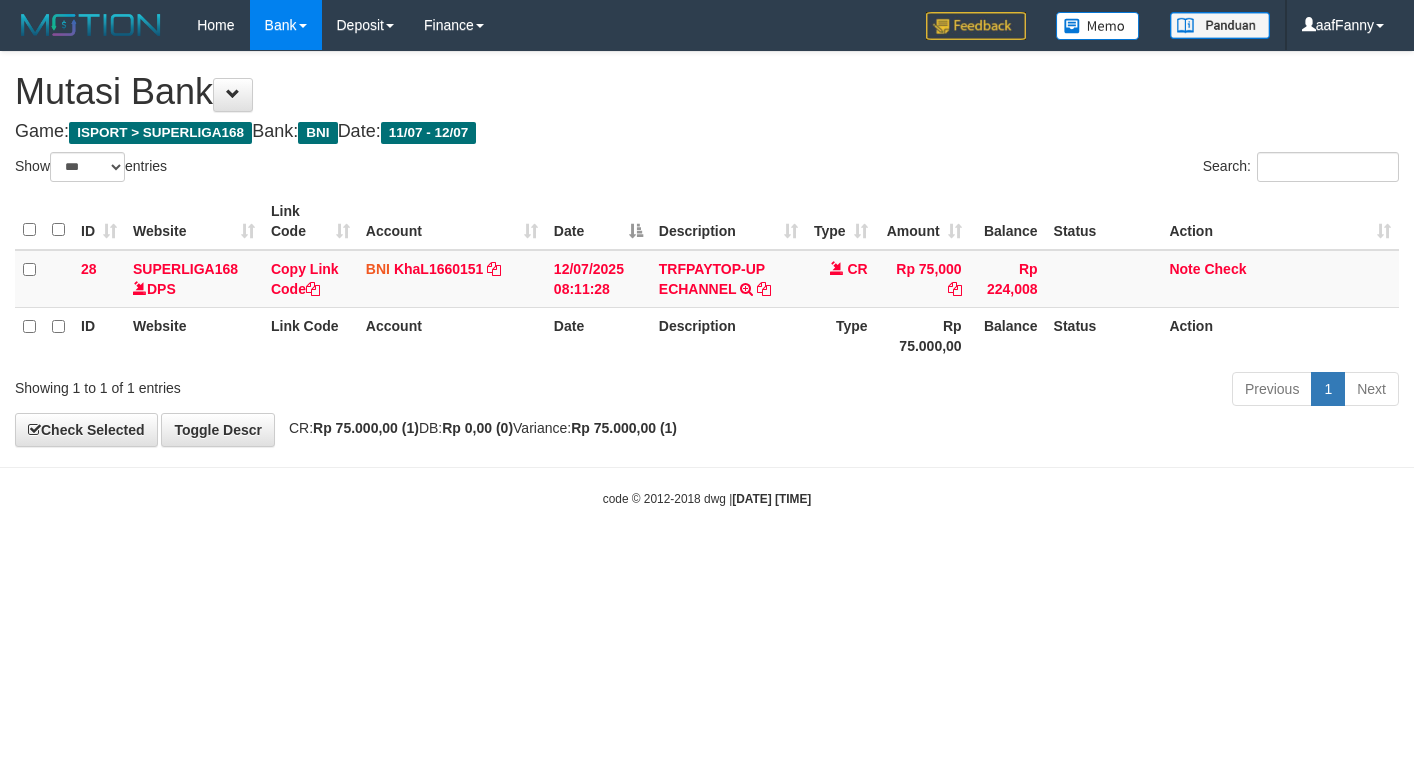 select on "***" 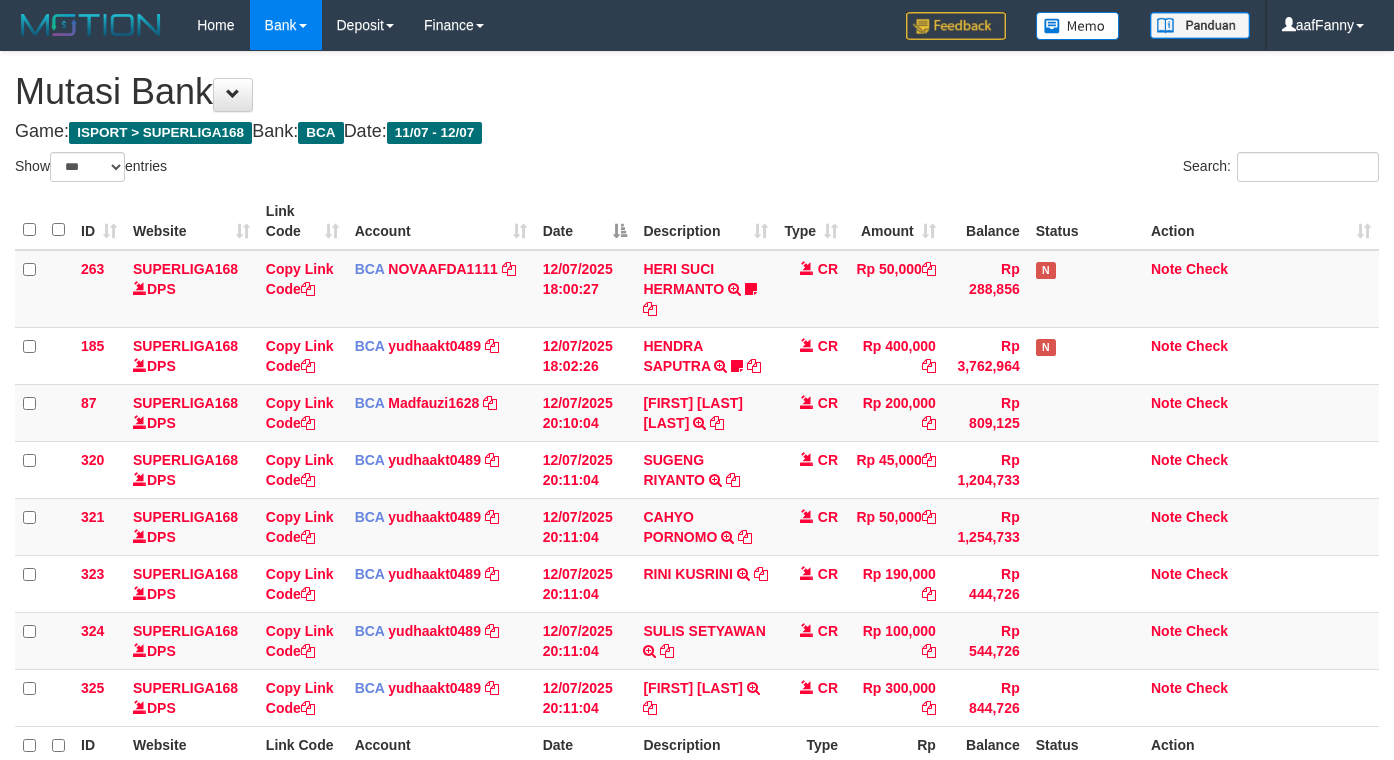 select on "***" 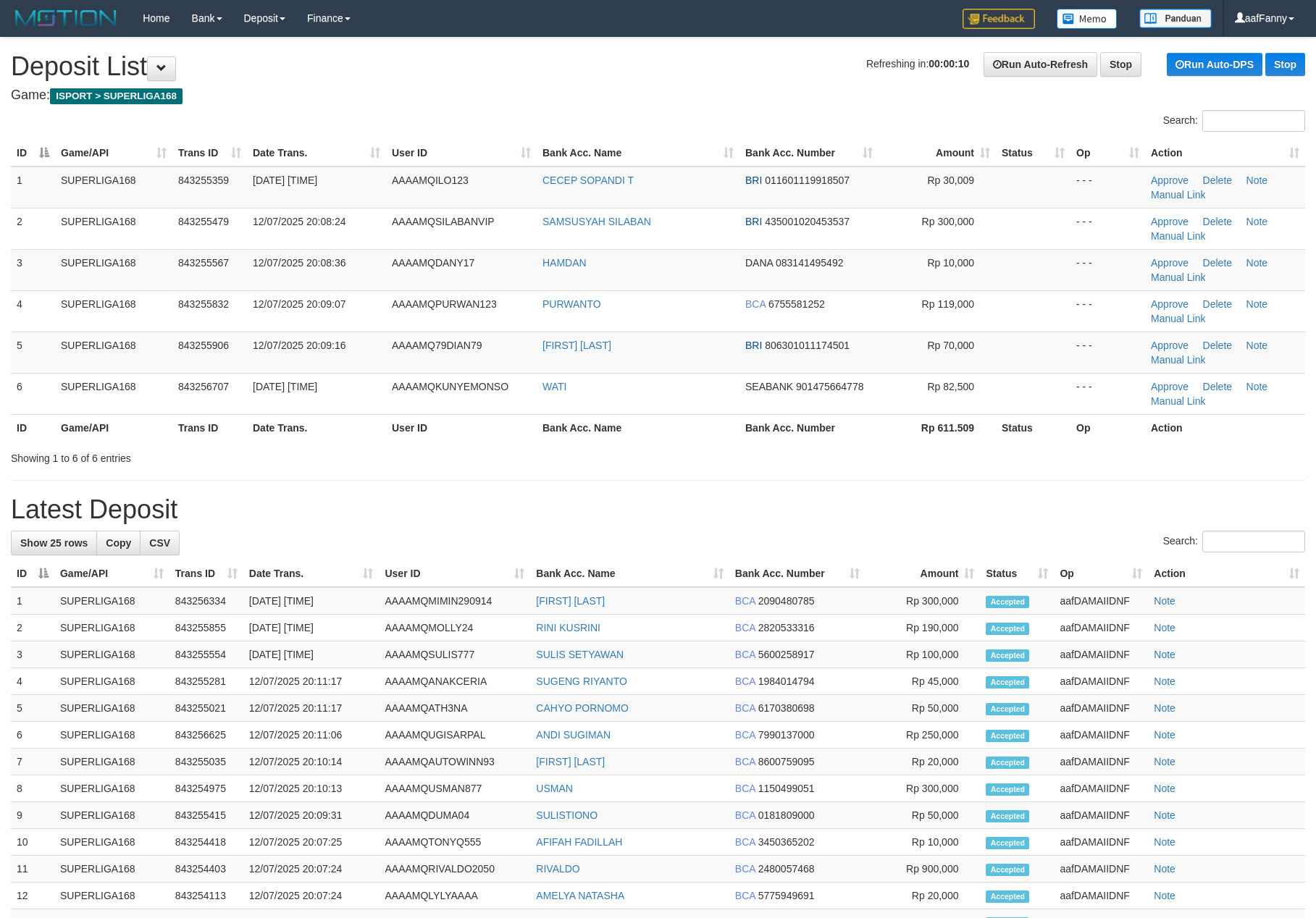 scroll, scrollTop: 0, scrollLeft: 0, axis: both 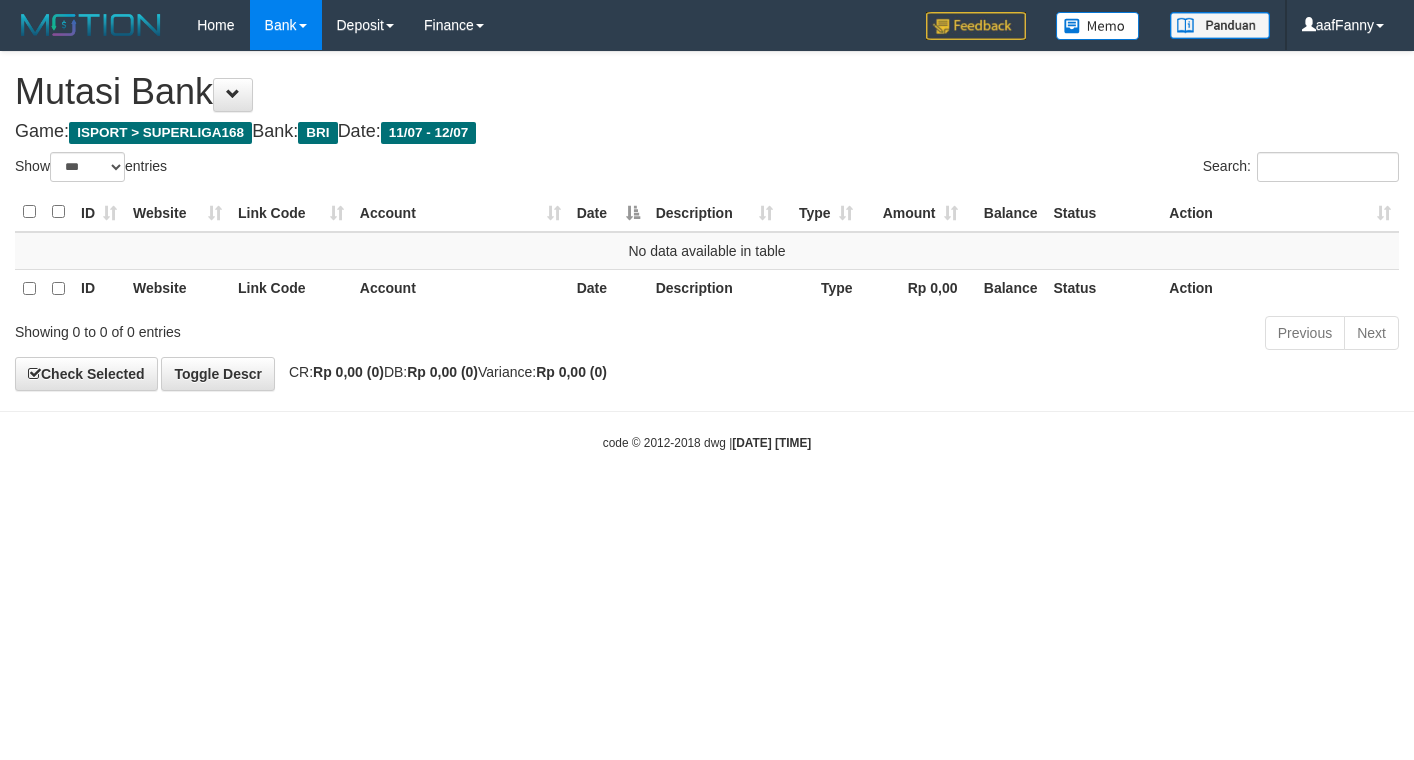 select on "***" 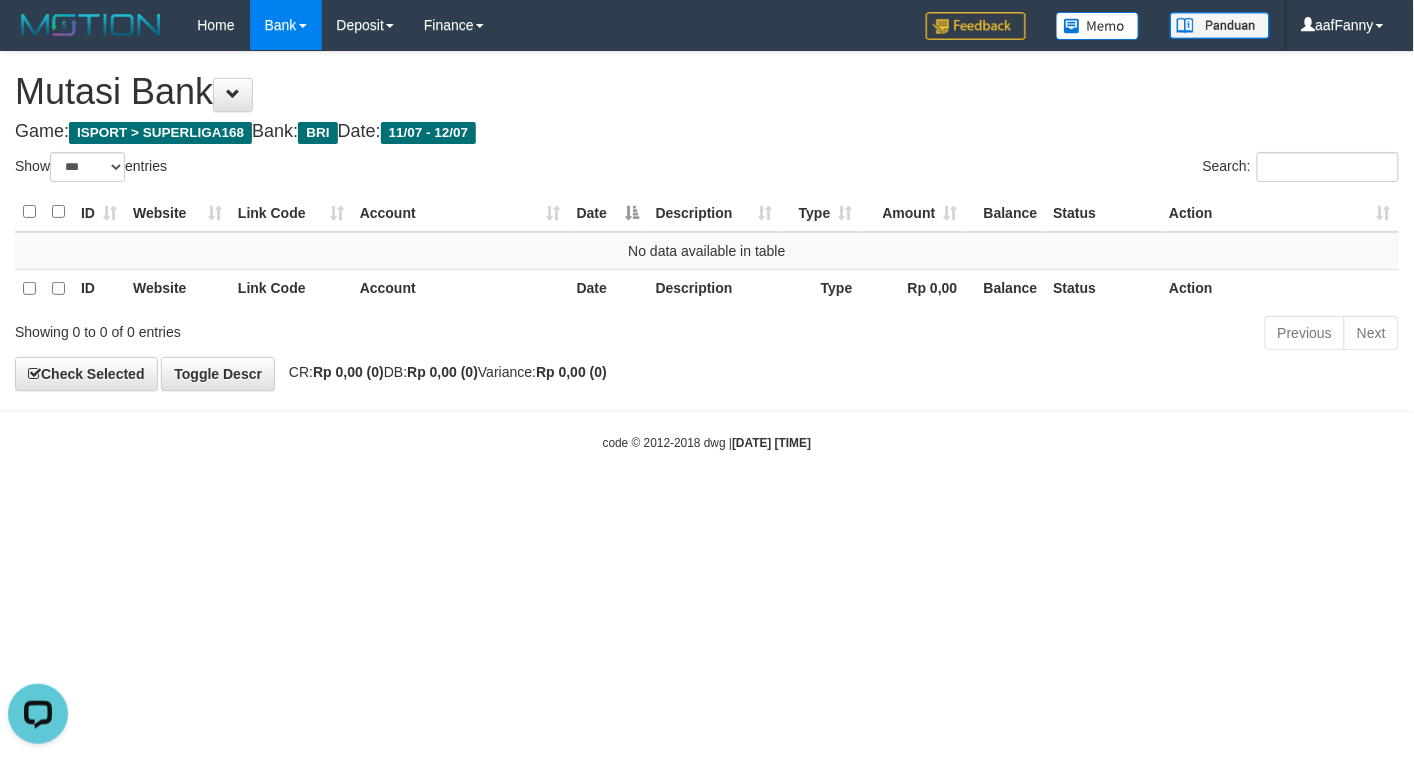 scroll, scrollTop: 0, scrollLeft: 0, axis: both 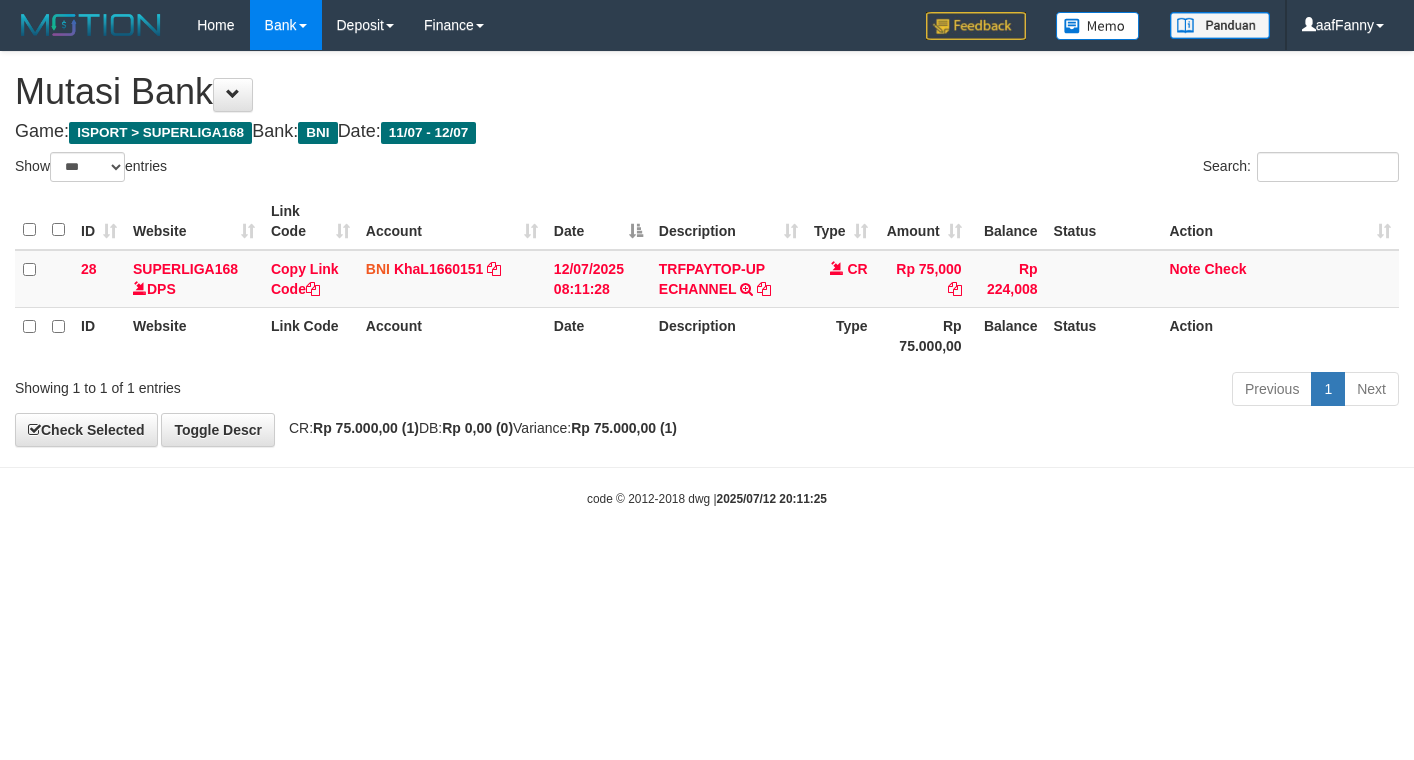 select on "***" 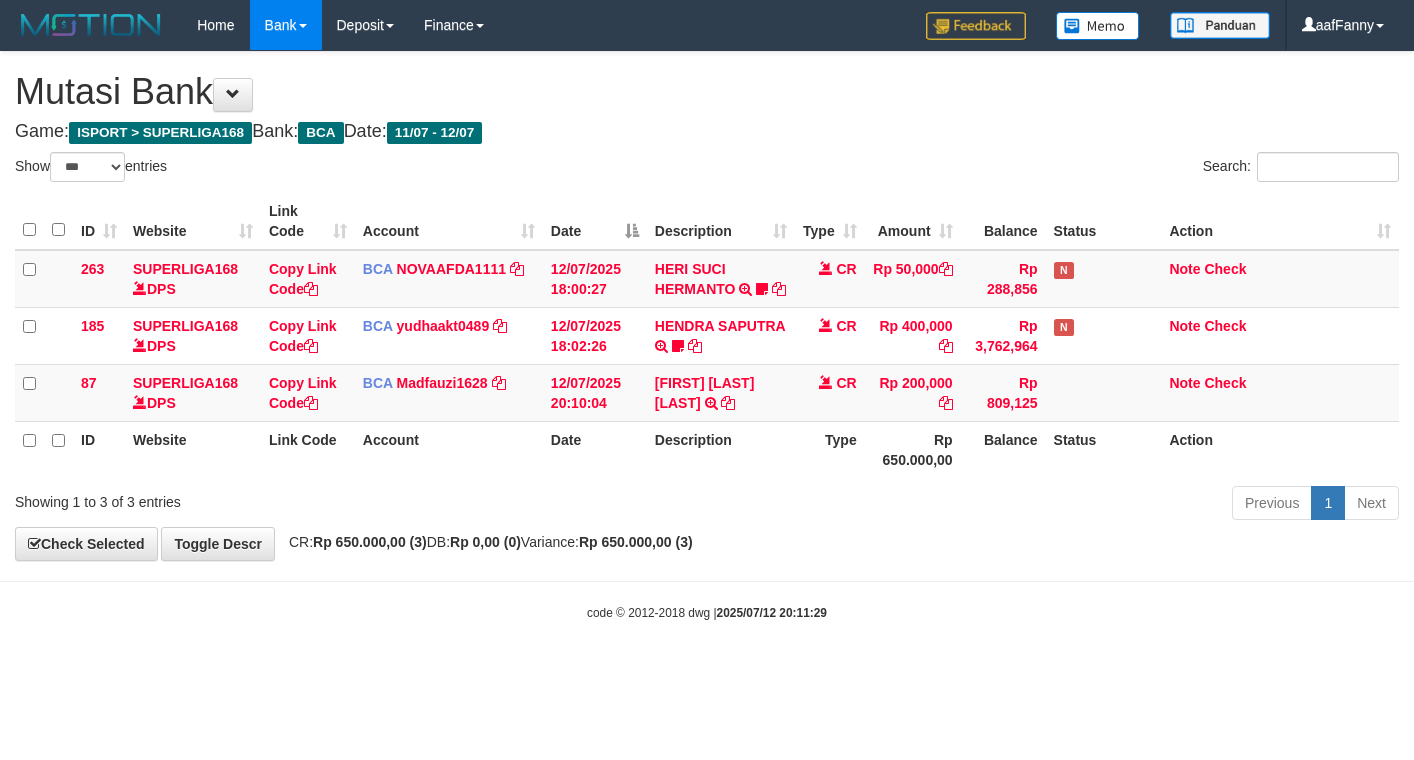 select on "***" 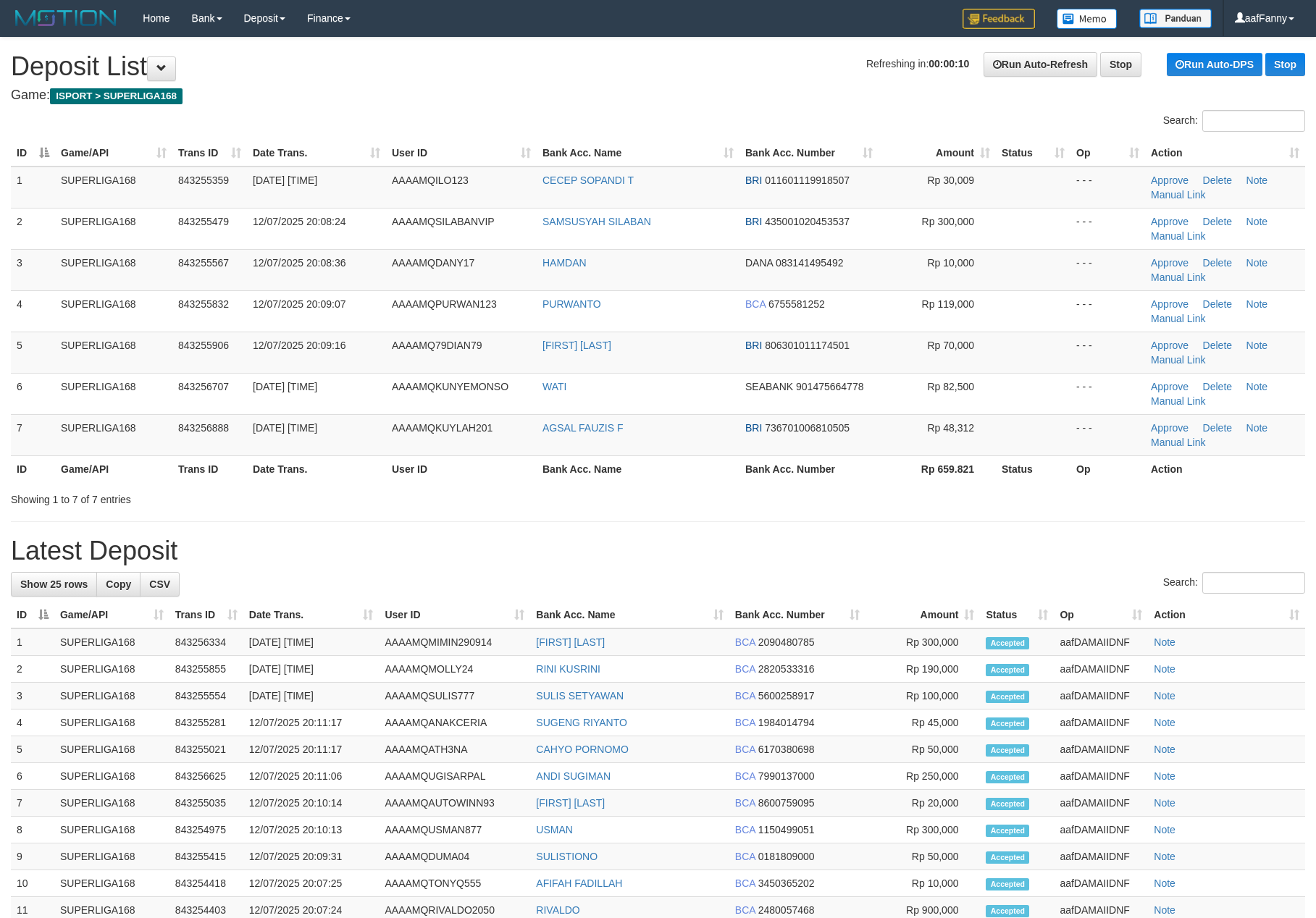 scroll, scrollTop: 0, scrollLeft: 0, axis: both 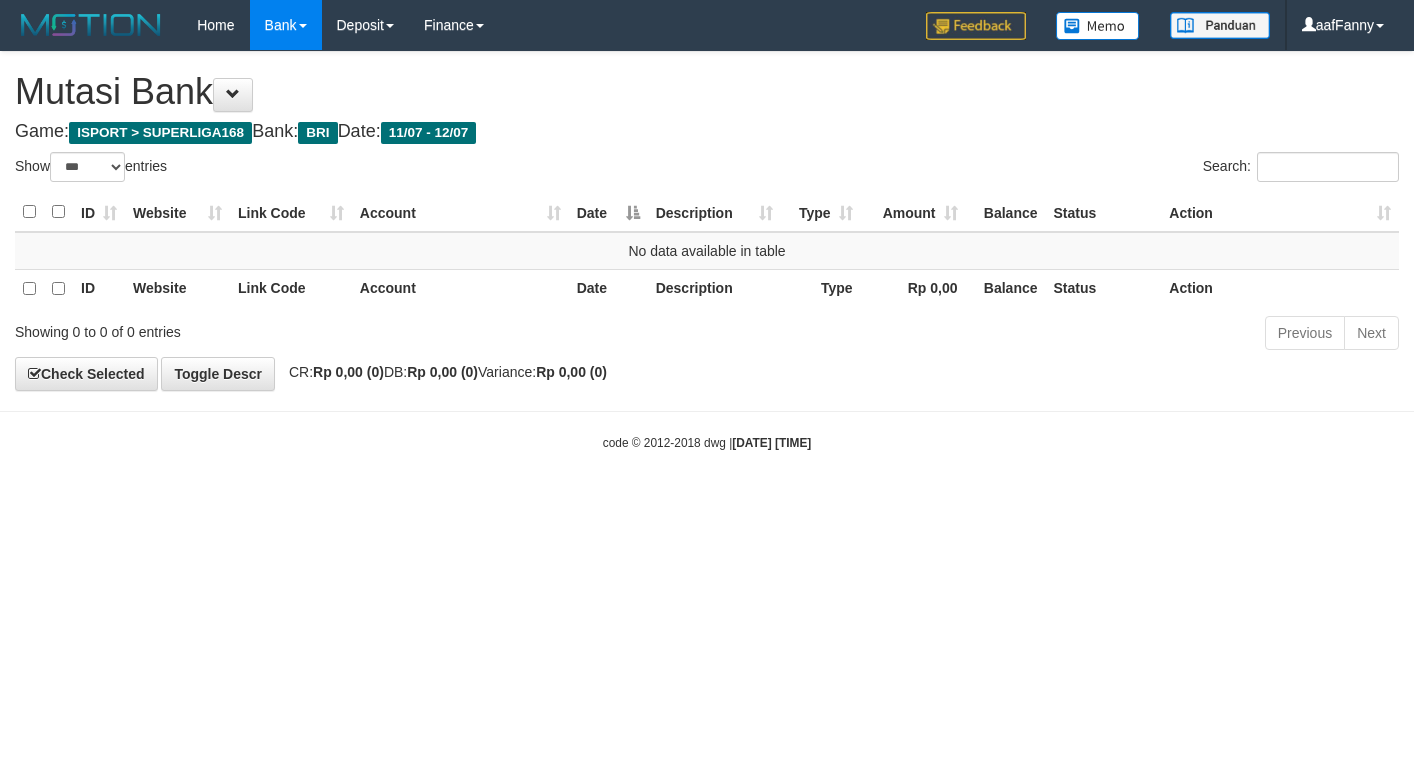 select on "***" 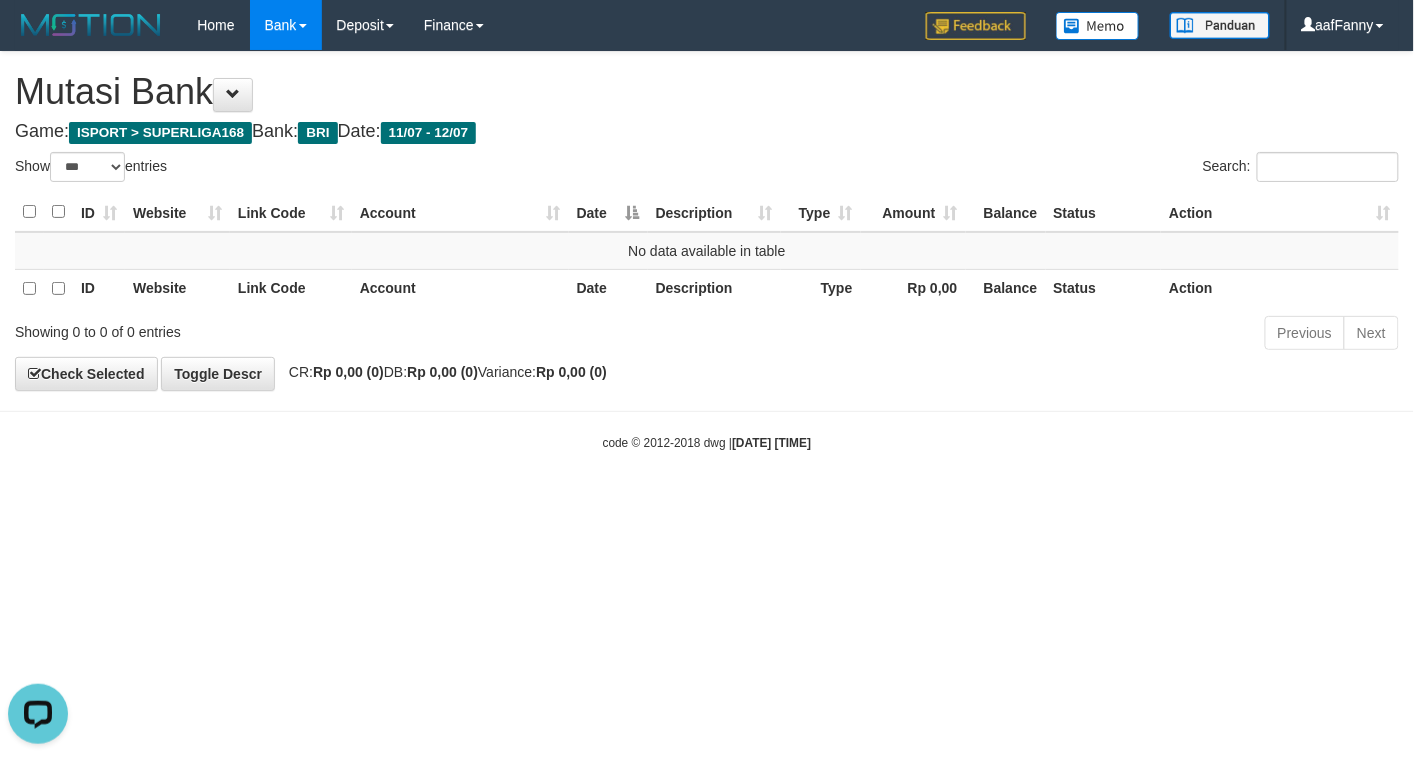 scroll, scrollTop: 0, scrollLeft: 0, axis: both 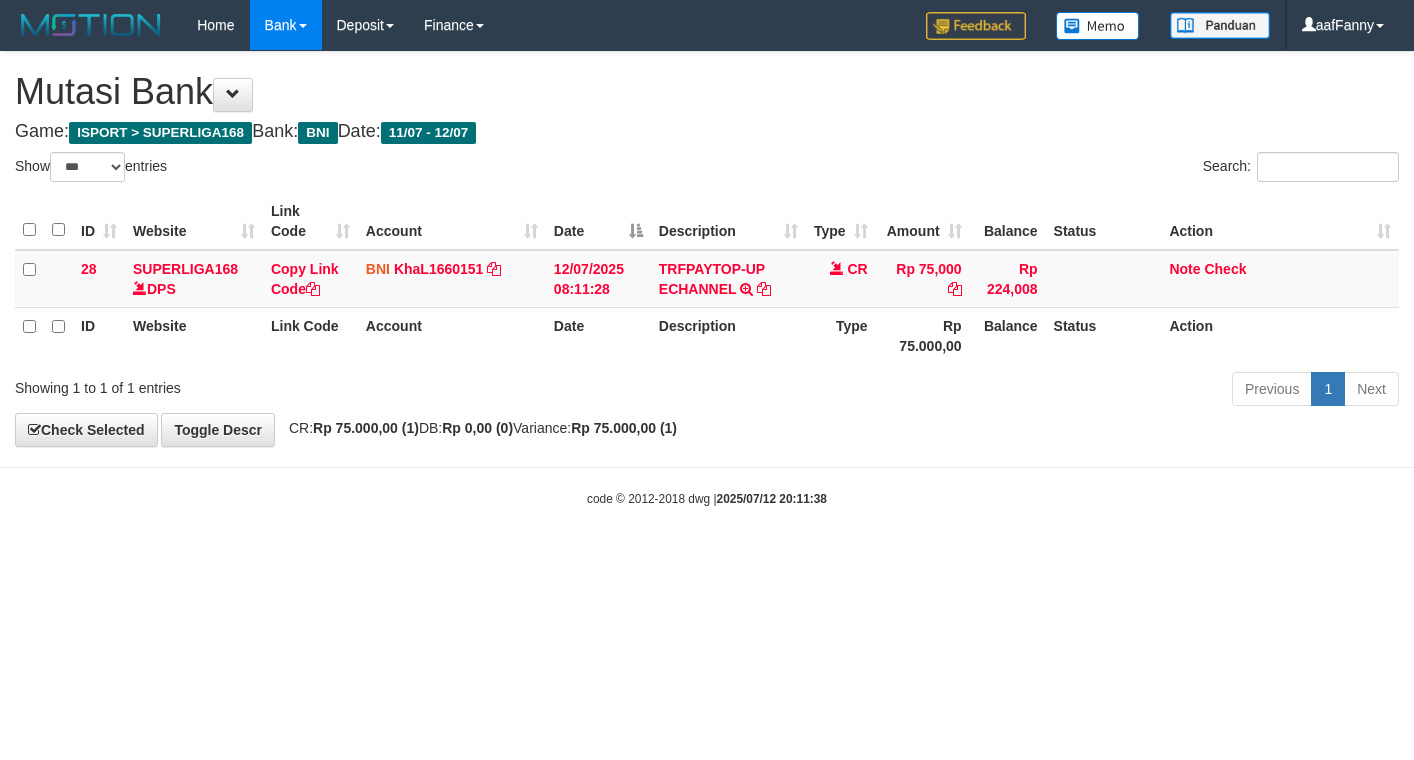 select on "***" 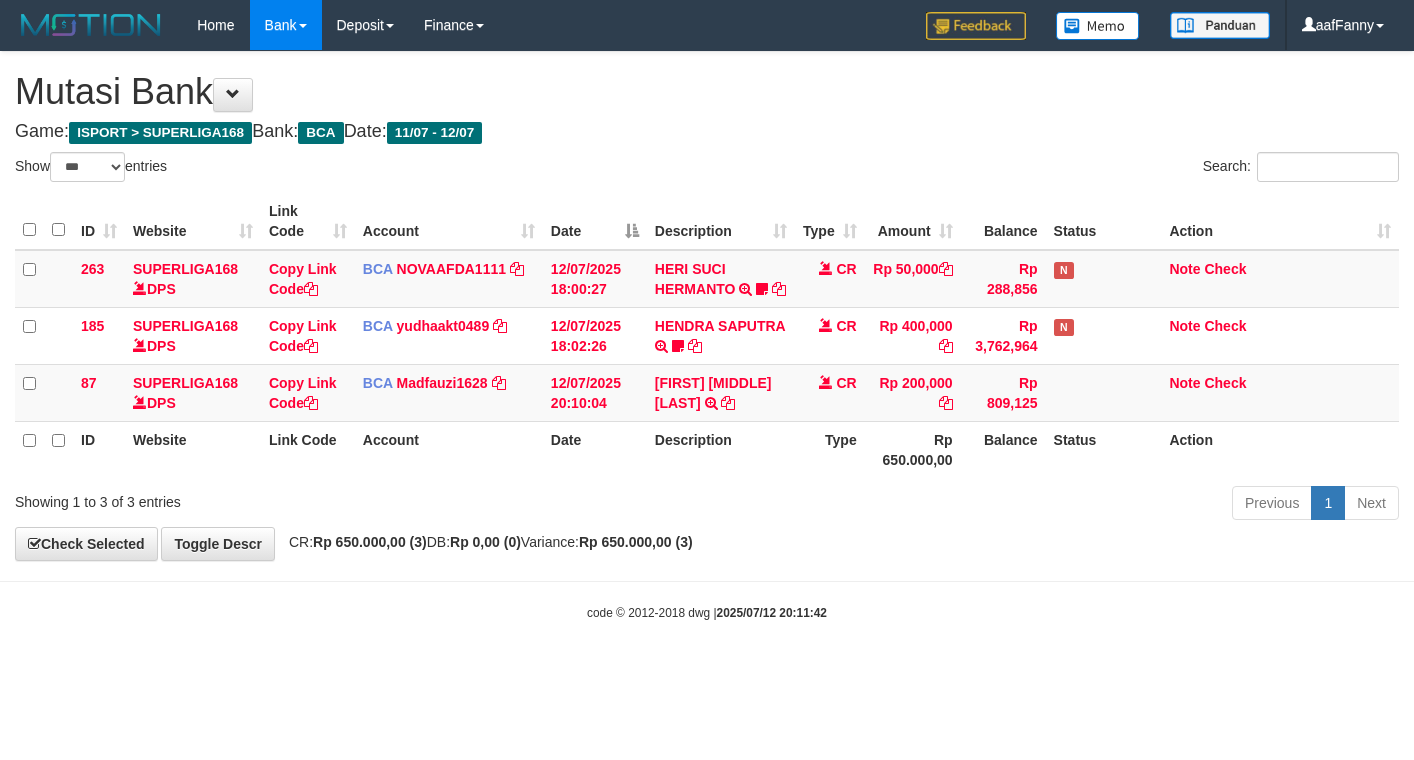 select on "***" 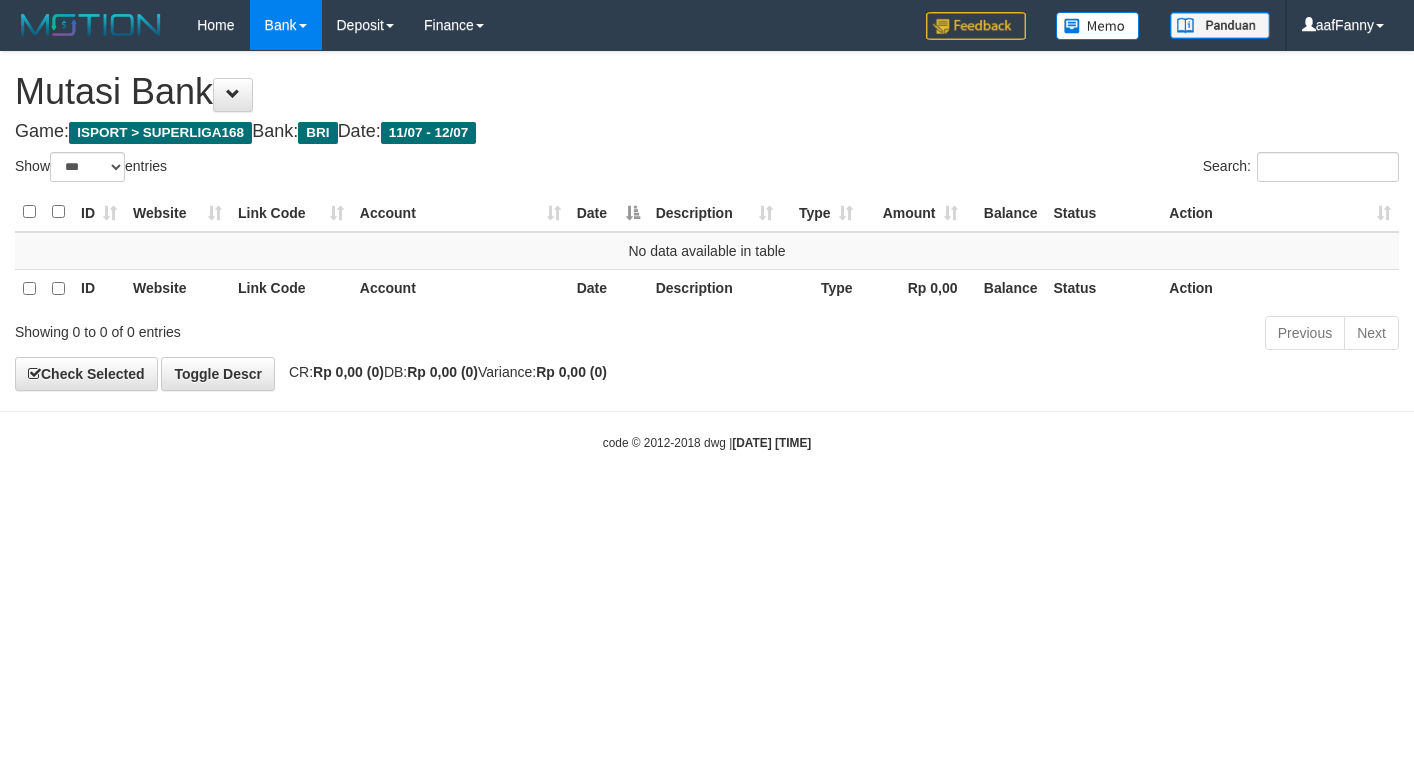 select on "***" 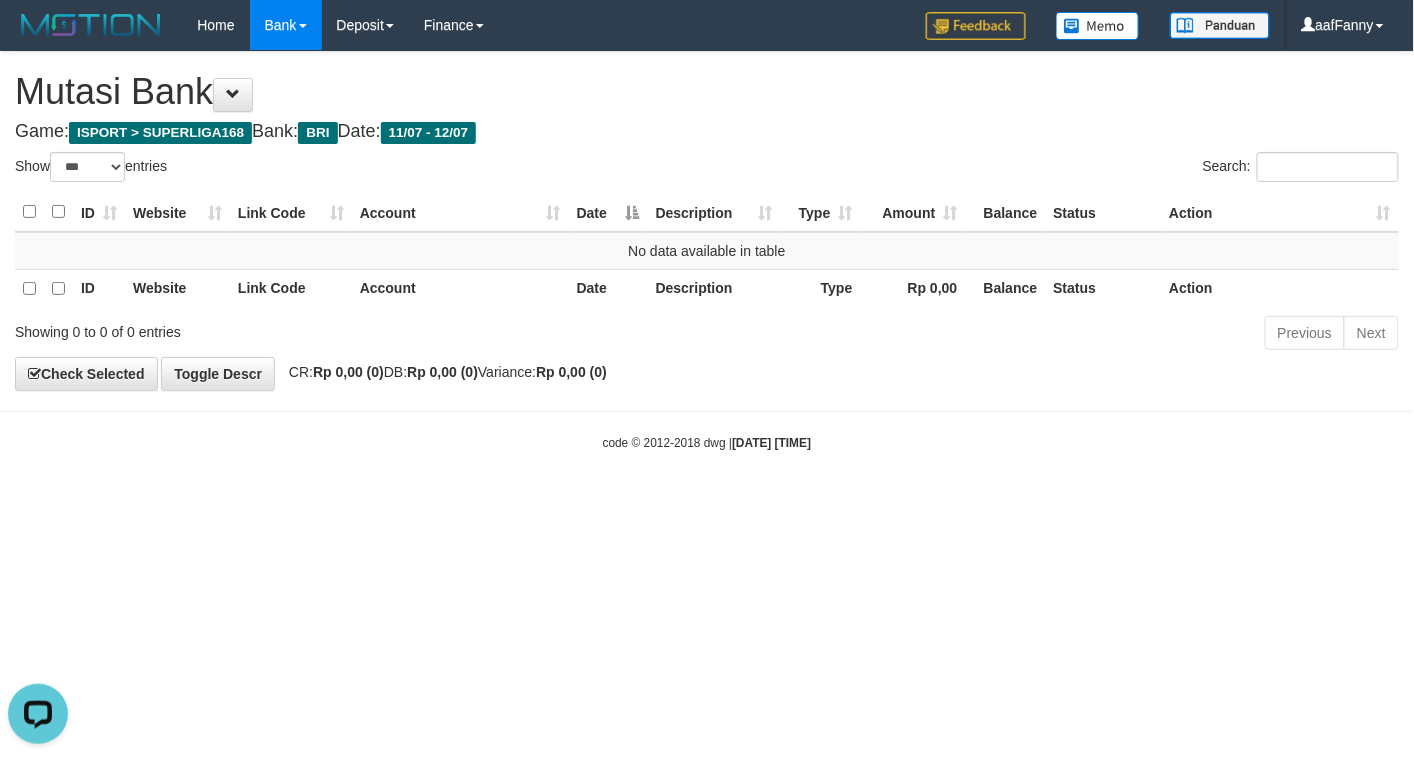 scroll, scrollTop: 0, scrollLeft: 0, axis: both 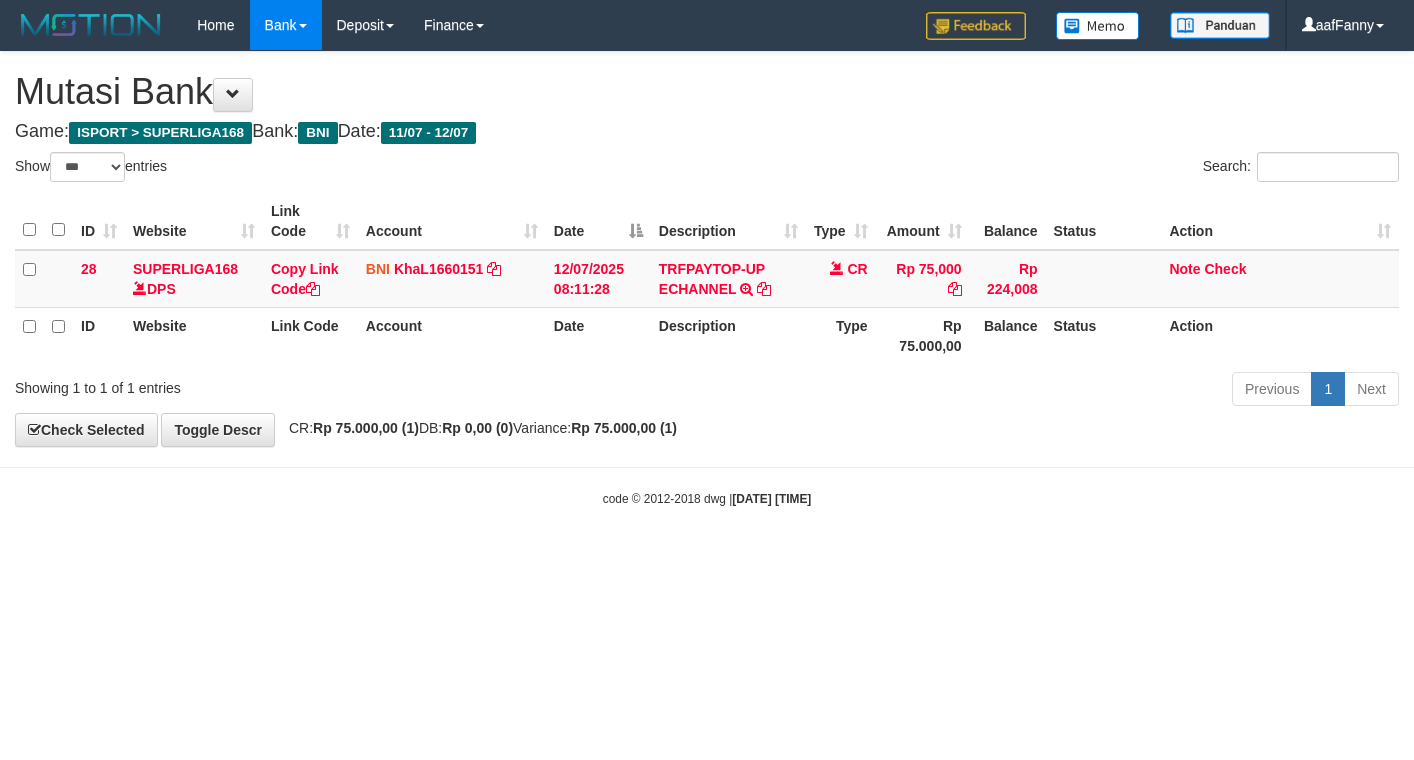 select on "***" 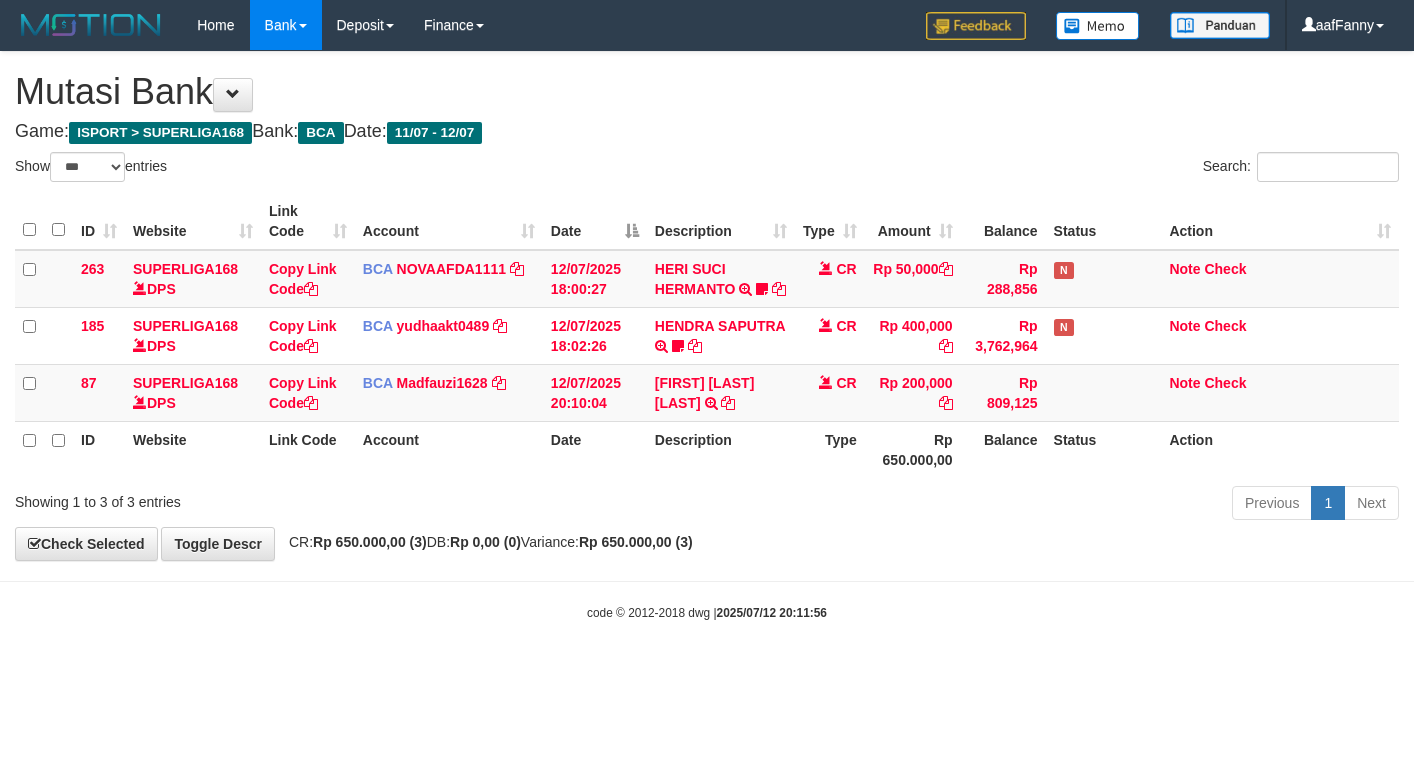select on "***" 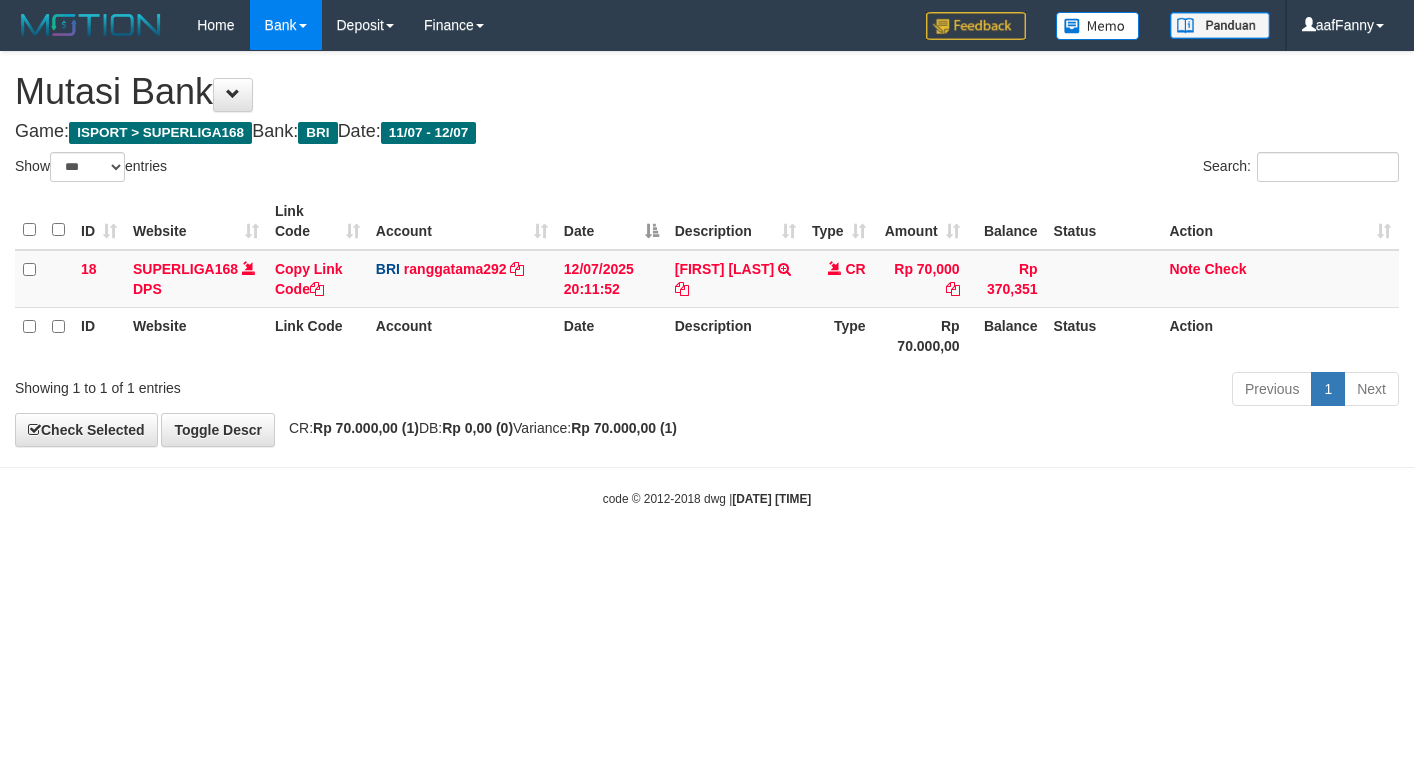 select on "***" 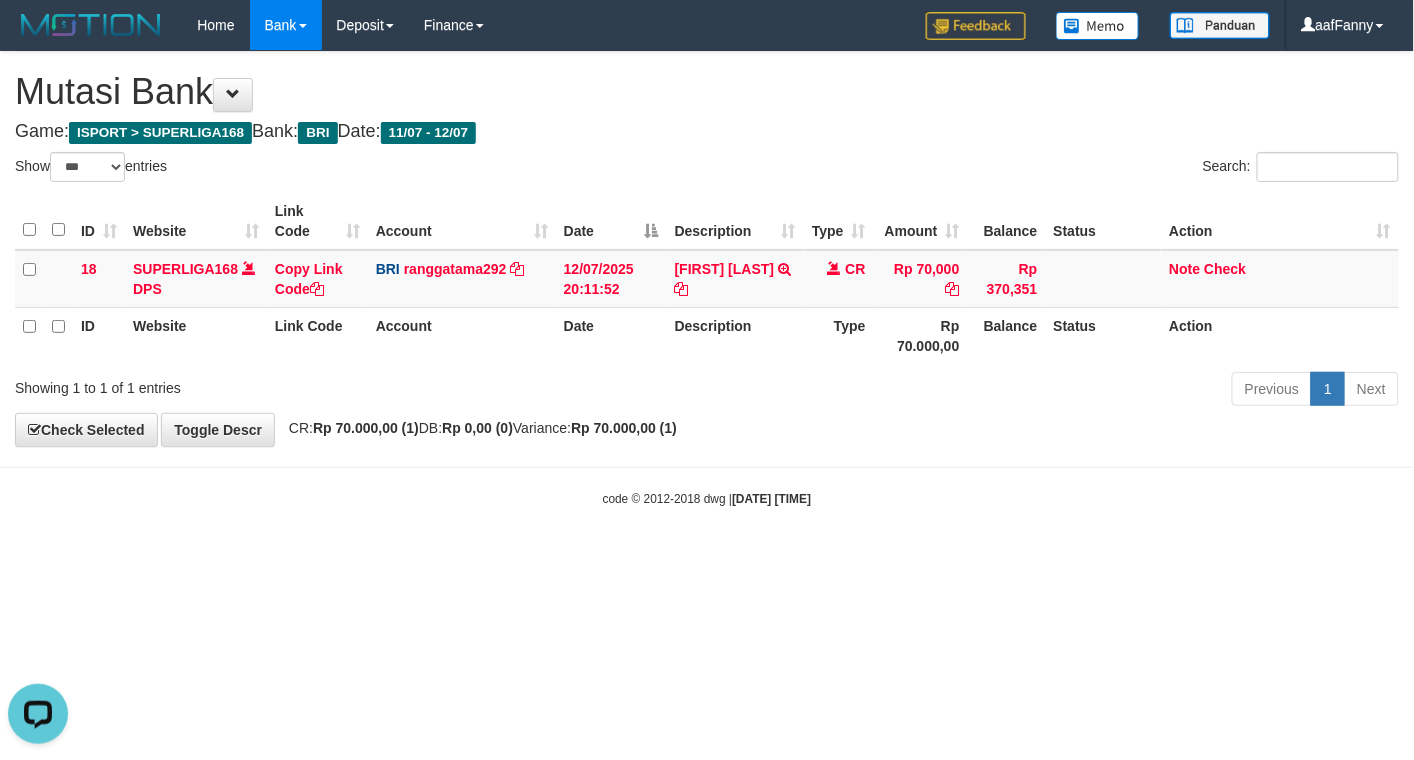 scroll, scrollTop: 0, scrollLeft: 0, axis: both 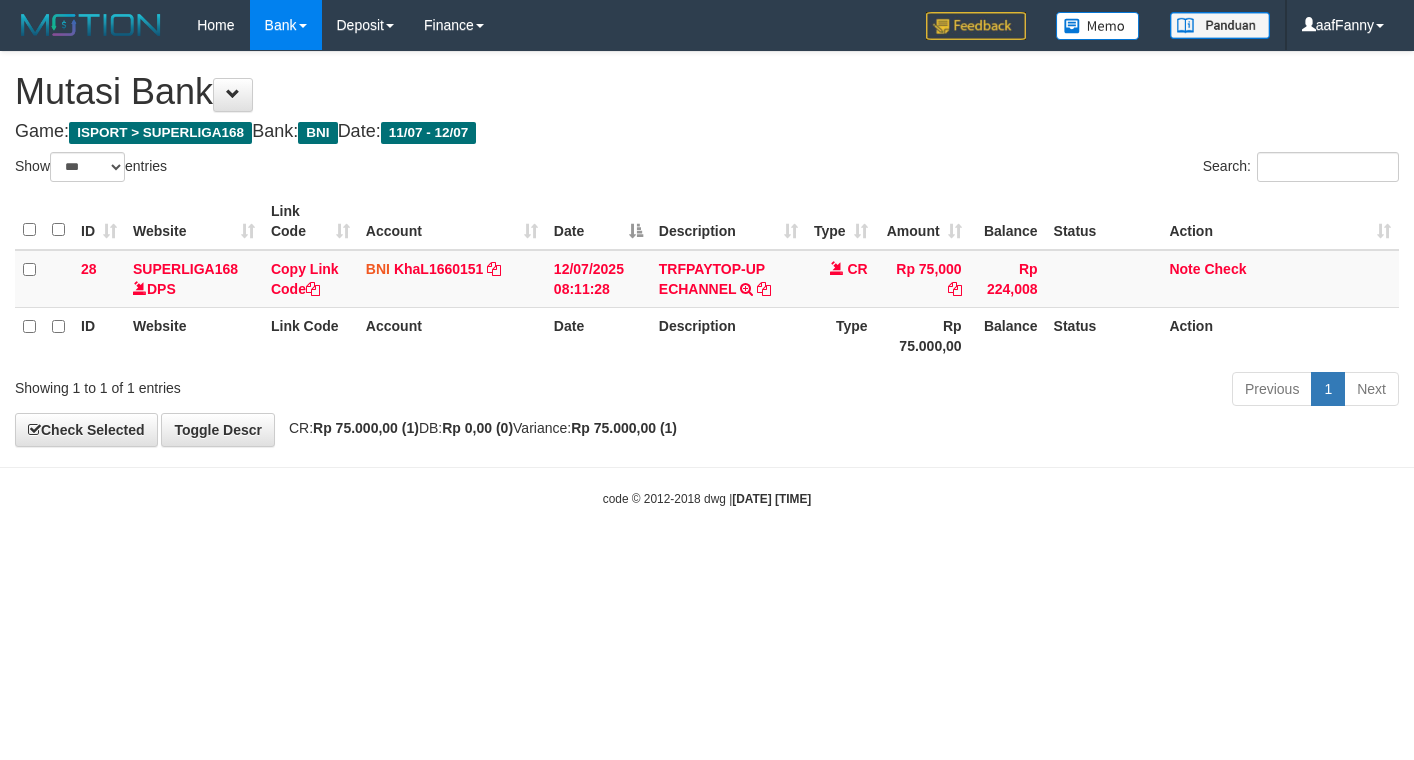 select on "***" 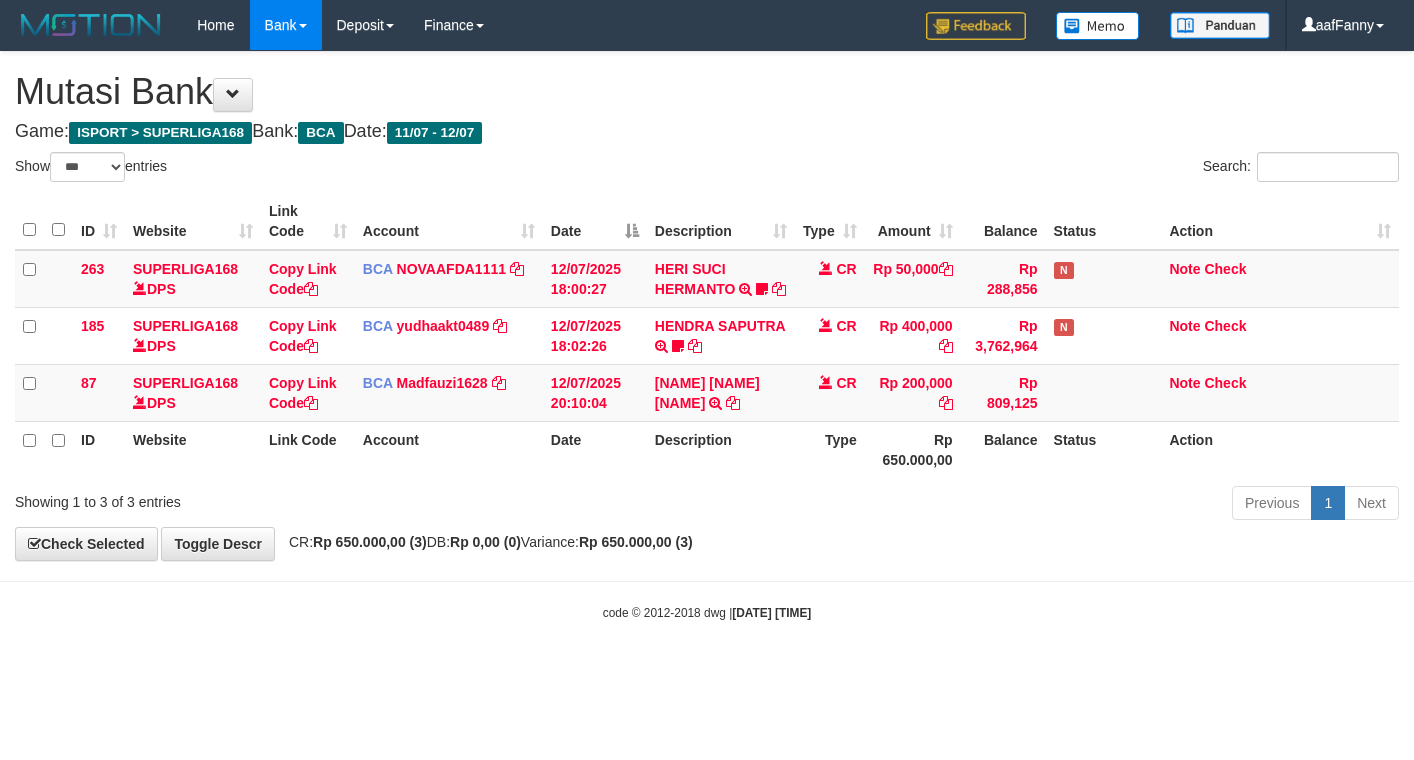 select on "***" 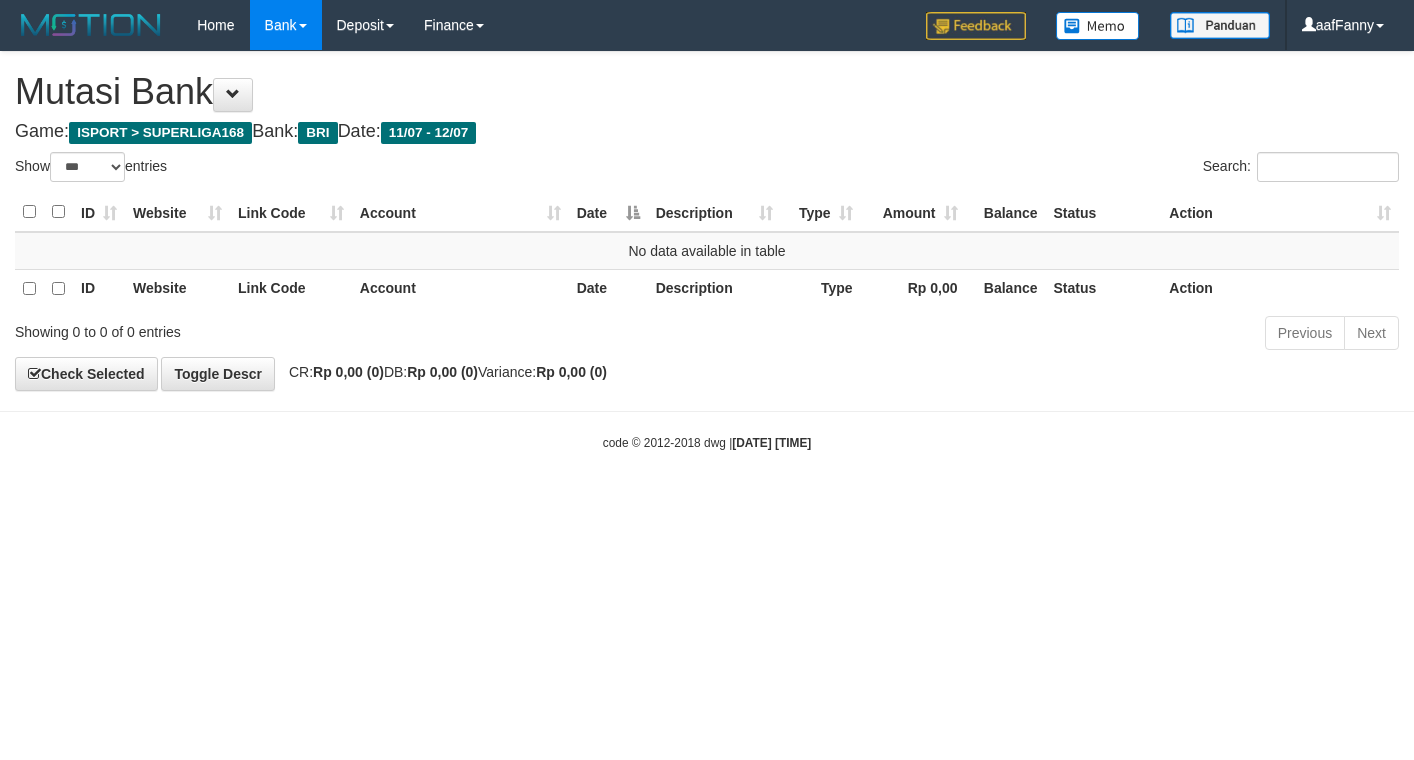 select on "***" 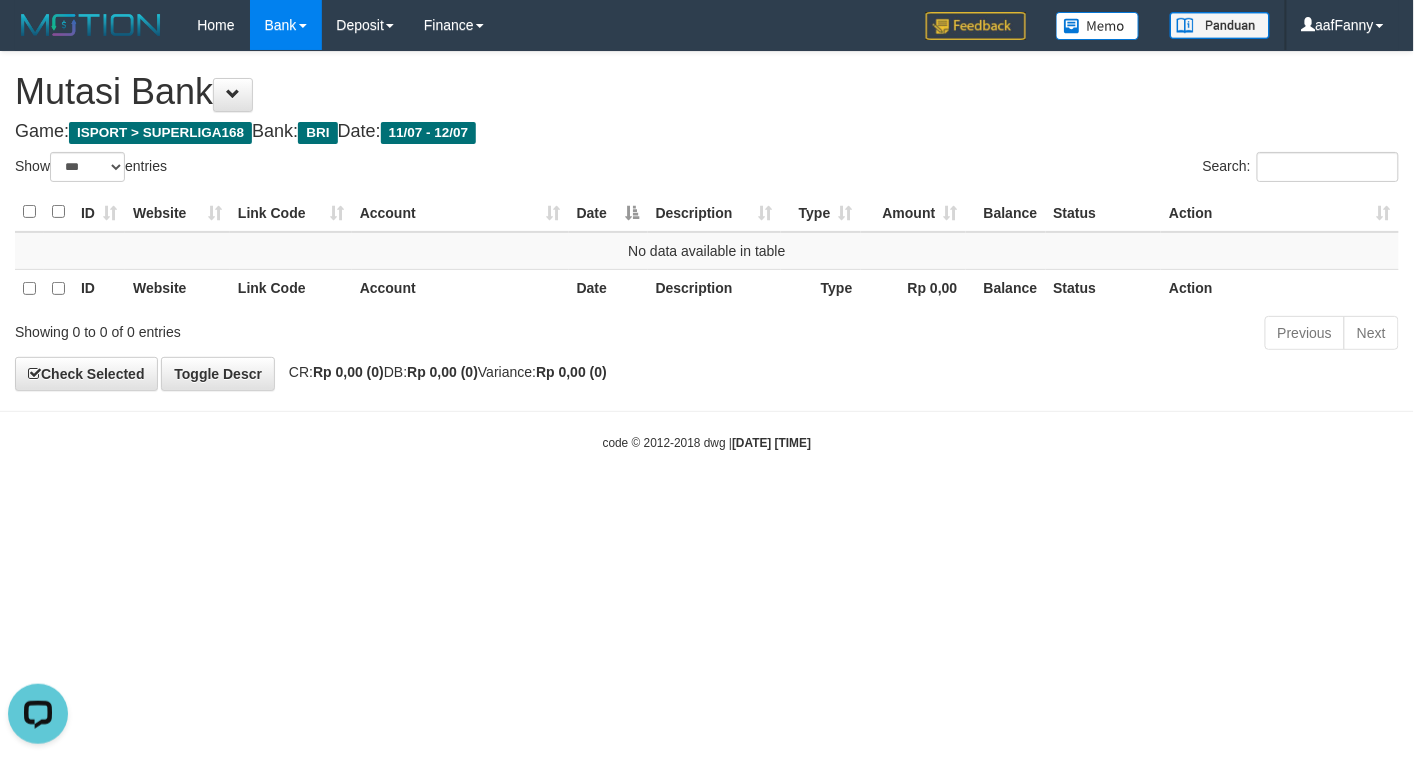scroll, scrollTop: 0, scrollLeft: 0, axis: both 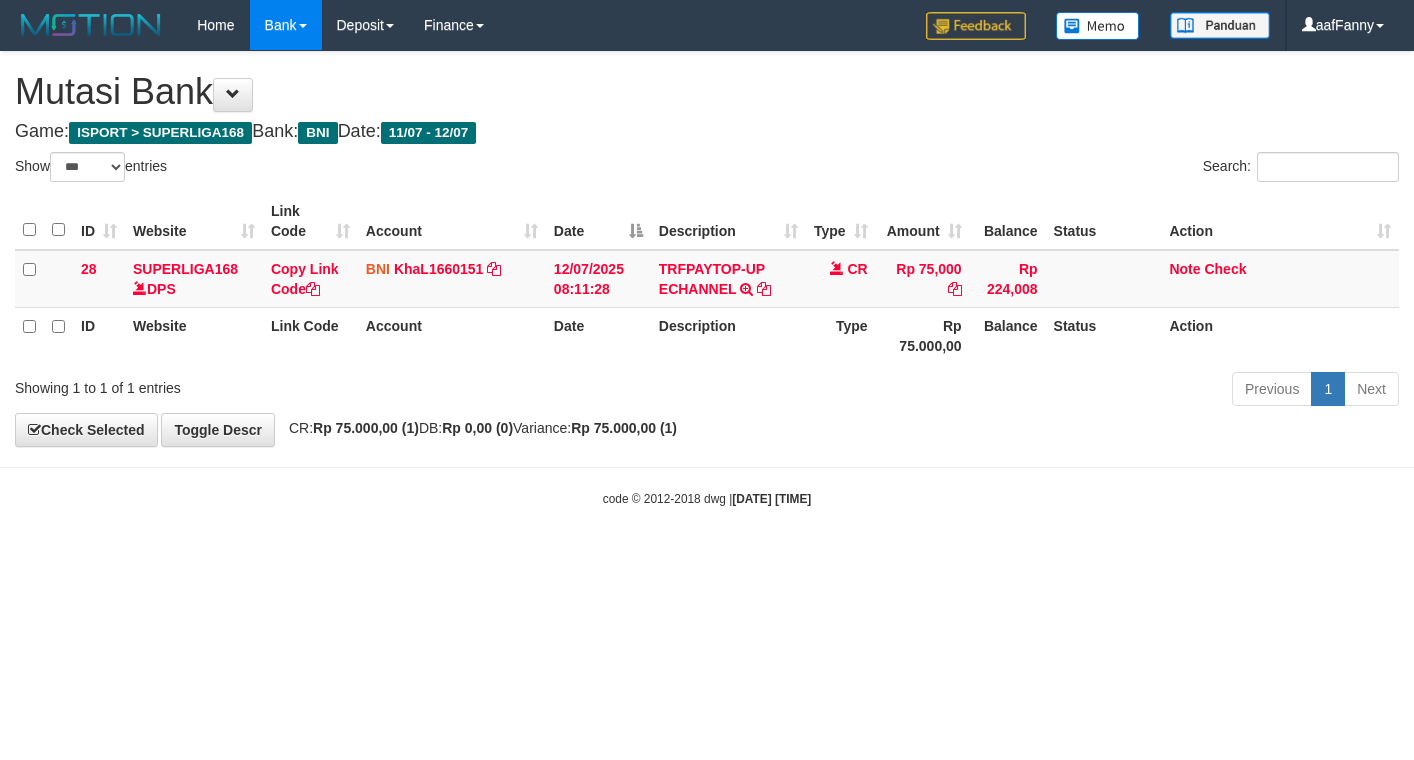 select on "***" 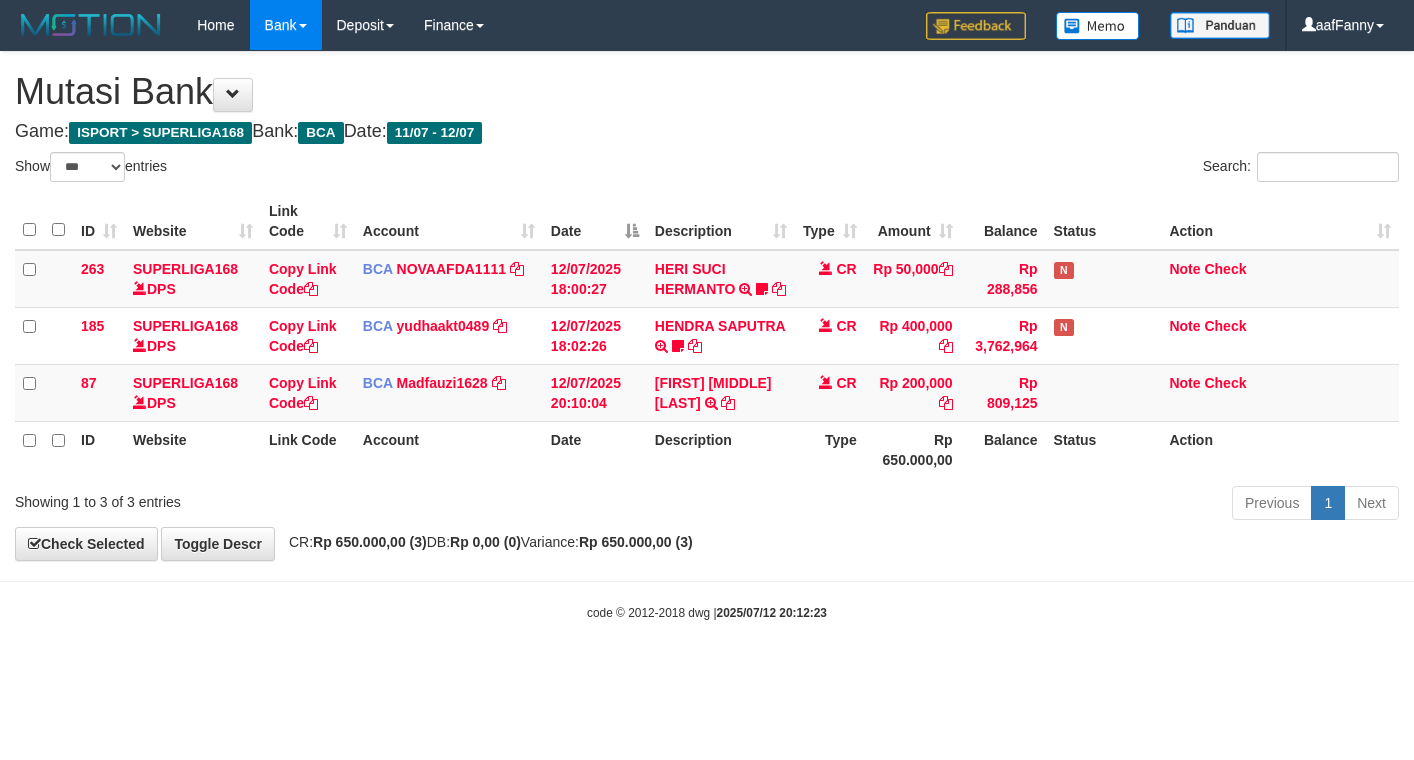 select on "***" 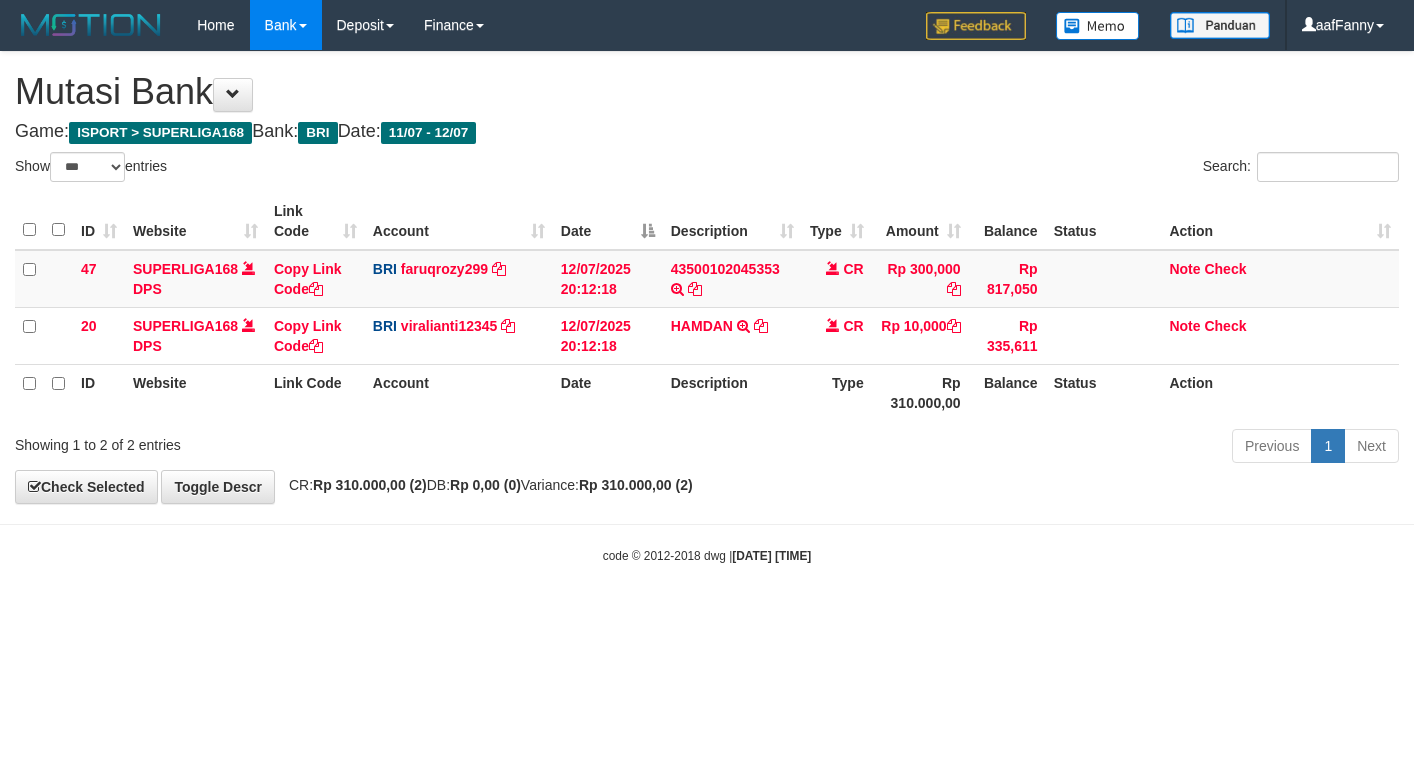 select on "***" 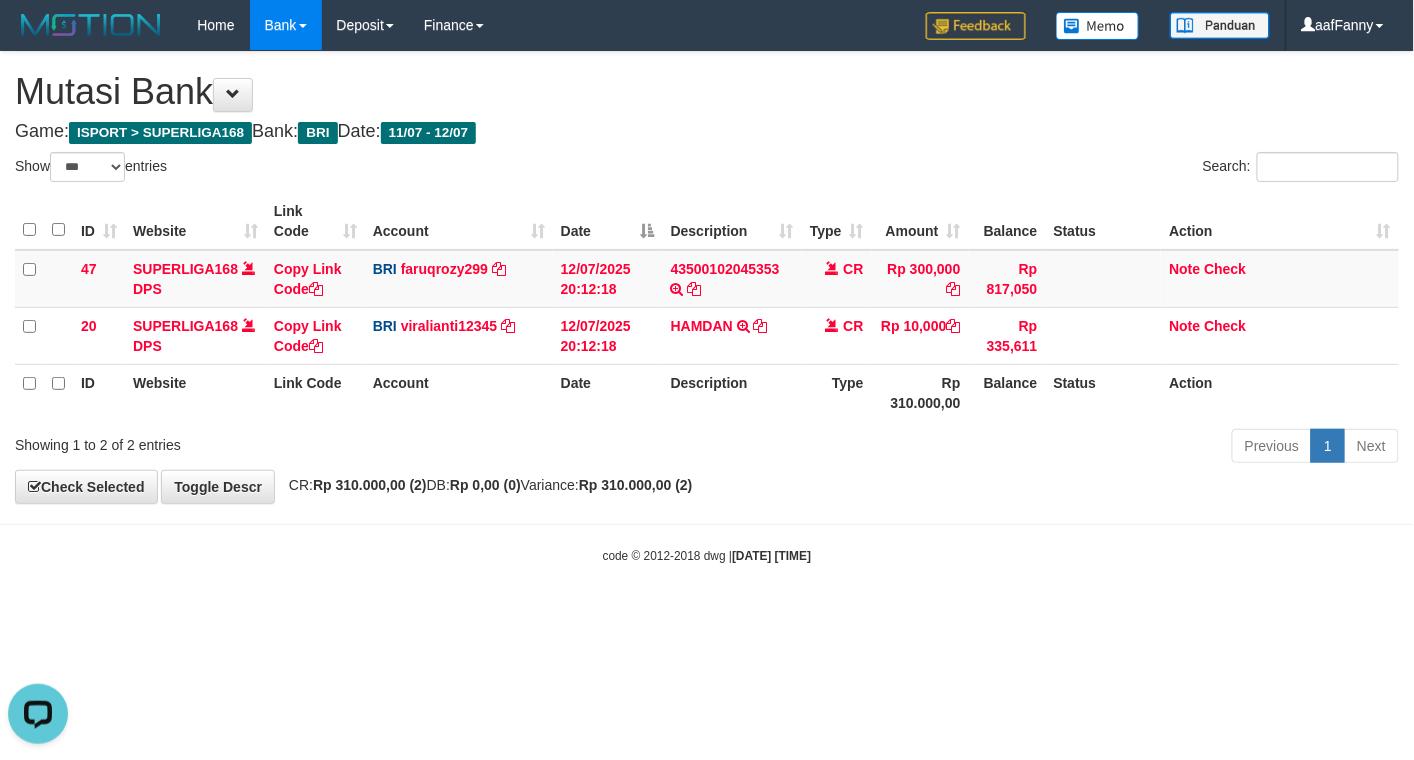 scroll, scrollTop: 0, scrollLeft: 0, axis: both 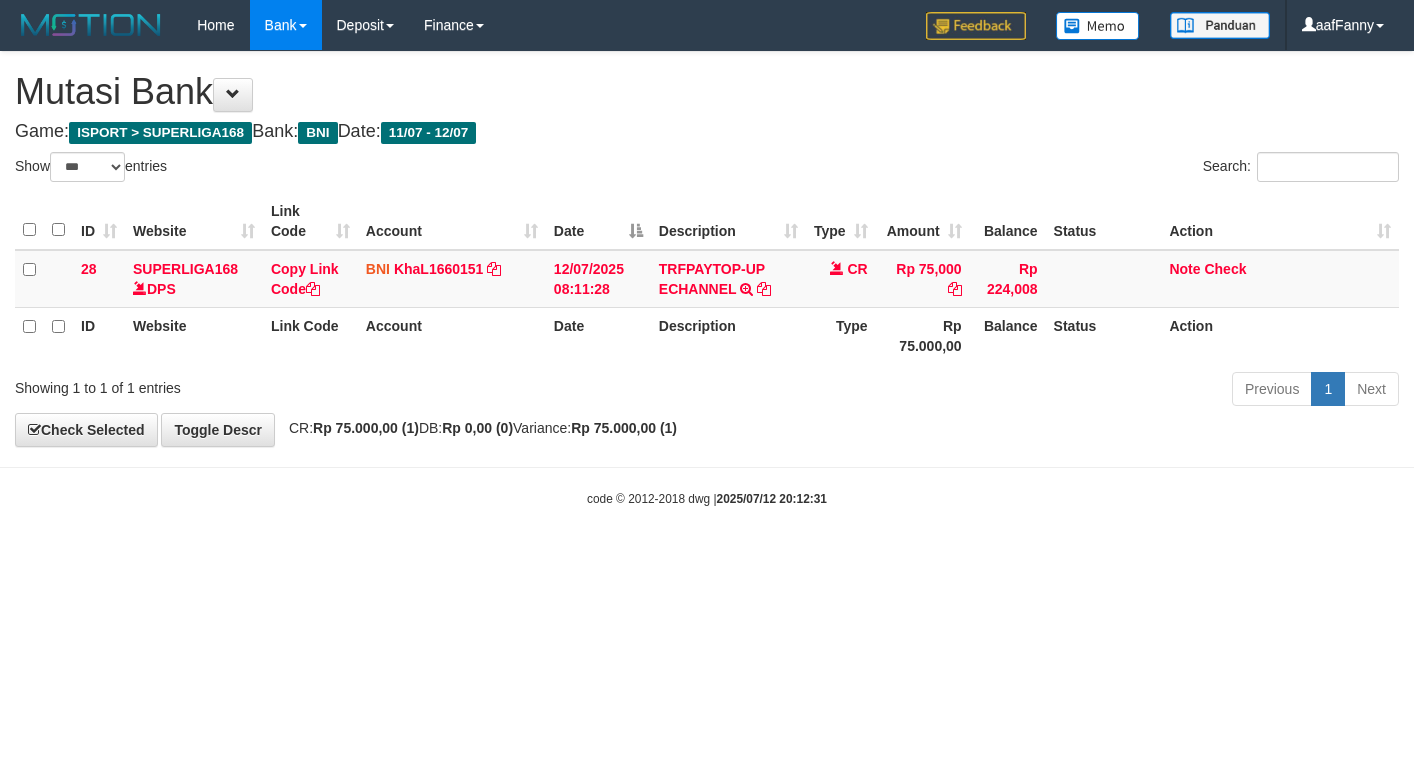 select on "***" 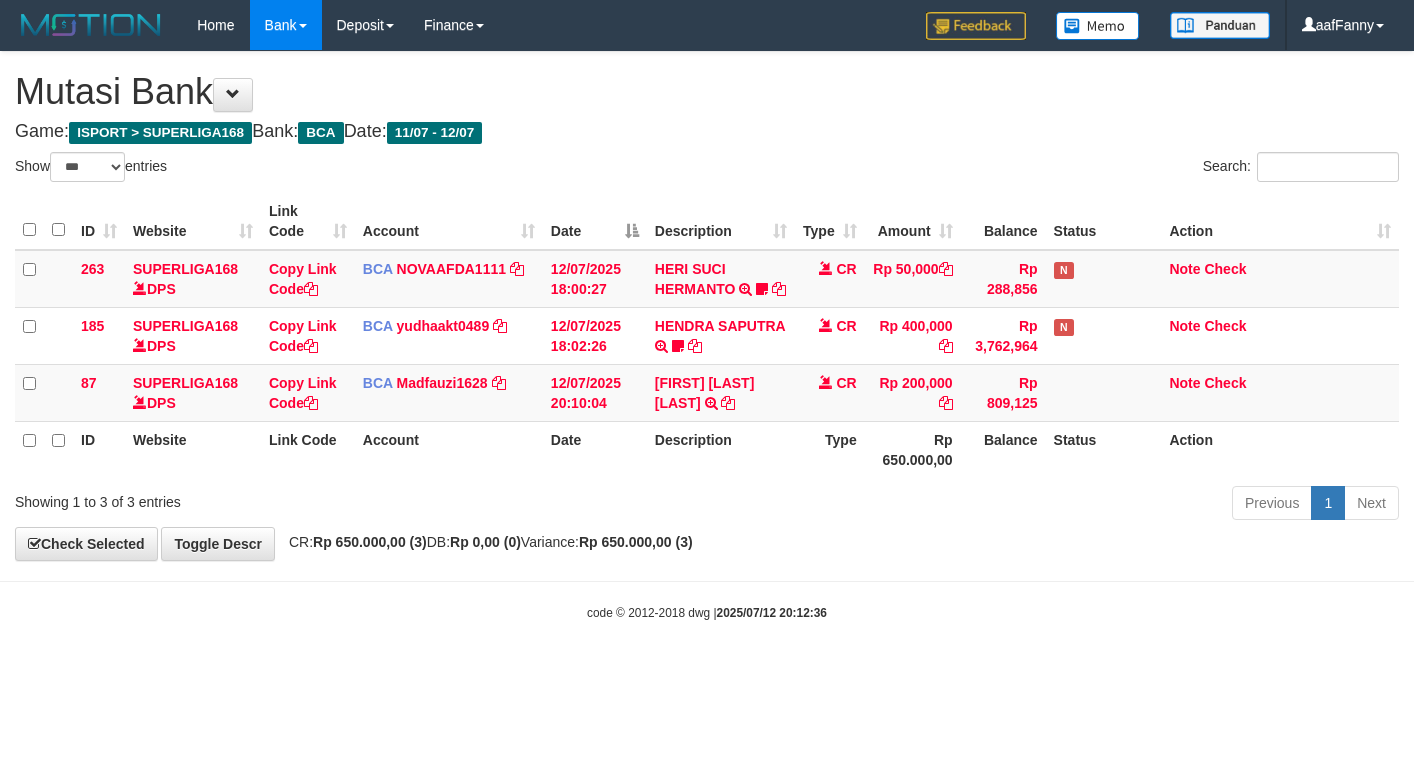 select on "***" 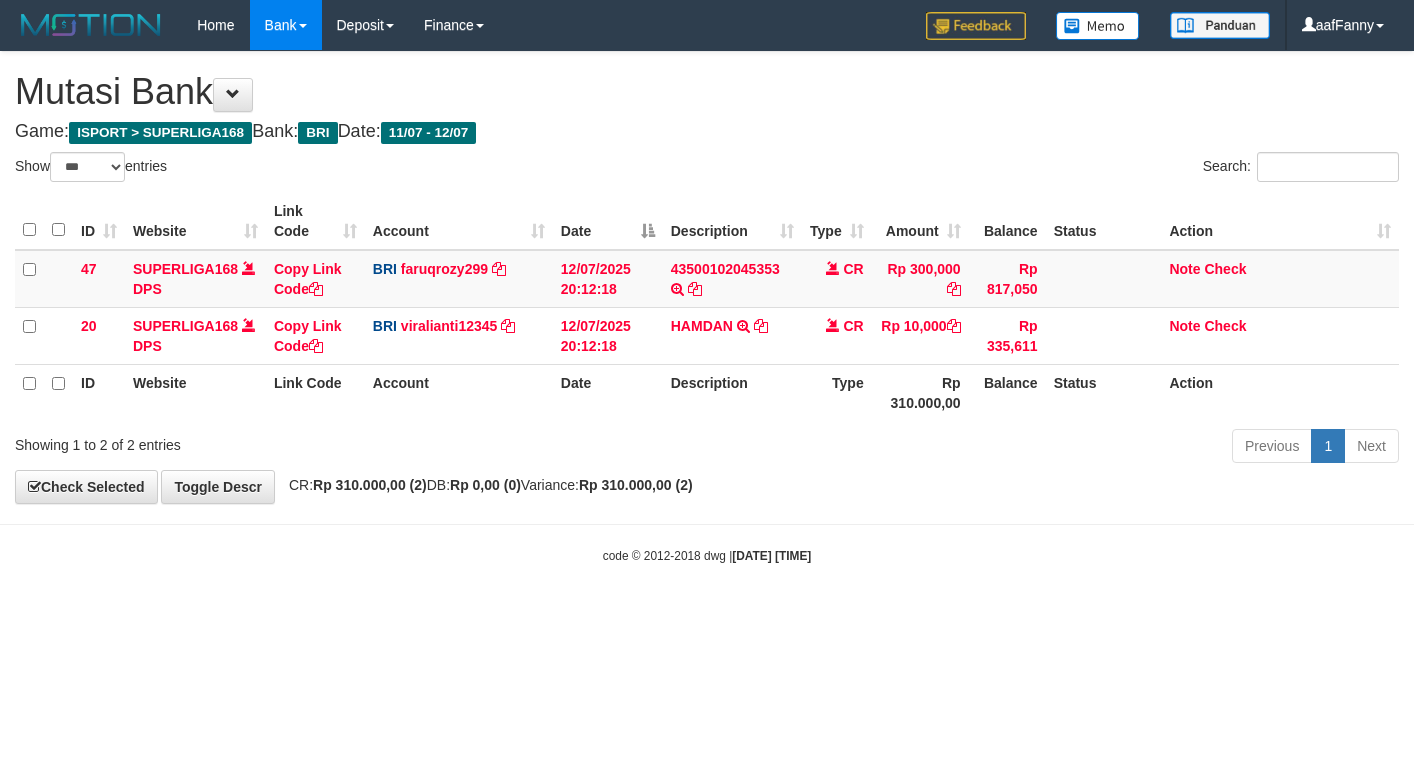select on "***" 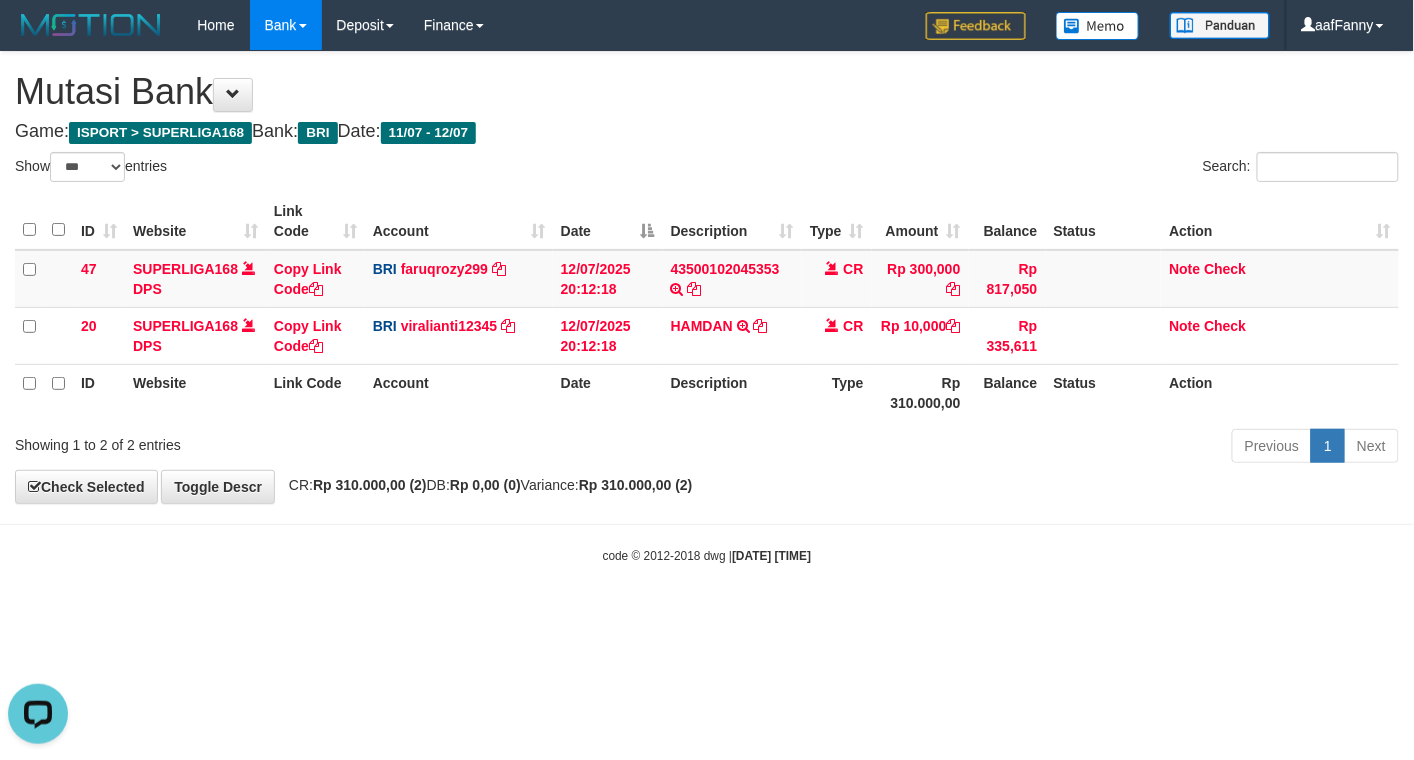 scroll, scrollTop: 0, scrollLeft: 0, axis: both 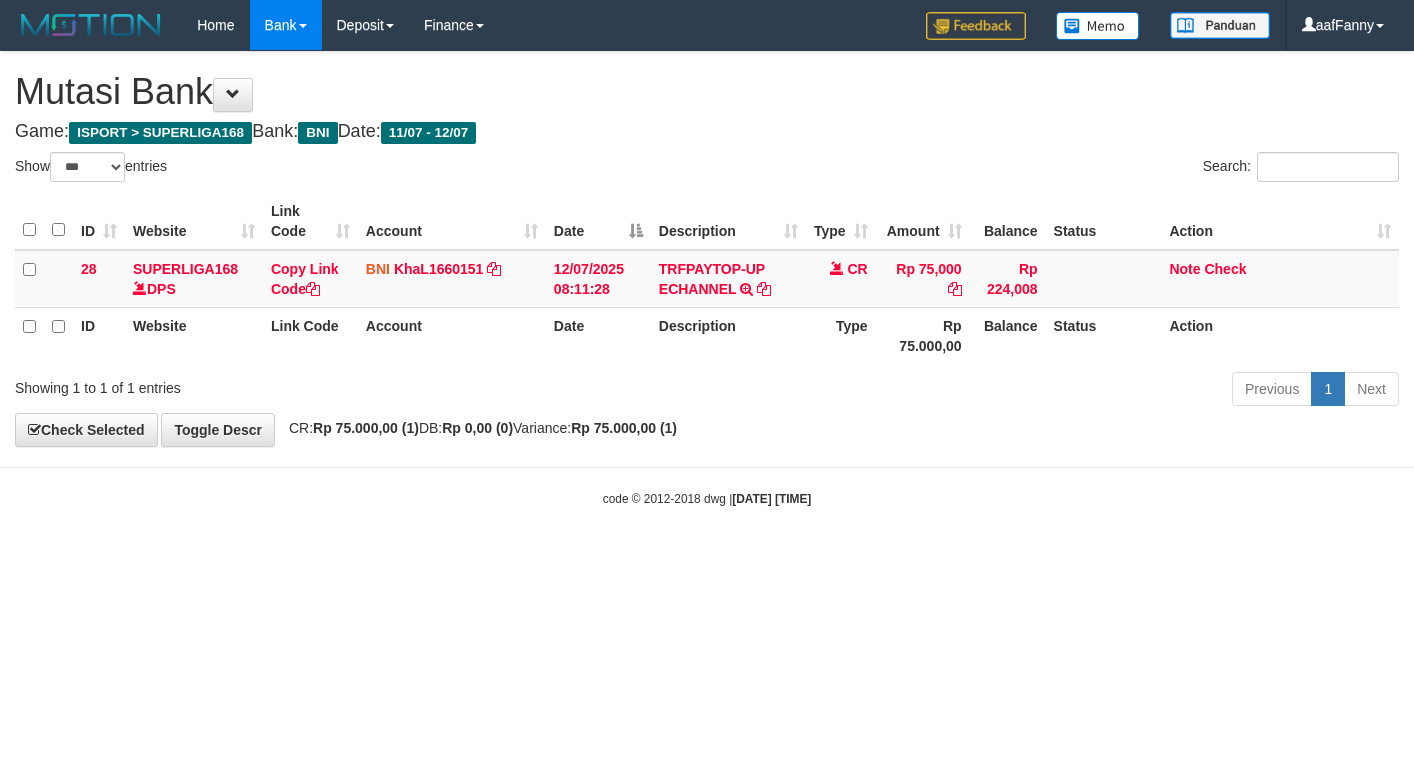 select on "***" 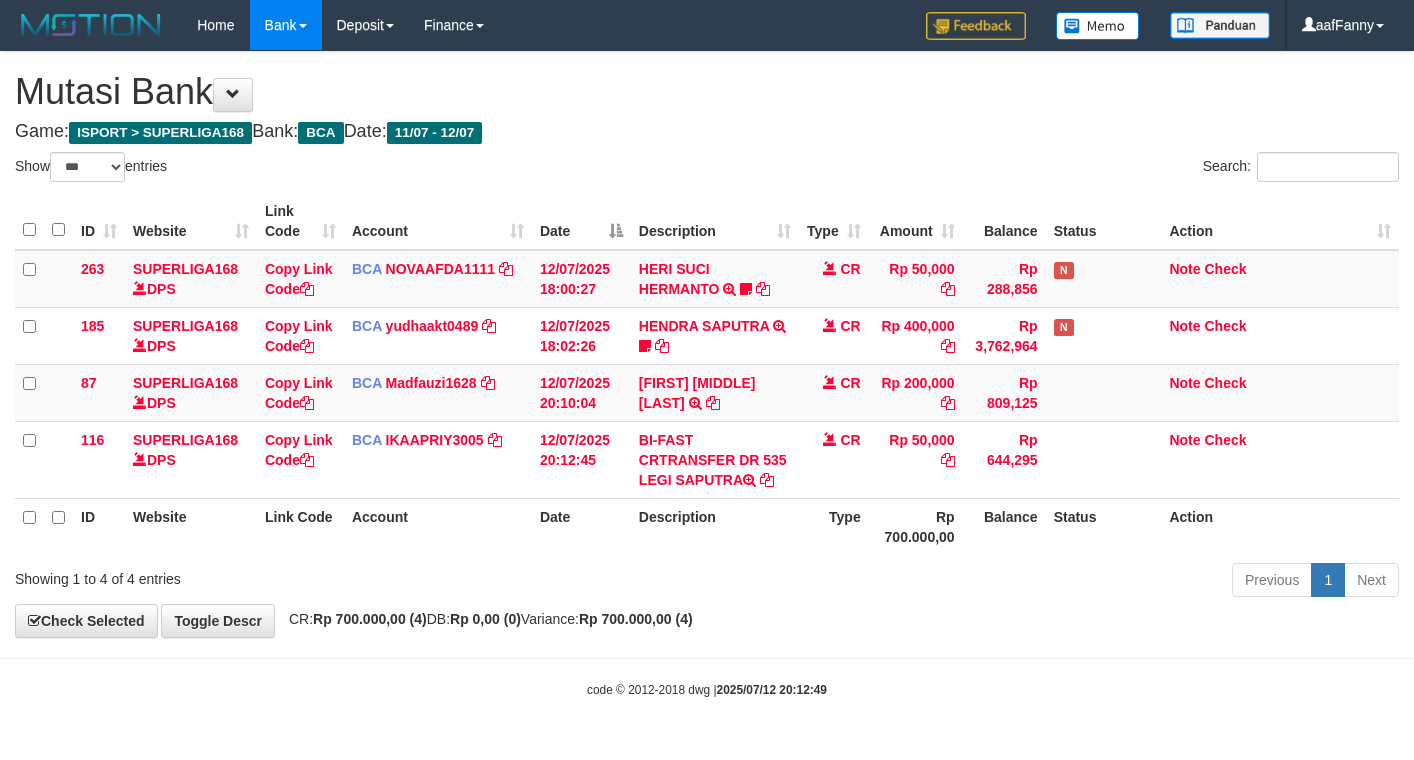 select on "***" 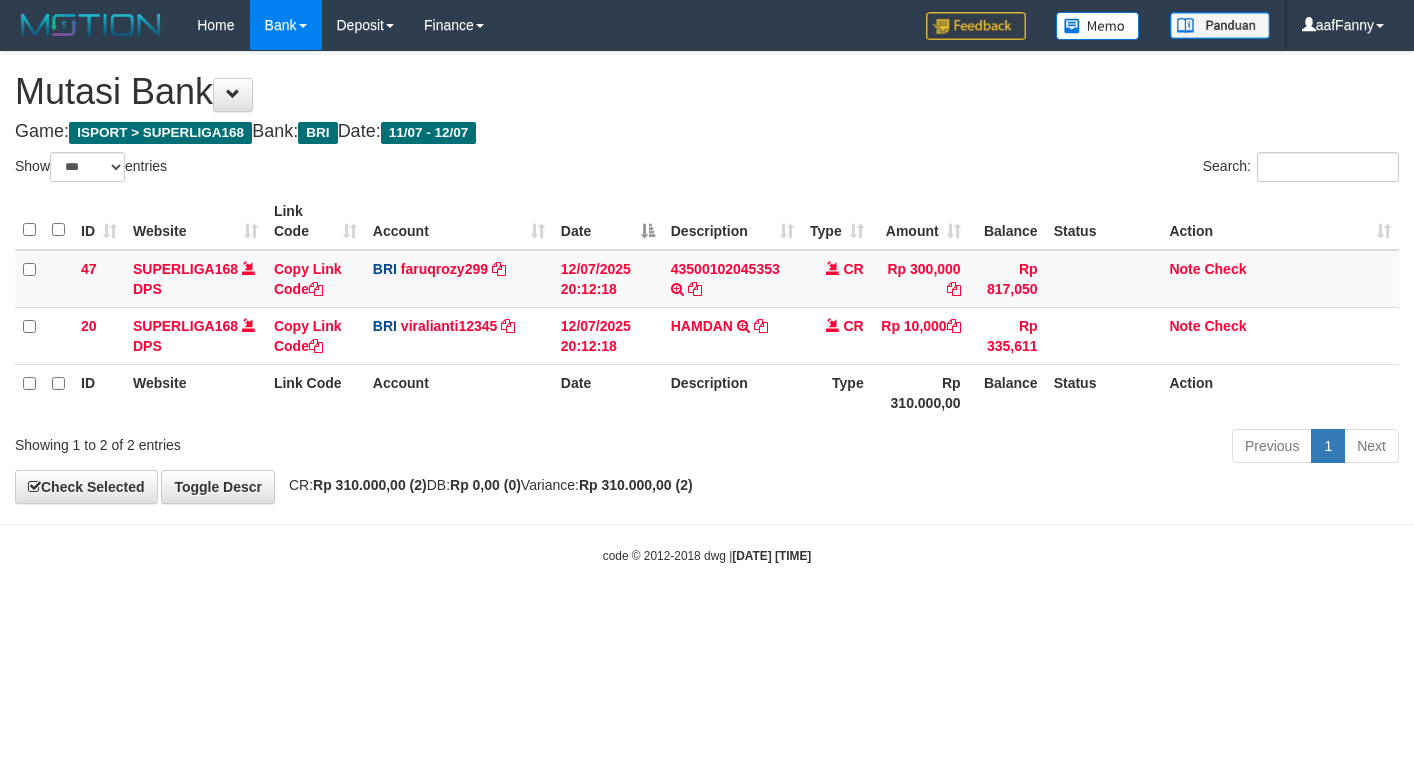 select on "***" 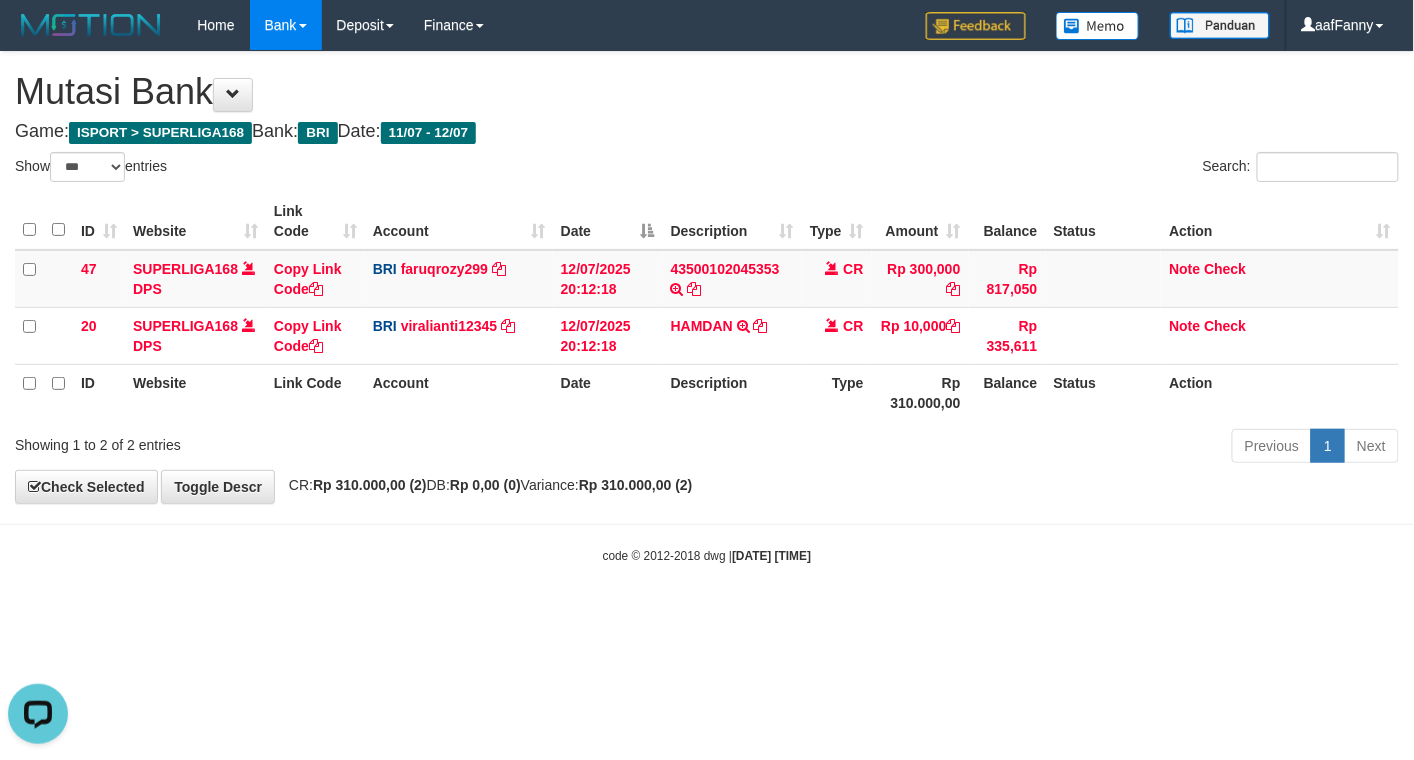 scroll, scrollTop: 0, scrollLeft: 0, axis: both 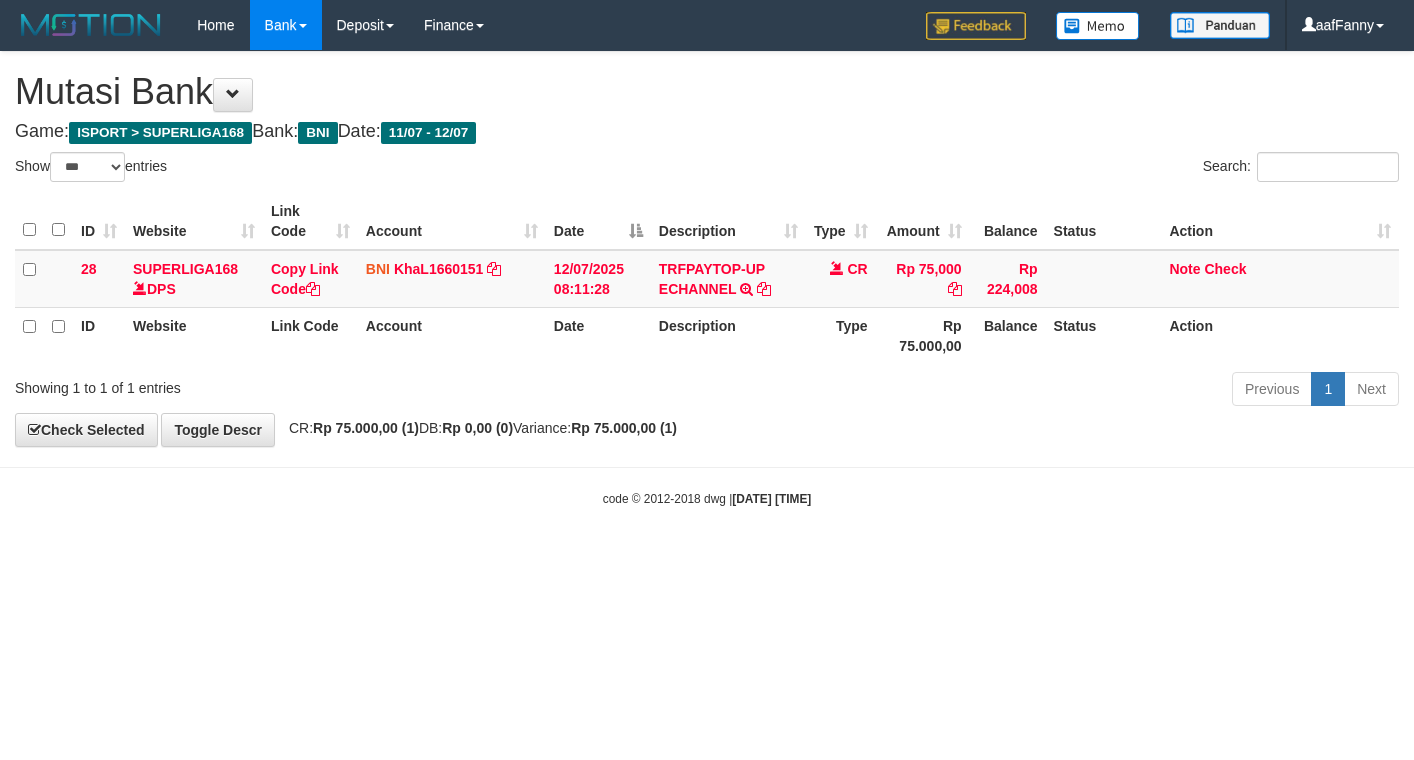 select on "***" 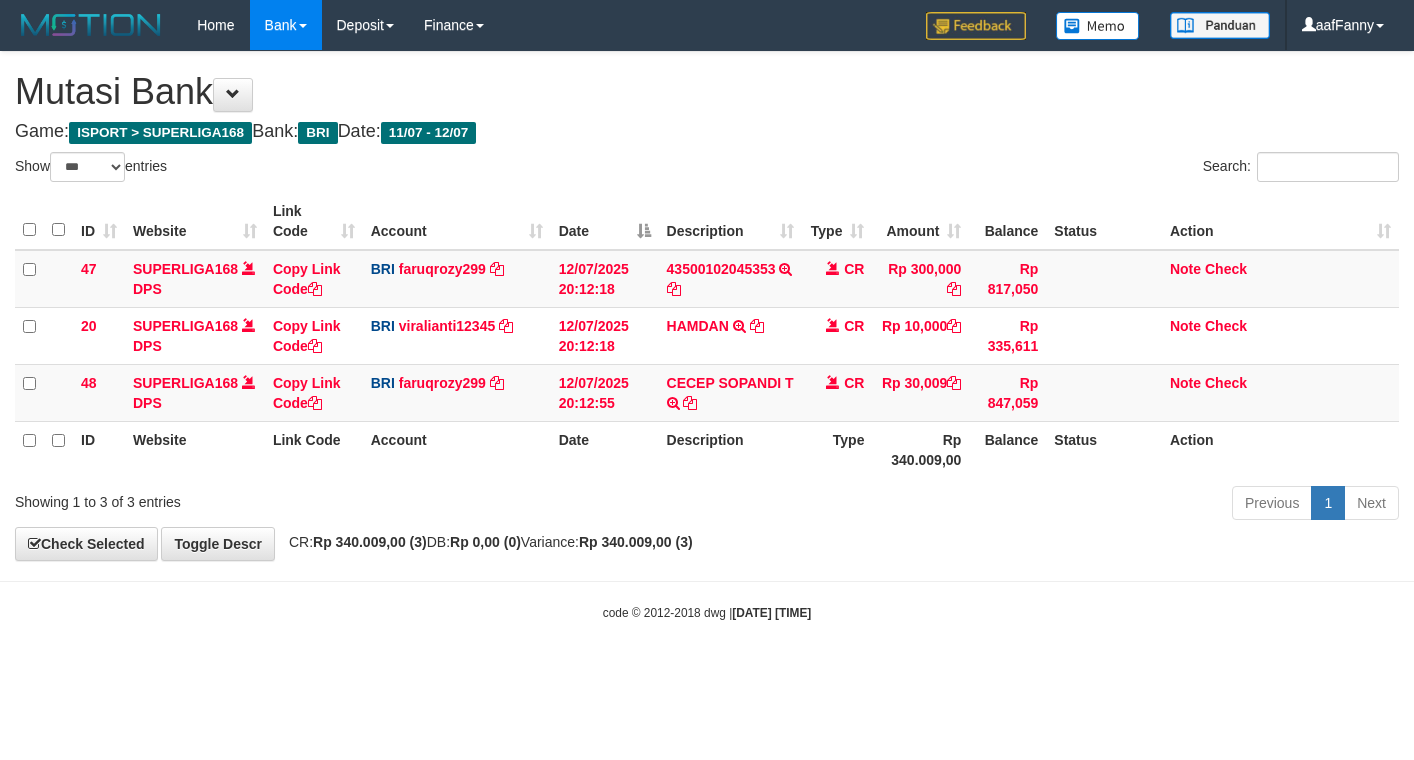 select on "***" 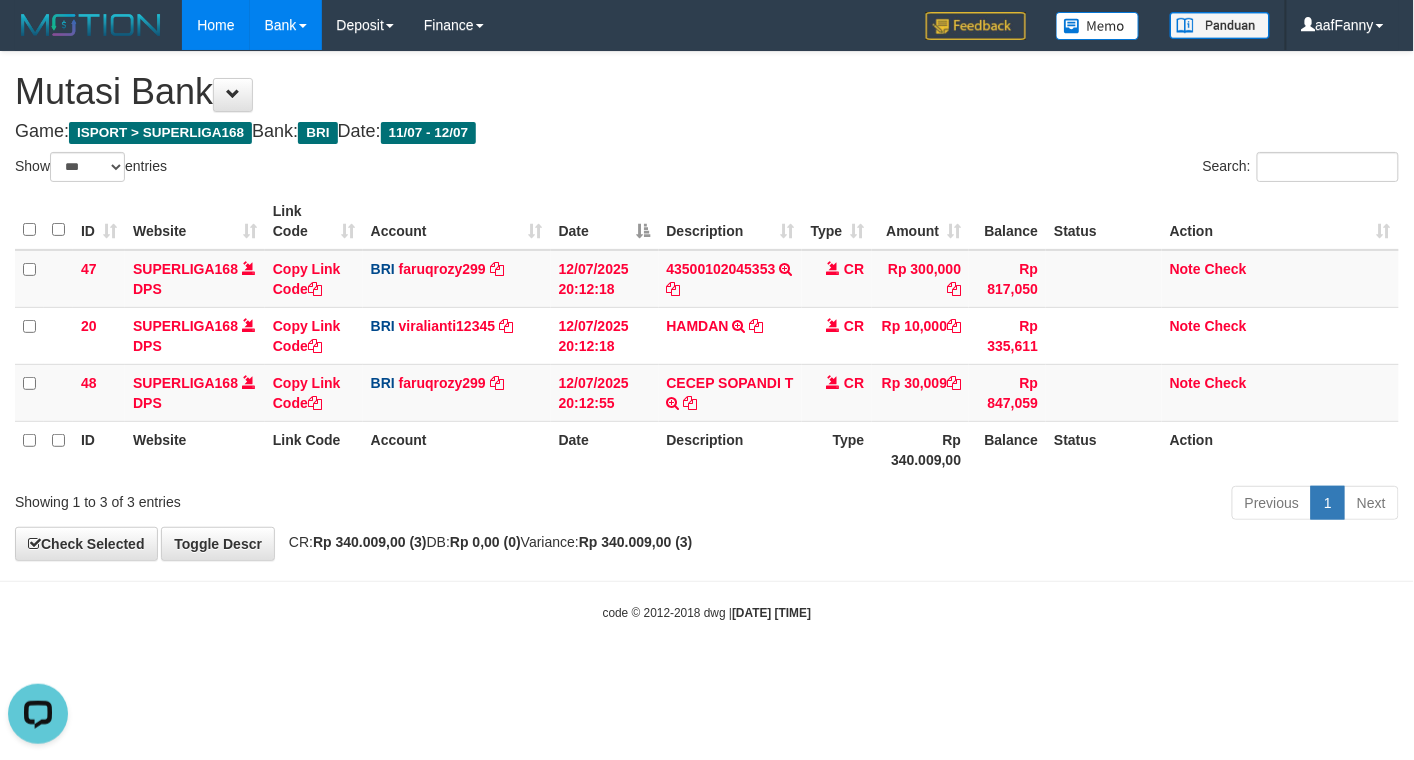 scroll, scrollTop: 0, scrollLeft: 0, axis: both 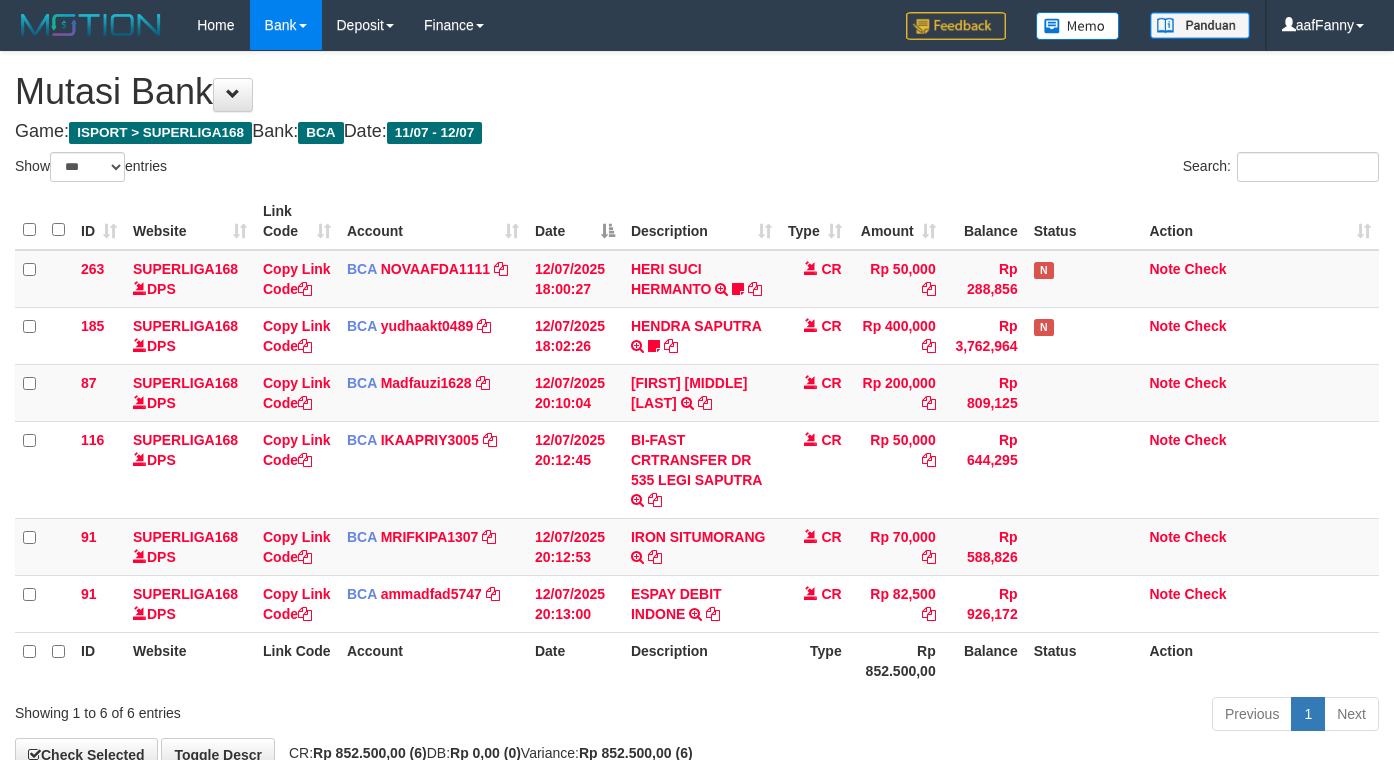 select on "***" 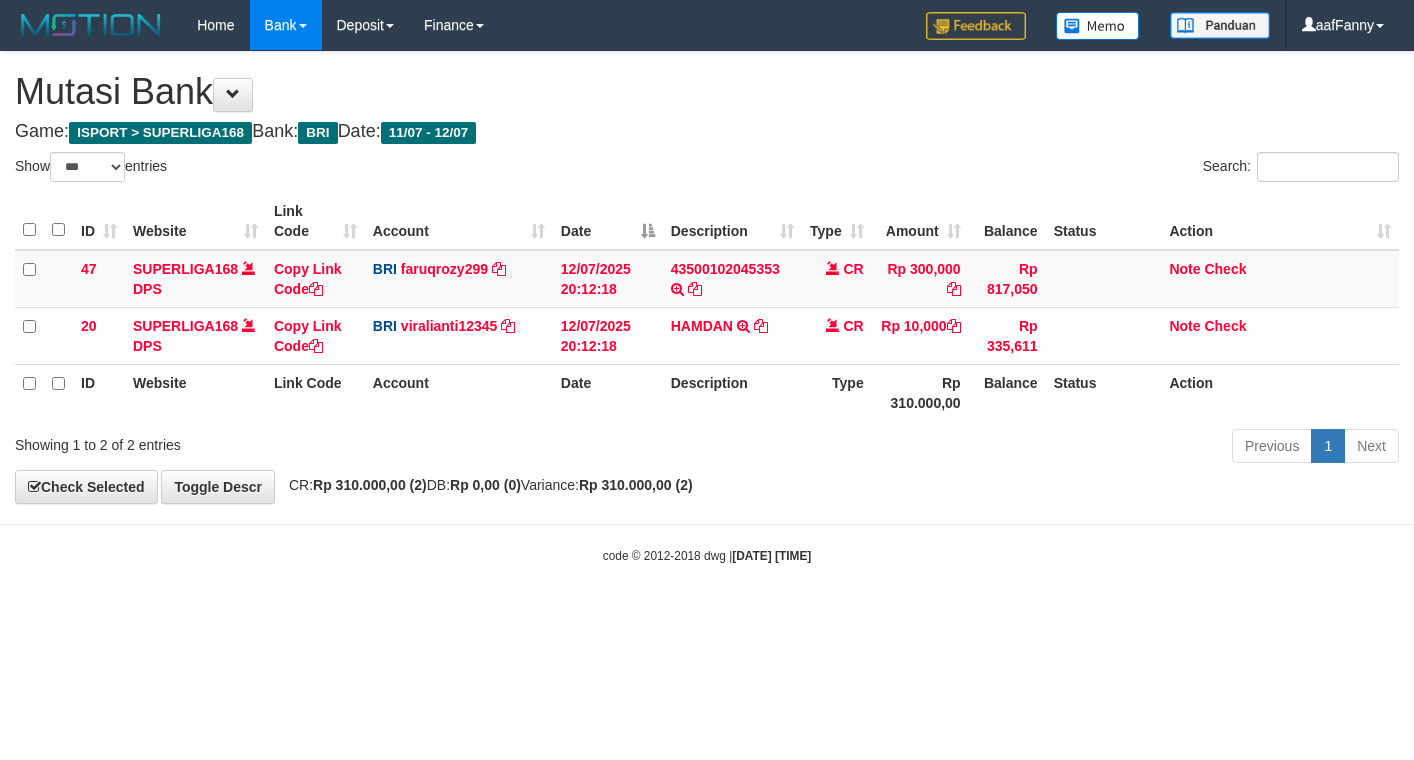 select on "***" 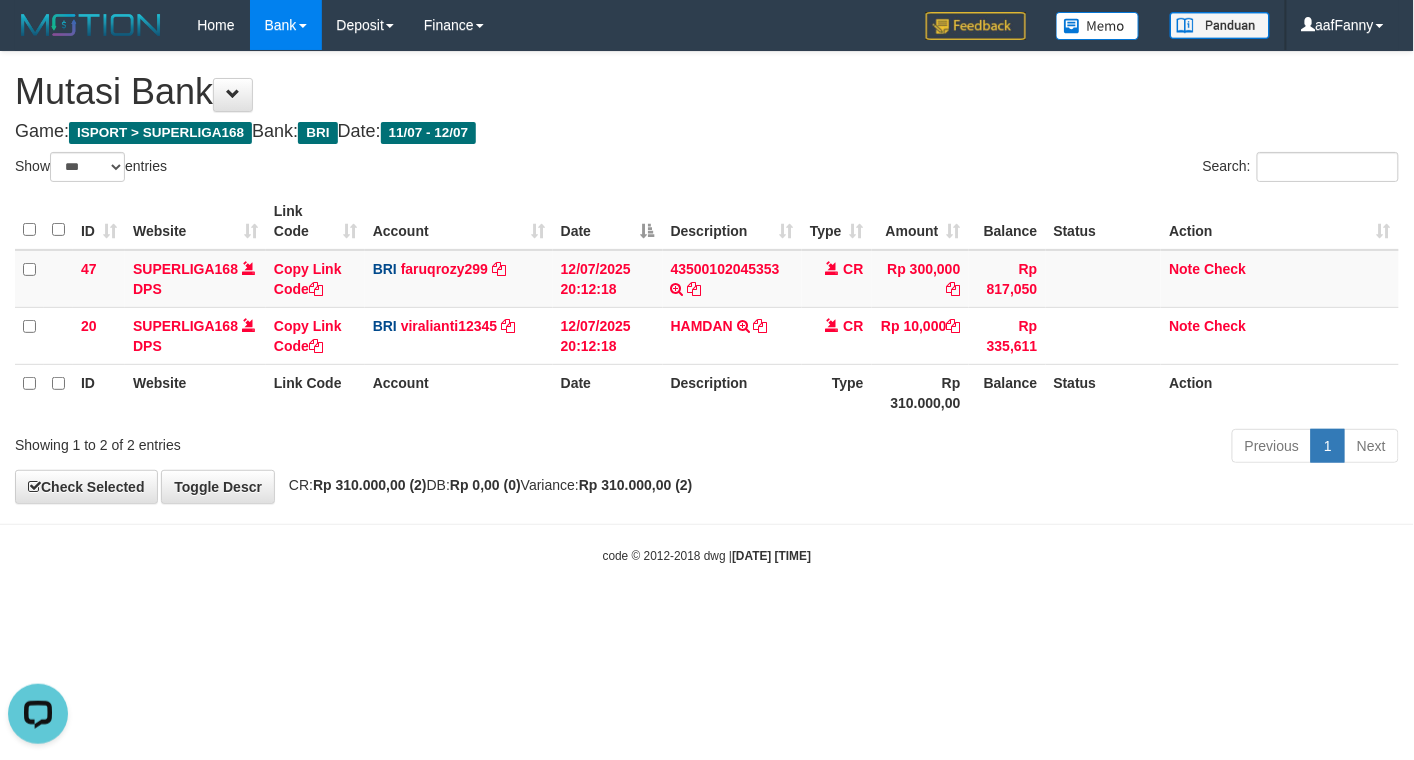 scroll, scrollTop: 0, scrollLeft: 0, axis: both 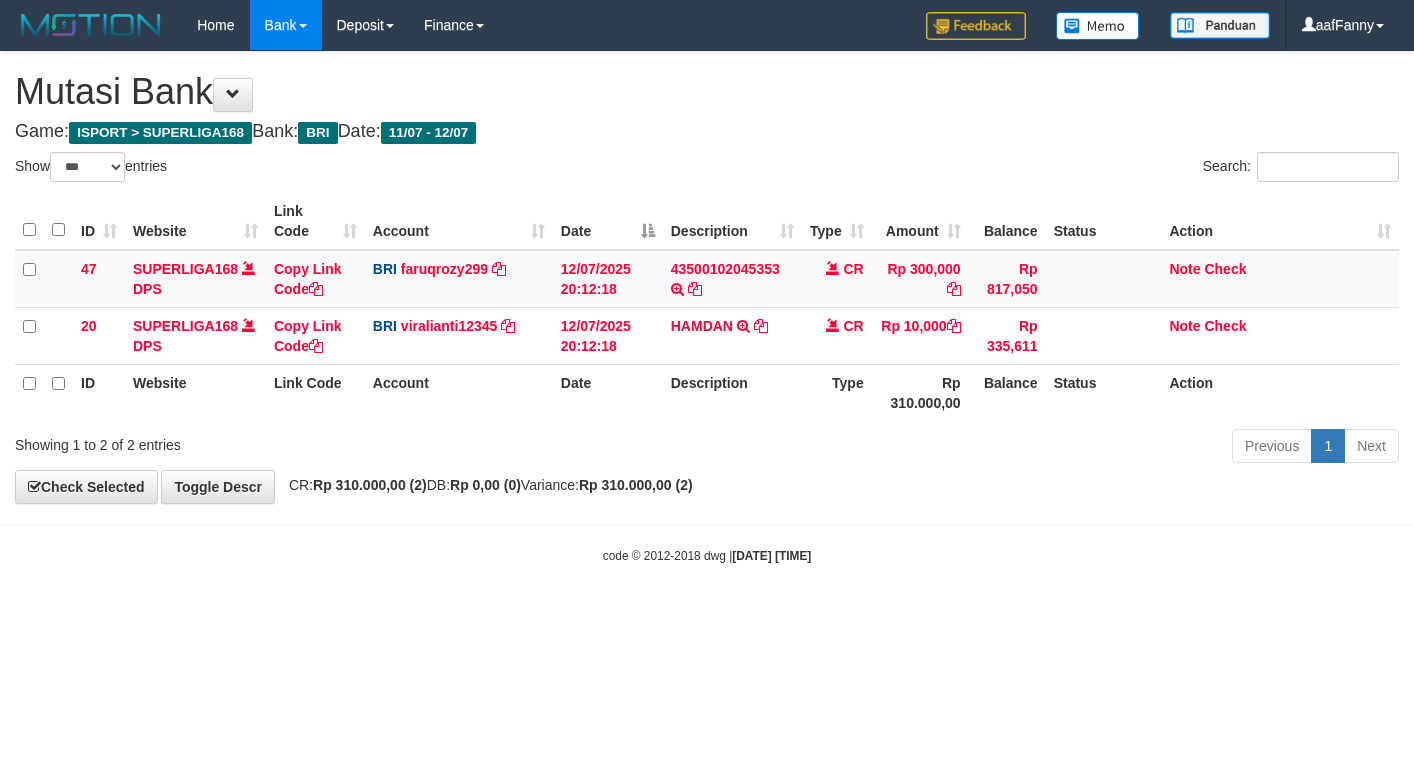 select on "***" 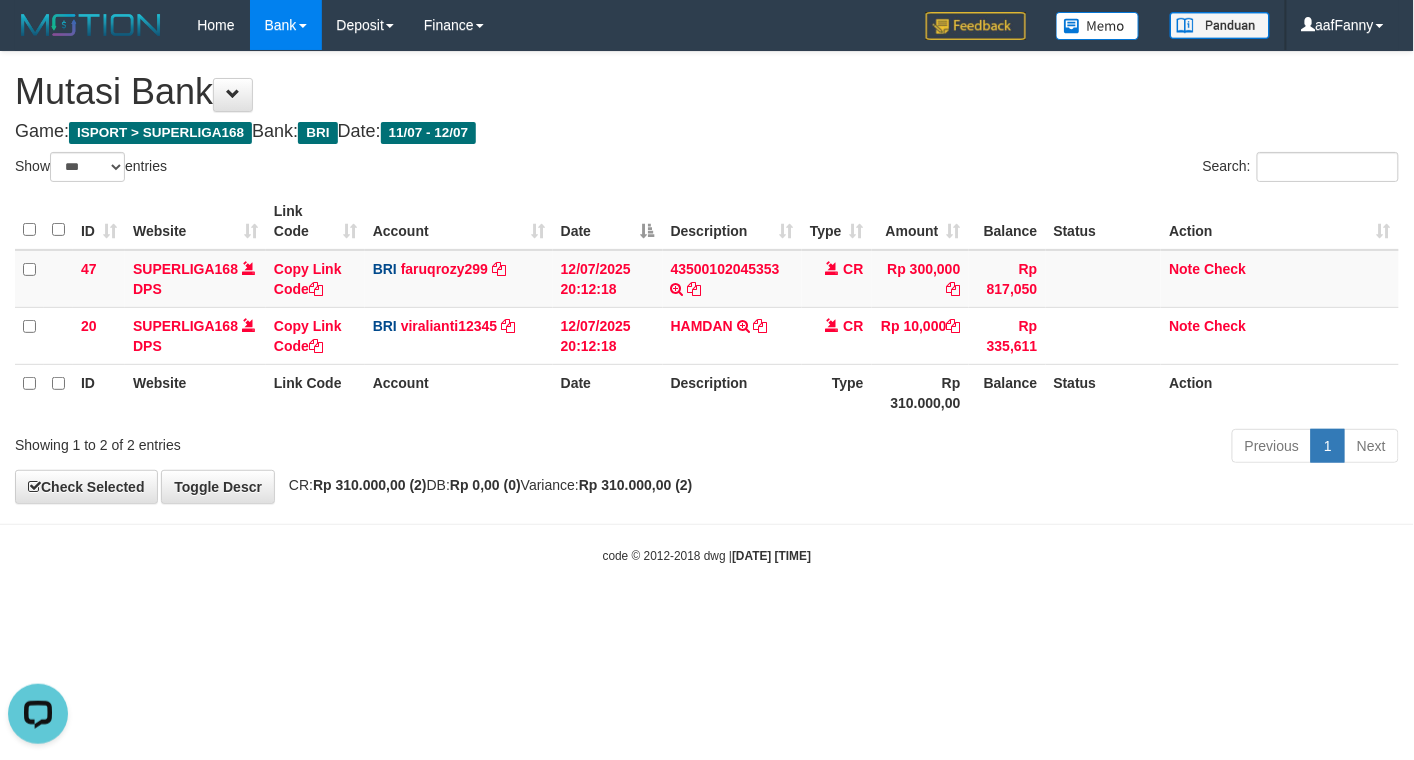 scroll, scrollTop: 0, scrollLeft: 0, axis: both 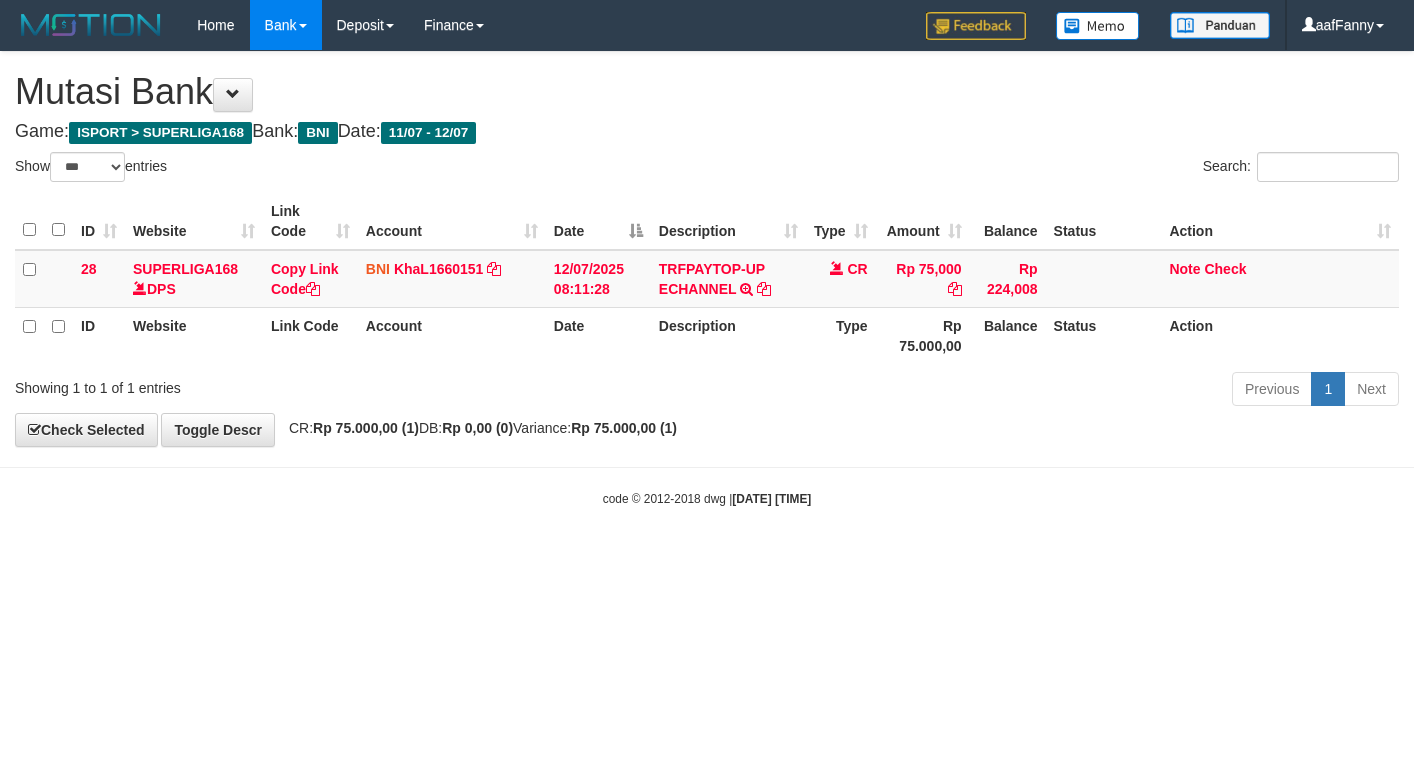select on "***" 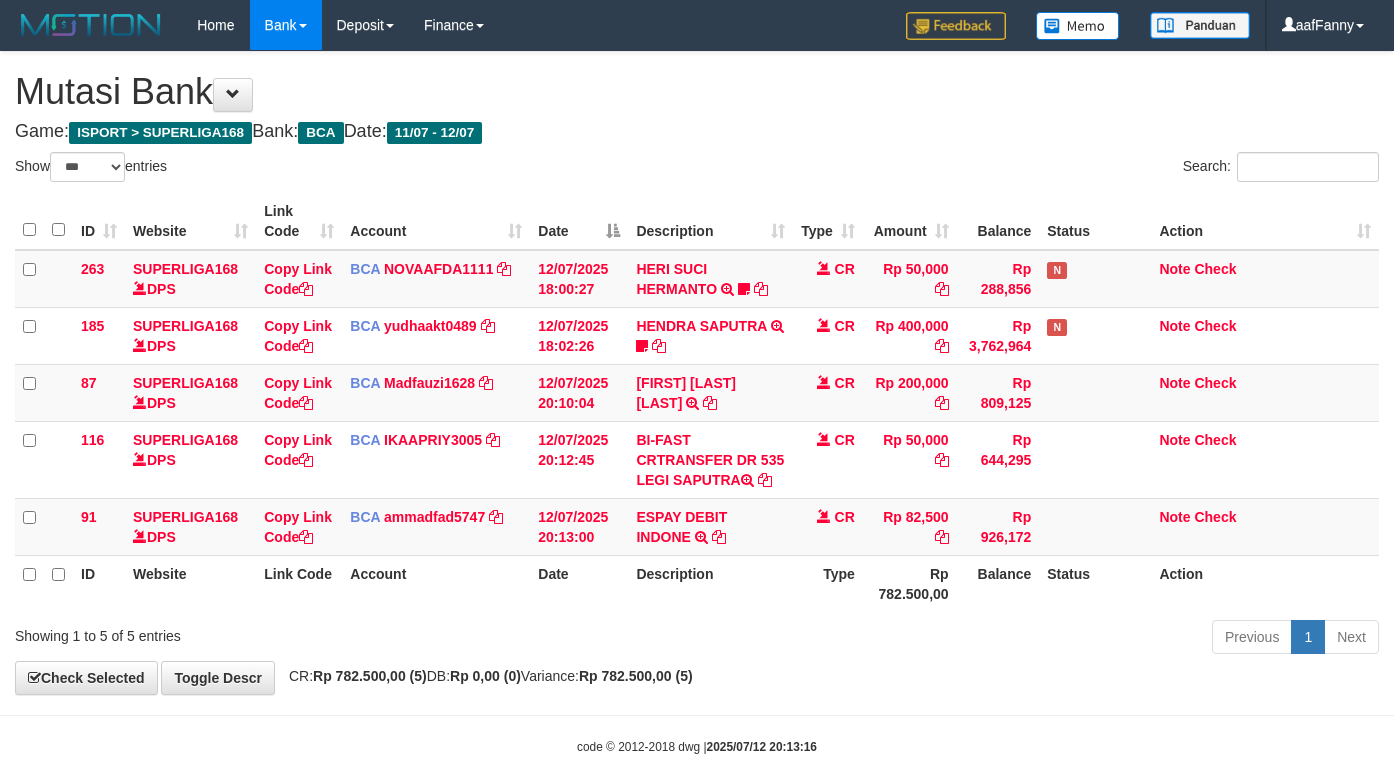 select on "***" 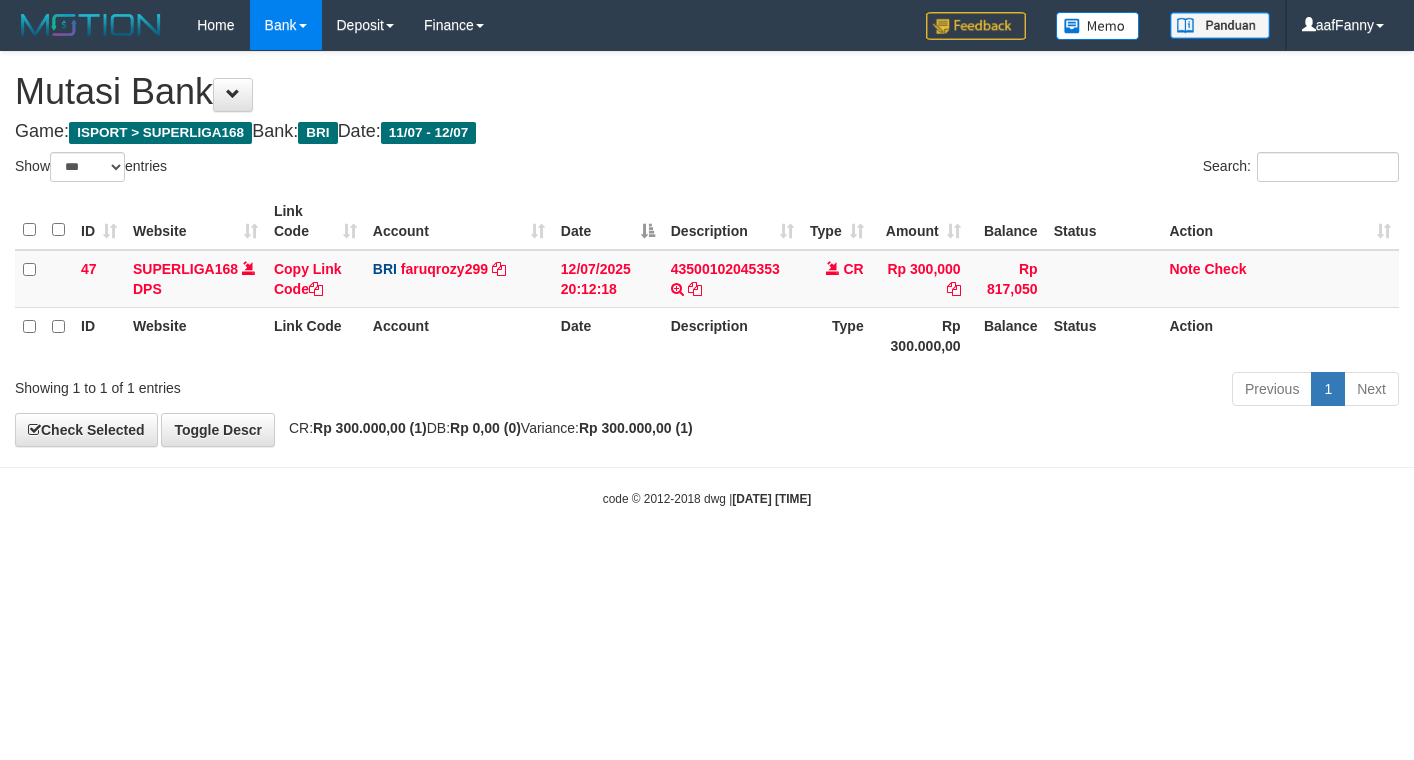 select on "***" 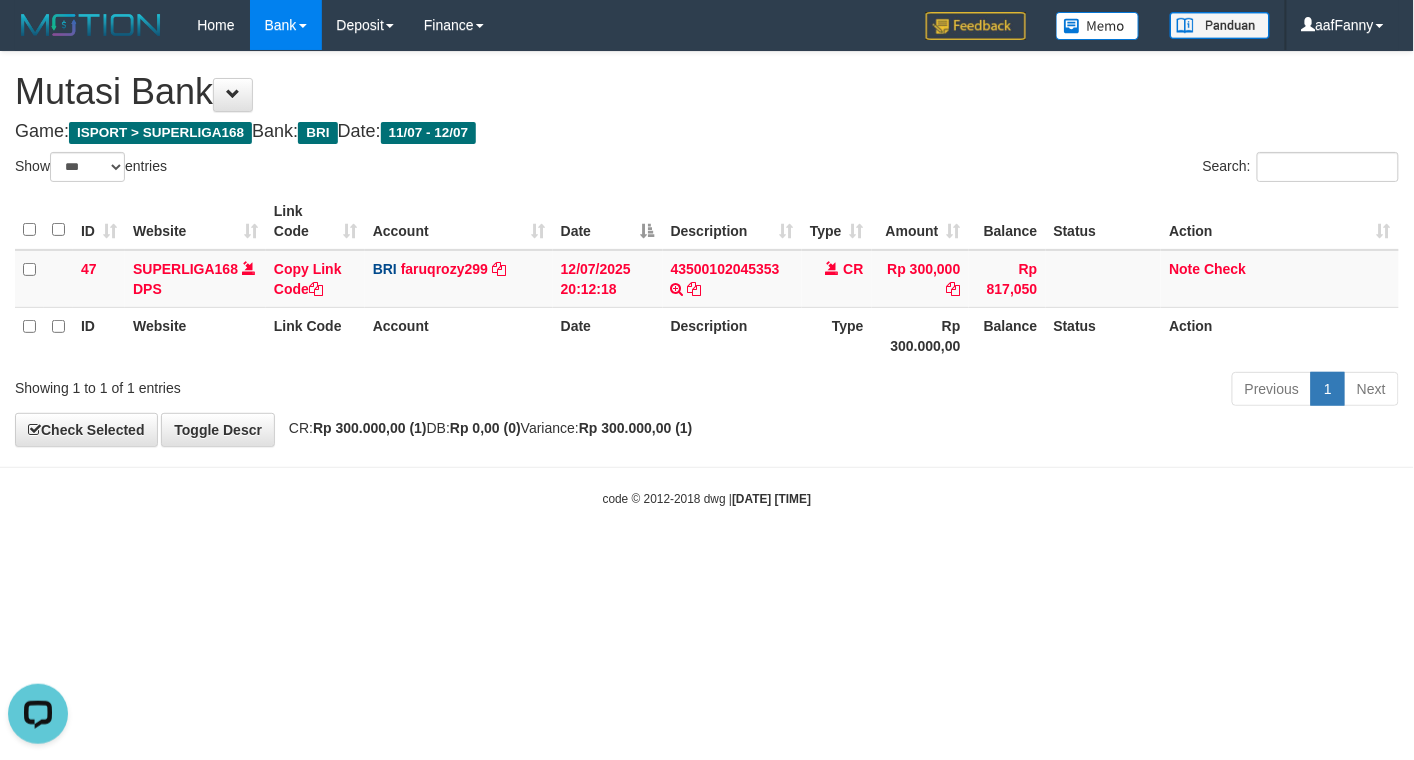 scroll, scrollTop: 0, scrollLeft: 0, axis: both 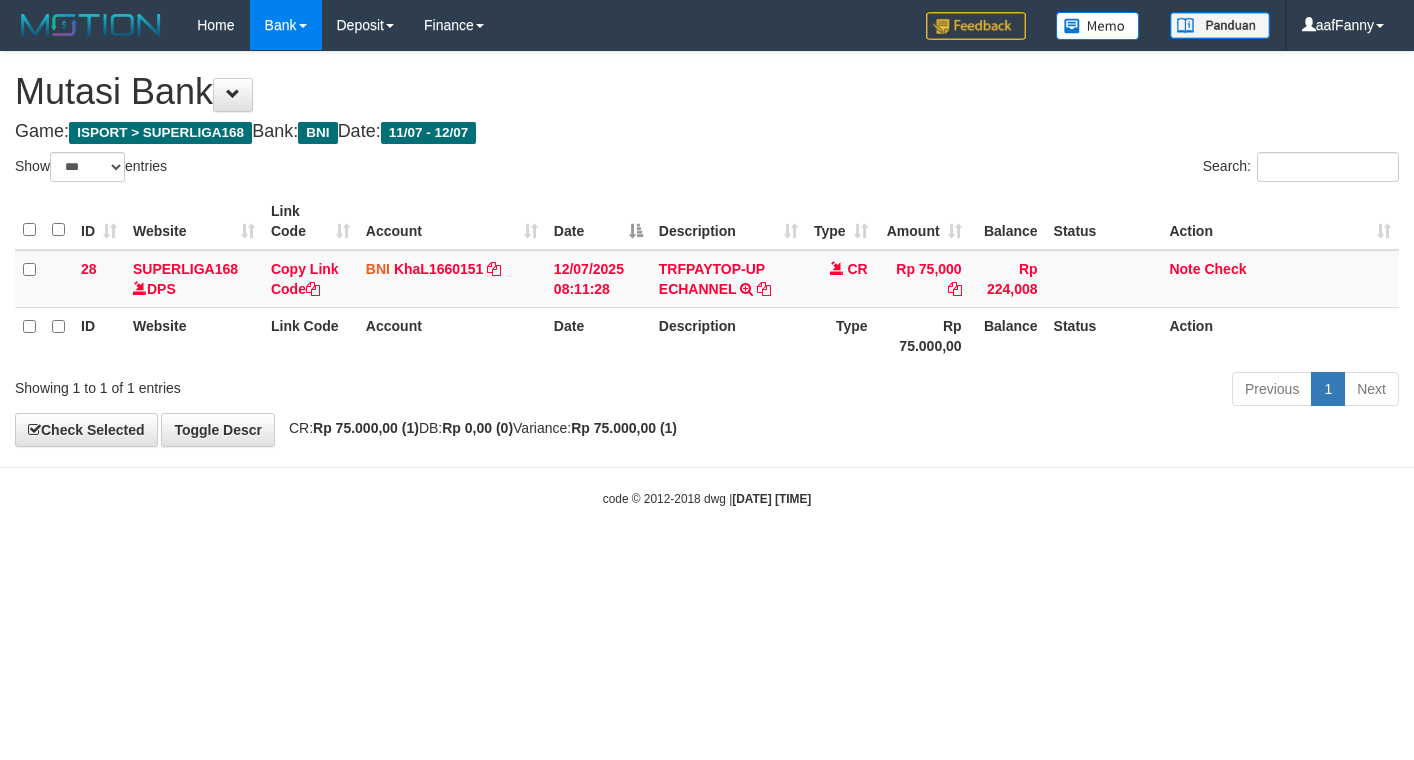 select on "***" 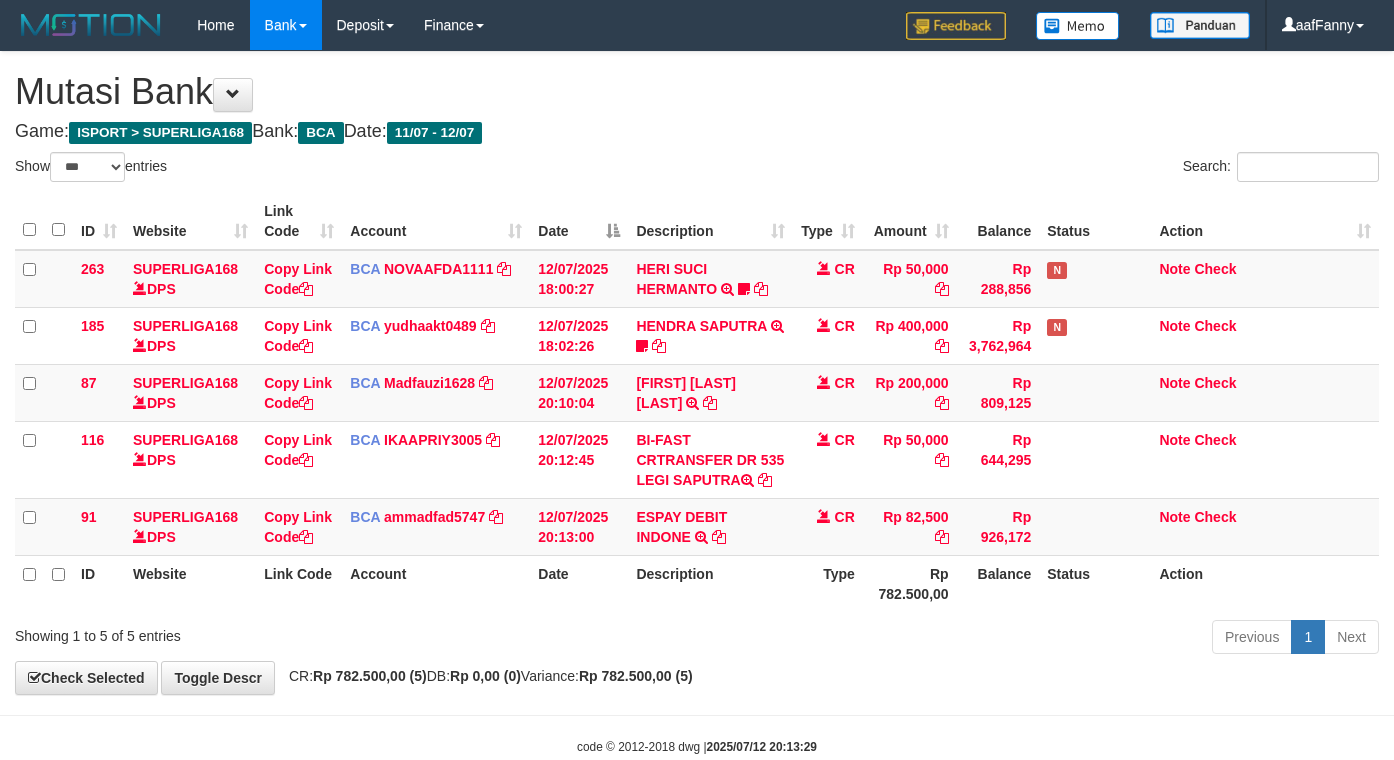 select on "***" 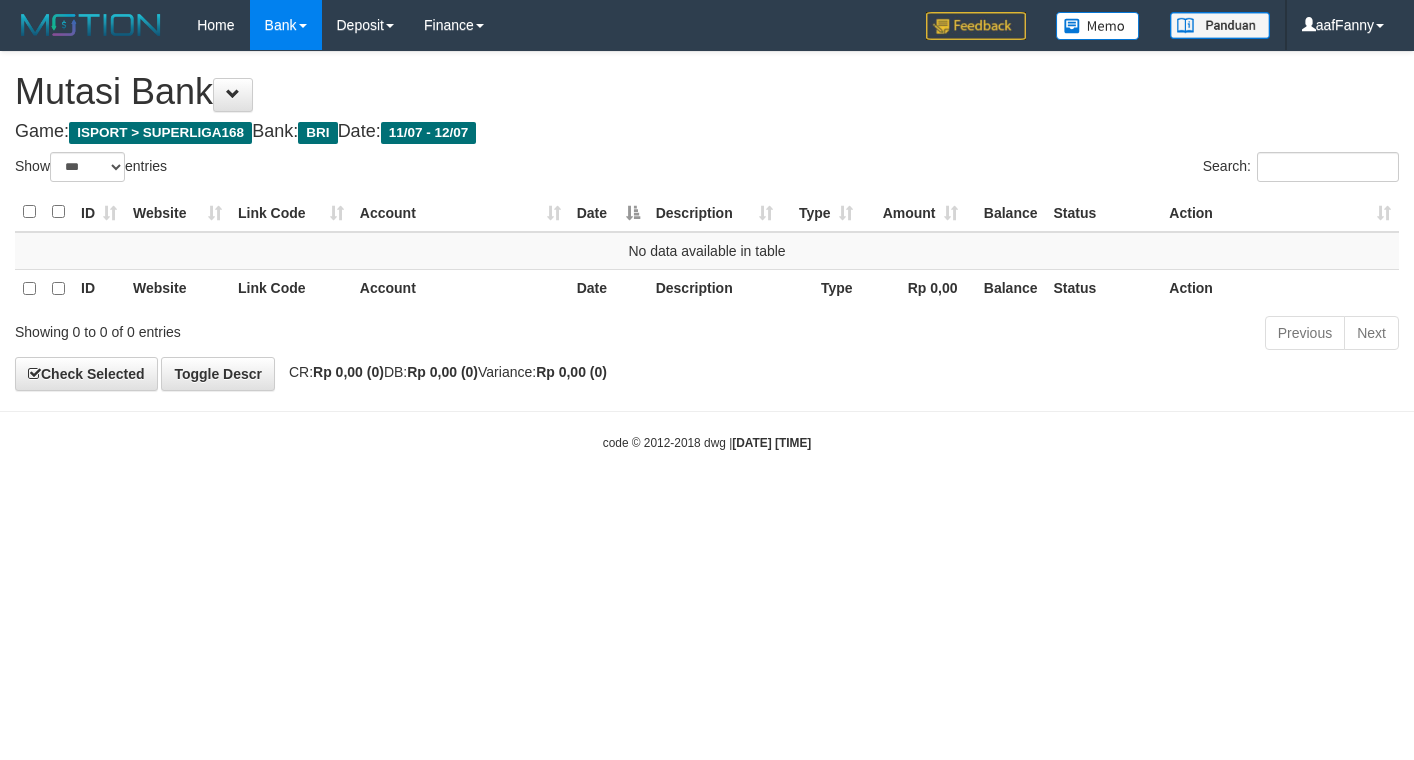 select on "***" 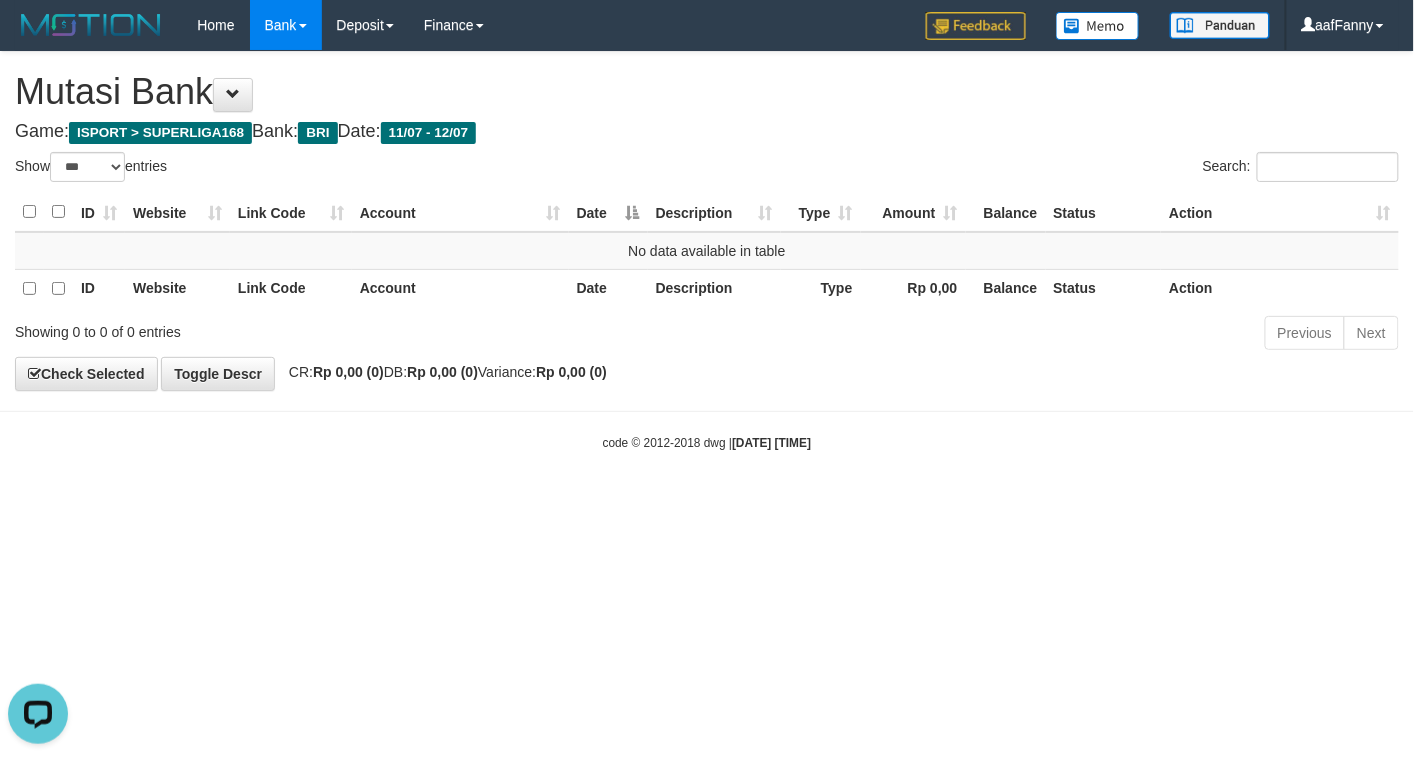 scroll, scrollTop: 0, scrollLeft: 0, axis: both 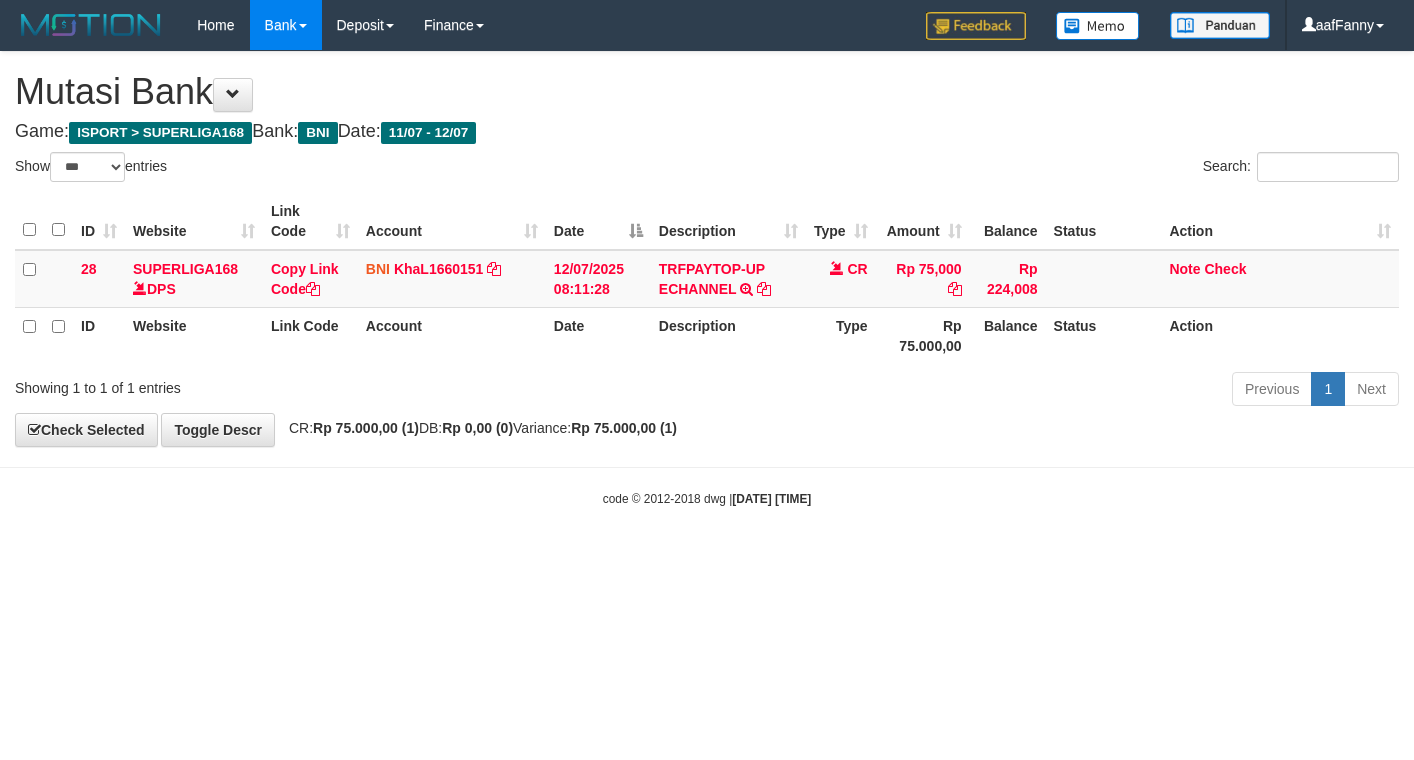select on "***" 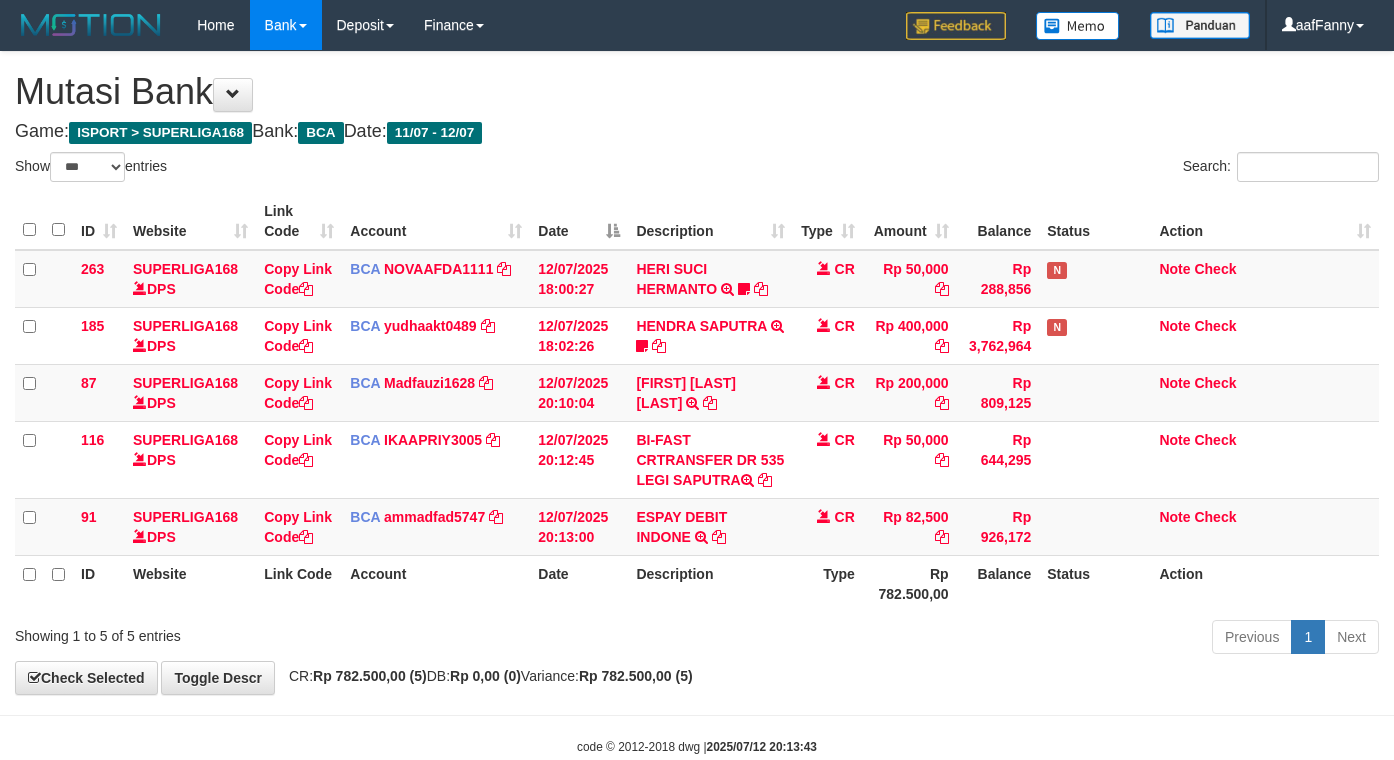 select on "***" 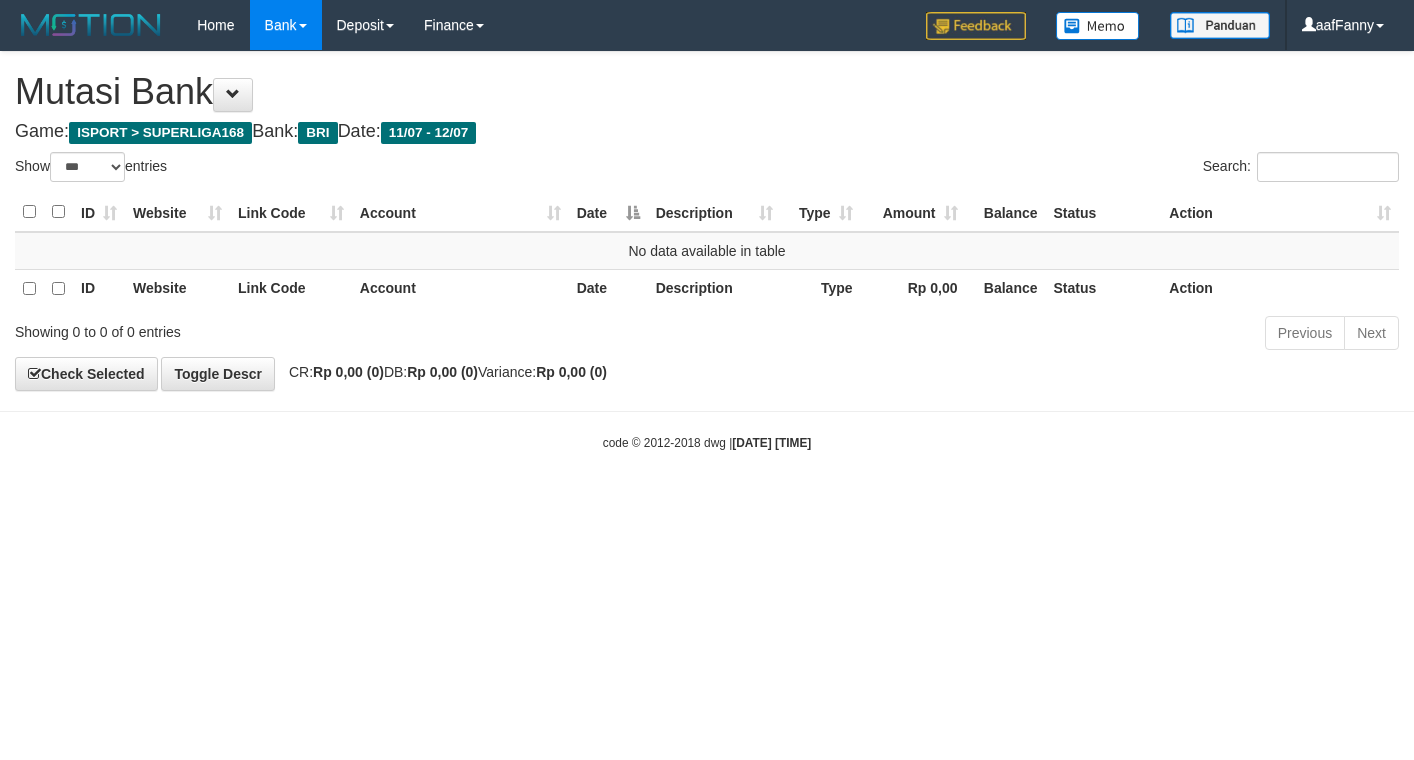 select on "***" 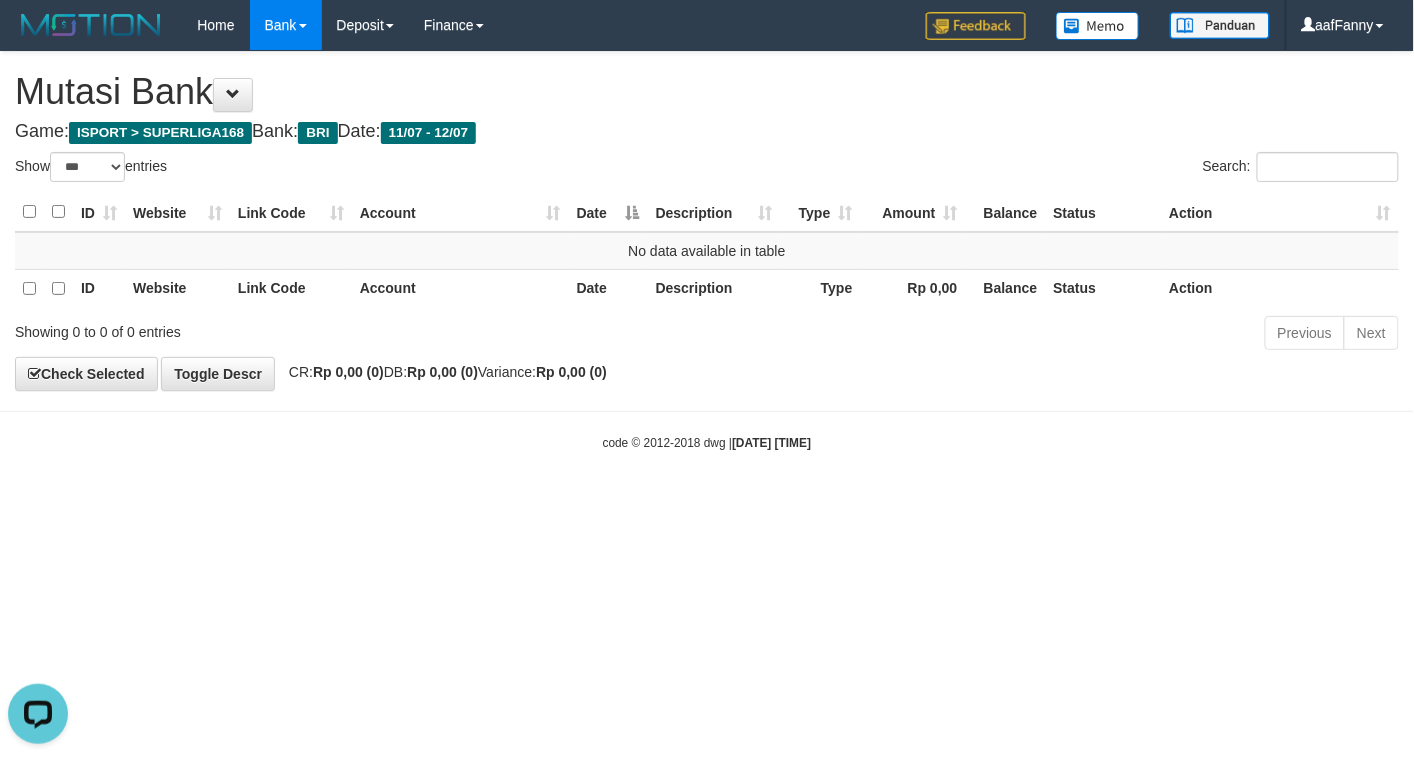 scroll, scrollTop: 0, scrollLeft: 0, axis: both 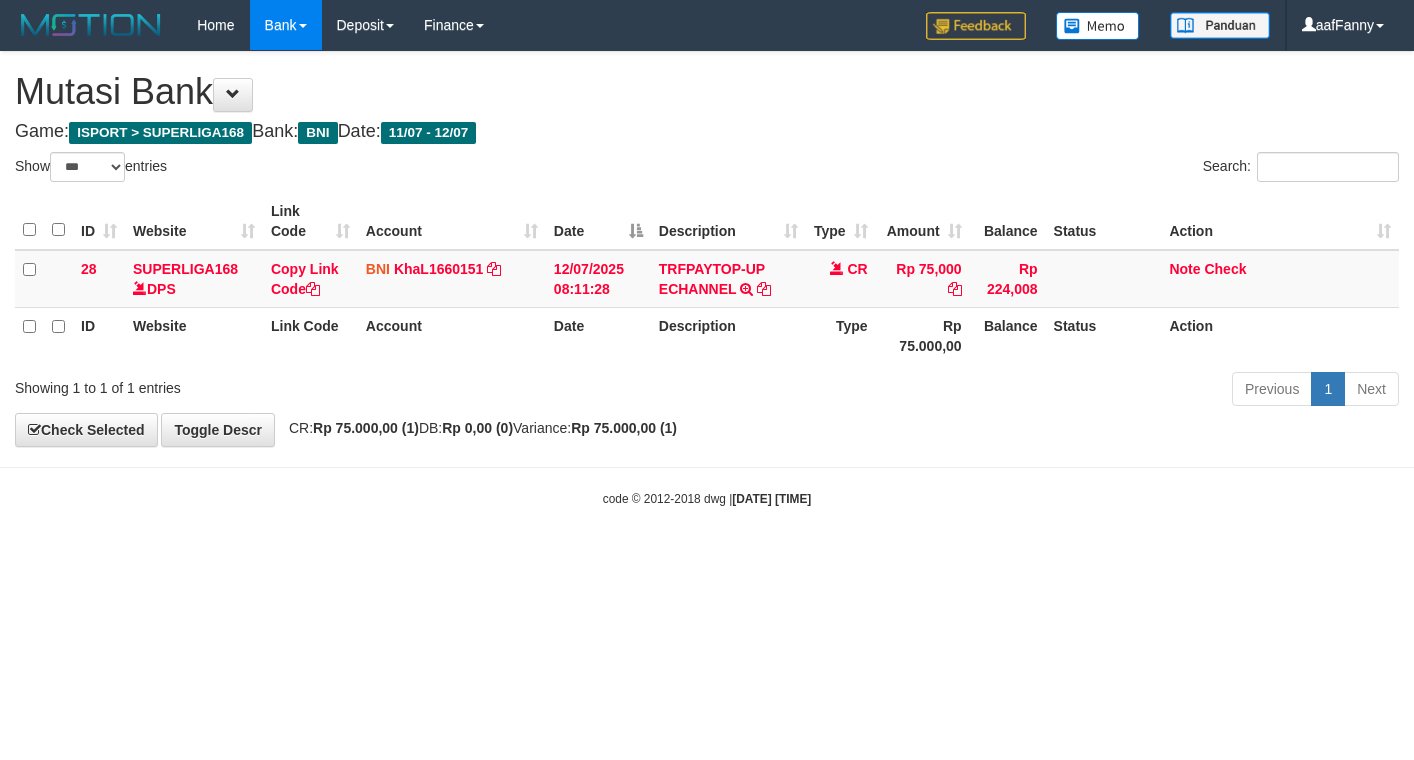 select on "***" 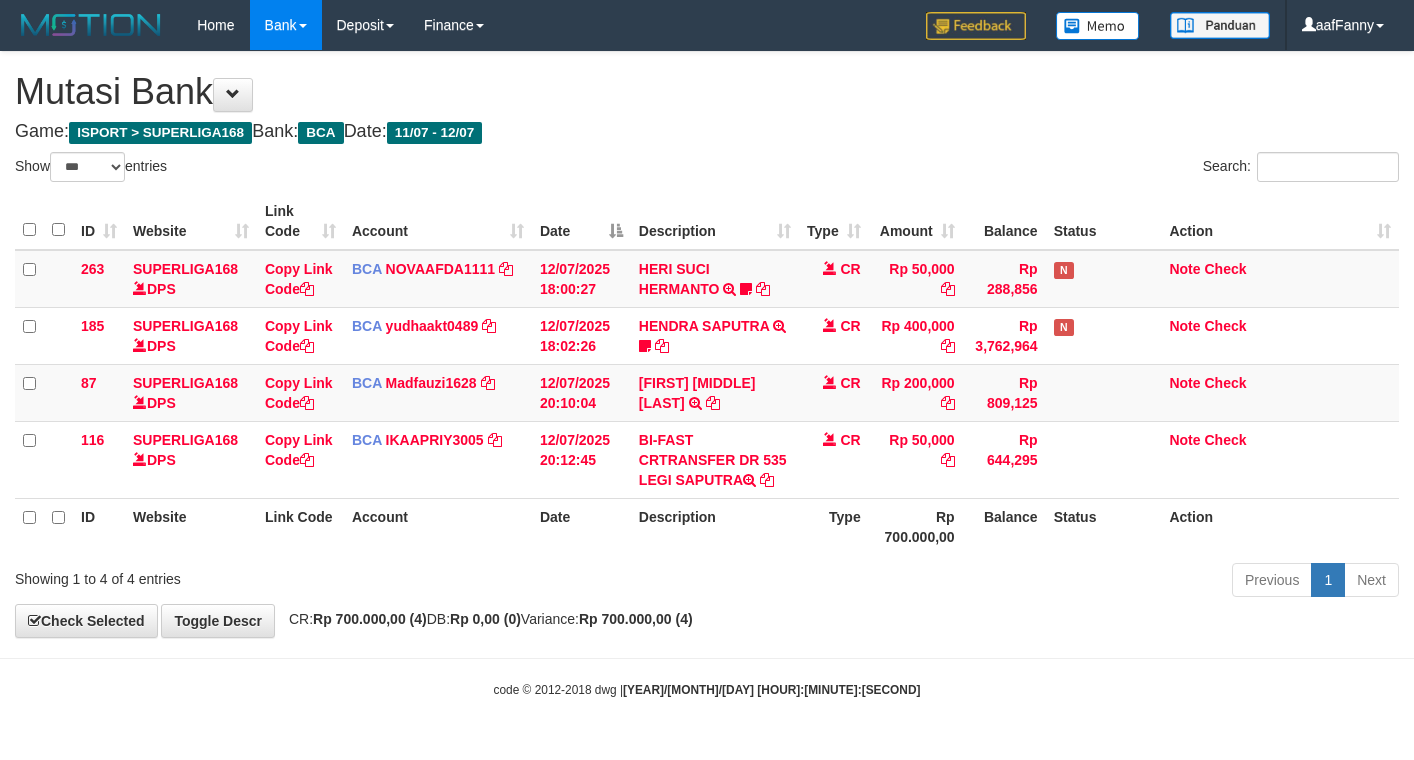 select on "***" 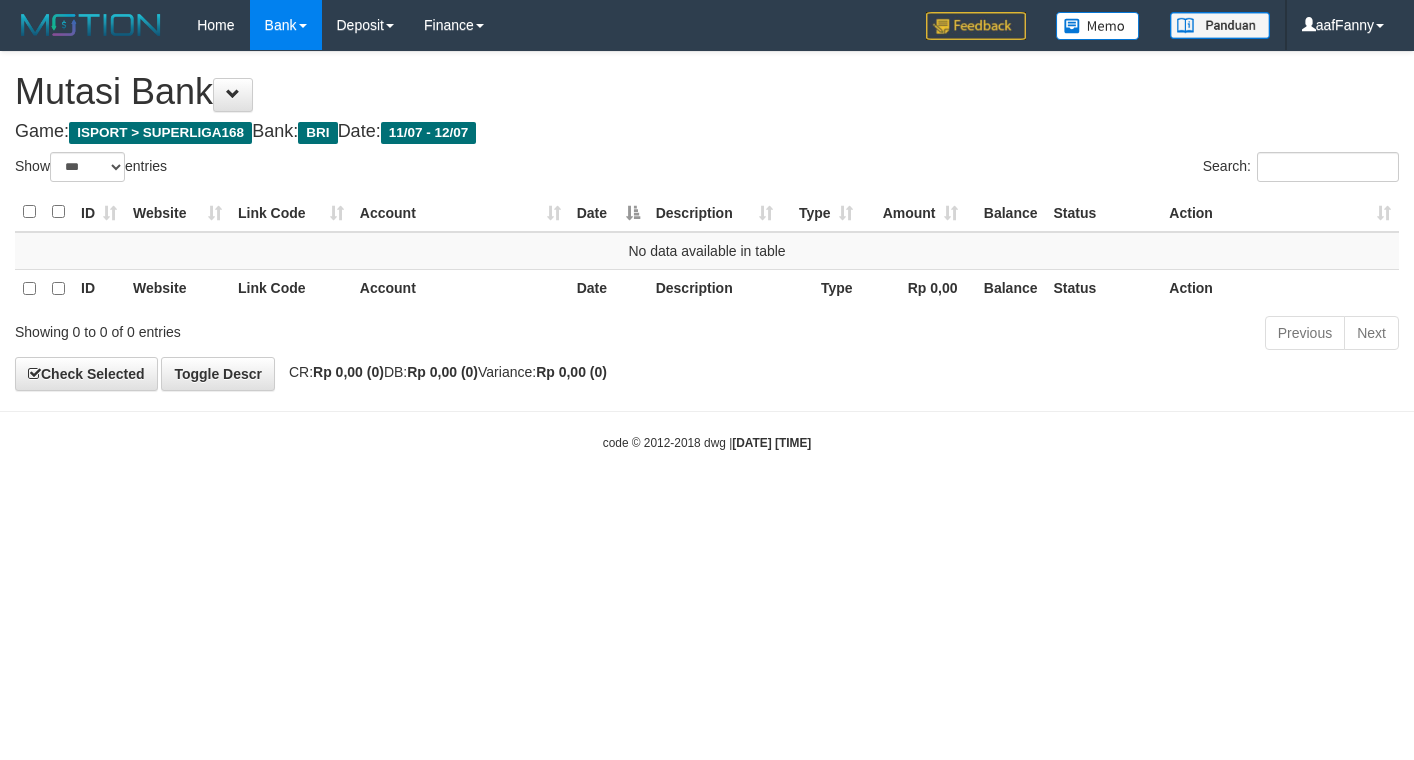 select on "***" 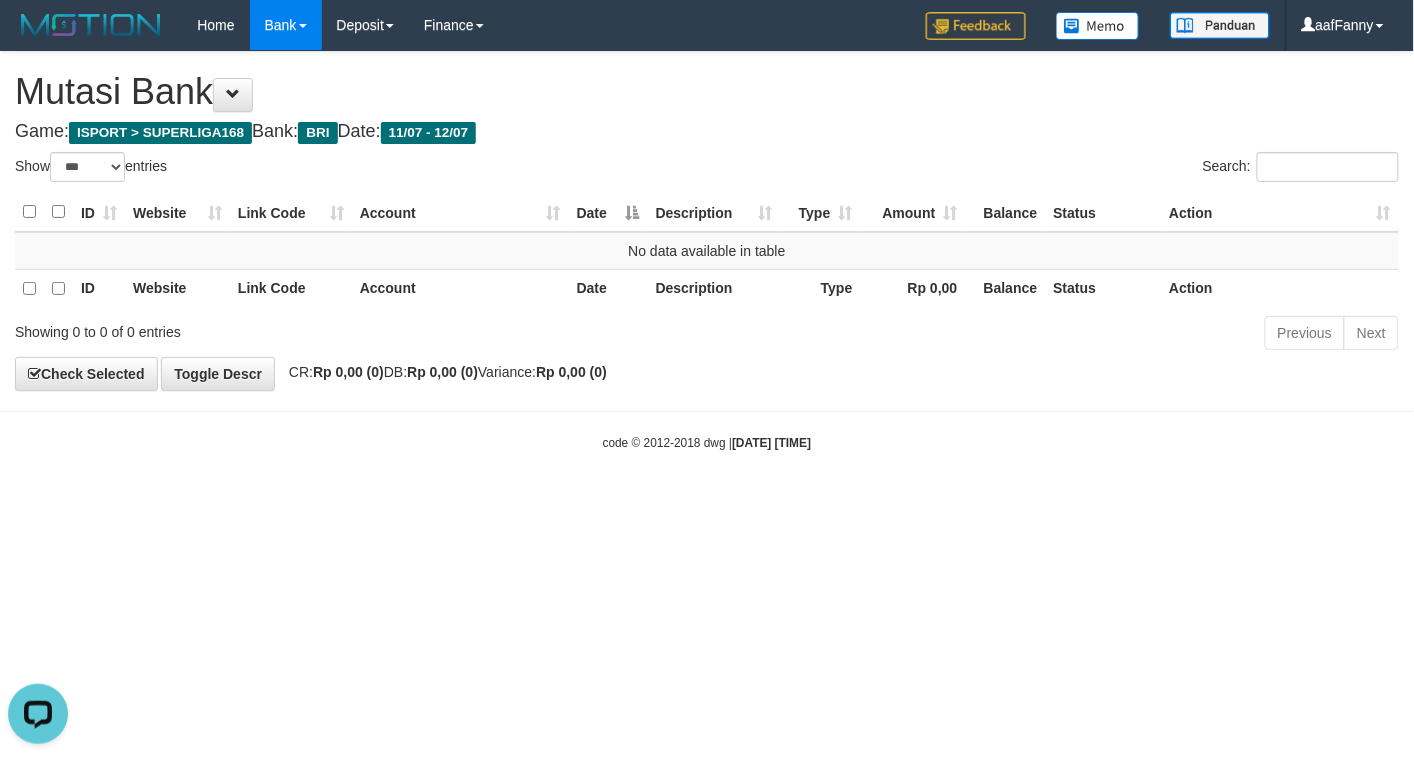 scroll, scrollTop: 0, scrollLeft: 0, axis: both 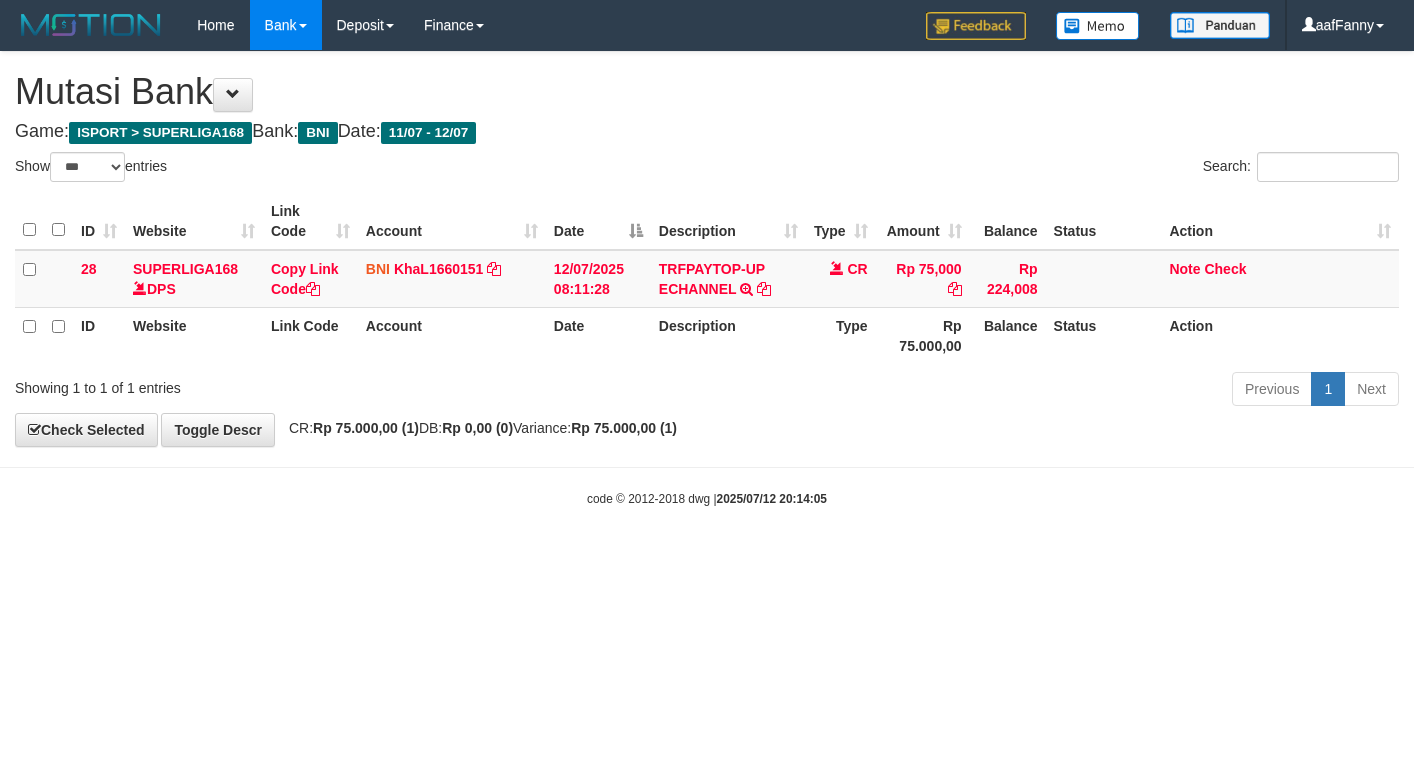 select on "***" 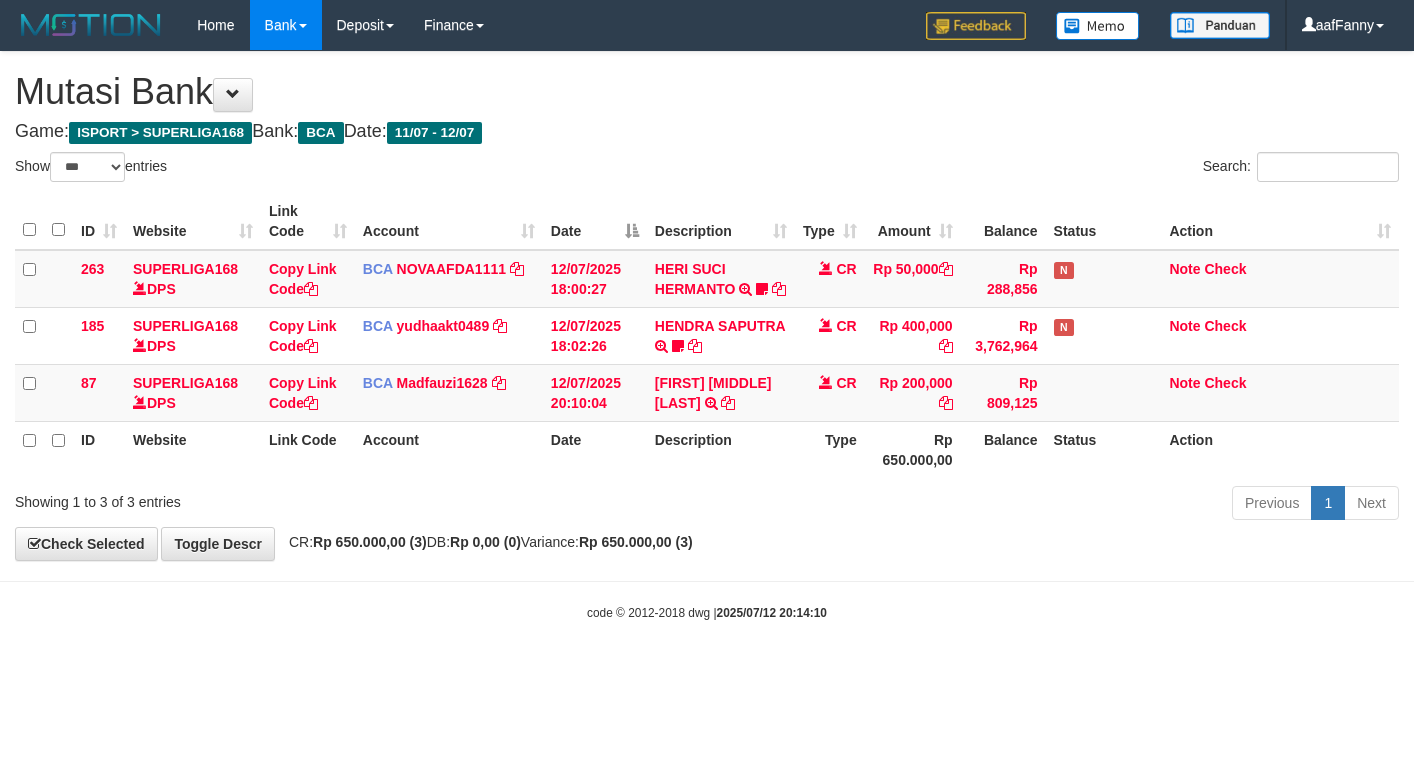 select on "***" 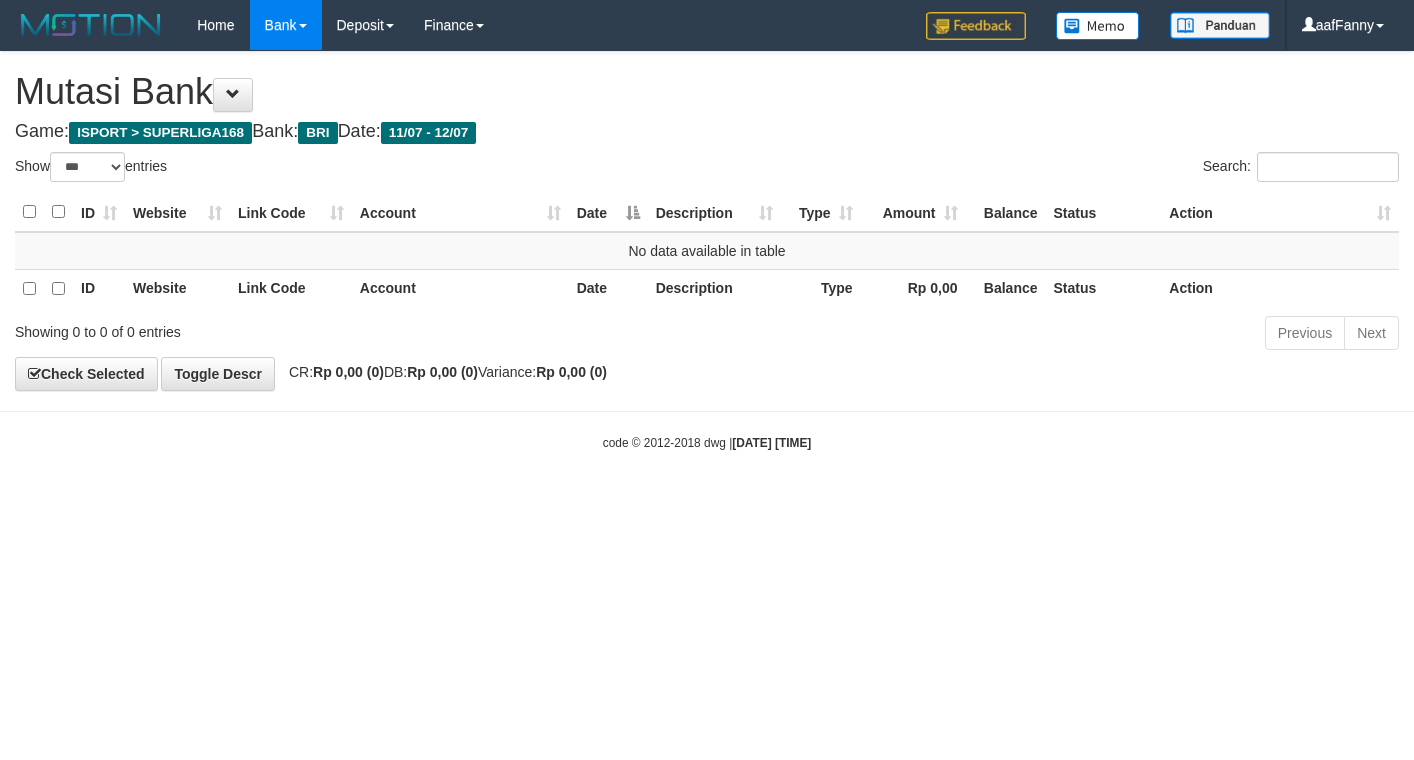 select on "***" 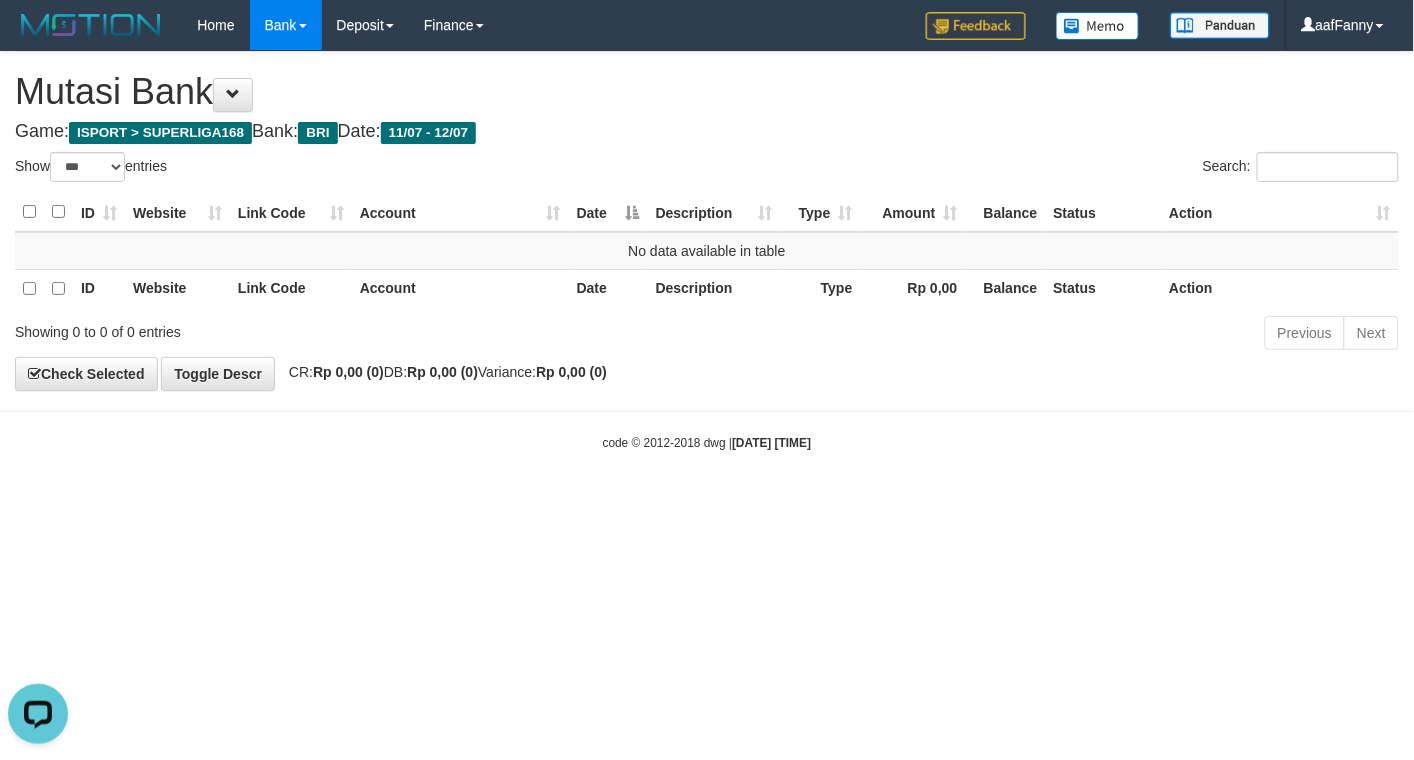 scroll, scrollTop: 0, scrollLeft: 0, axis: both 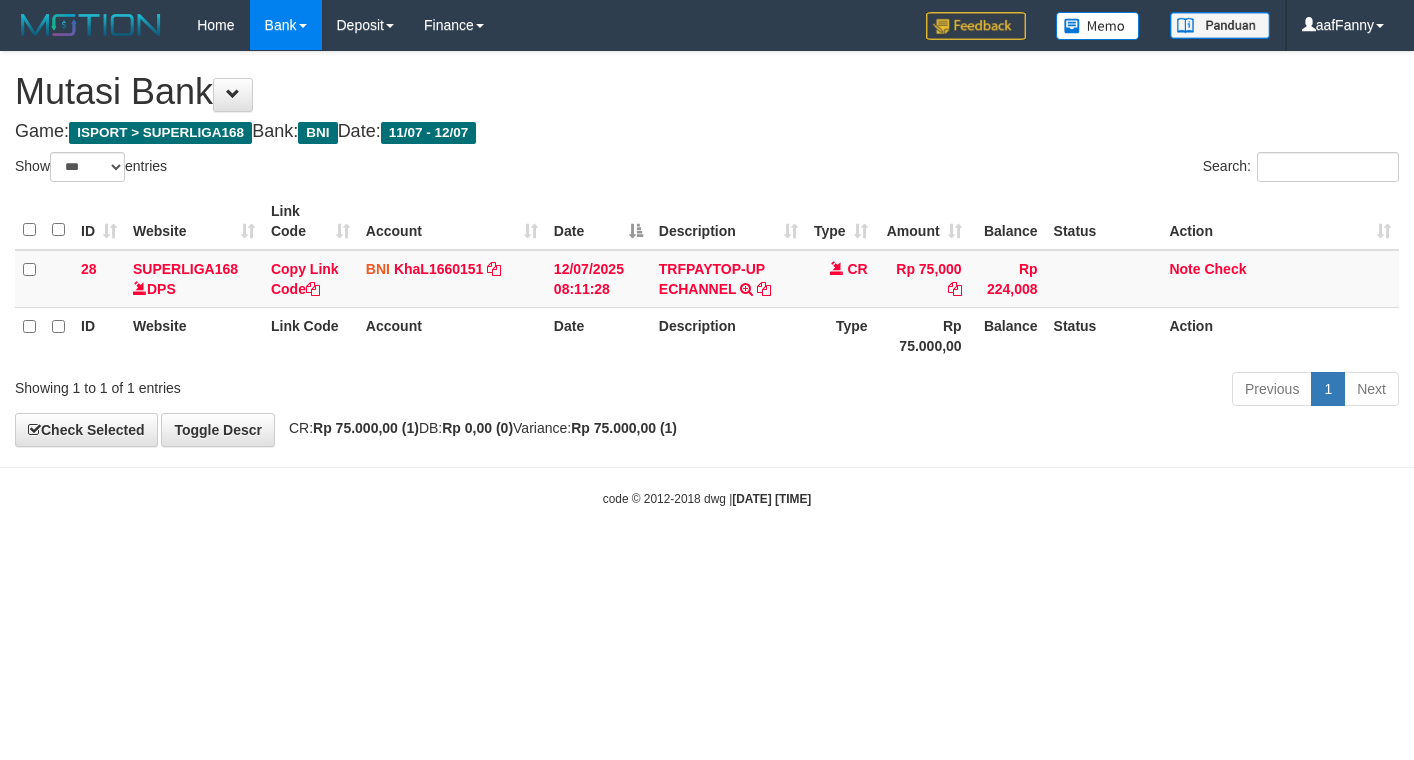 select on "***" 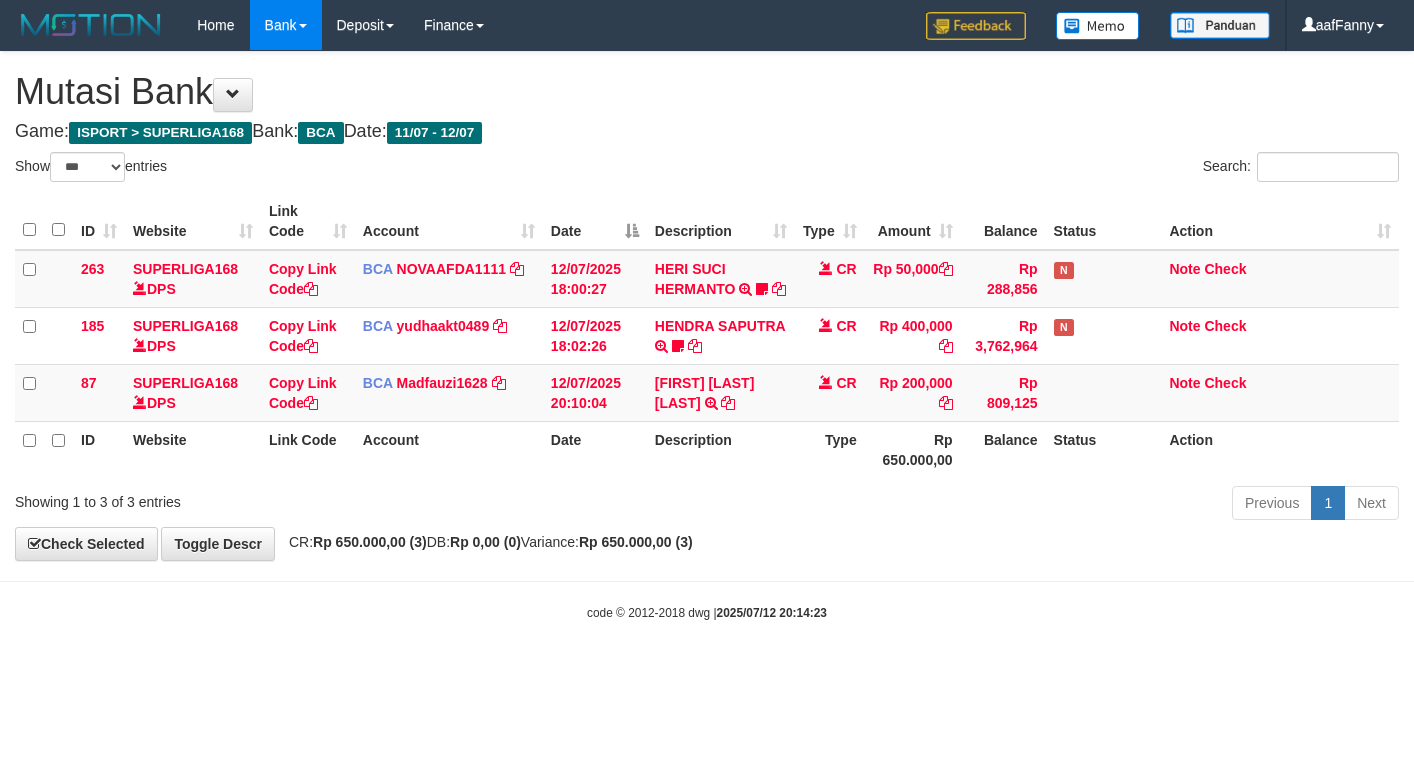 select on "***" 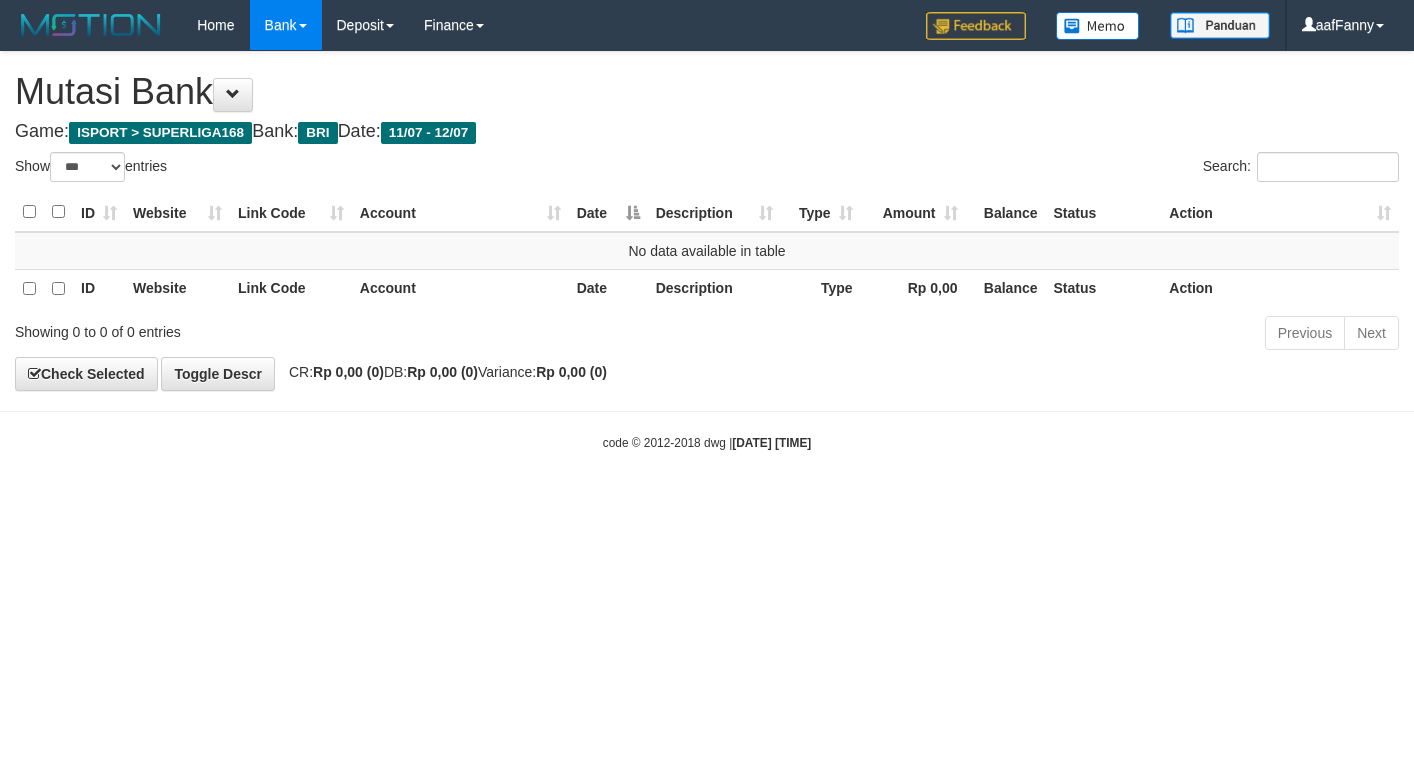 select on "***" 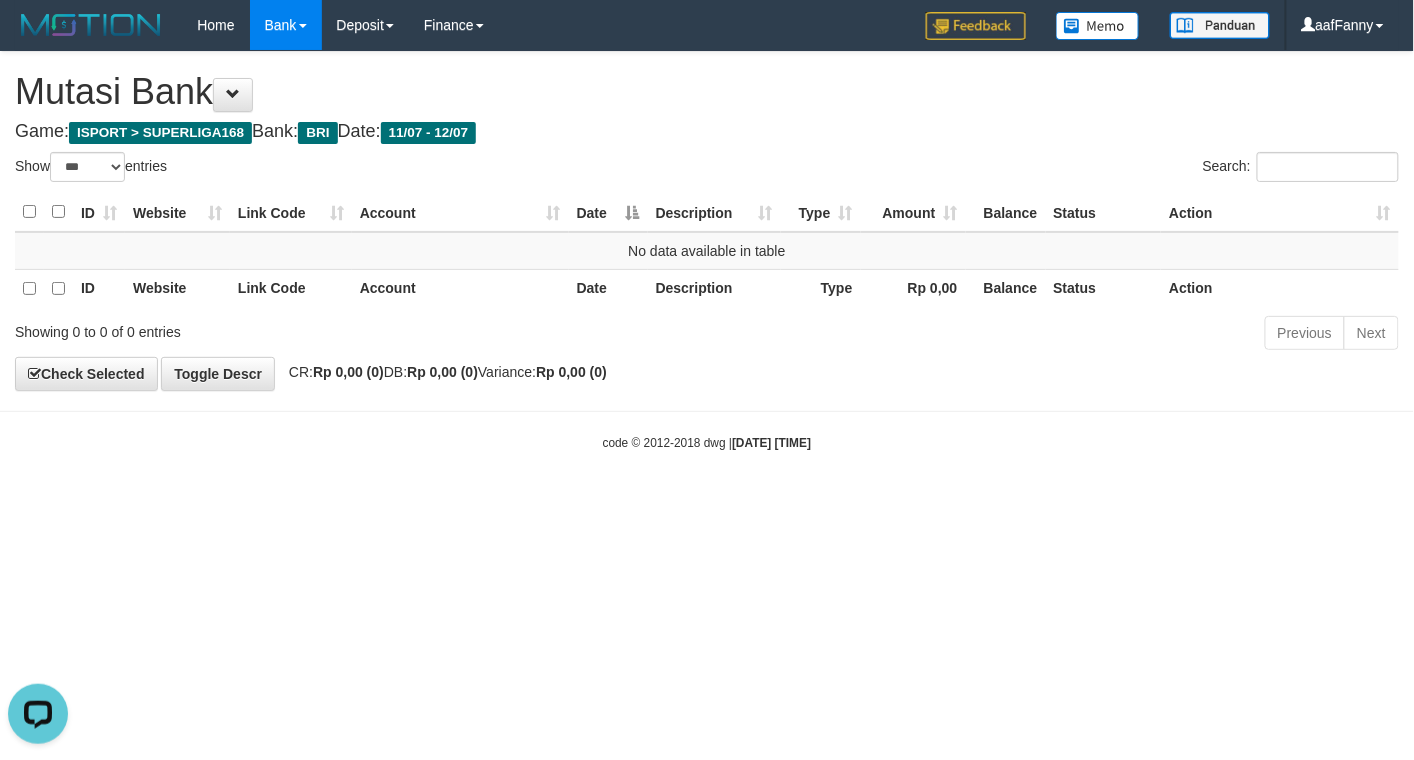 scroll, scrollTop: 0, scrollLeft: 0, axis: both 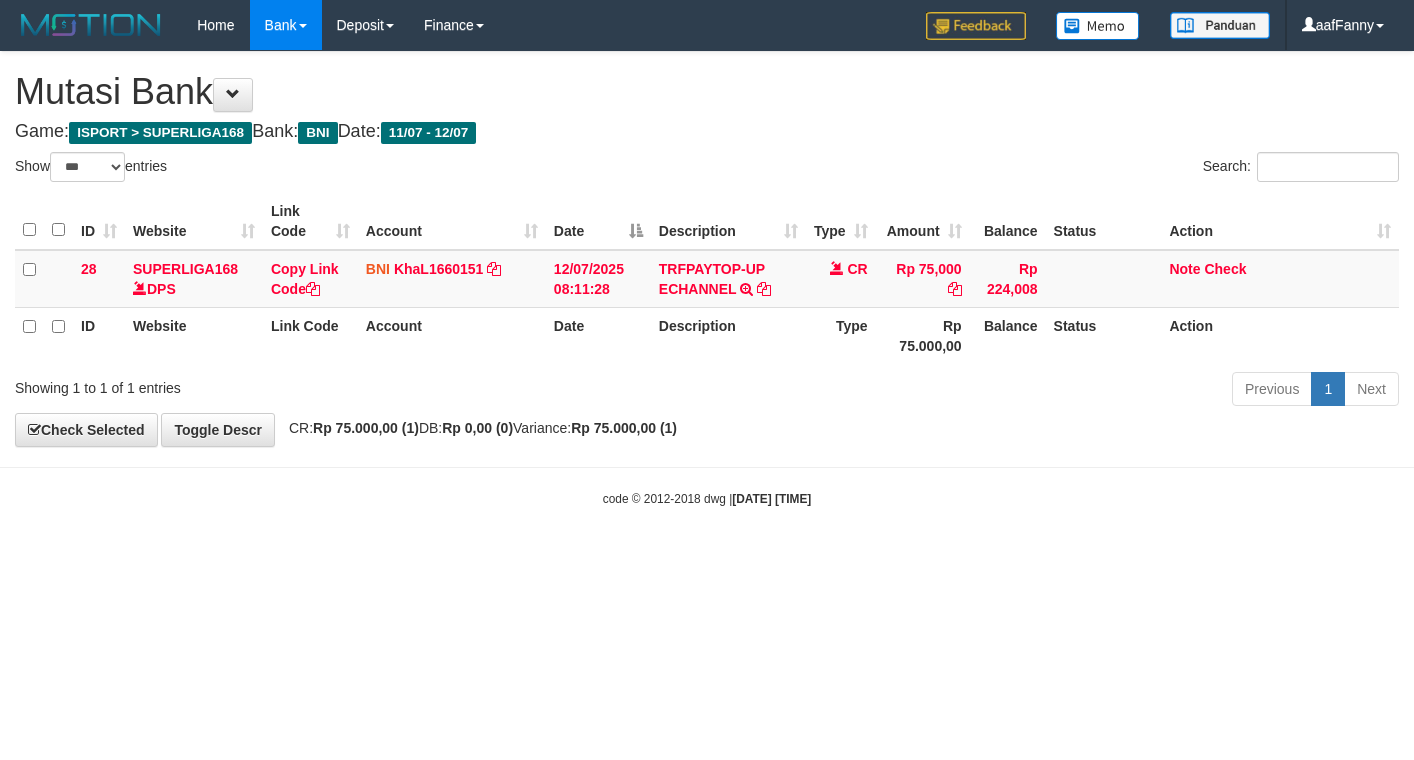 select on "***" 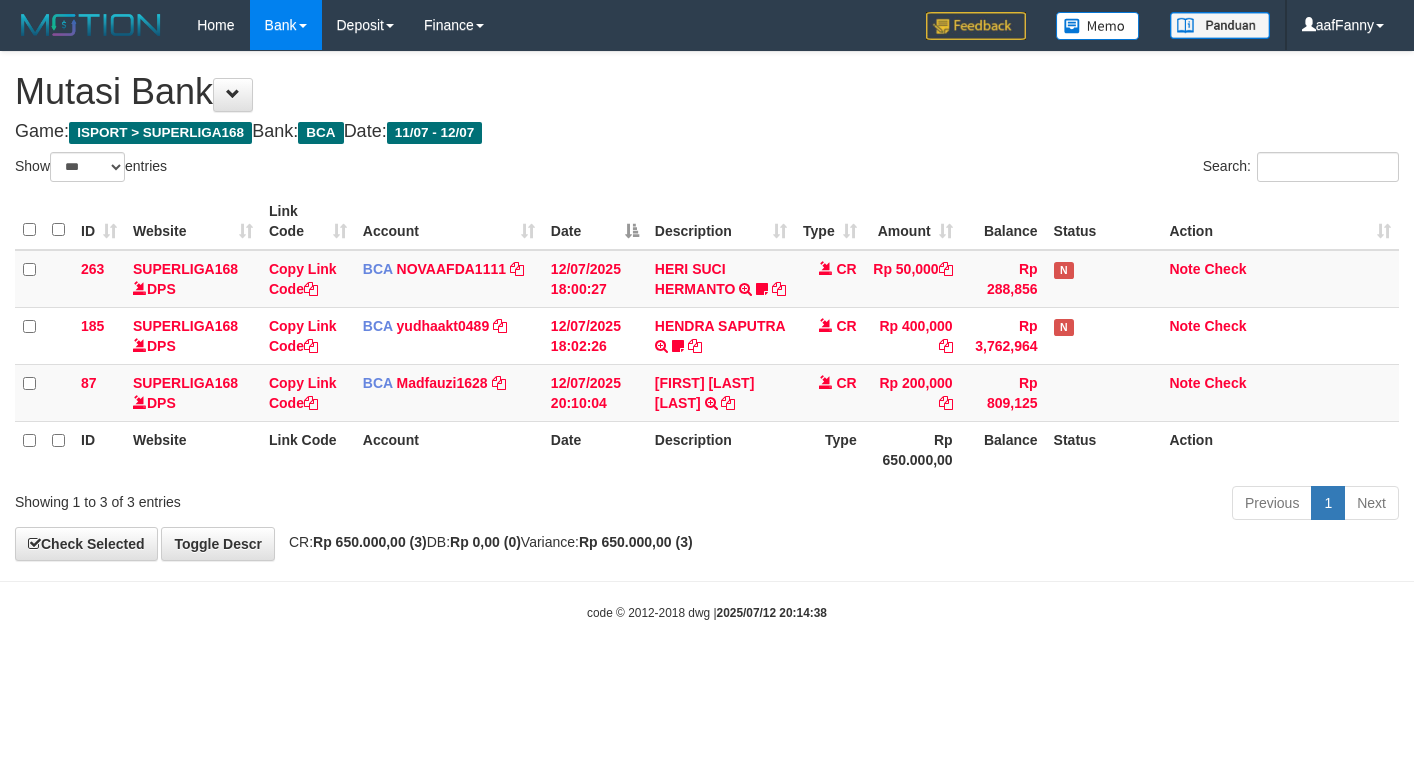 select on "***" 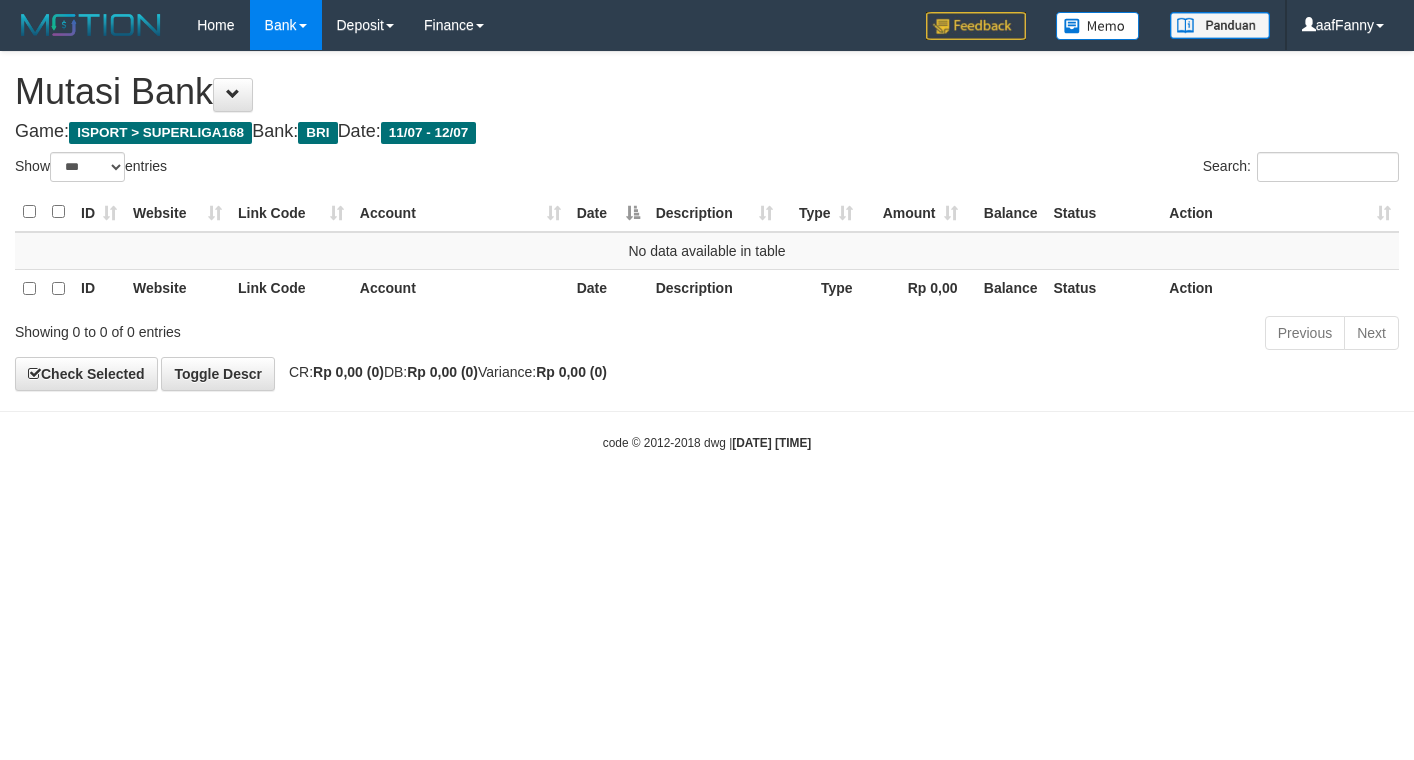 select on "***" 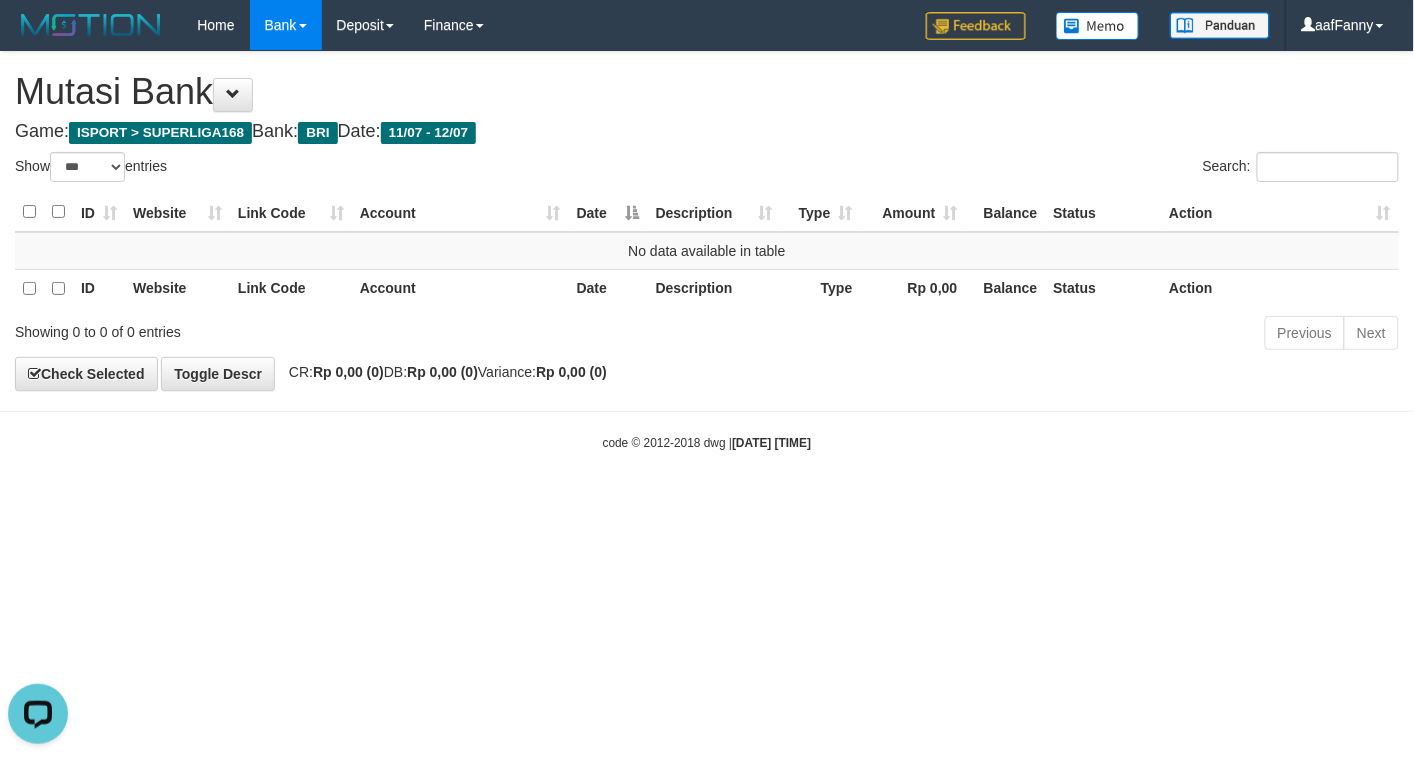 scroll, scrollTop: 0, scrollLeft: 0, axis: both 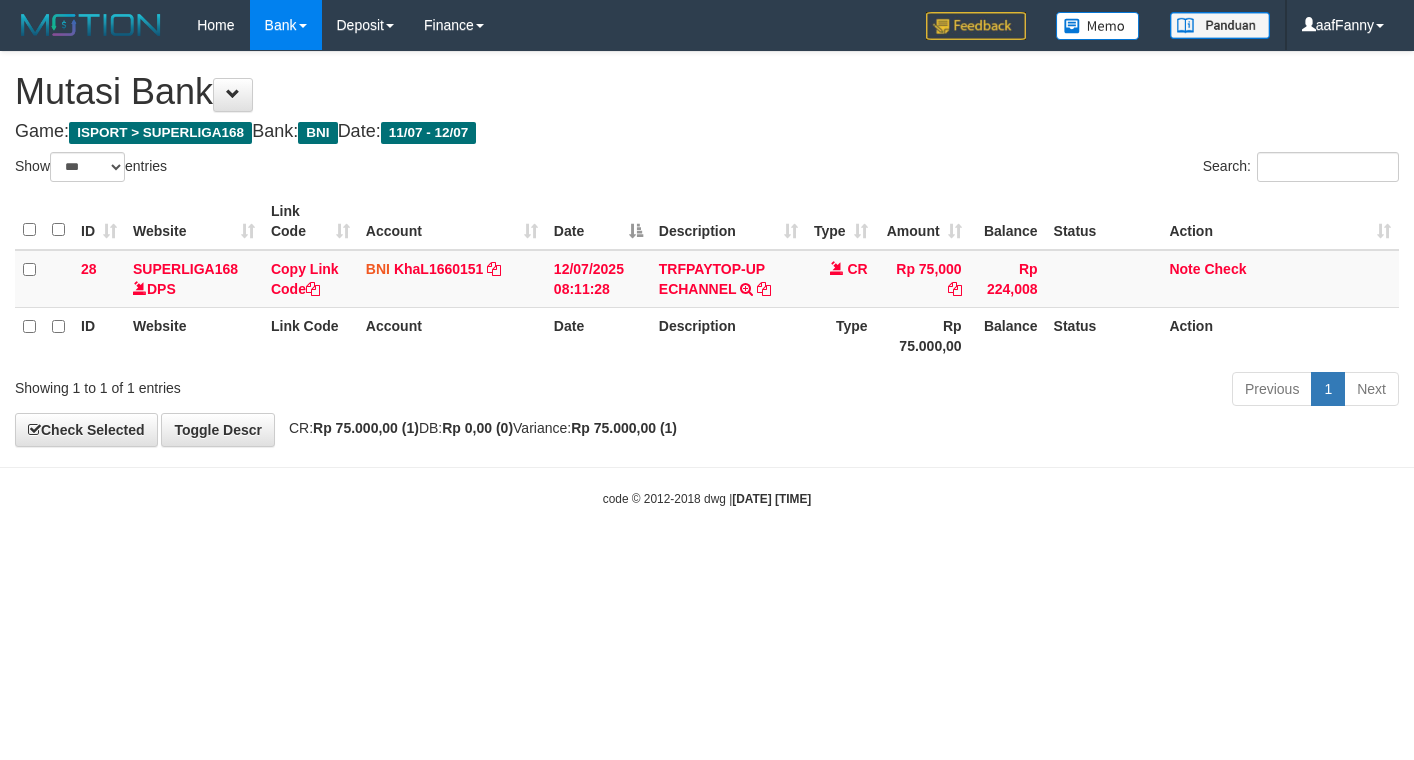 select on "***" 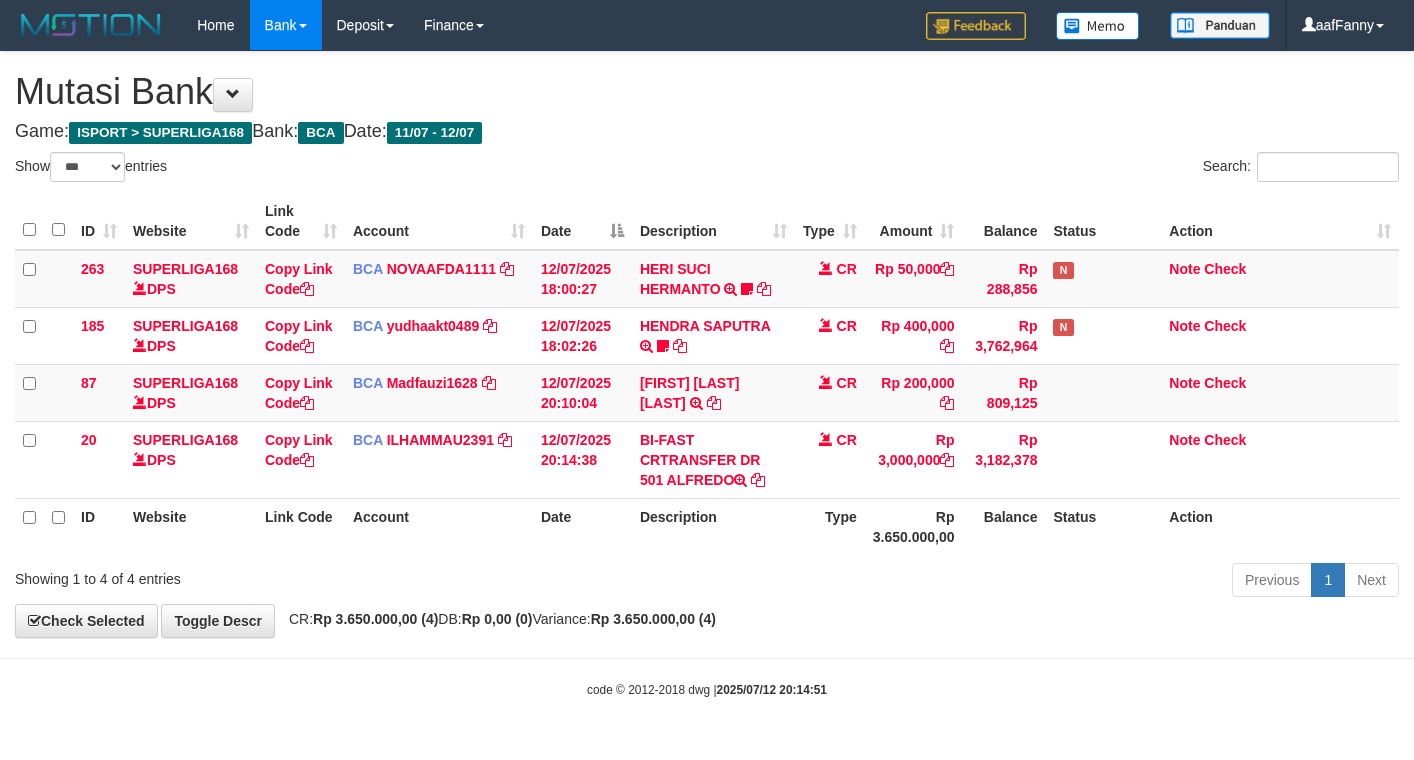 select on "***" 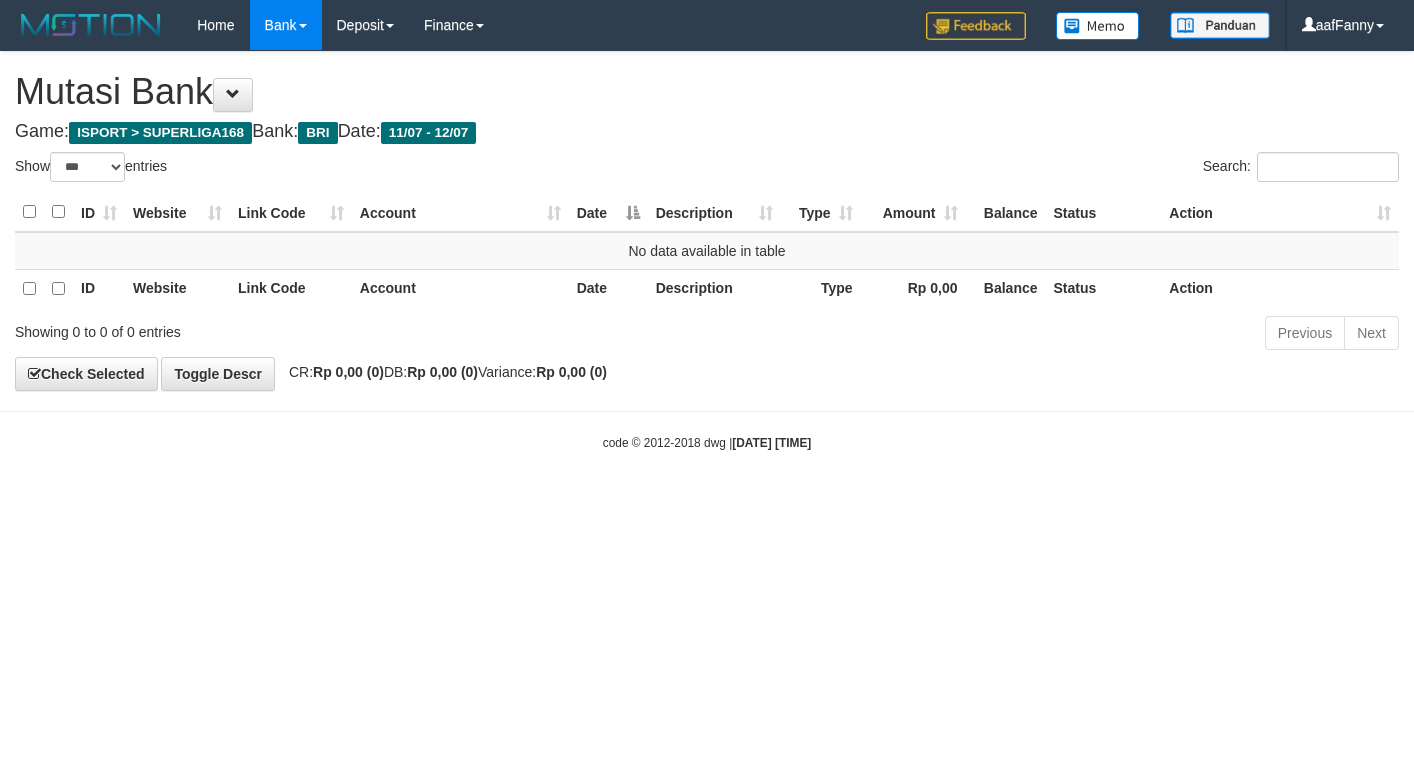 select on "***" 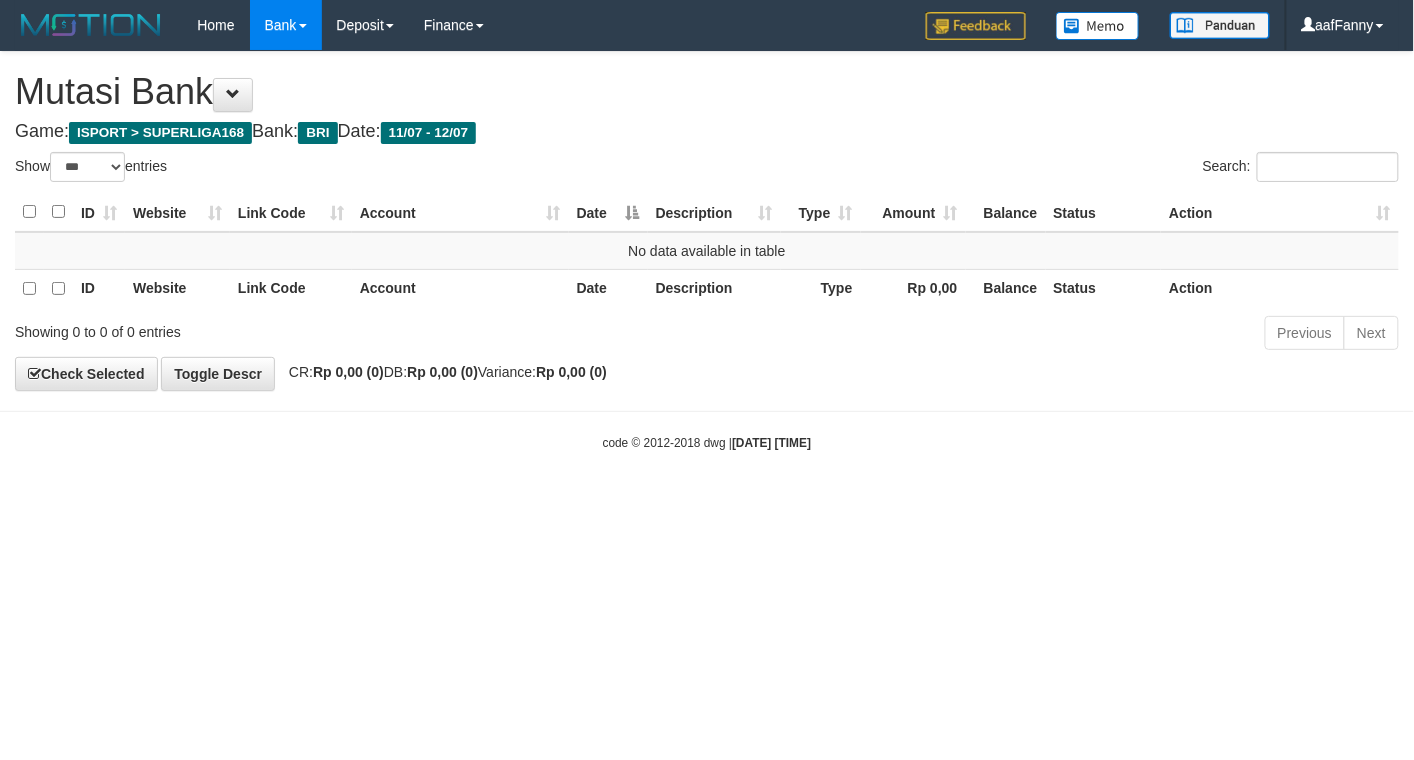 drag, startPoint x: 942, startPoint y: 674, endPoint x: 898, endPoint y: 712, distance: 58.137768 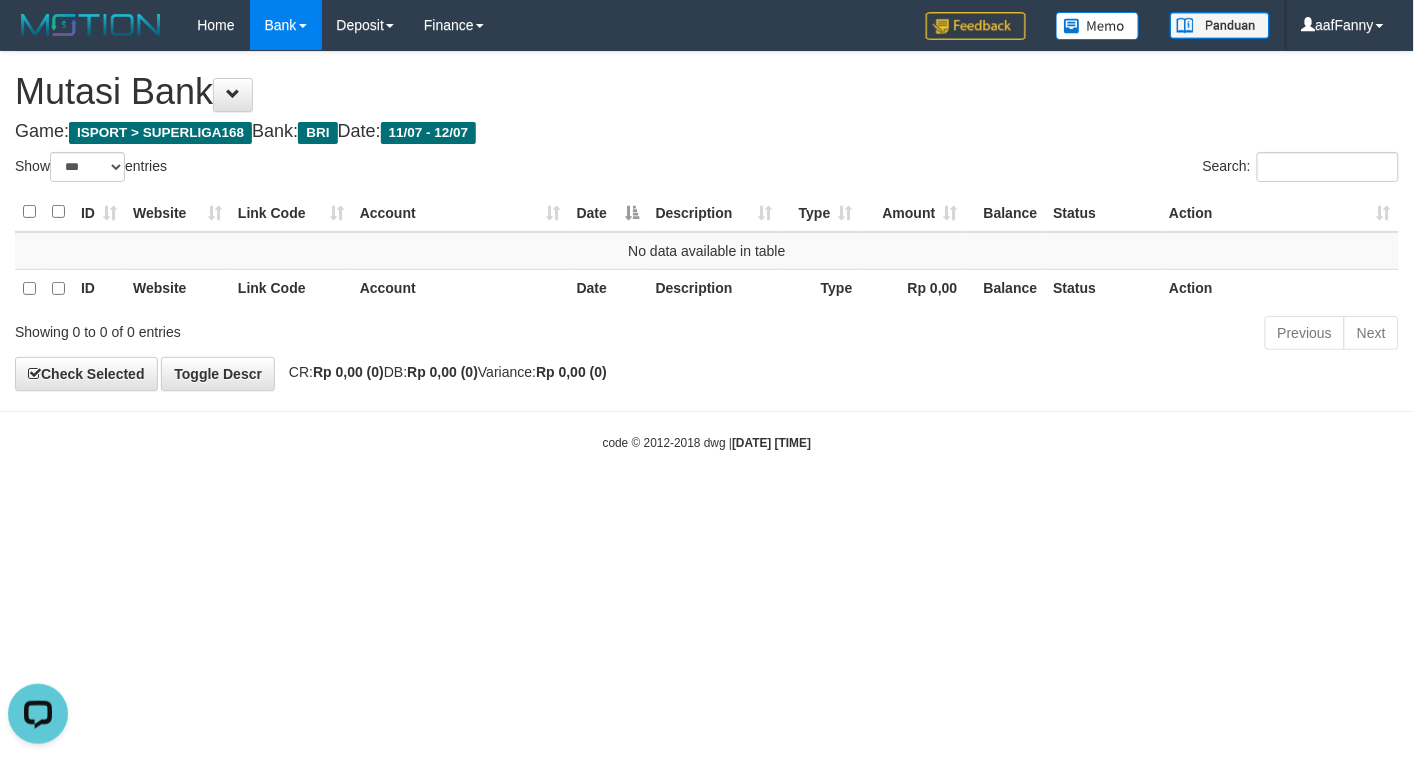 scroll, scrollTop: 0, scrollLeft: 0, axis: both 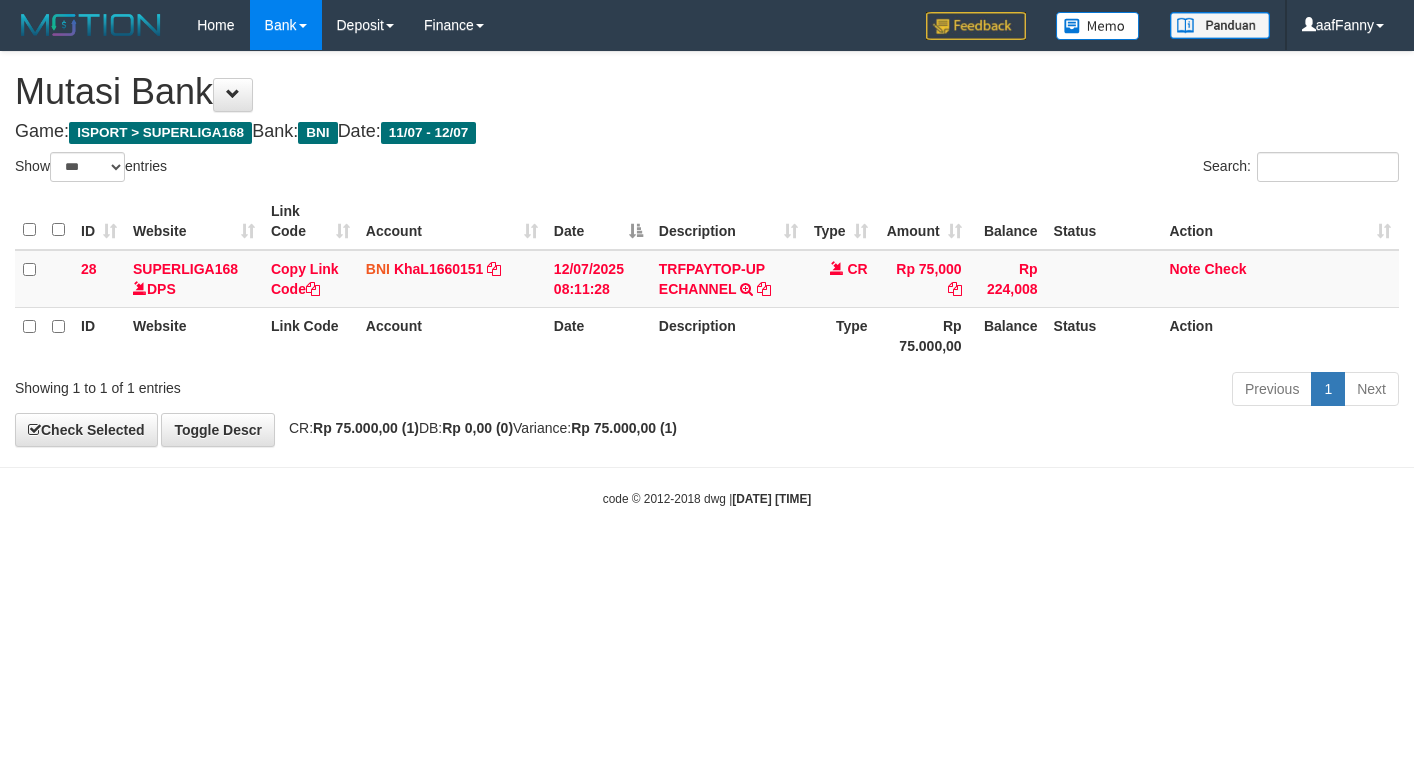 select on "***" 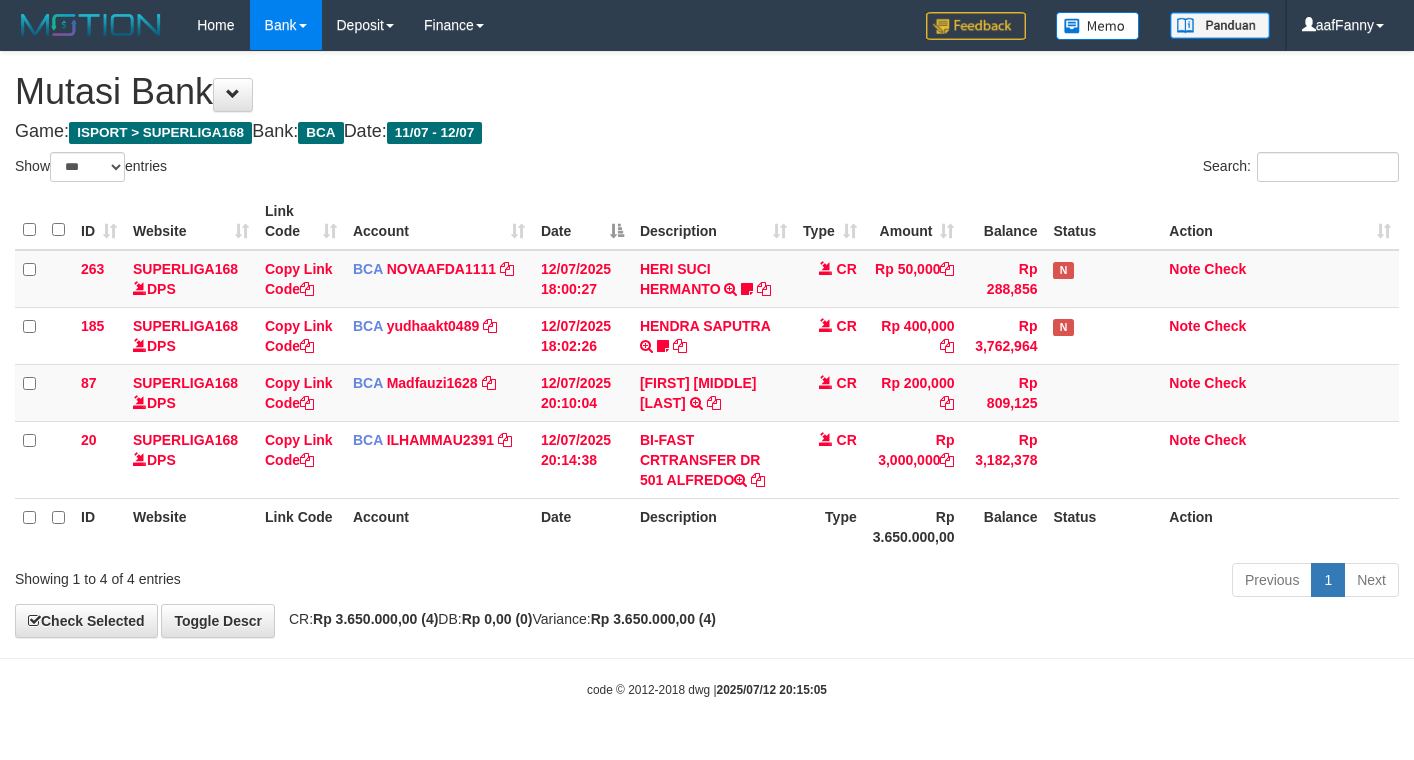 select on "***" 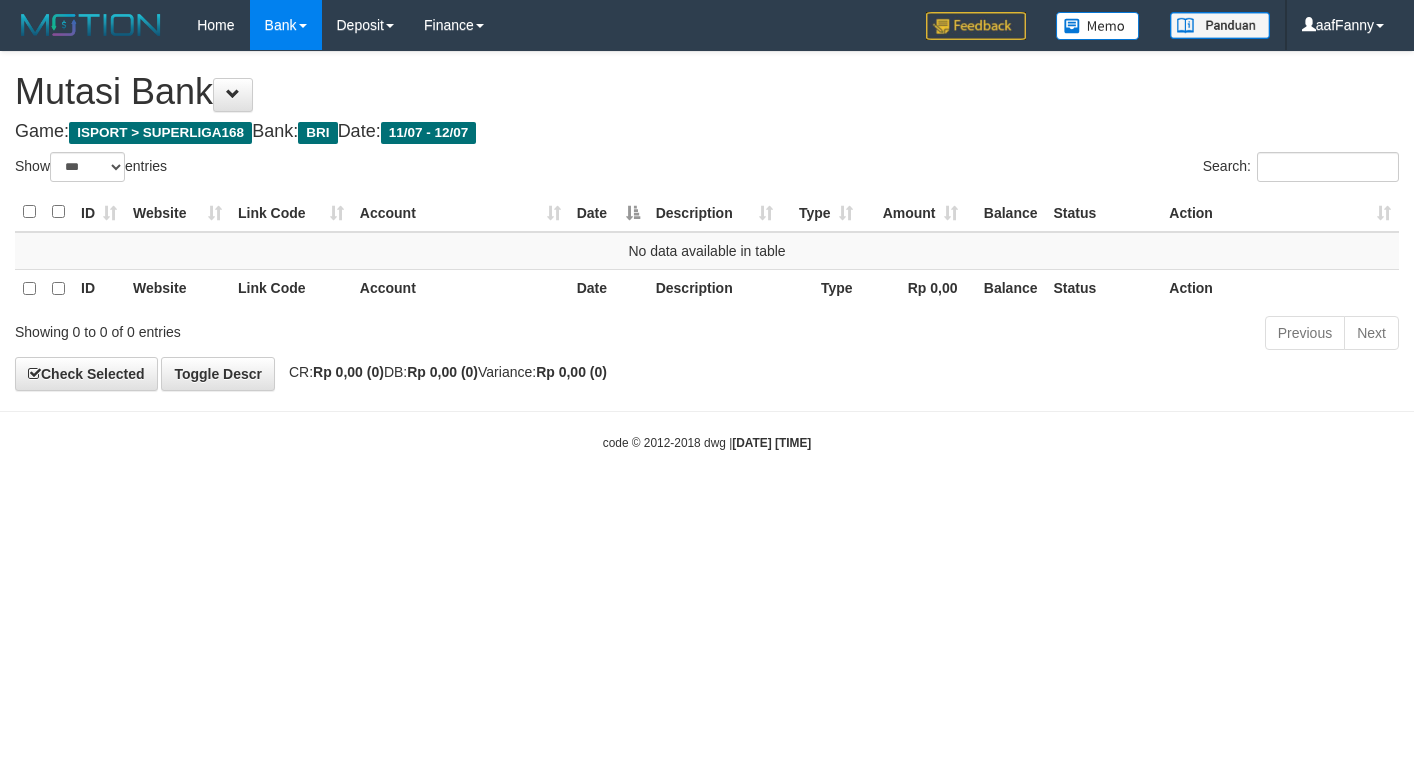 select on "***" 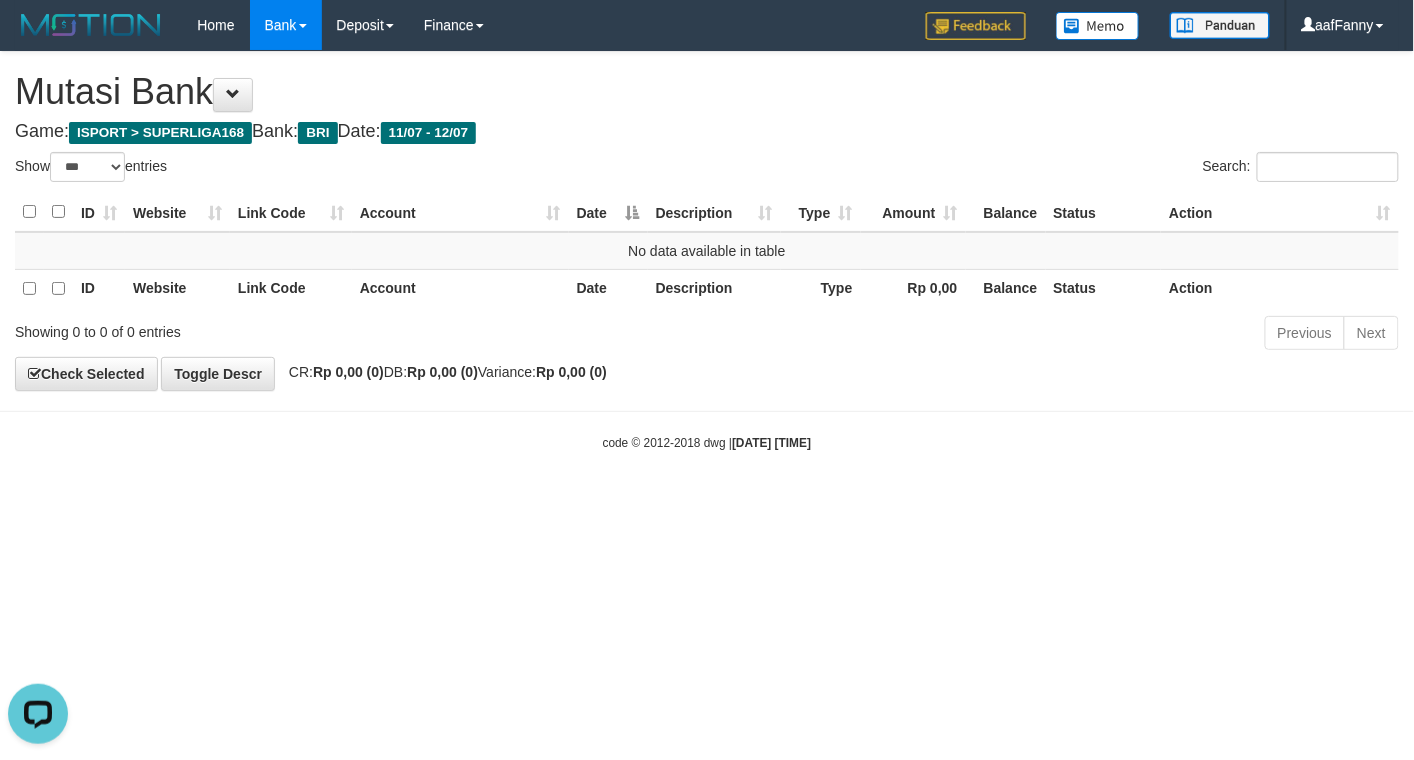 scroll, scrollTop: 0, scrollLeft: 0, axis: both 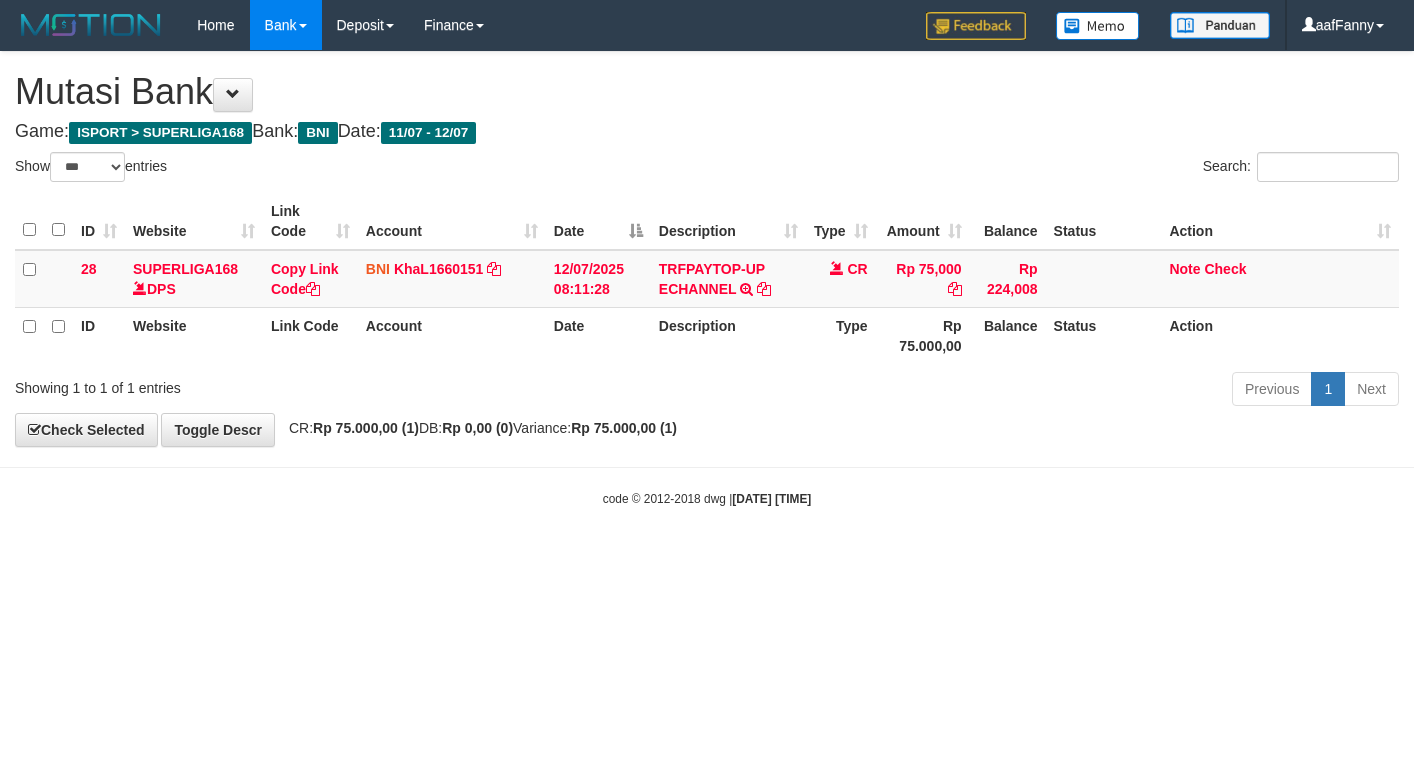 select on "***" 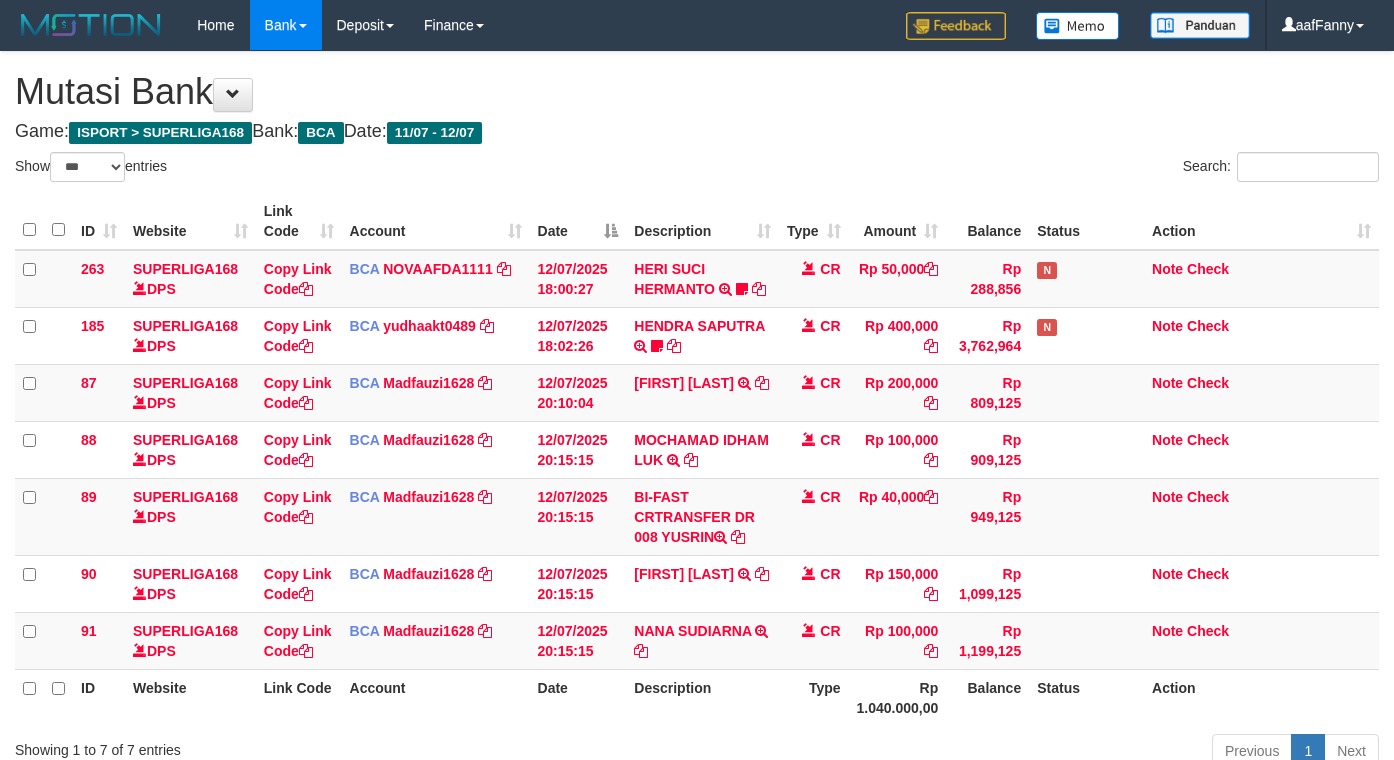 select on "***" 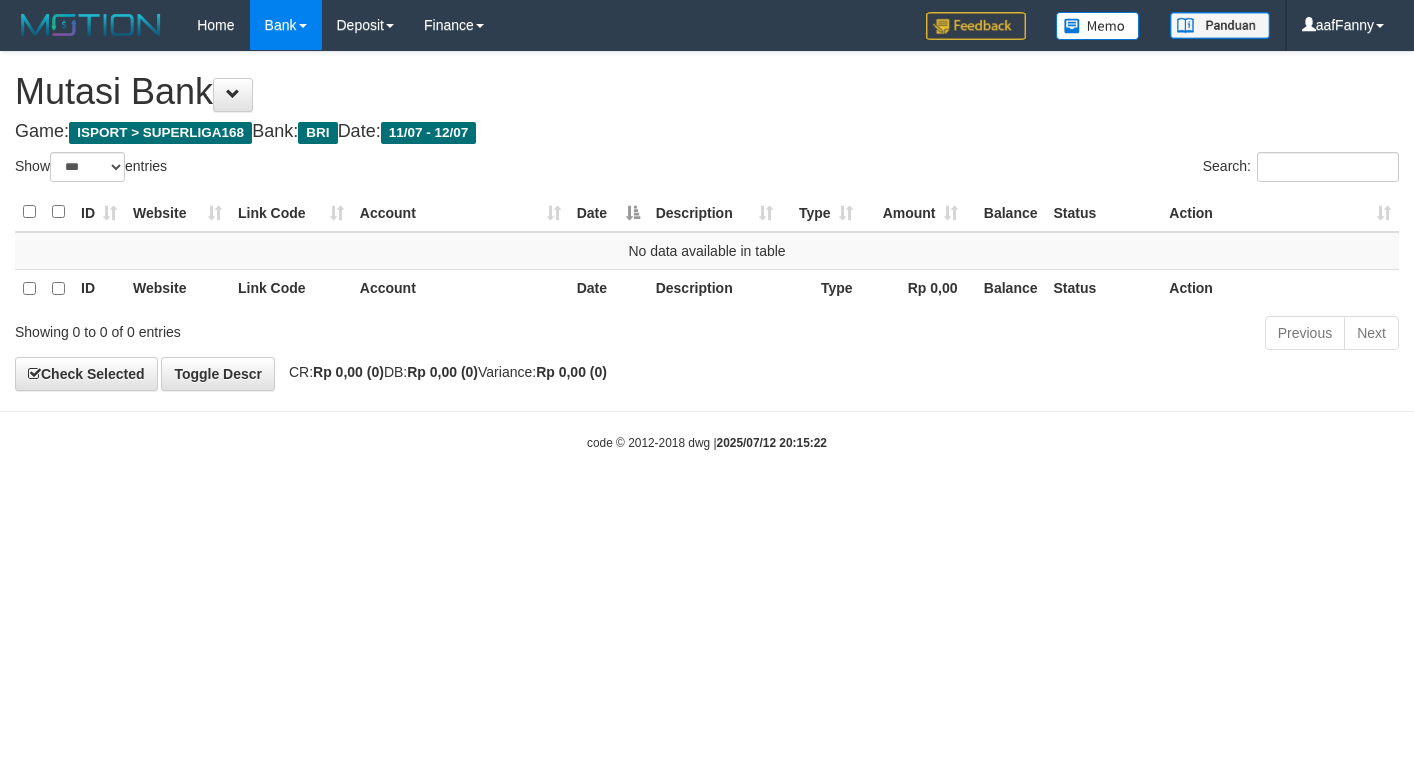 select on "***" 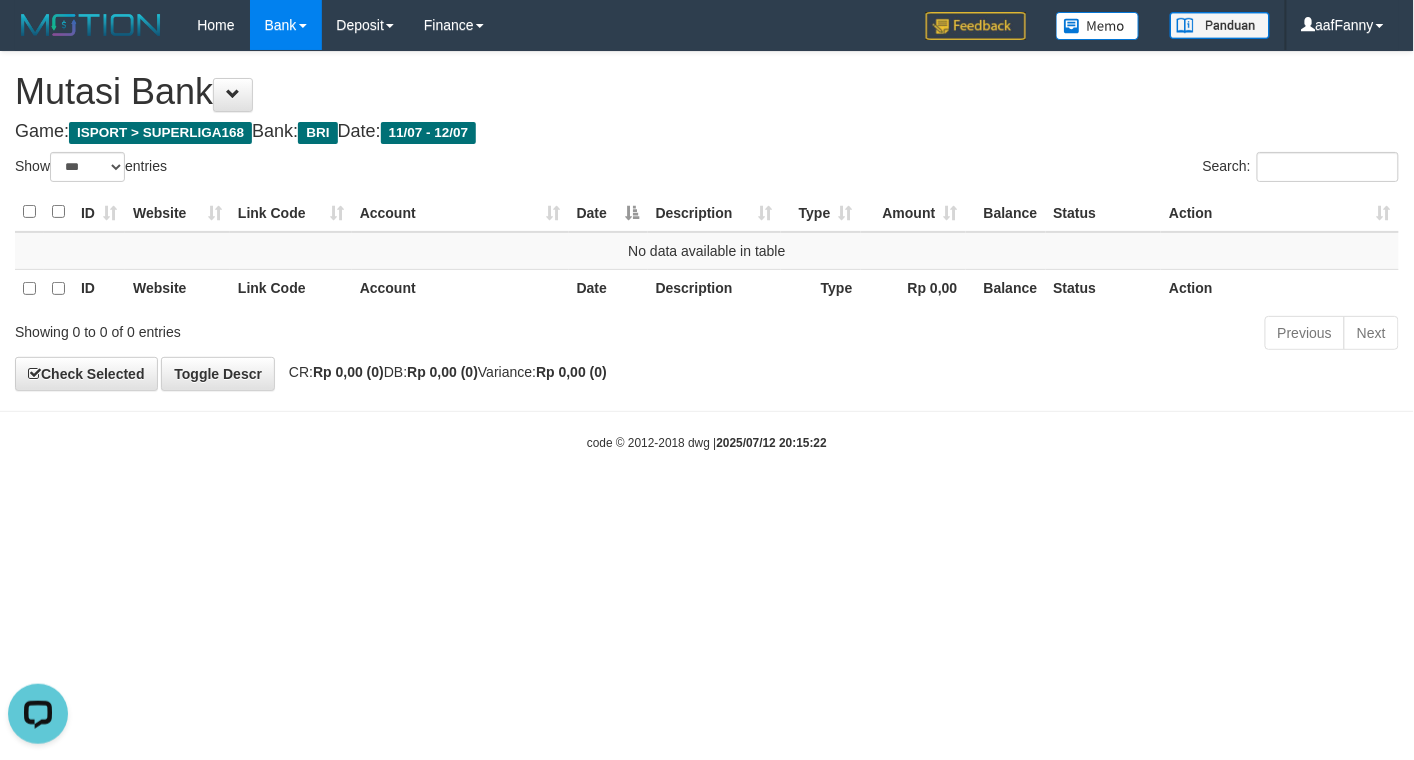scroll, scrollTop: 0, scrollLeft: 0, axis: both 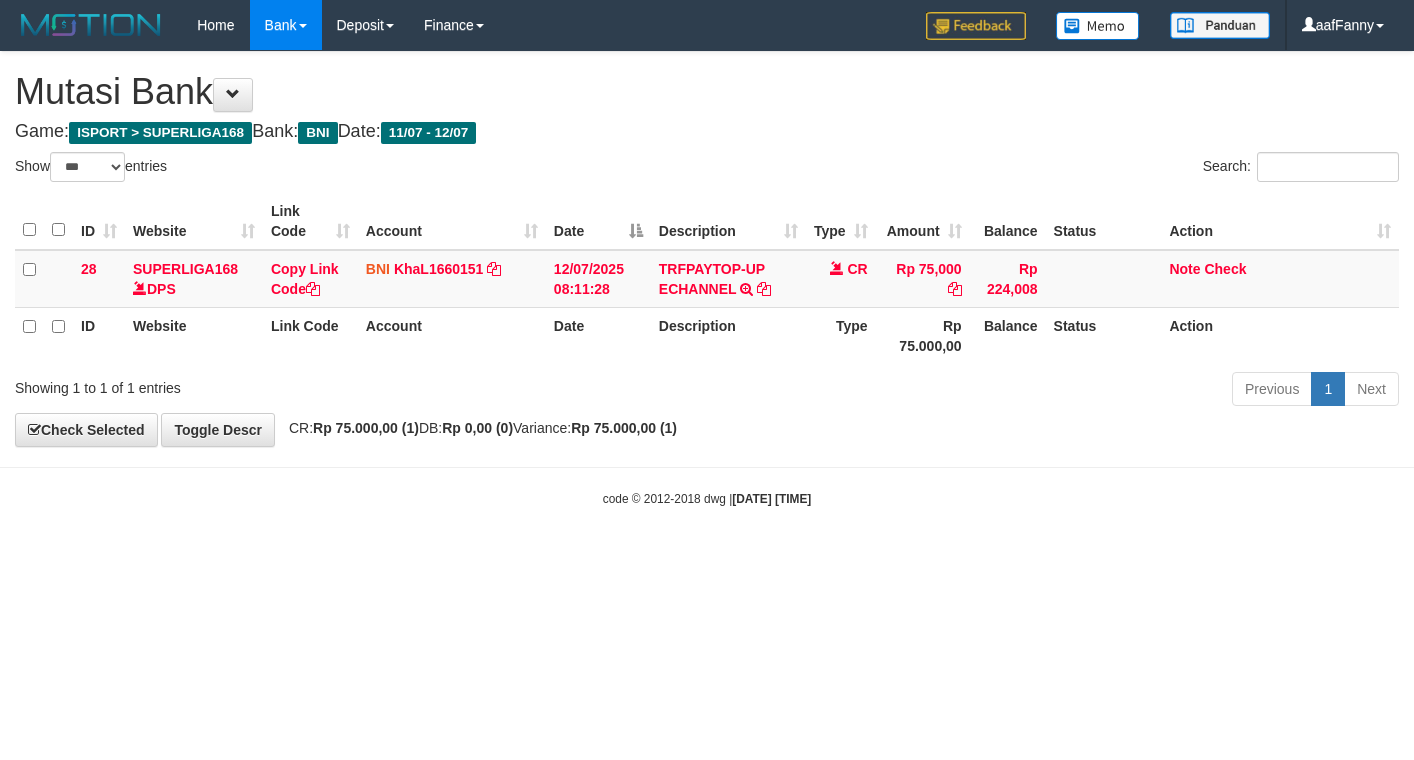 select on "***" 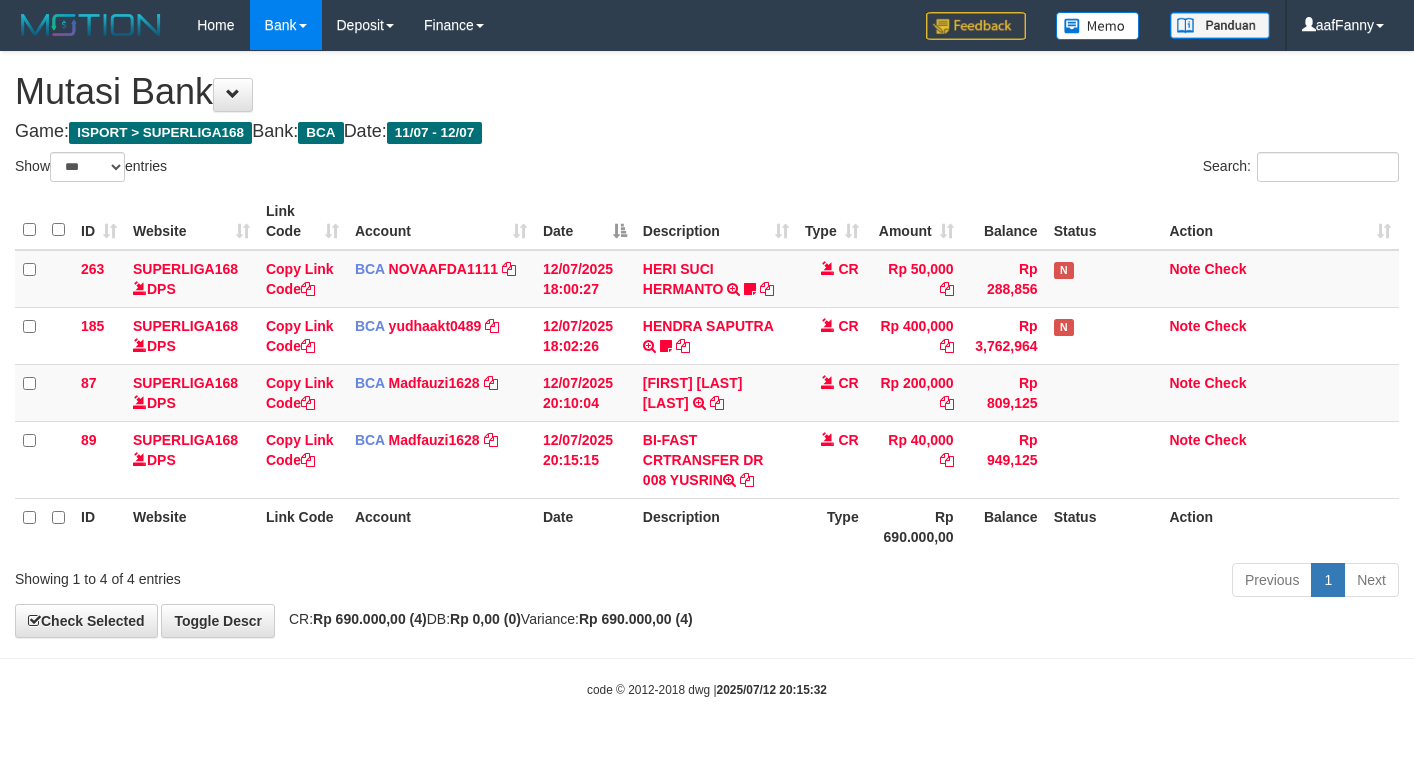 select on "***" 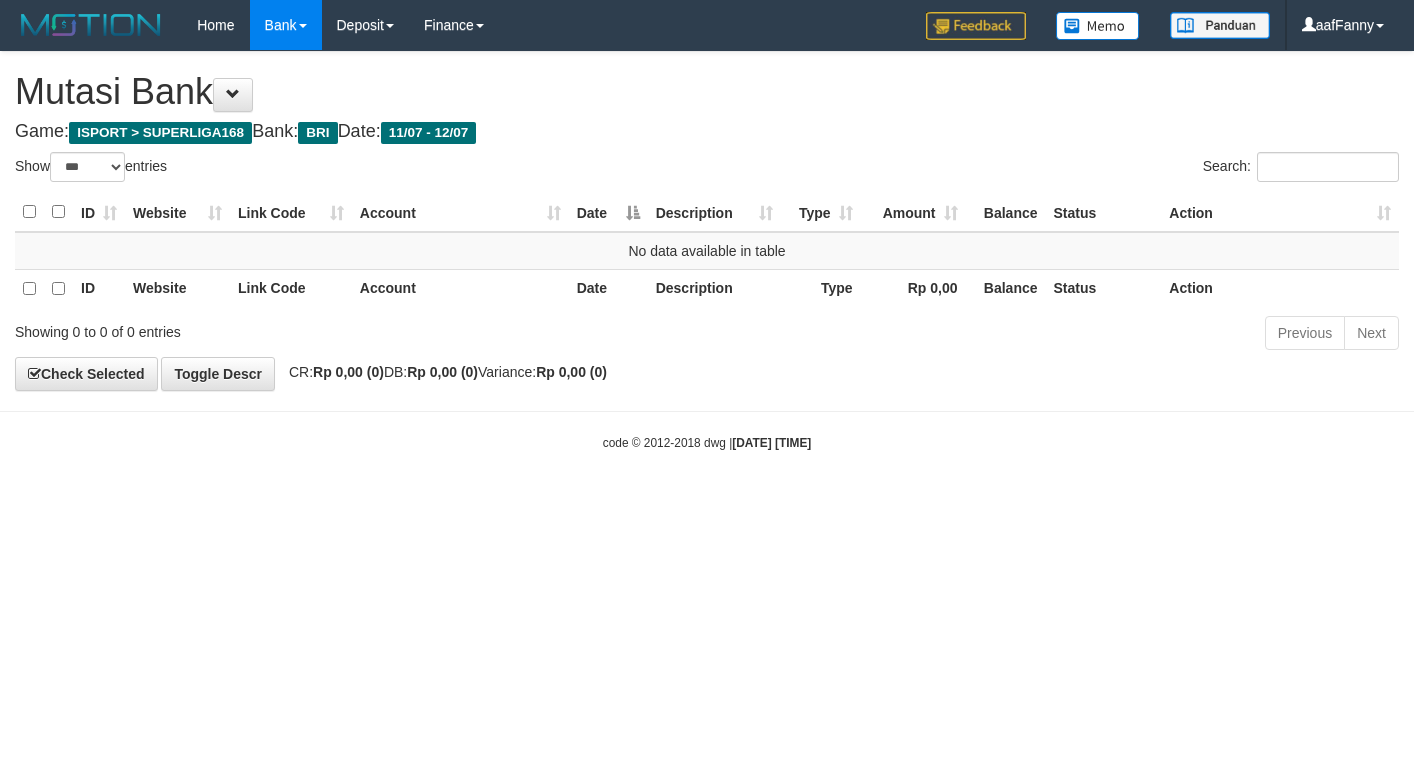 select on "***" 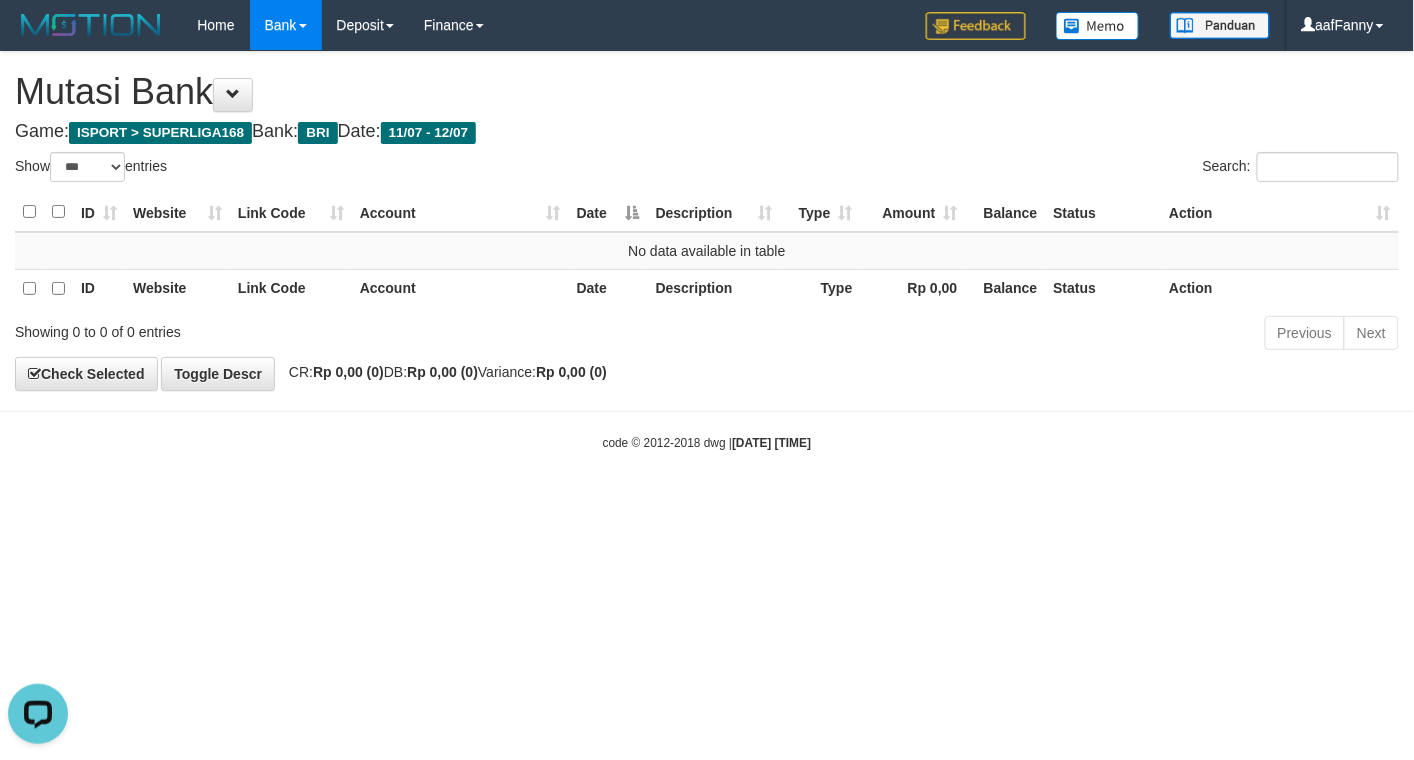 scroll, scrollTop: 0, scrollLeft: 0, axis: both 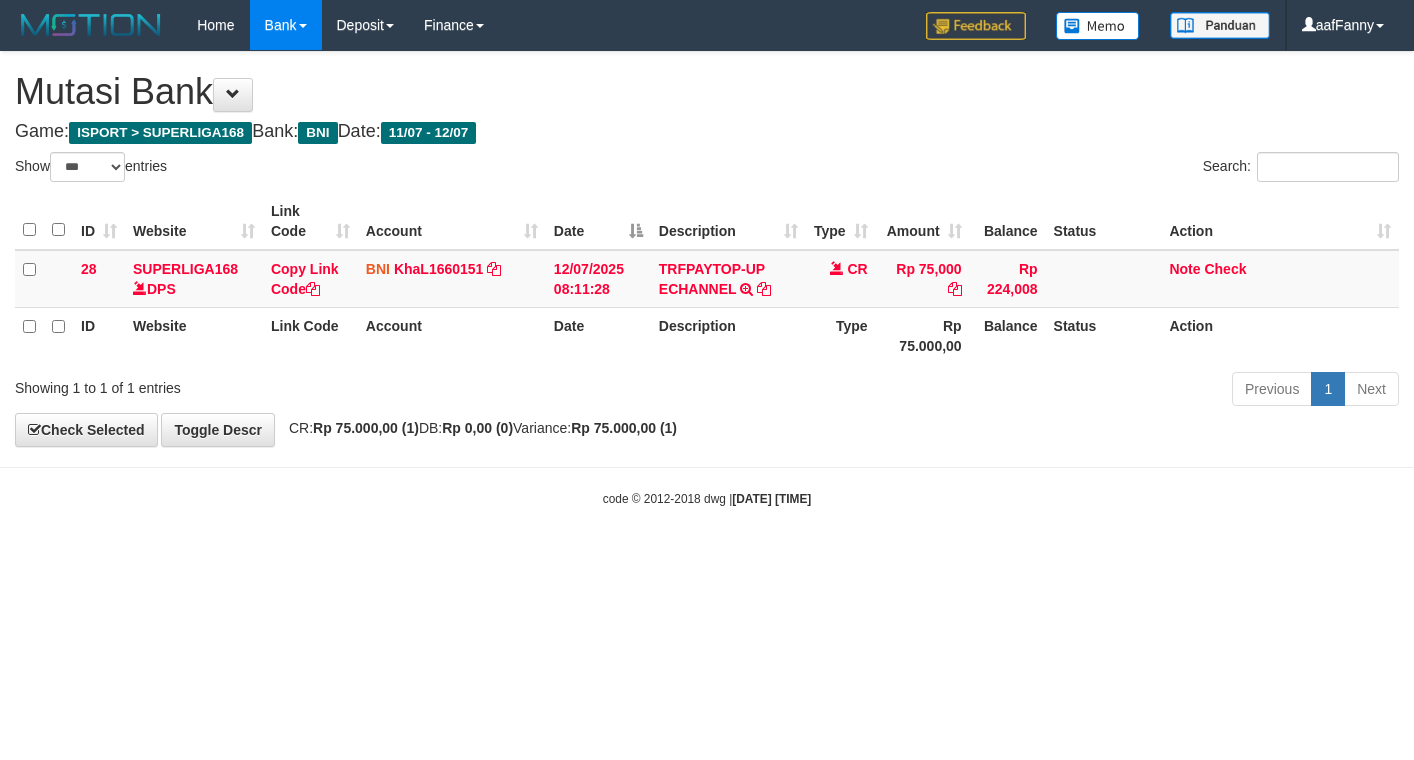 select on "***" 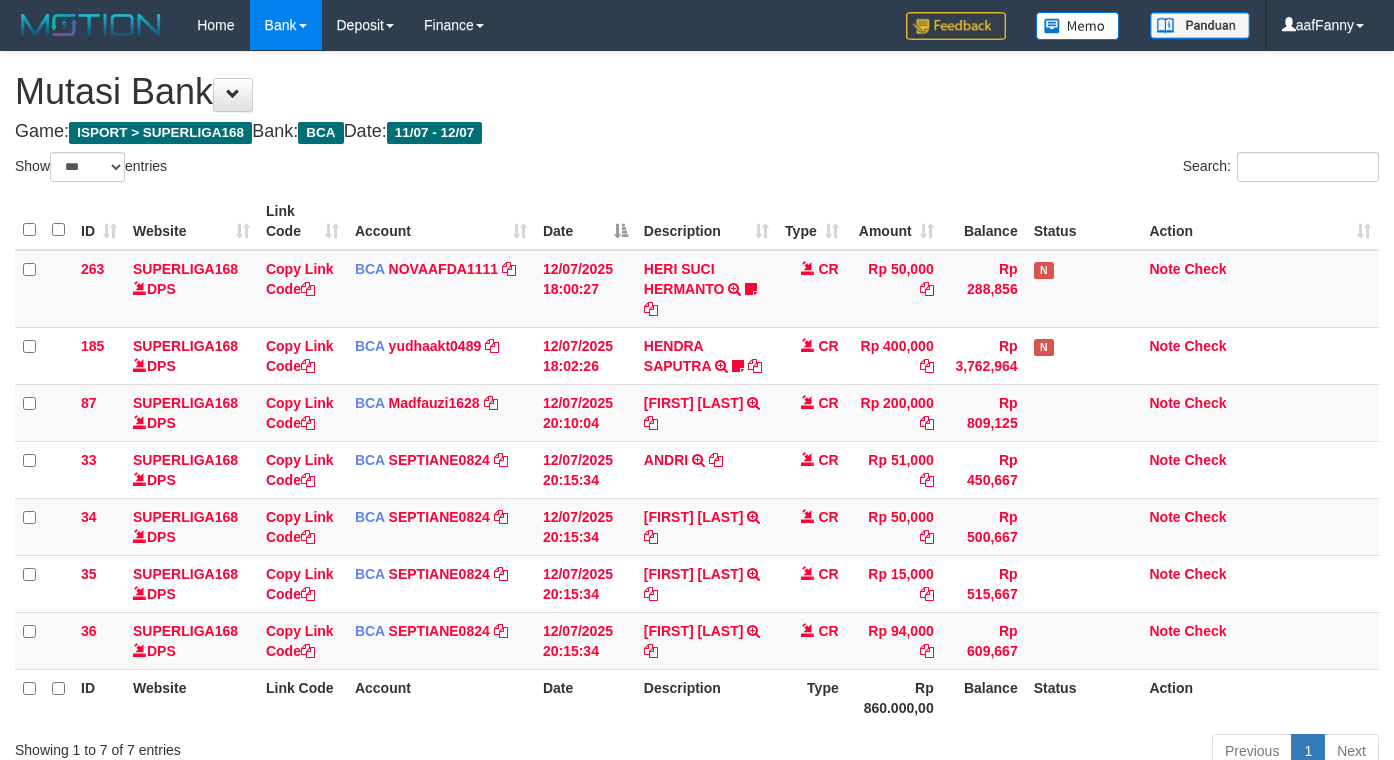 select on "***" 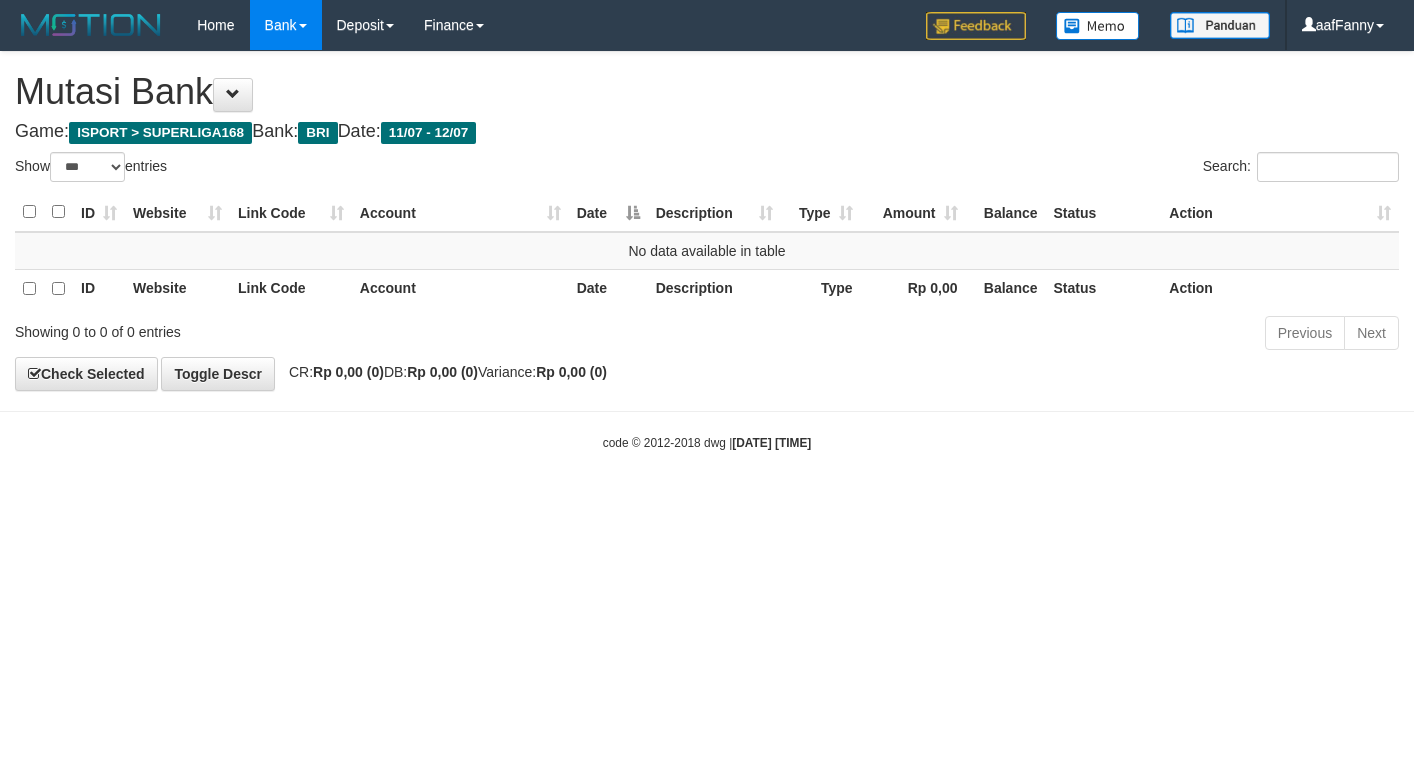 select on "***" 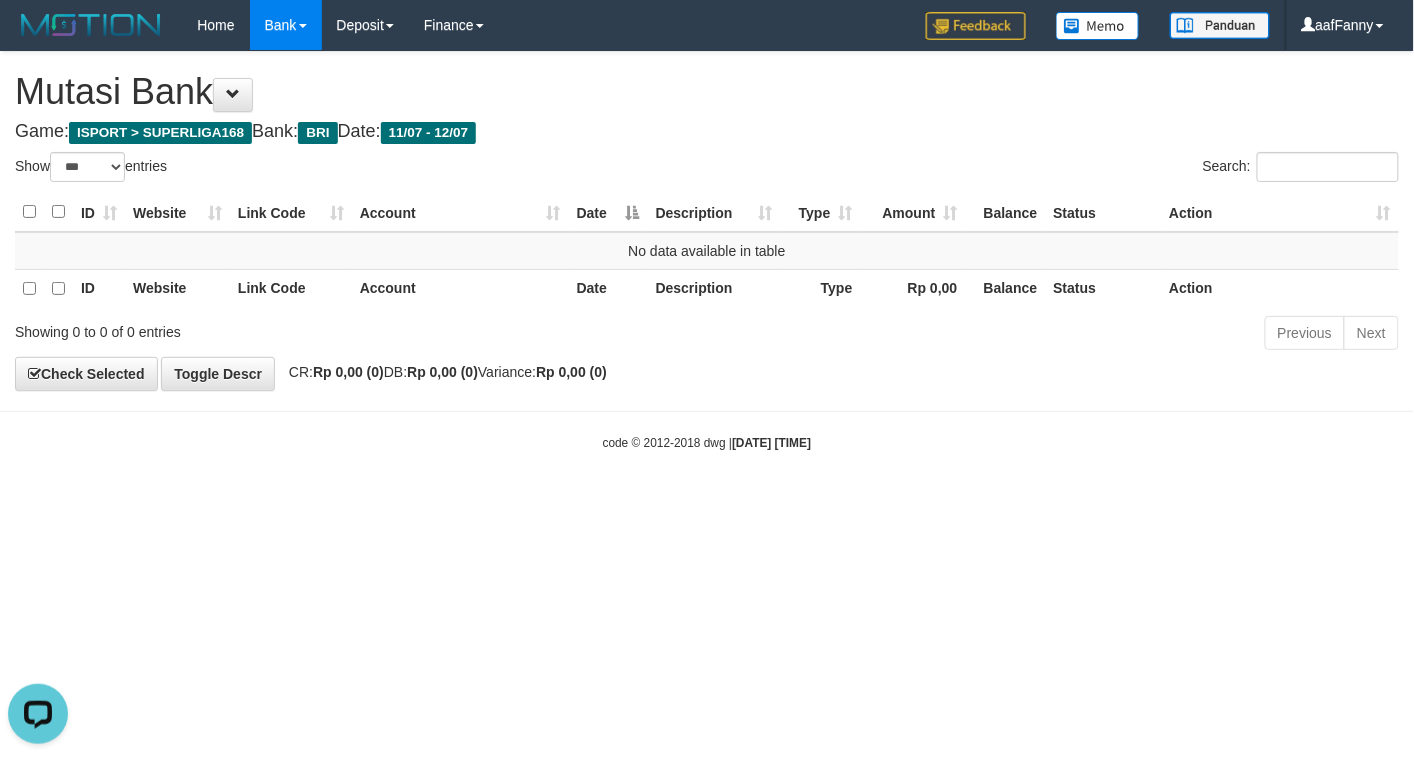 scroll, scrollTop: 0, scrollLeft: 0, axis: both 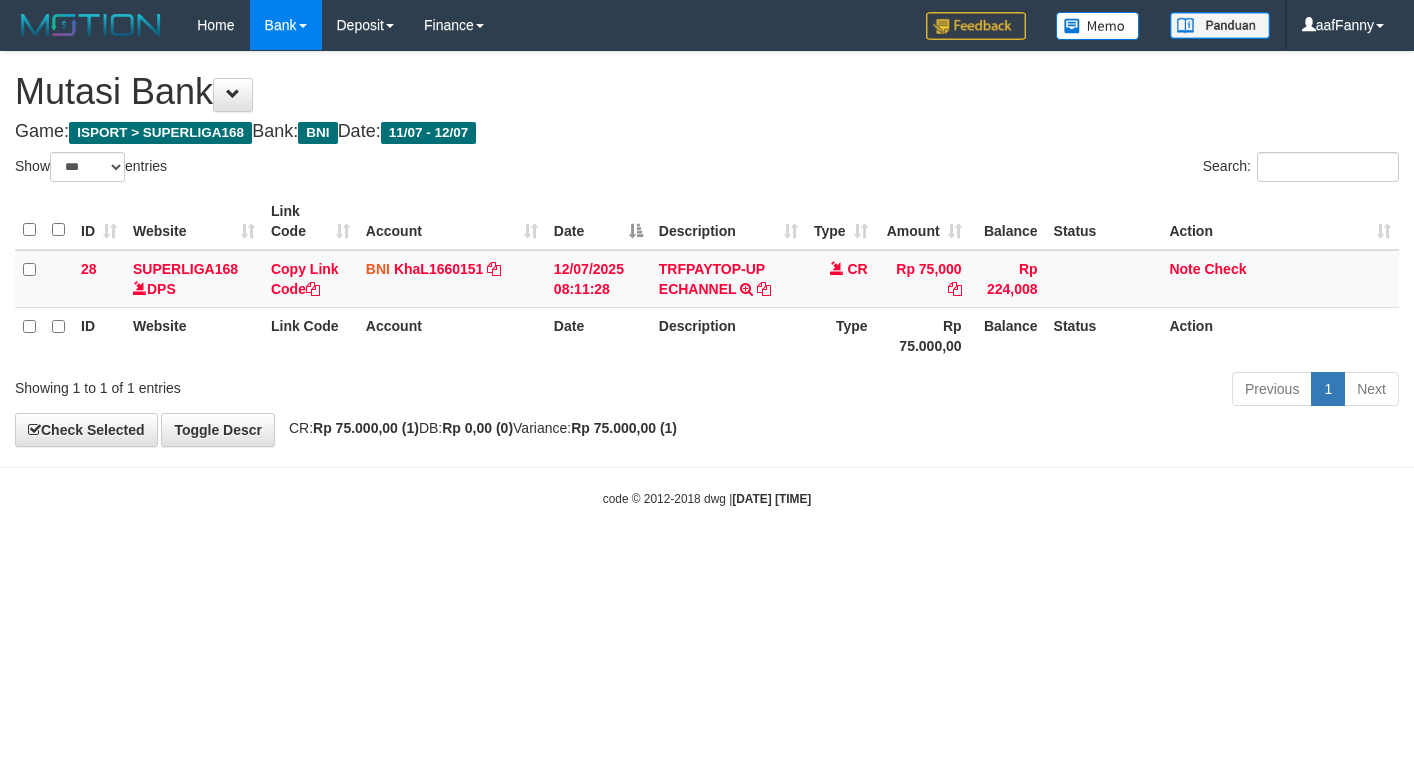select on "***" 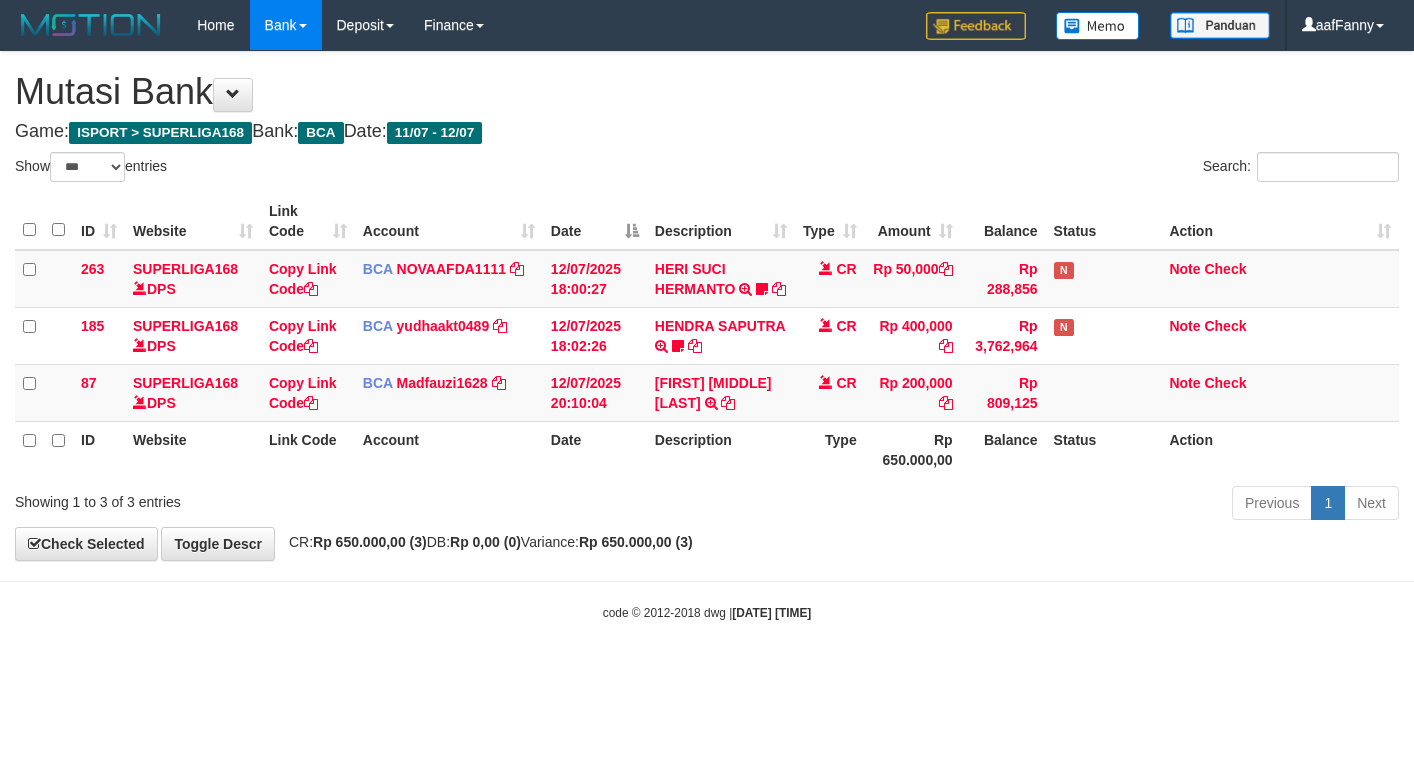select on "***" 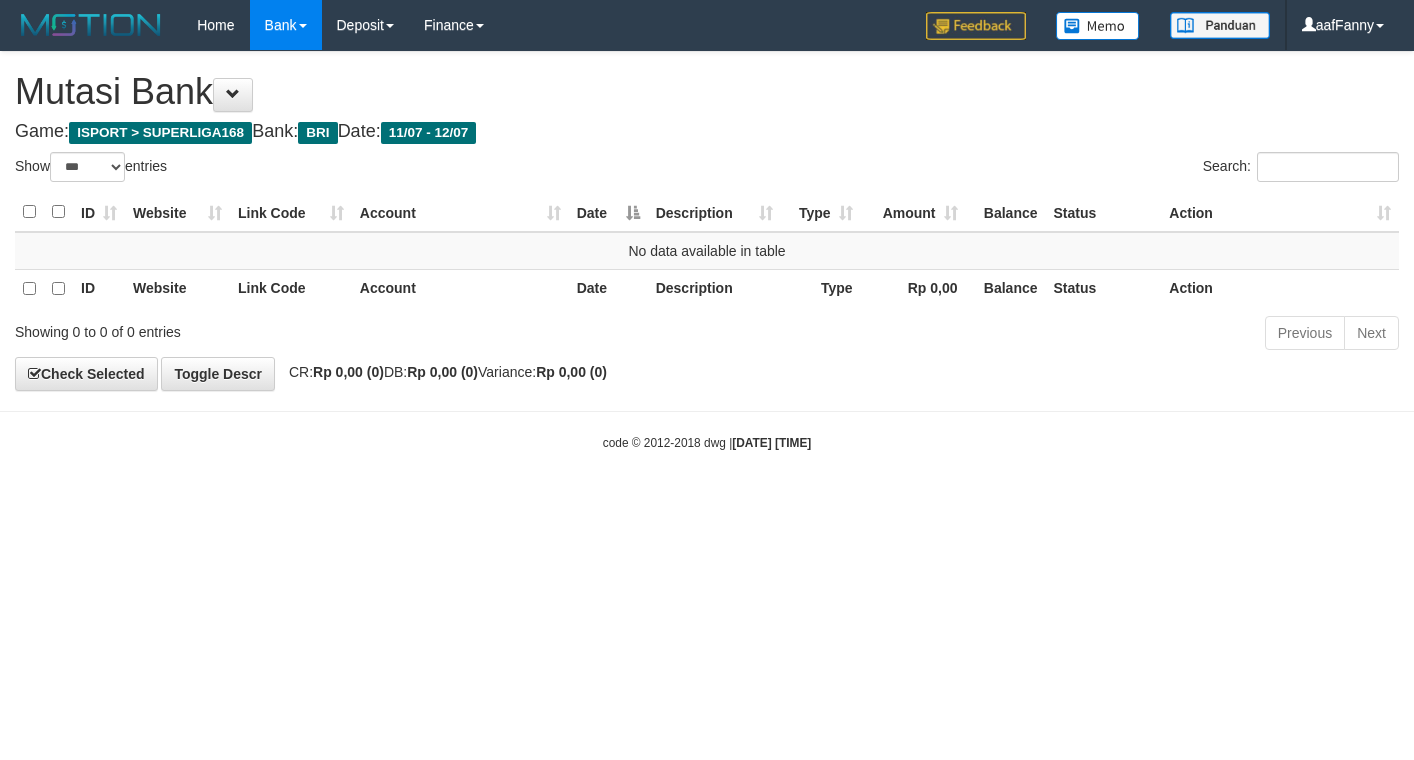select on "***" 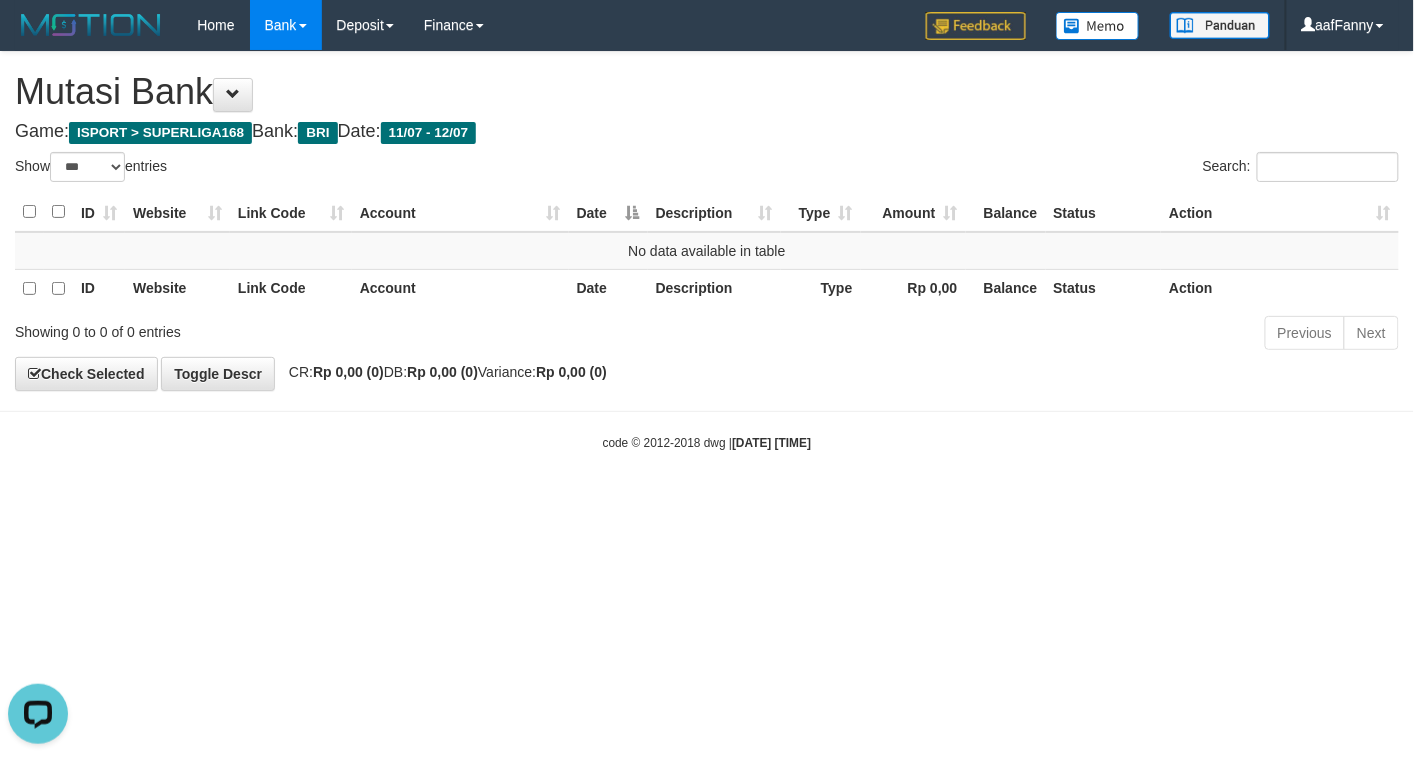 scroll, scrollTop: 0, scrollLeft: 0, axis: both 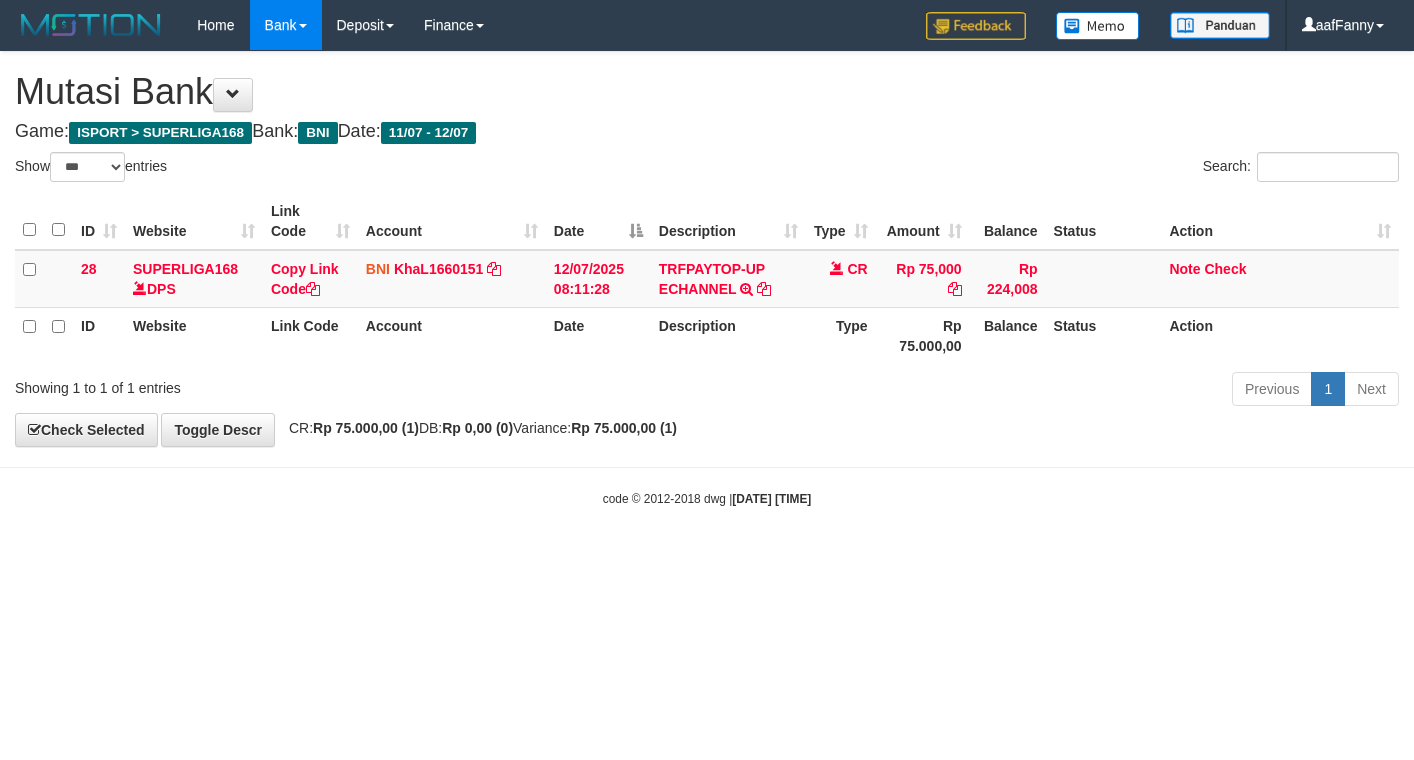 select on "***" 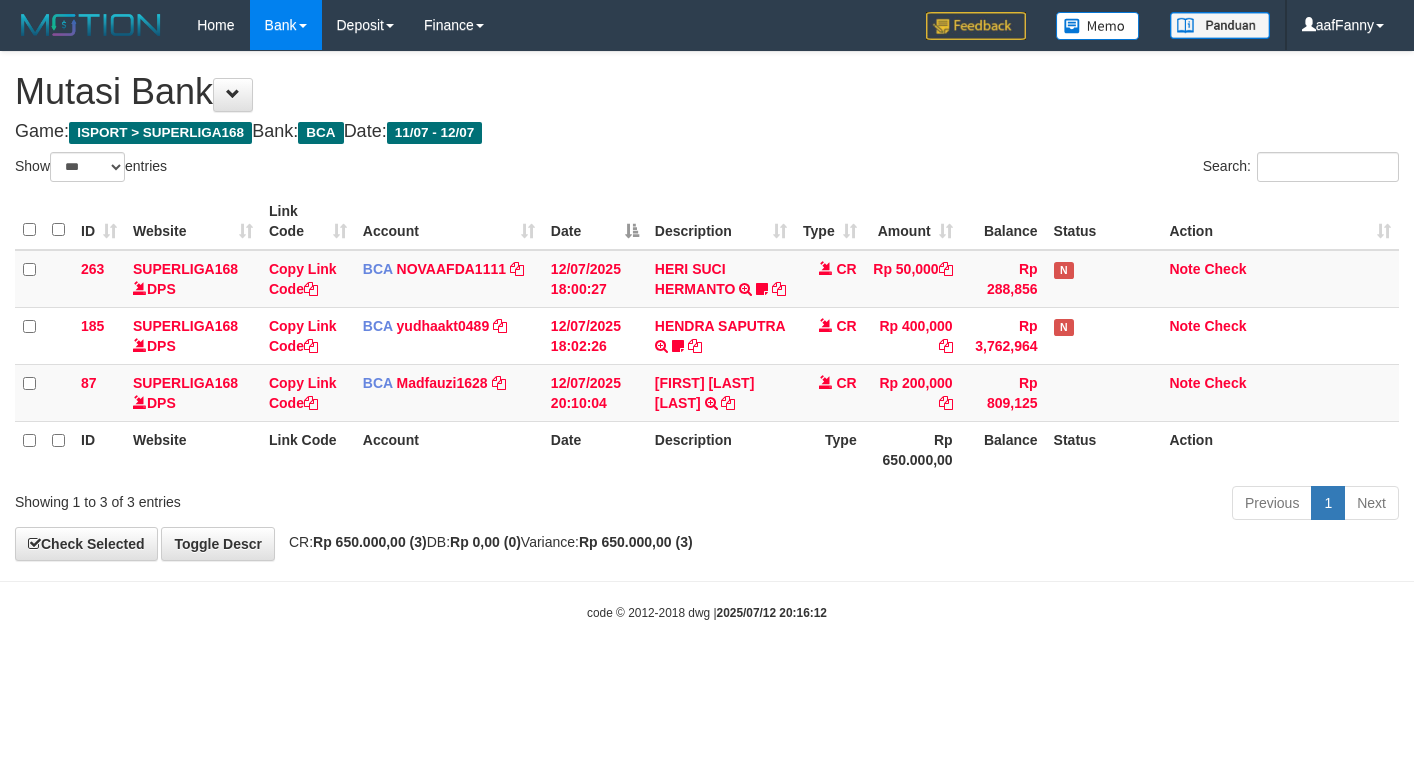 select on "***" 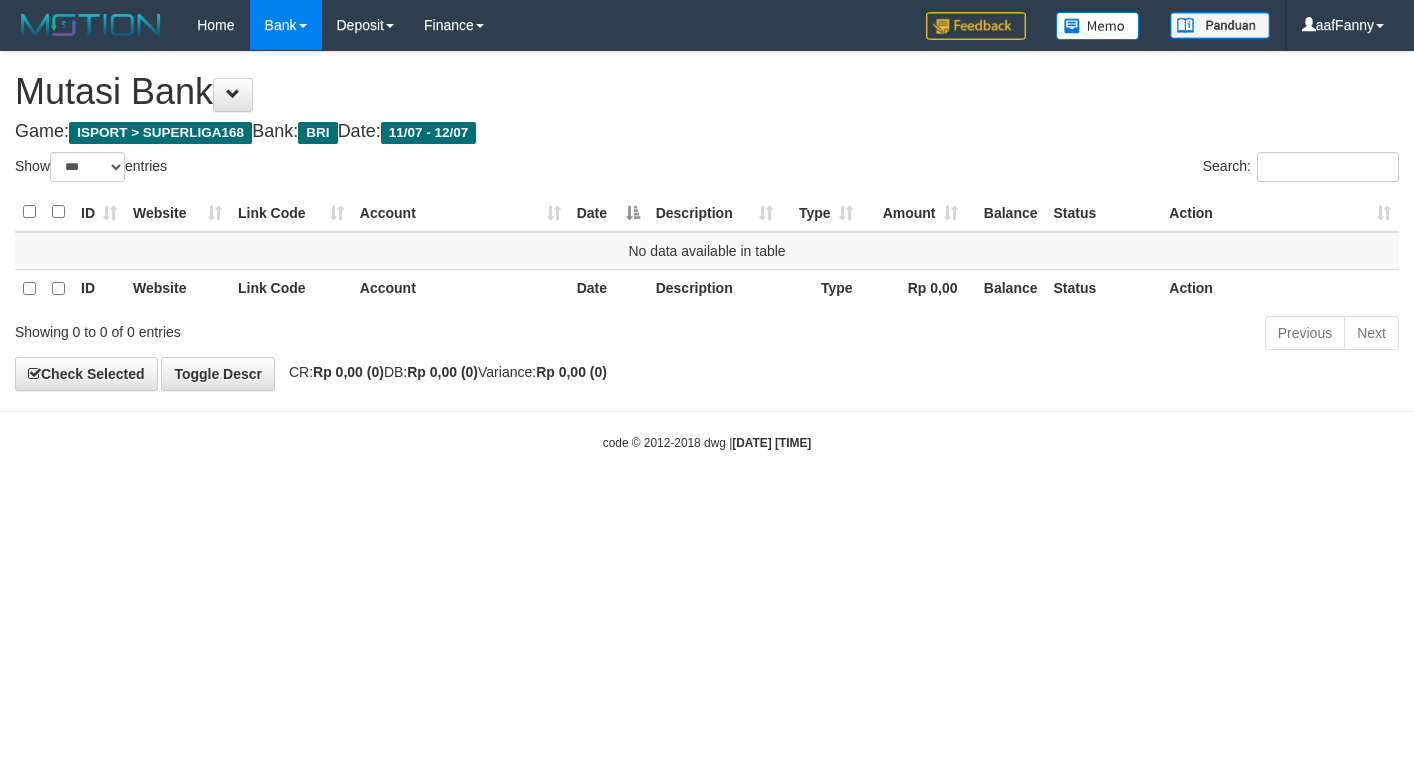 select on "***" 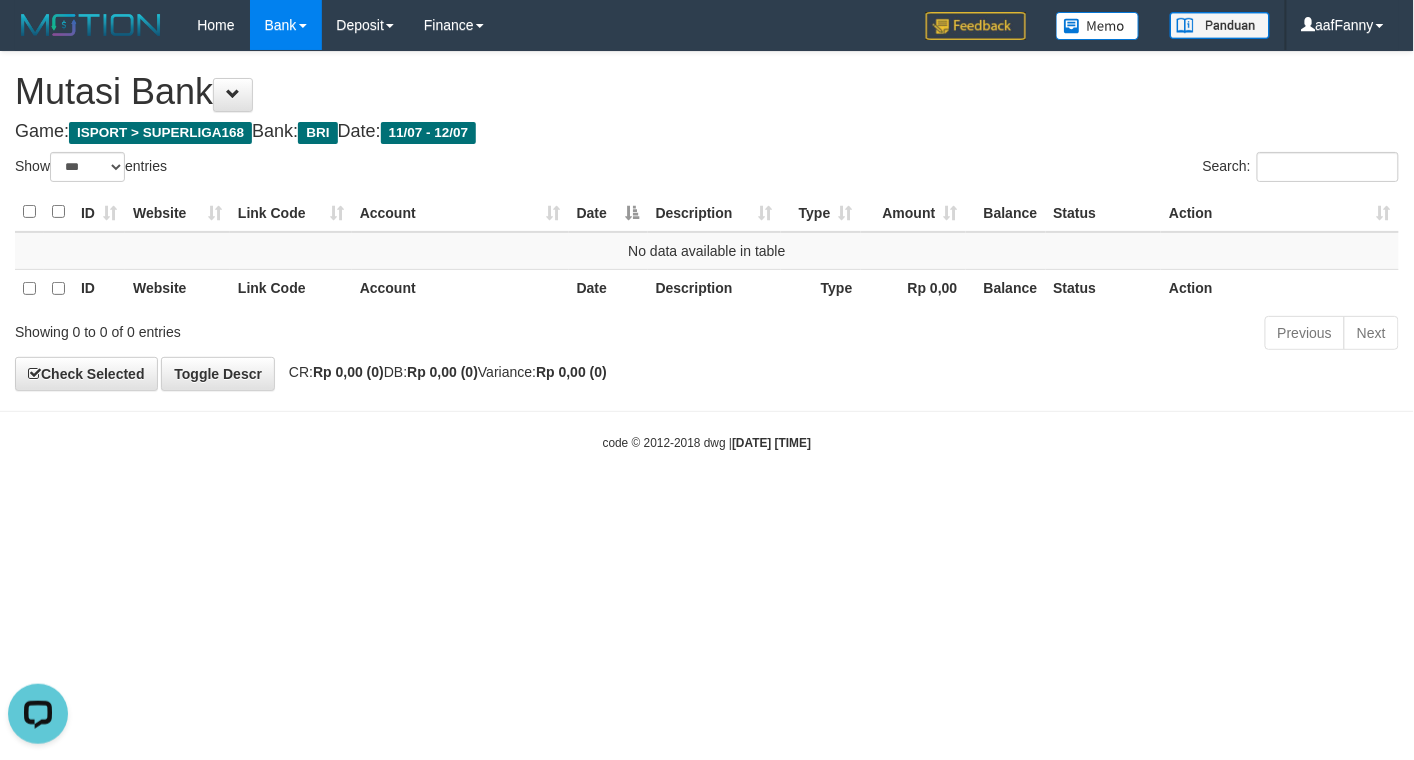 scroll, scrollTop: 0, scrollLeft: 0, axis: both 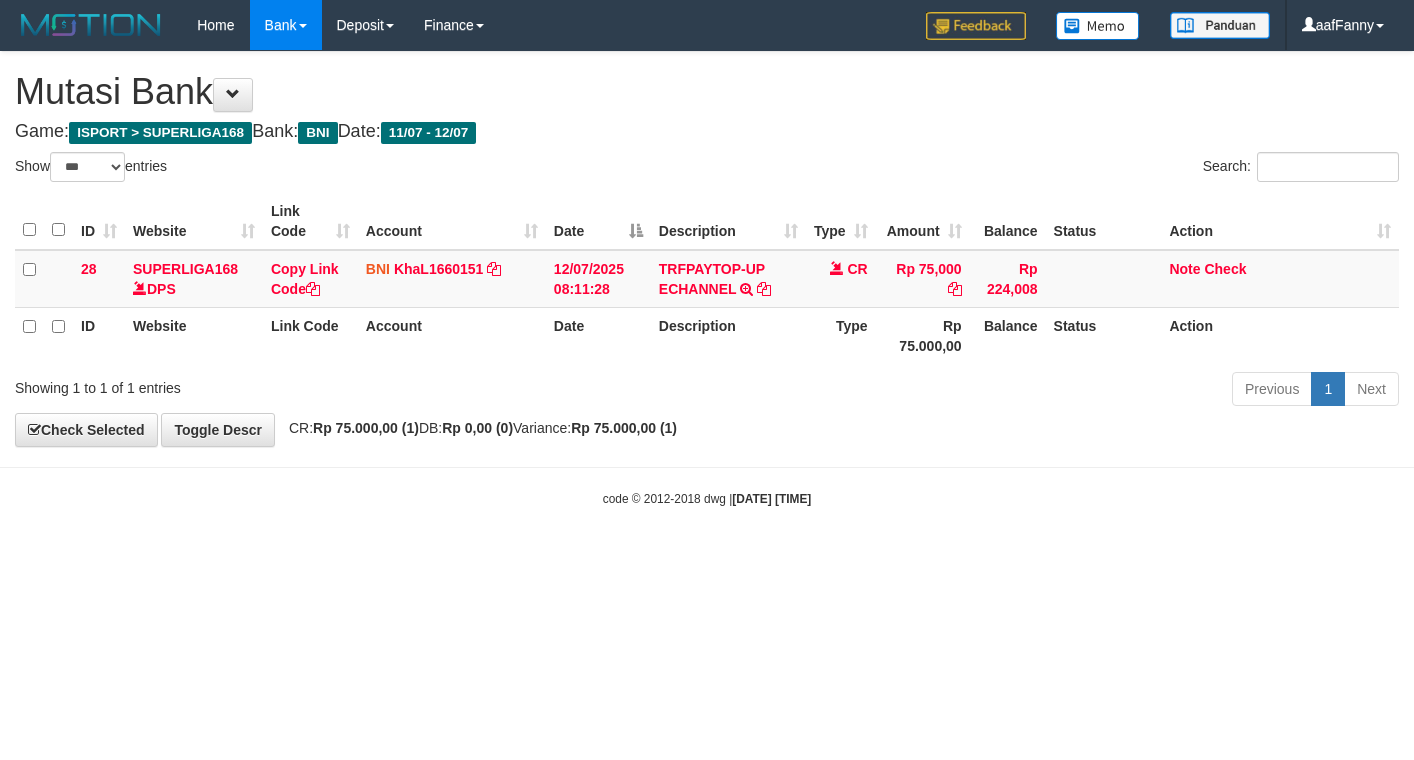 select on "***" 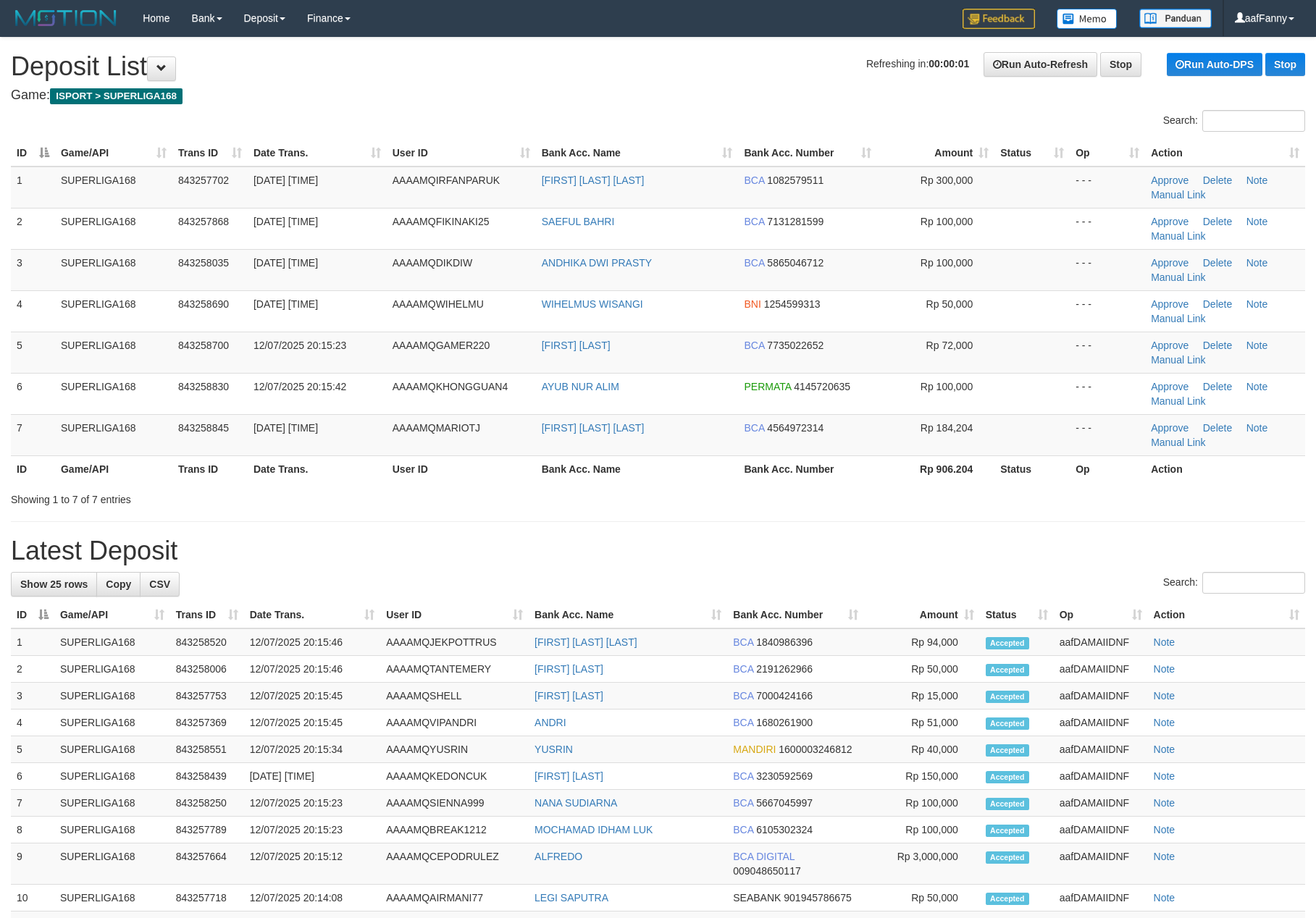 scroll, scrollTop: 0, scrollLeft: 0, axis: both 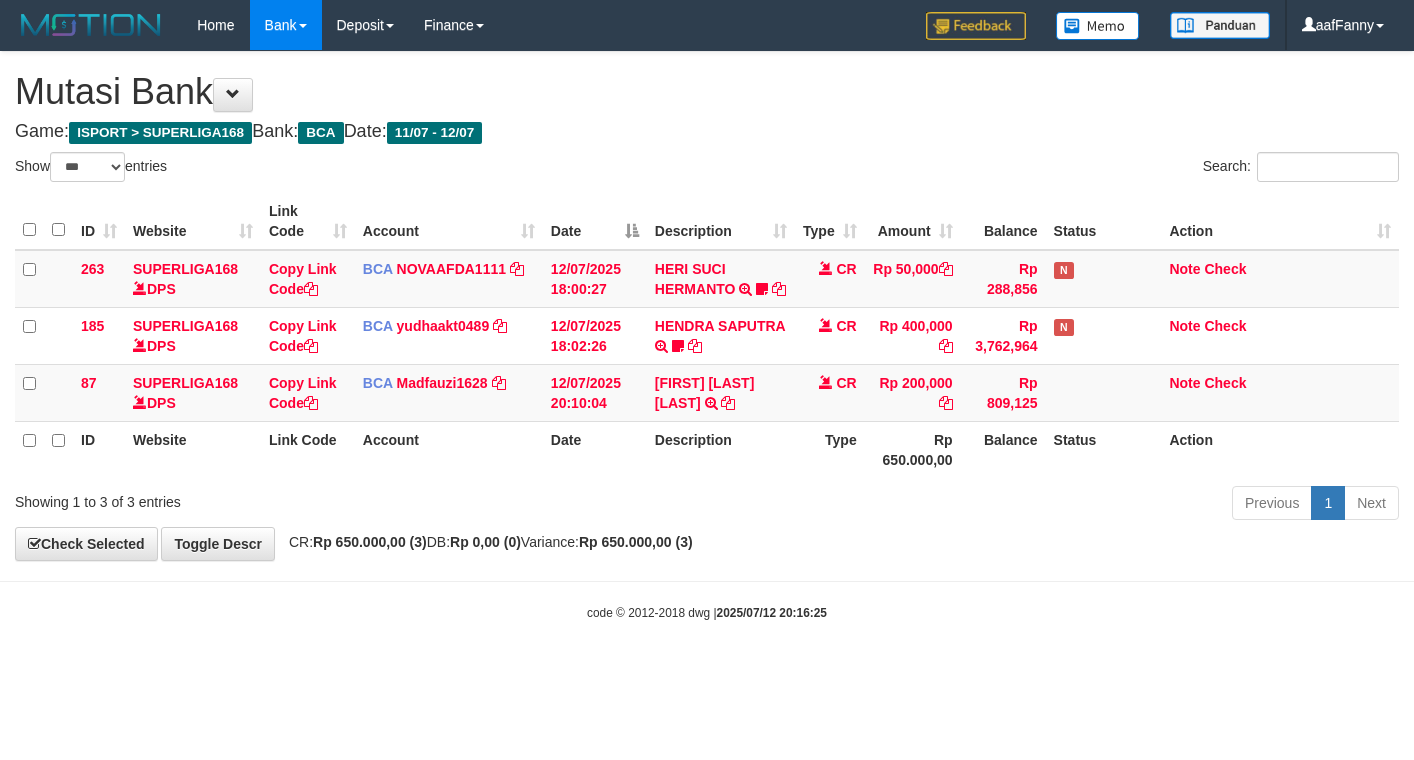 select on "***" 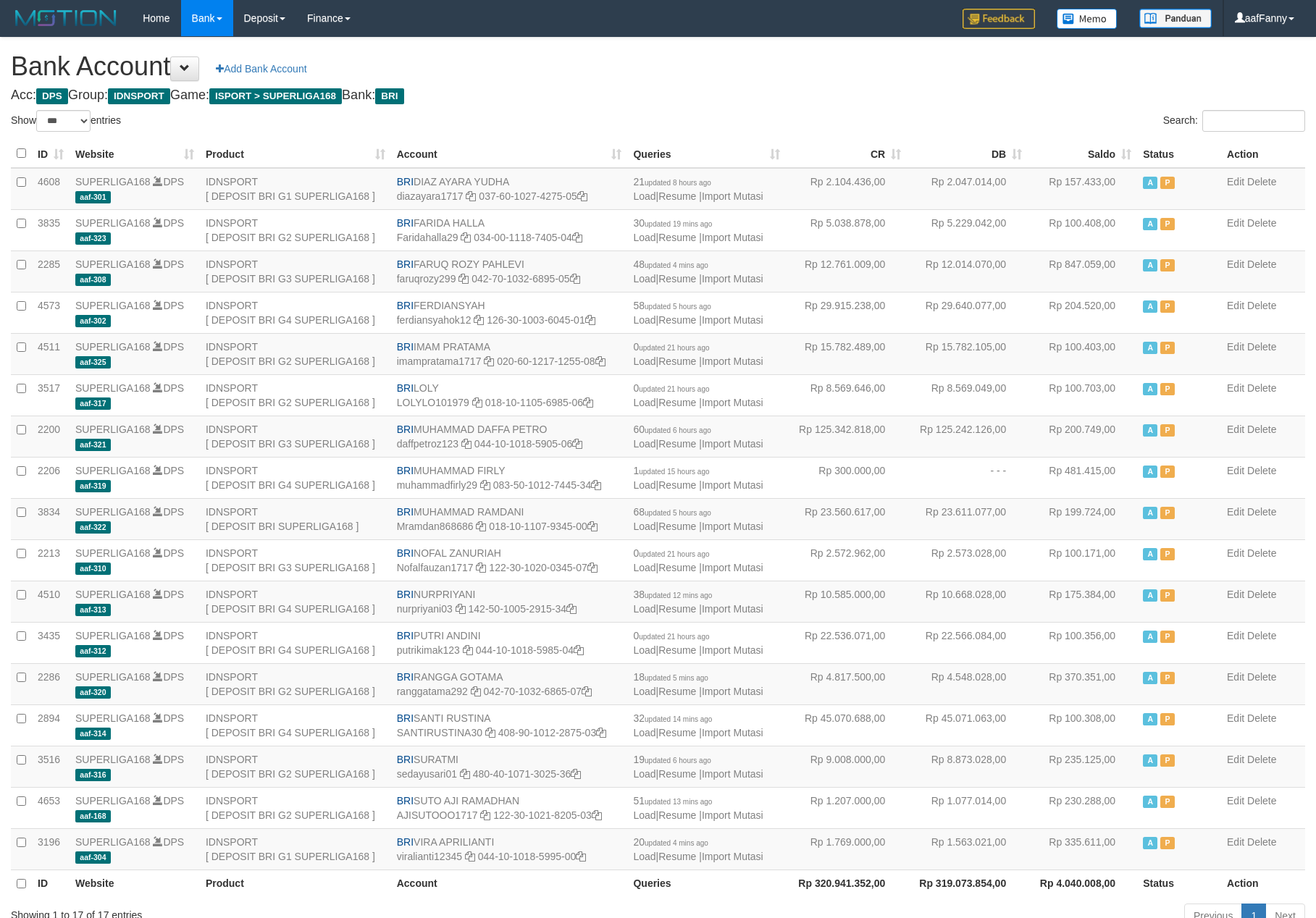 select on "***" 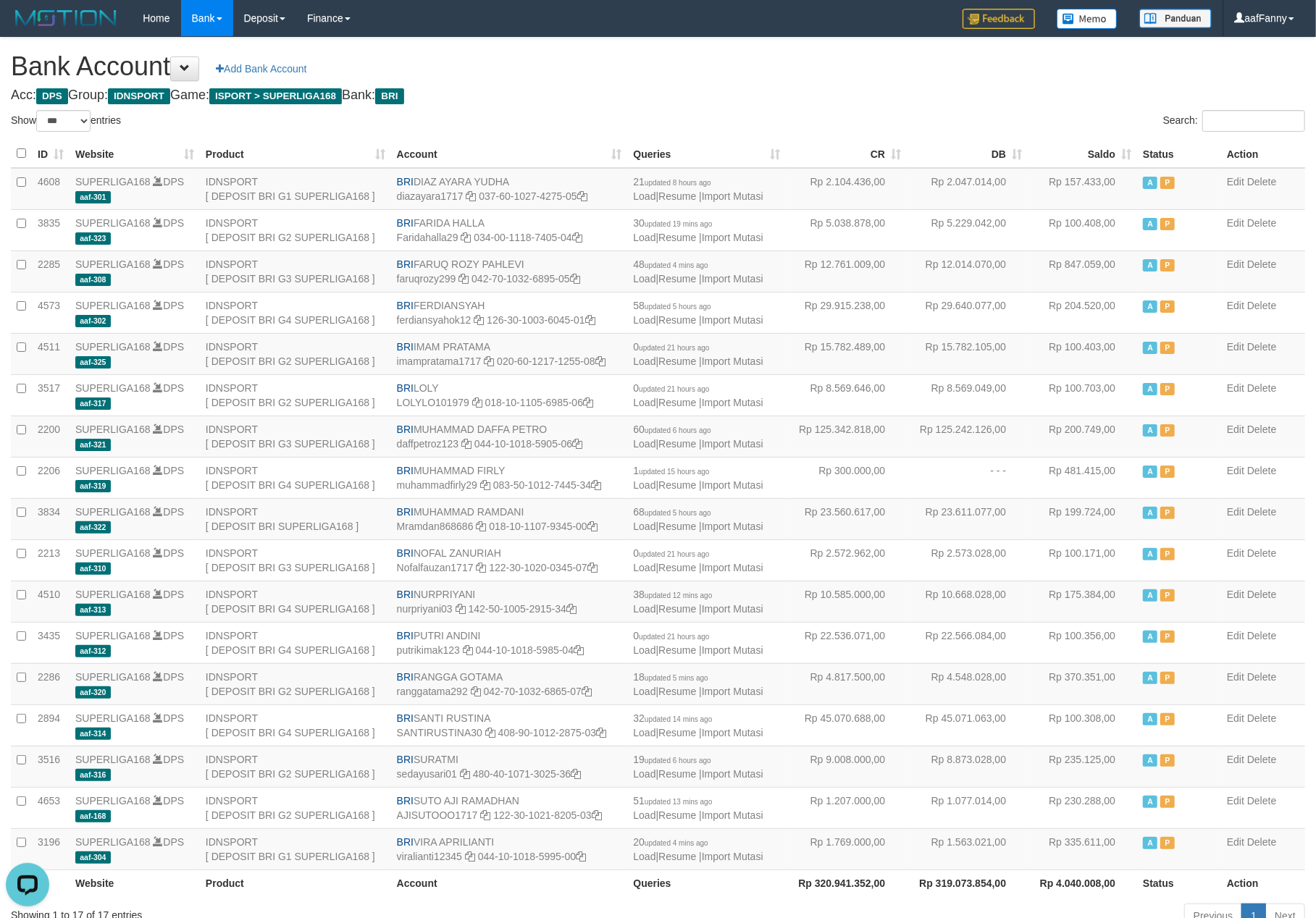 scroll, scrollTop: 0, scrollLeft: 0, axis: both 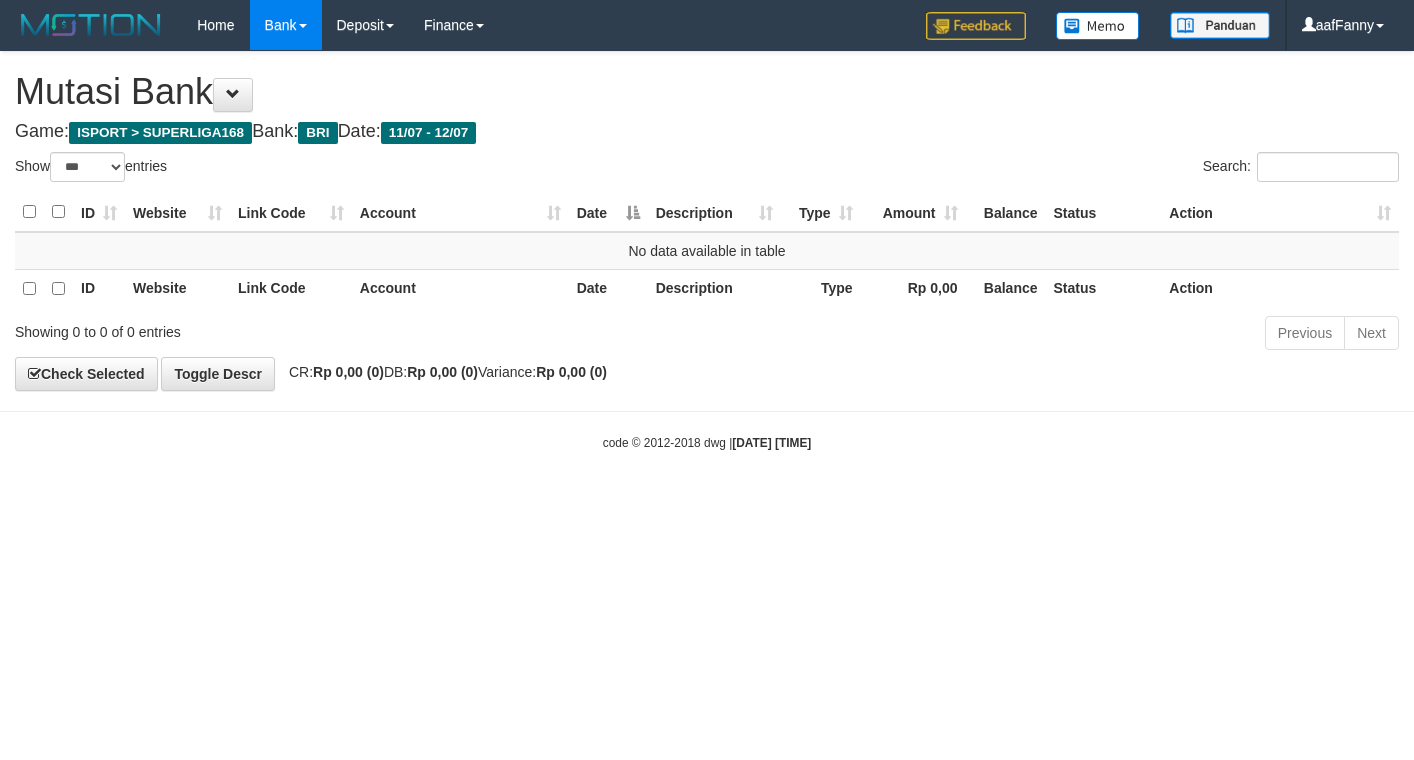 select on "***" 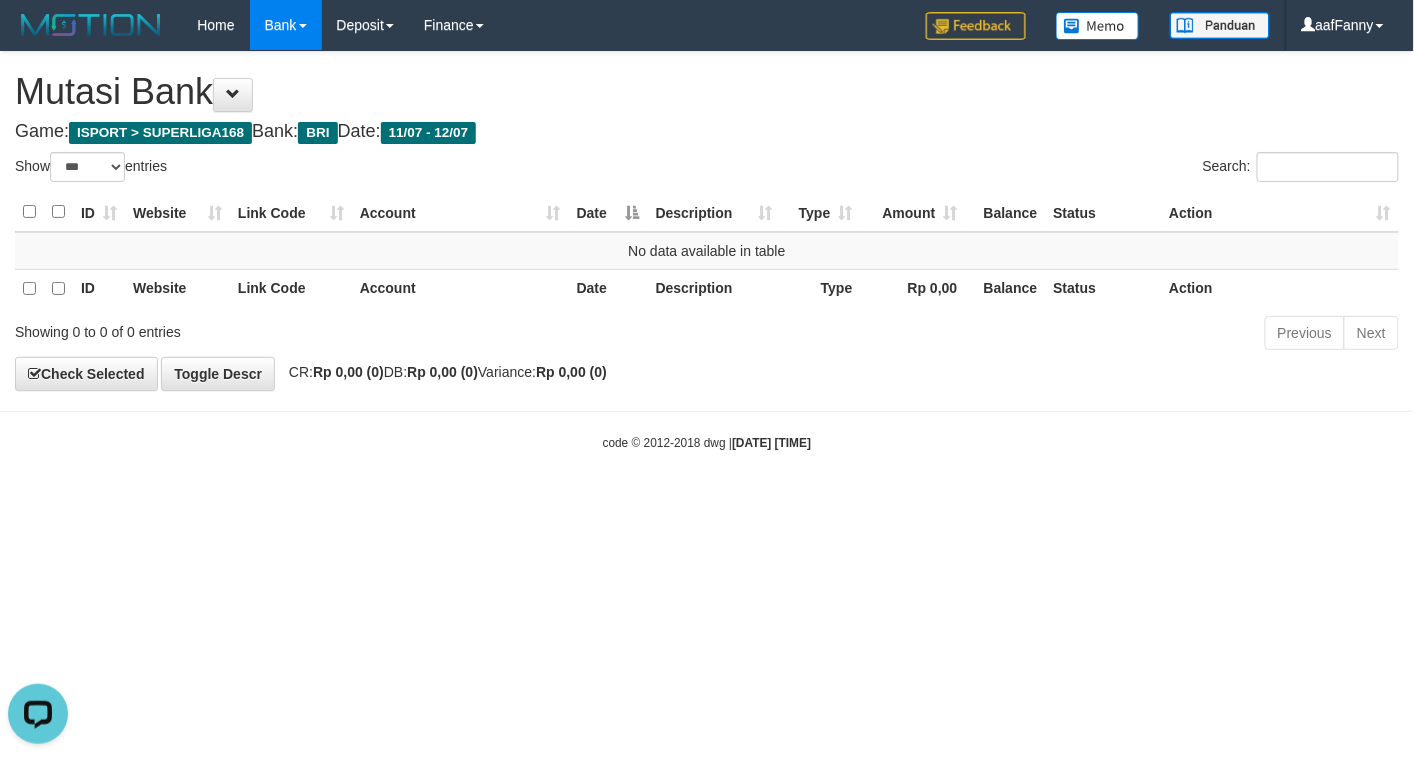 scroll, scrollTop: 0, scrollLeft: 0, axis: both 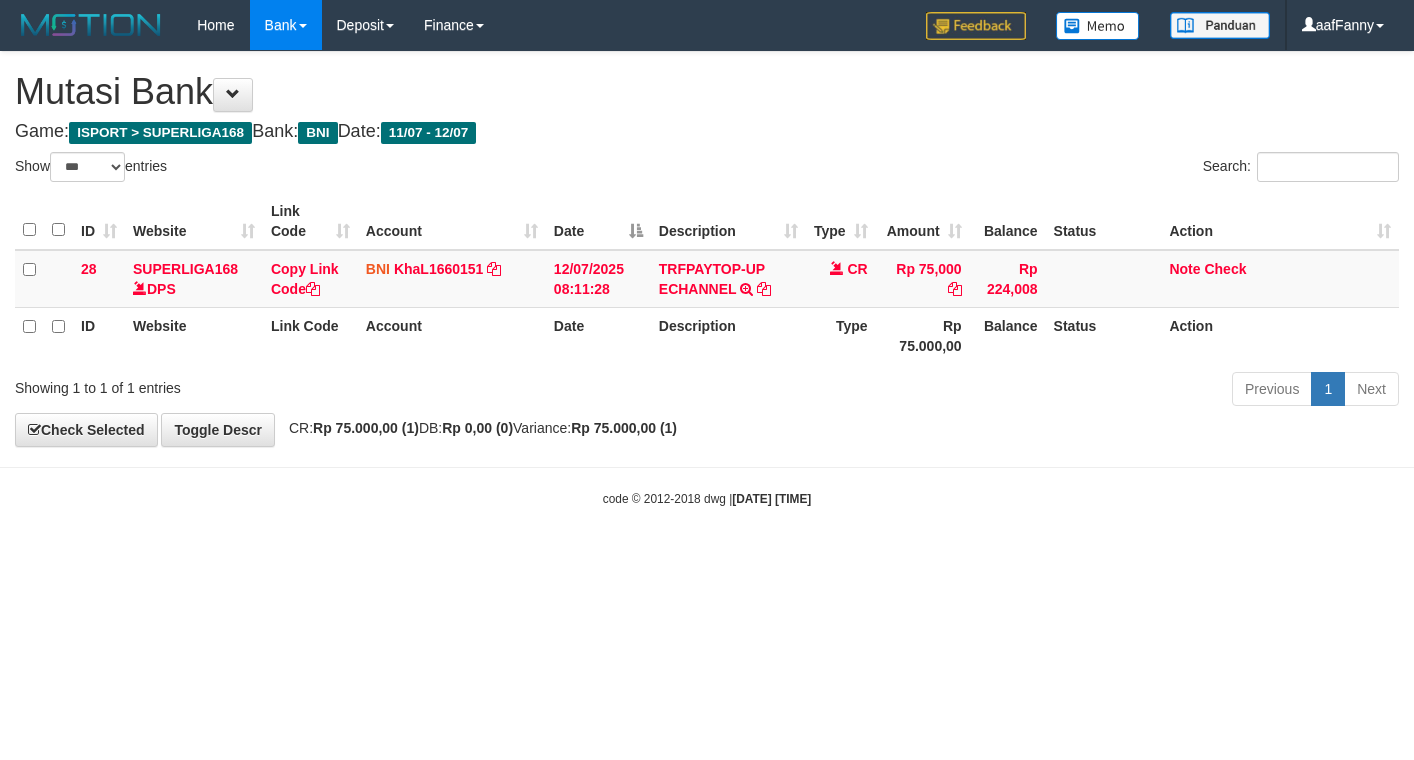 select on "***" 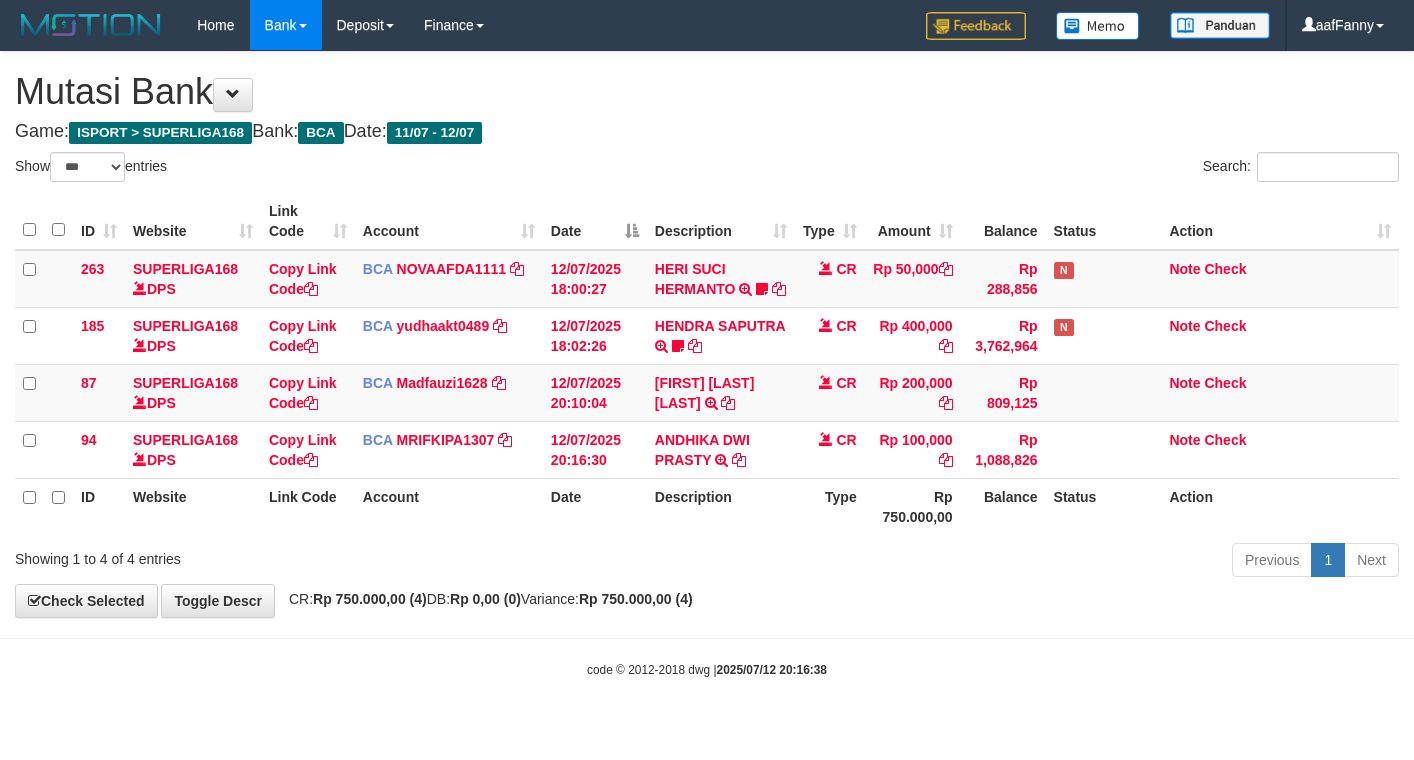 select on "***" 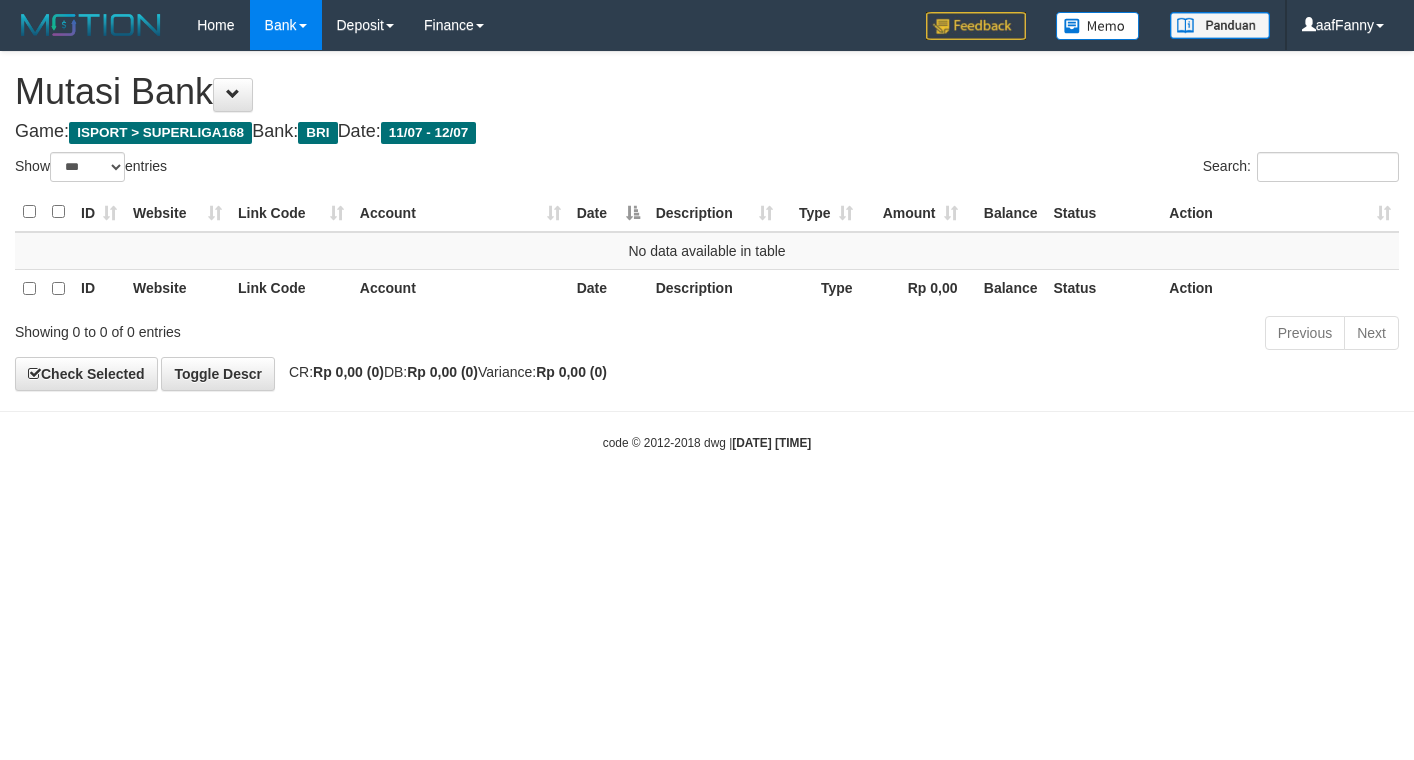 select on "***" 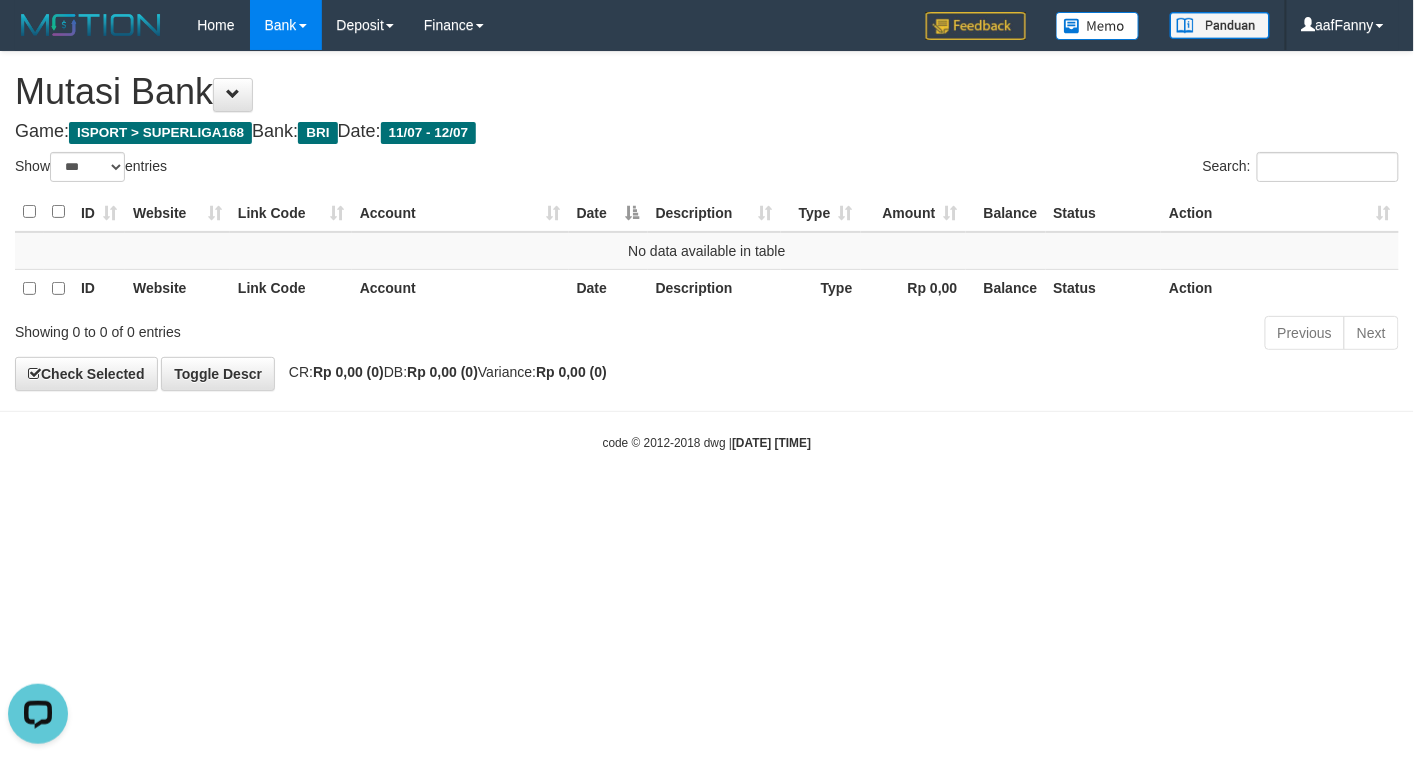 scroll, scrollTop: 0, scrollLeft: 0, axis: both 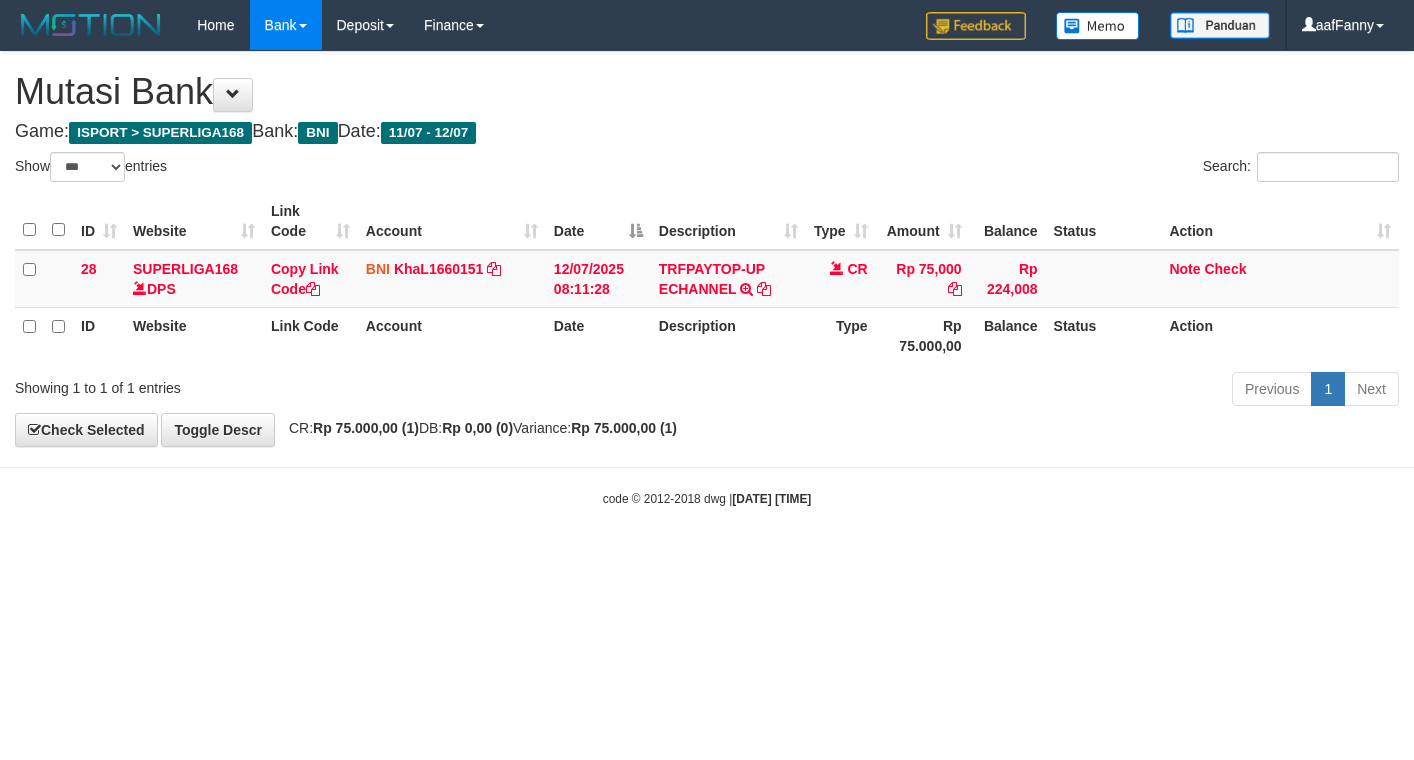 select on "***" 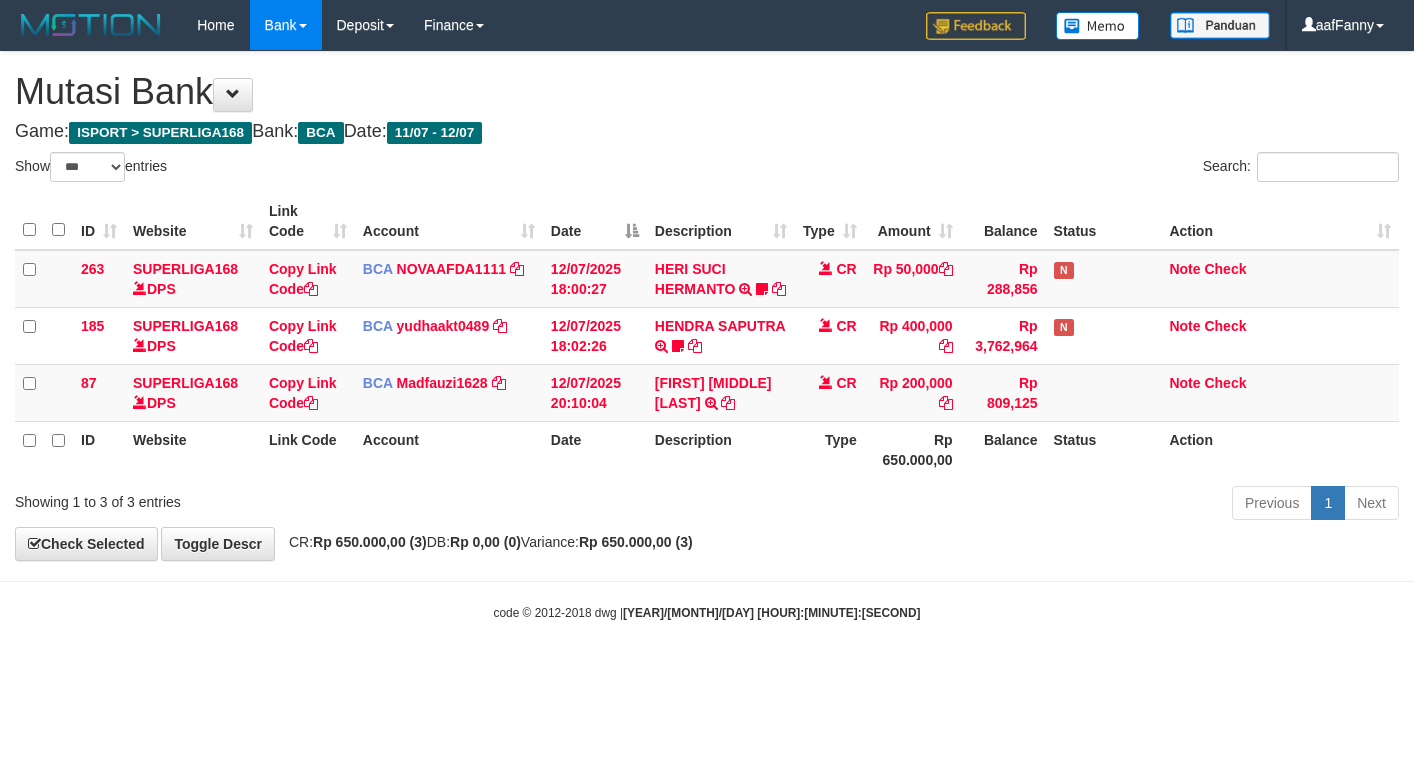 select on "***" 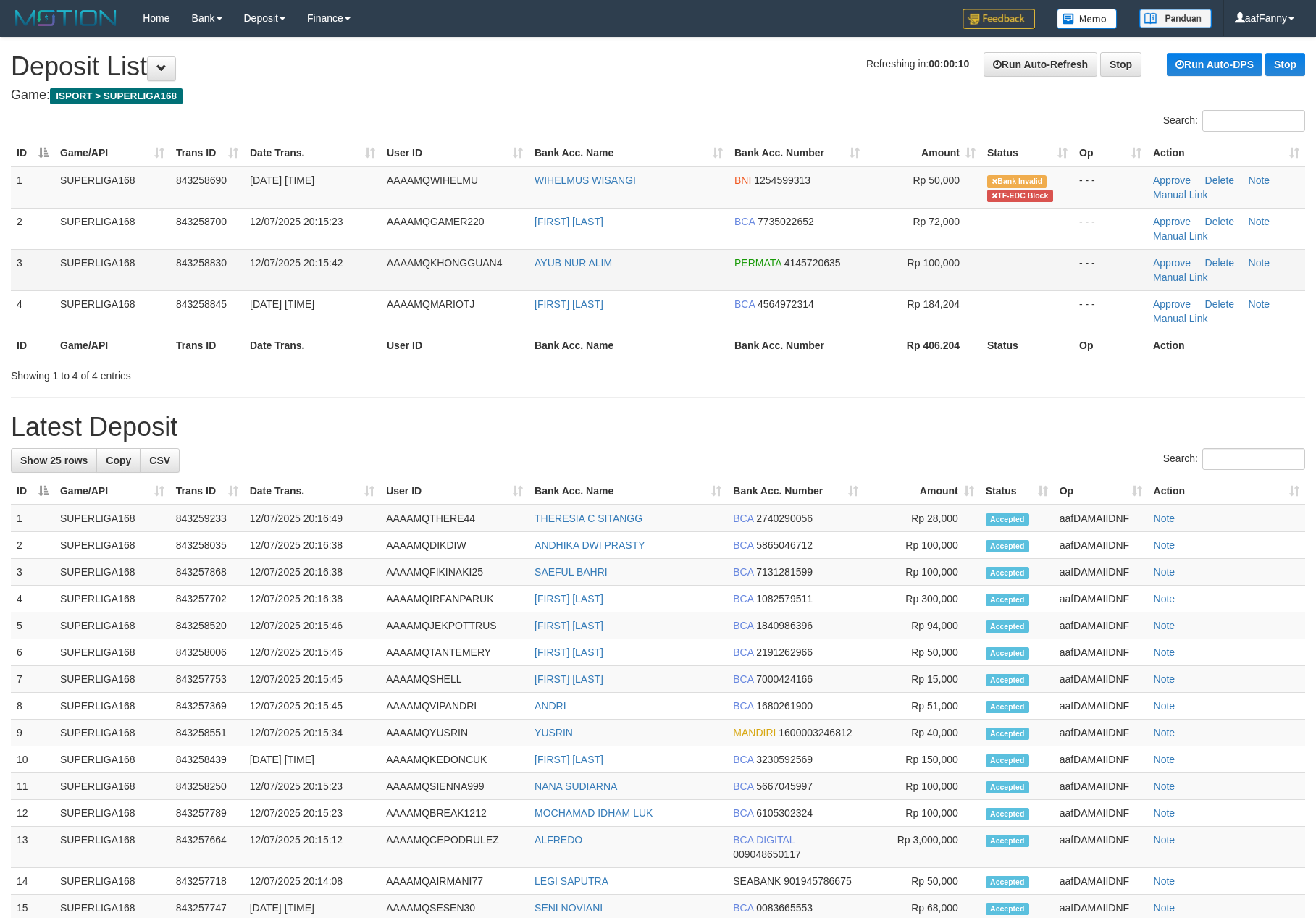 scroll, scrollTop: 0, scrollLeft: 0, axis: both 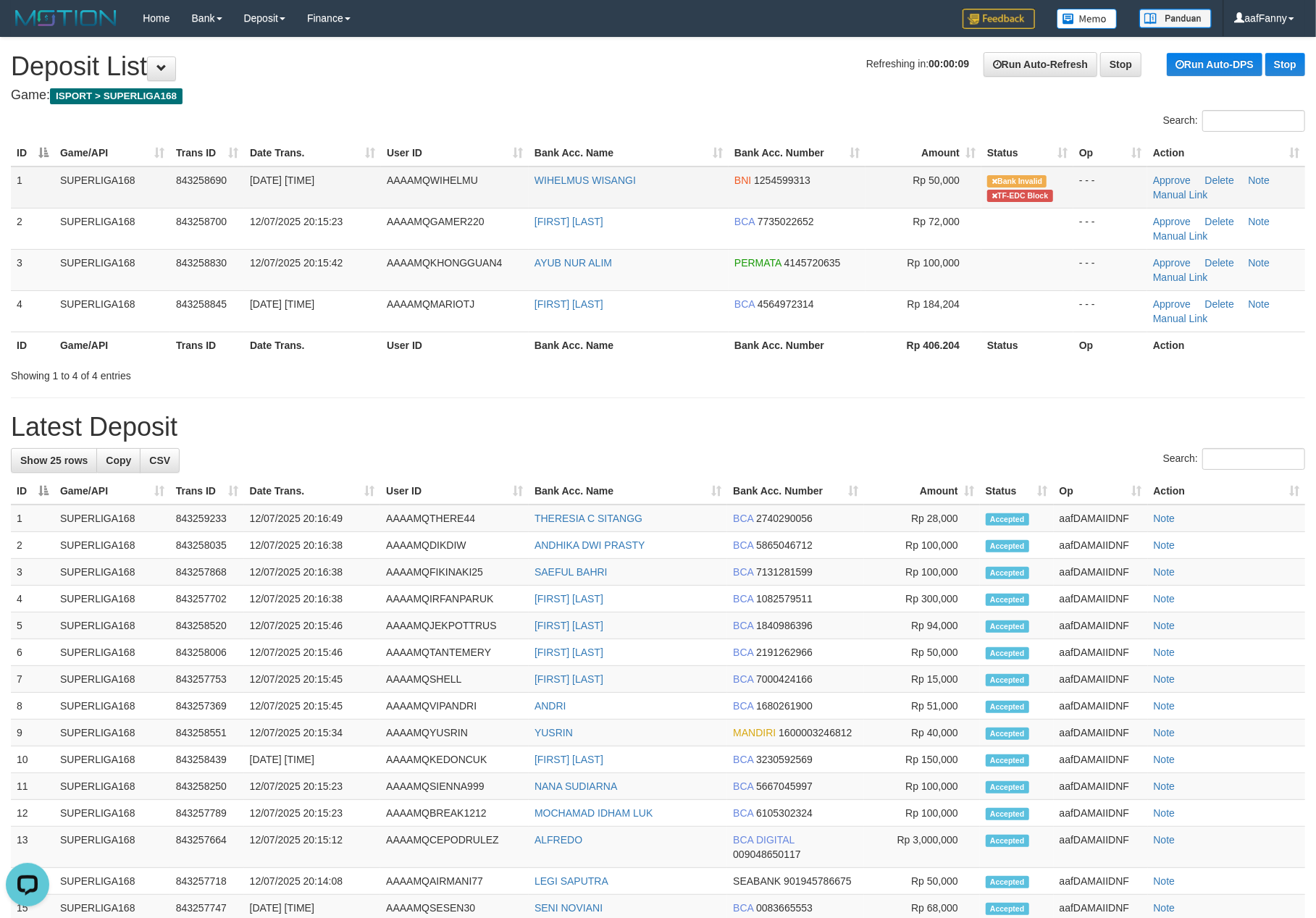 click on "AAAAMQWIHELMU" at bounding box center (432, 180) 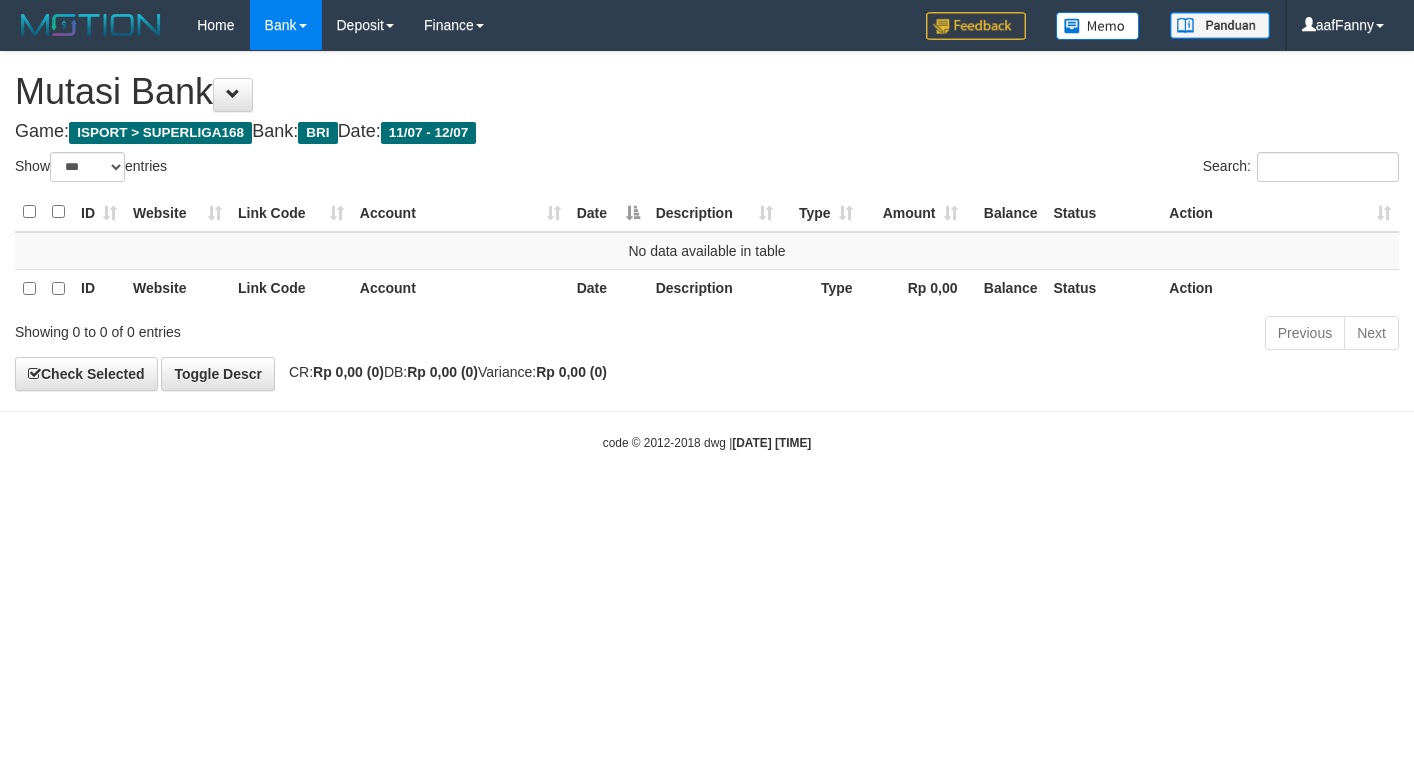 select on "***" 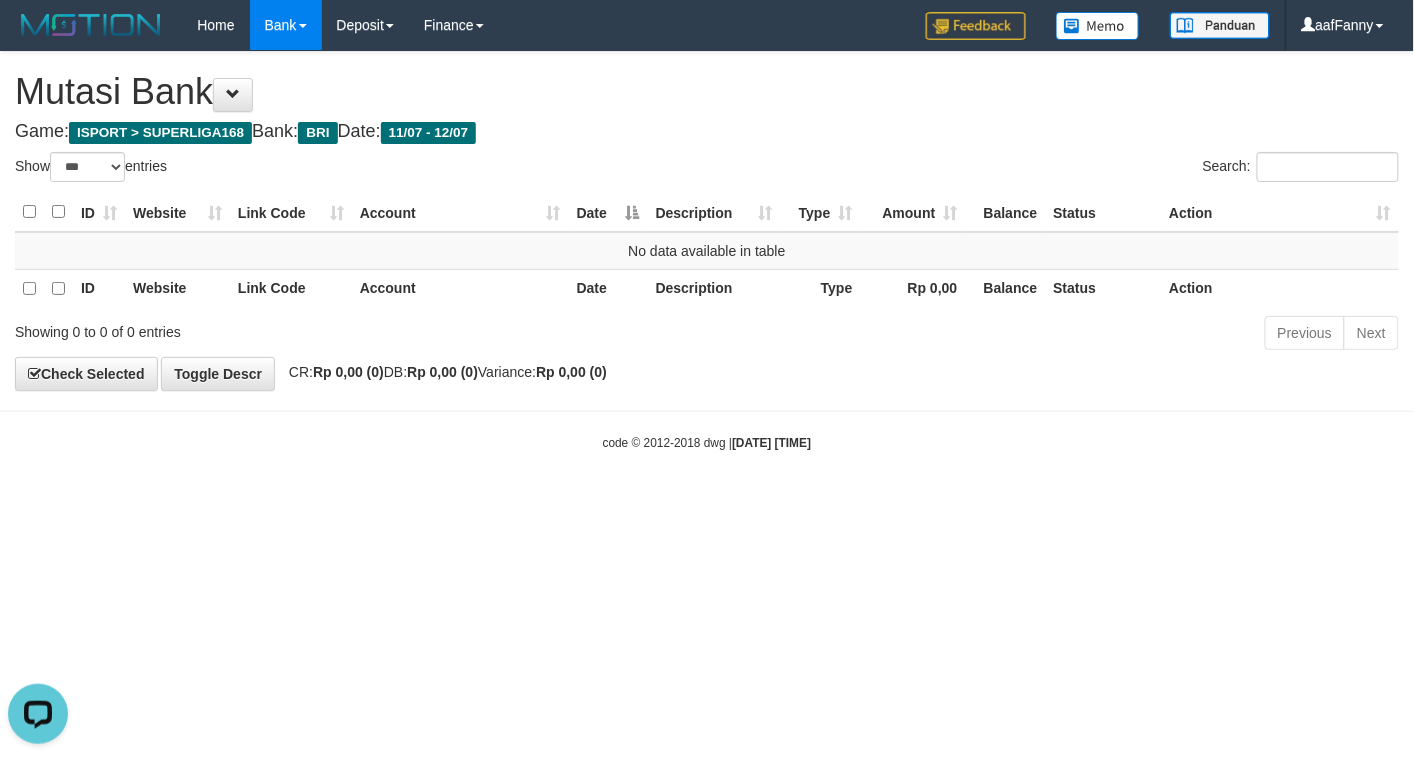 scroll, scrollTop: 0, scrollLeft: 0, axis: both 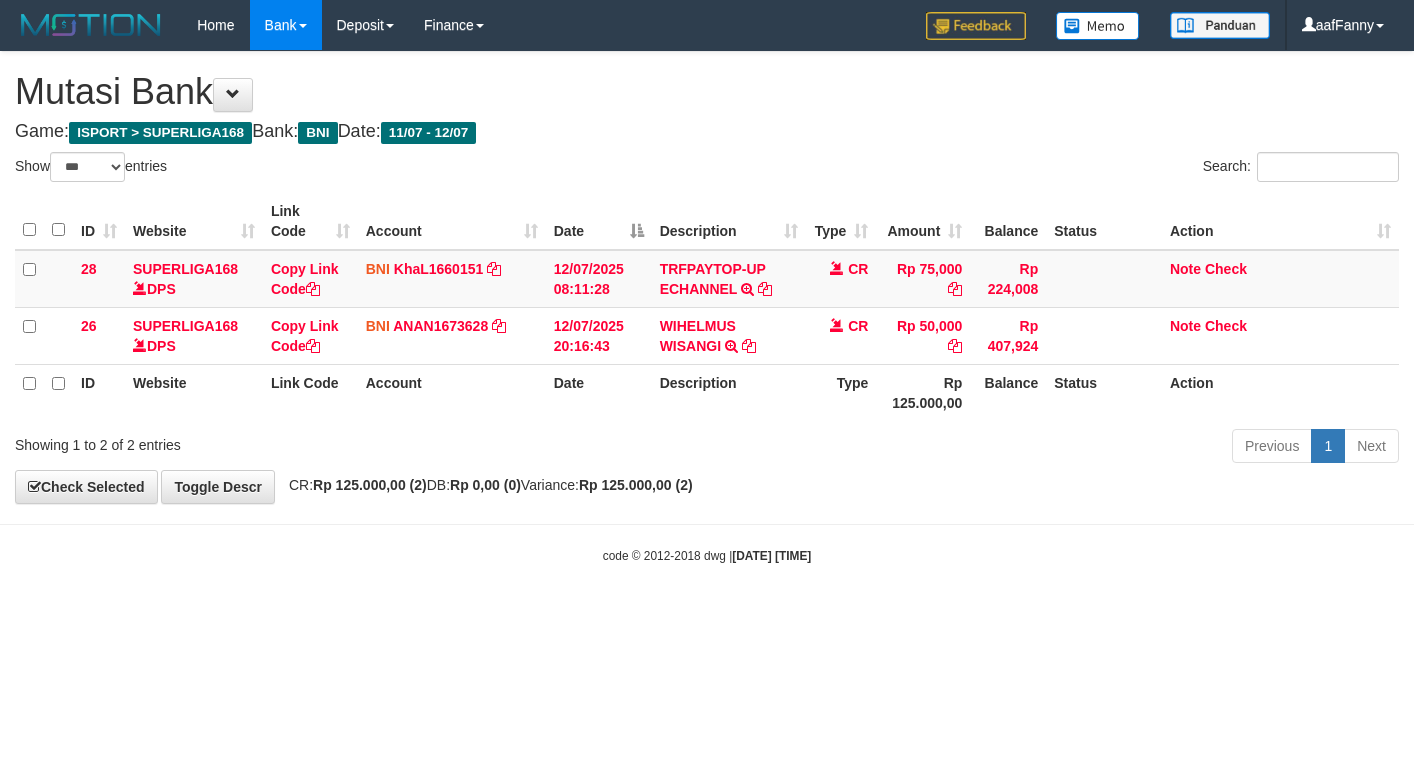 select on "***" 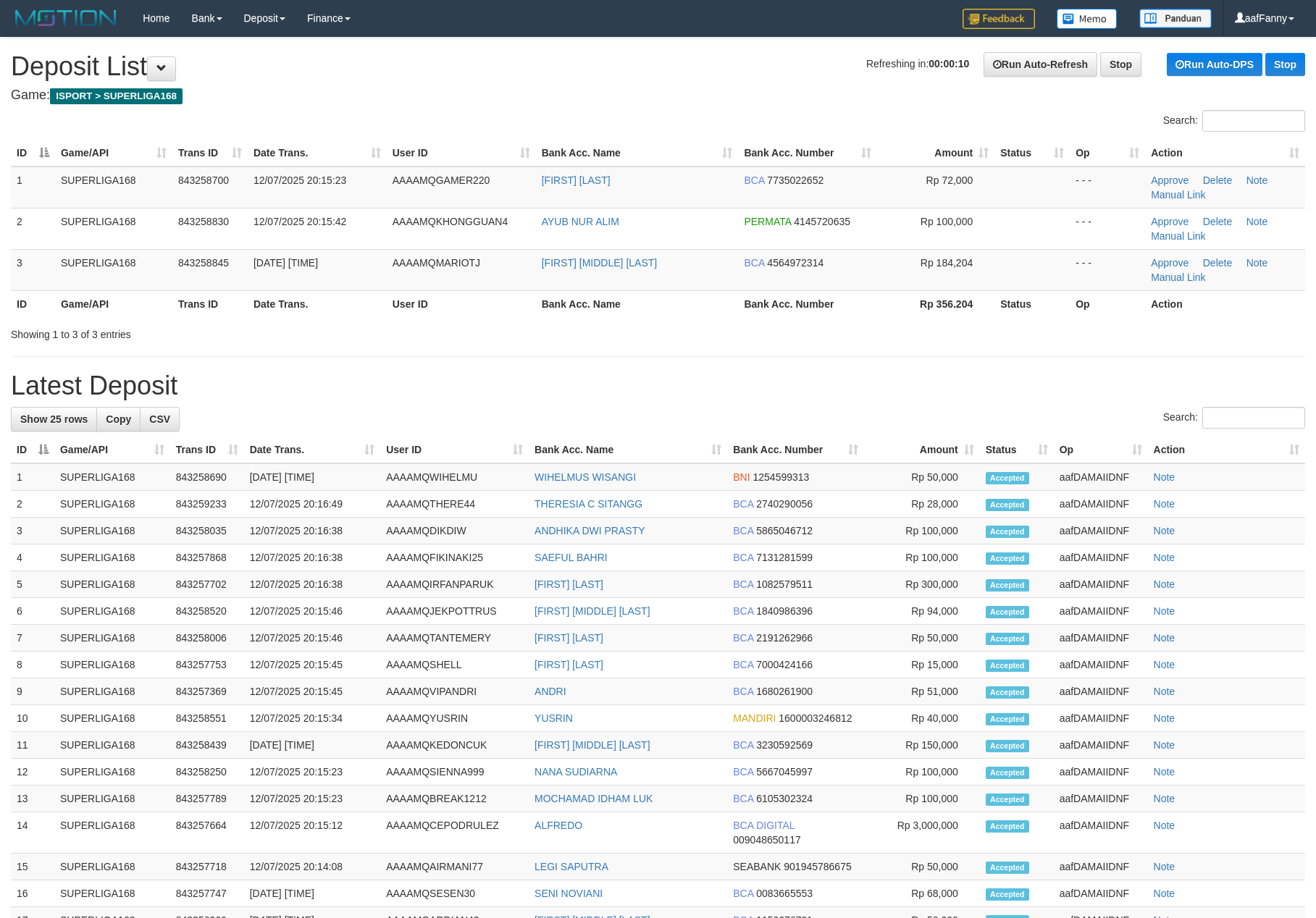 scroll, scrollTop: 0, scrollLeft: 0, axis: both 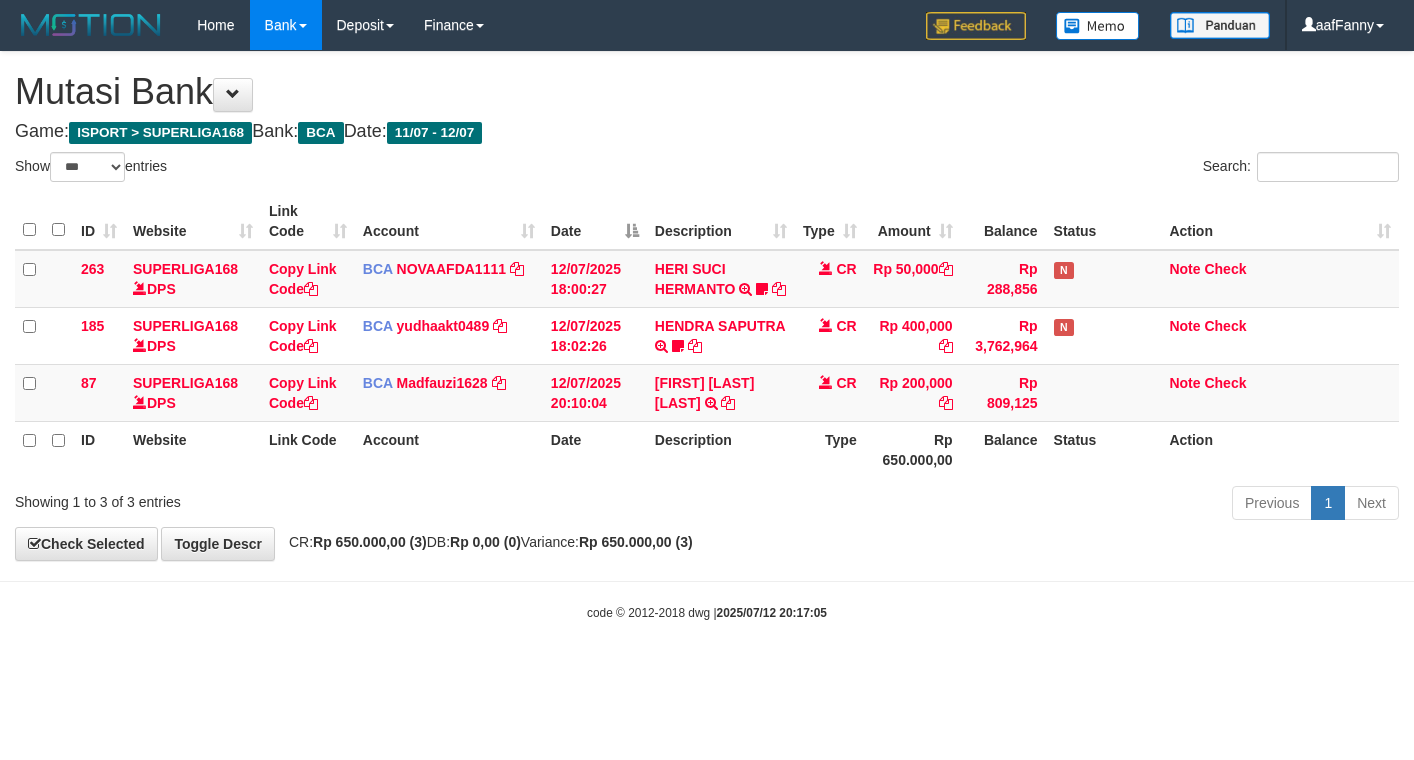select on "***" 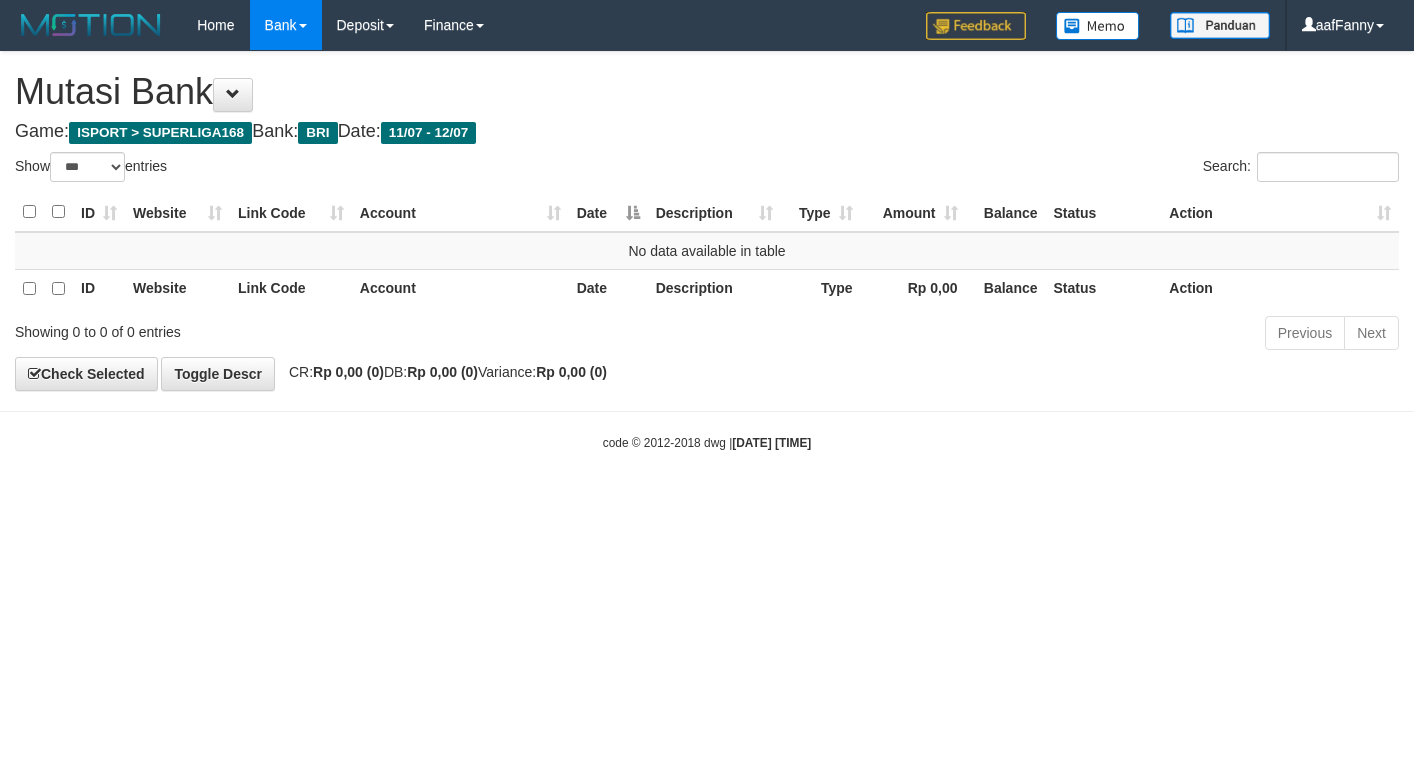 select on "***" 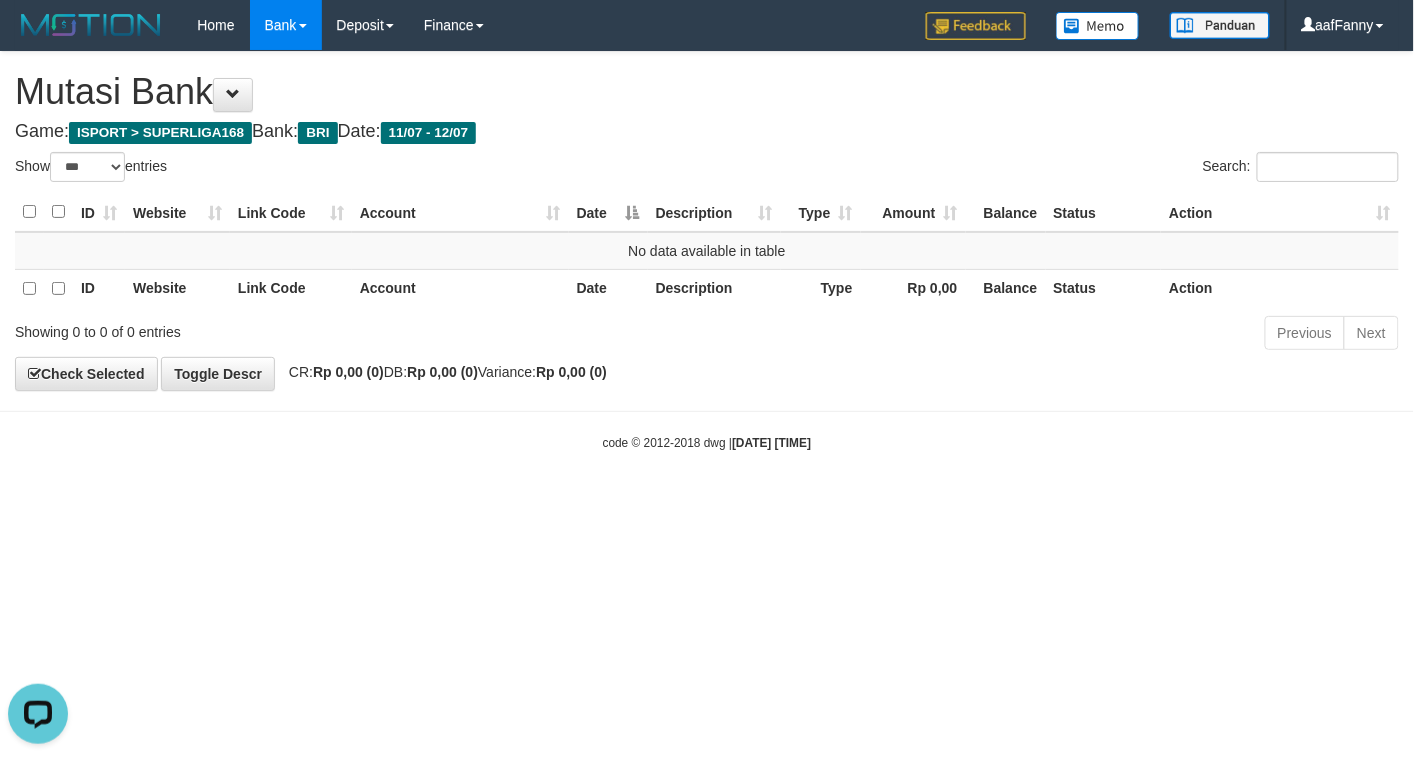 scroll, scrollTop: 0, scrollLeft: 0, axis: both 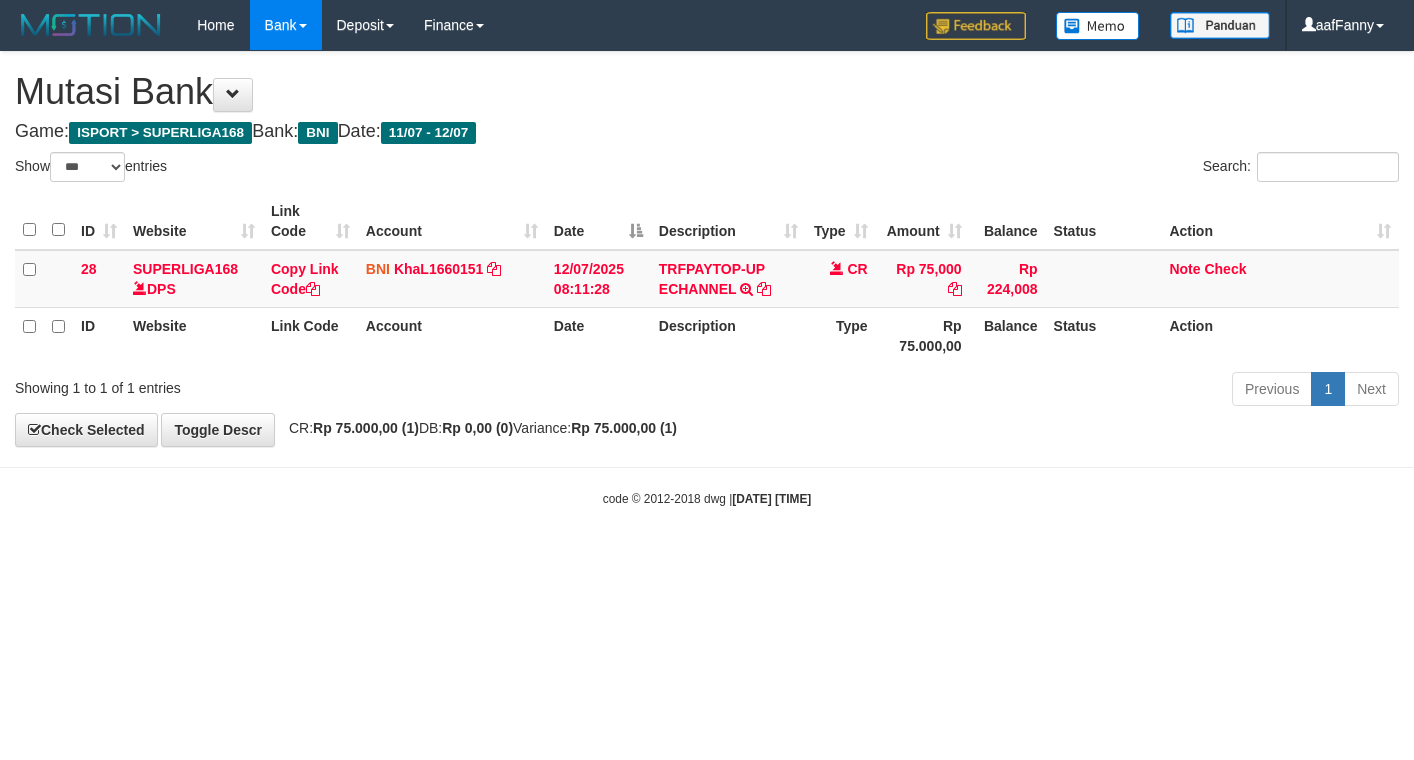 select on "***" 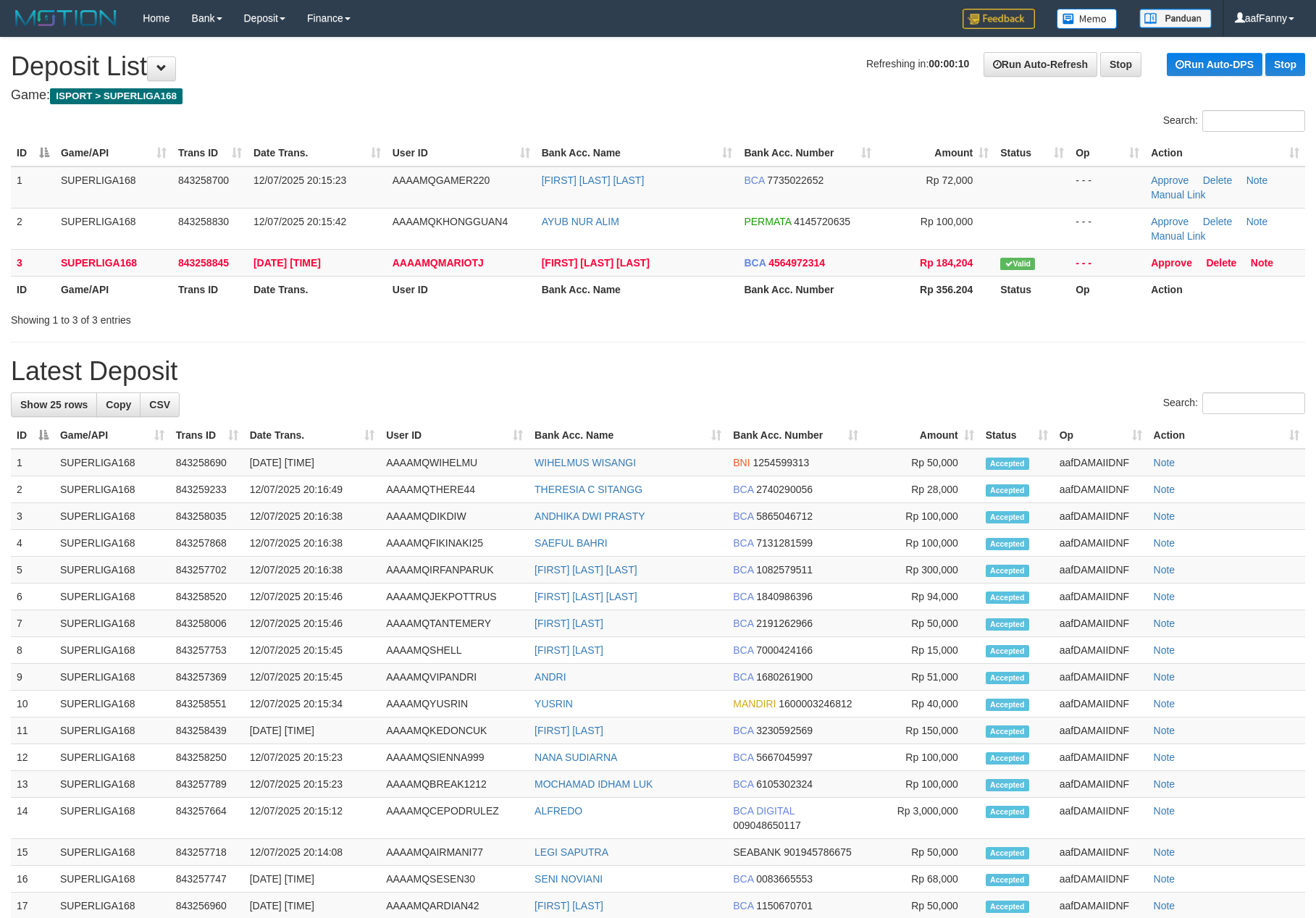 scroll, scrollTop: 0, scrollLeft: 0, axis: both 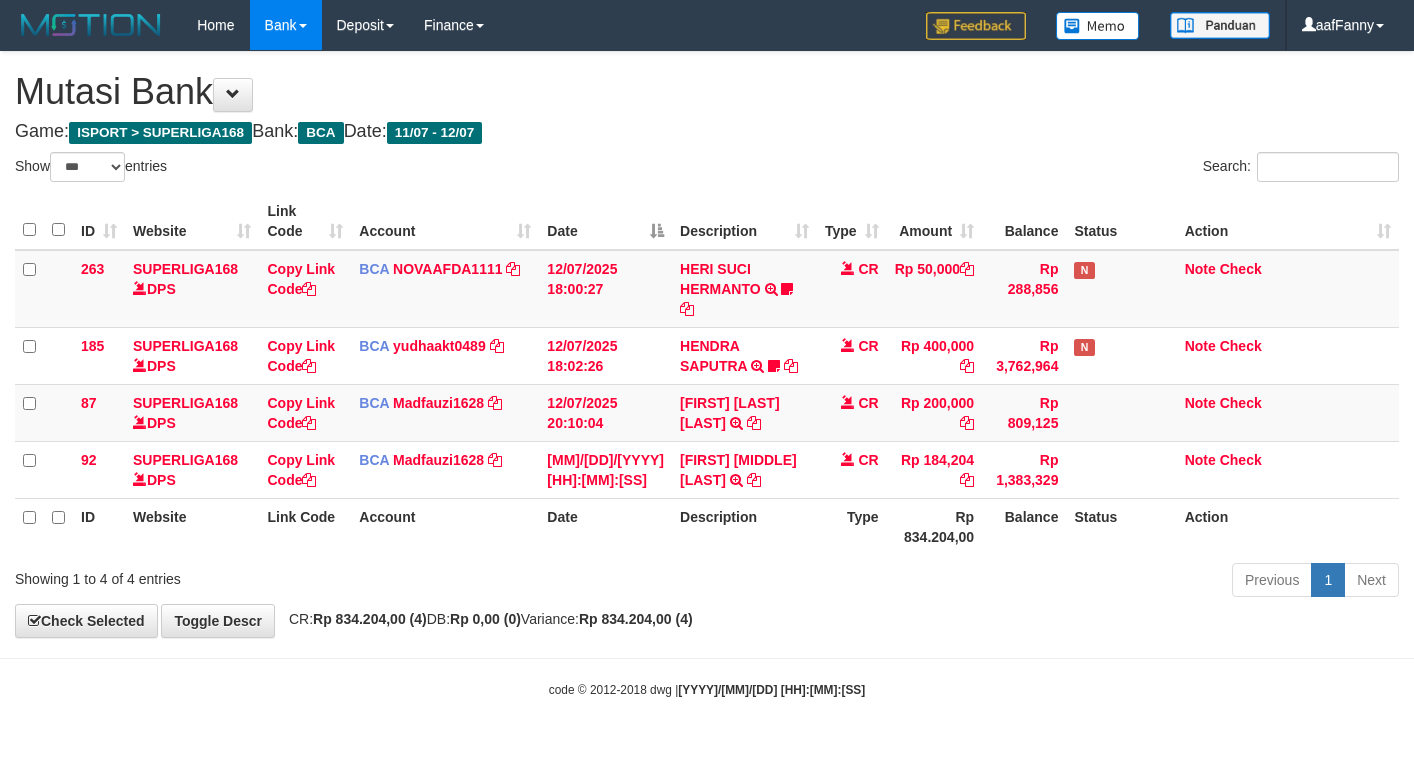 select on "***" 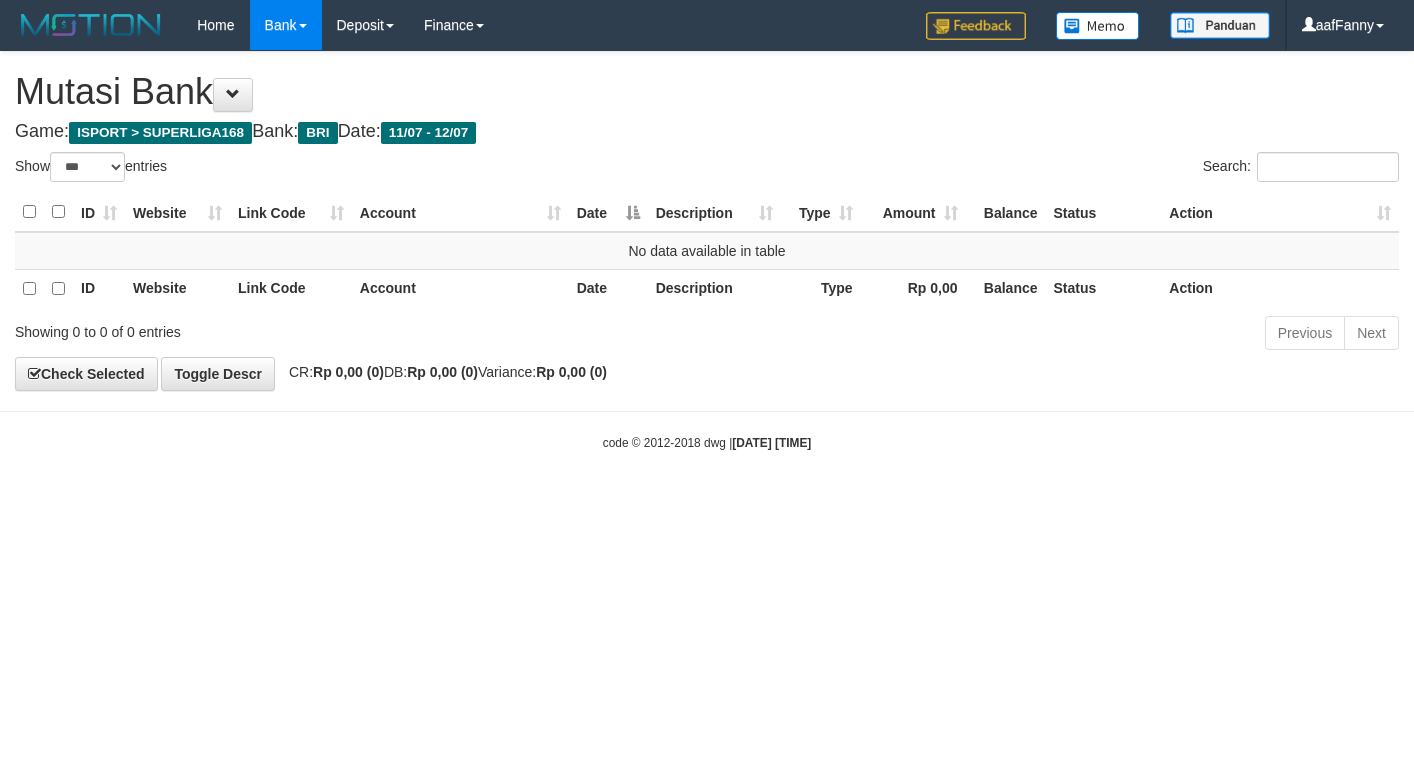 select on "***" 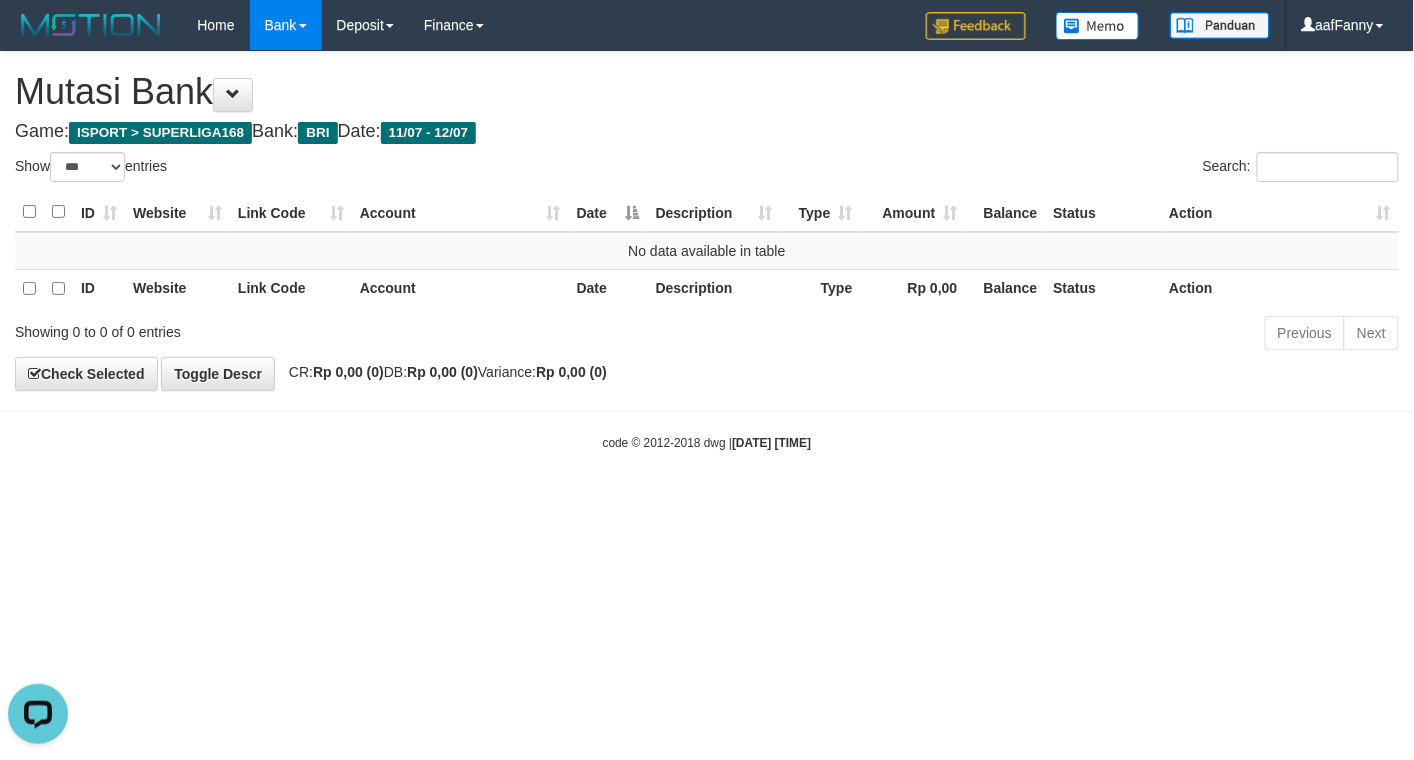 scroll, scrollTop: 0, scrollLeft: 0, axis: both 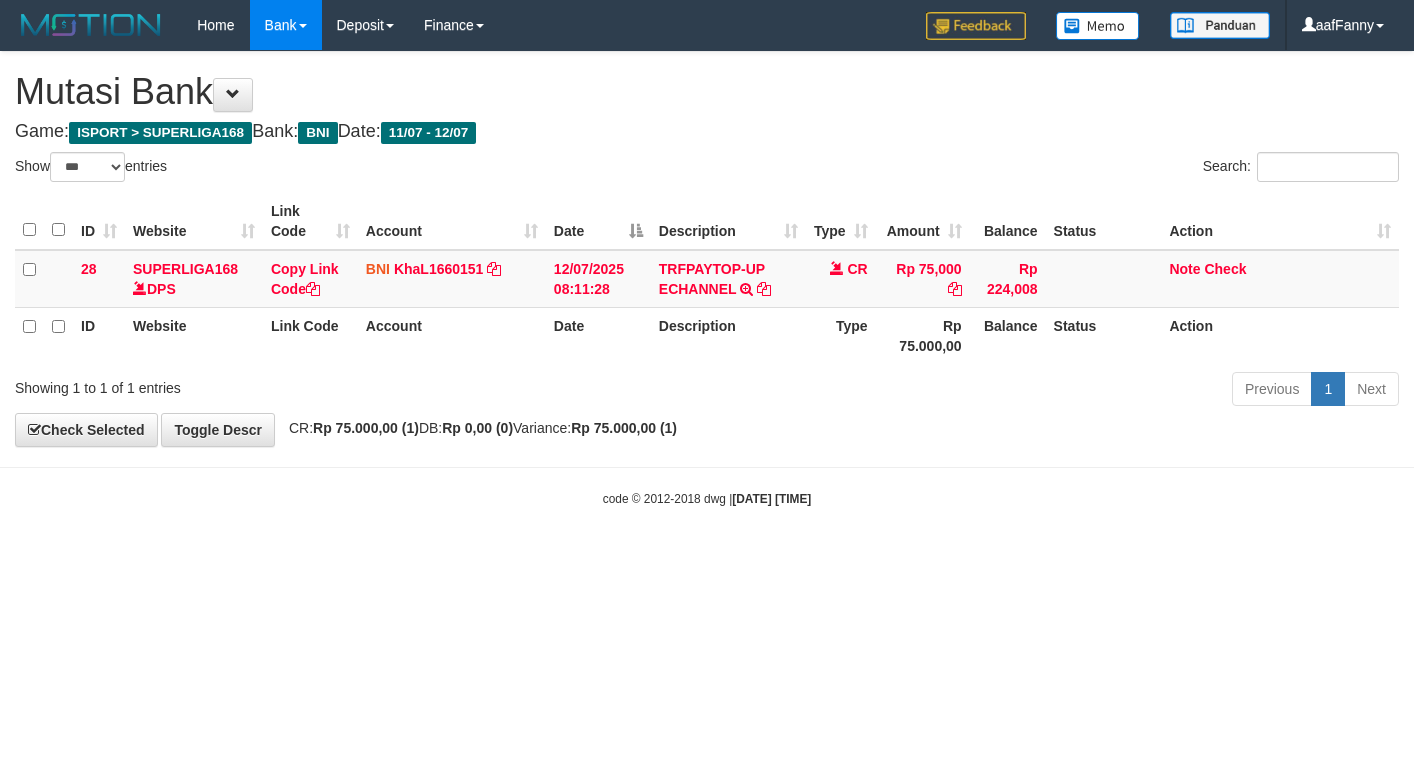 select on "***" 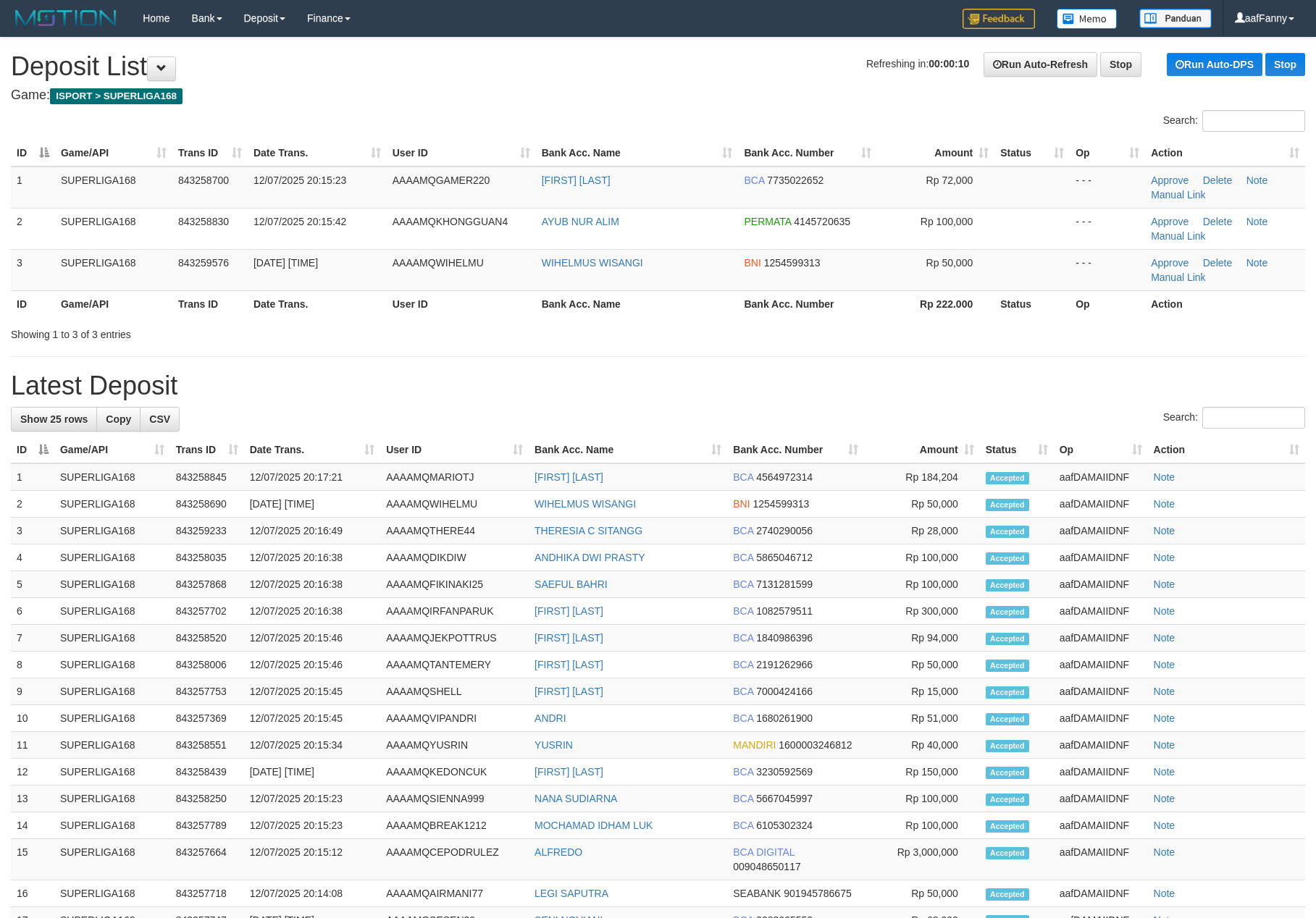 scroll, scrollTop: 0, scrollLeft: 0, axis: both 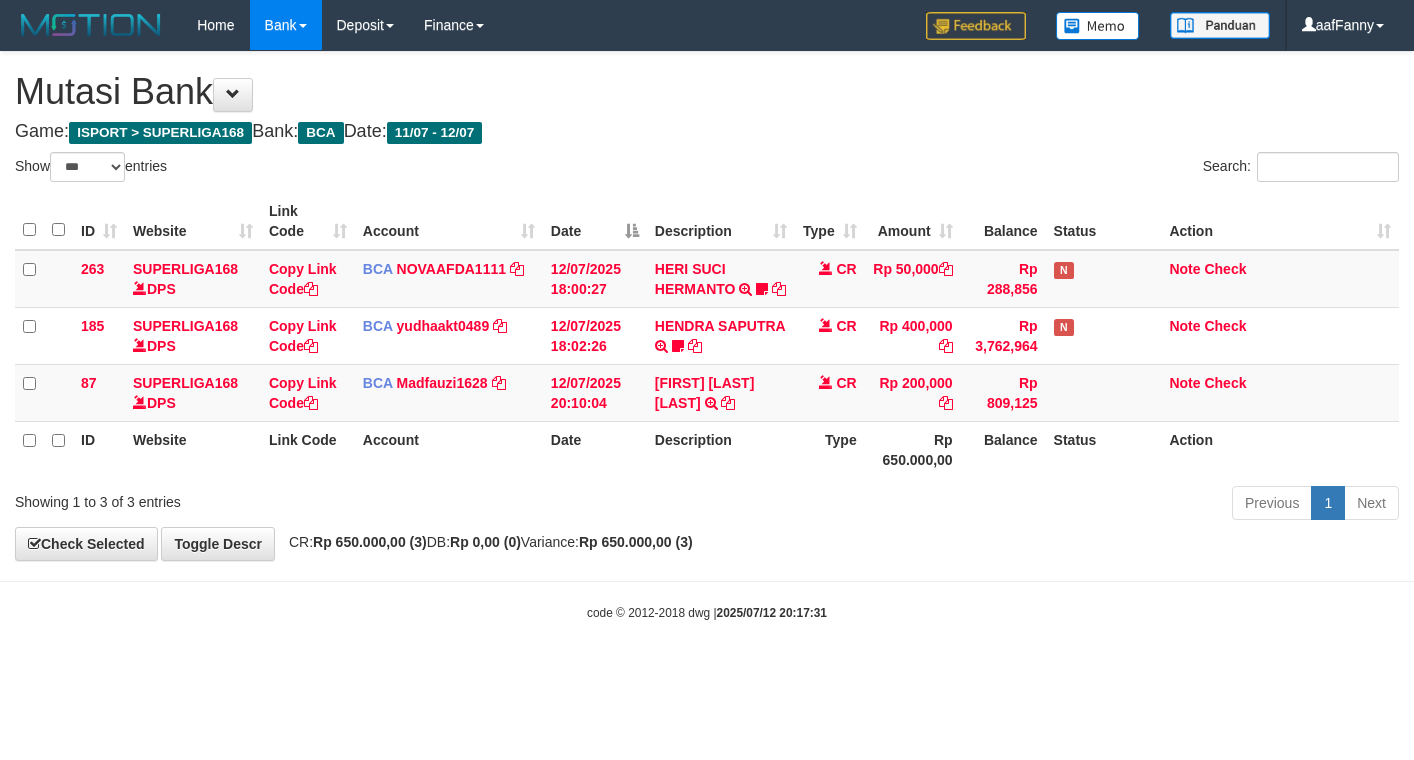select on "***" 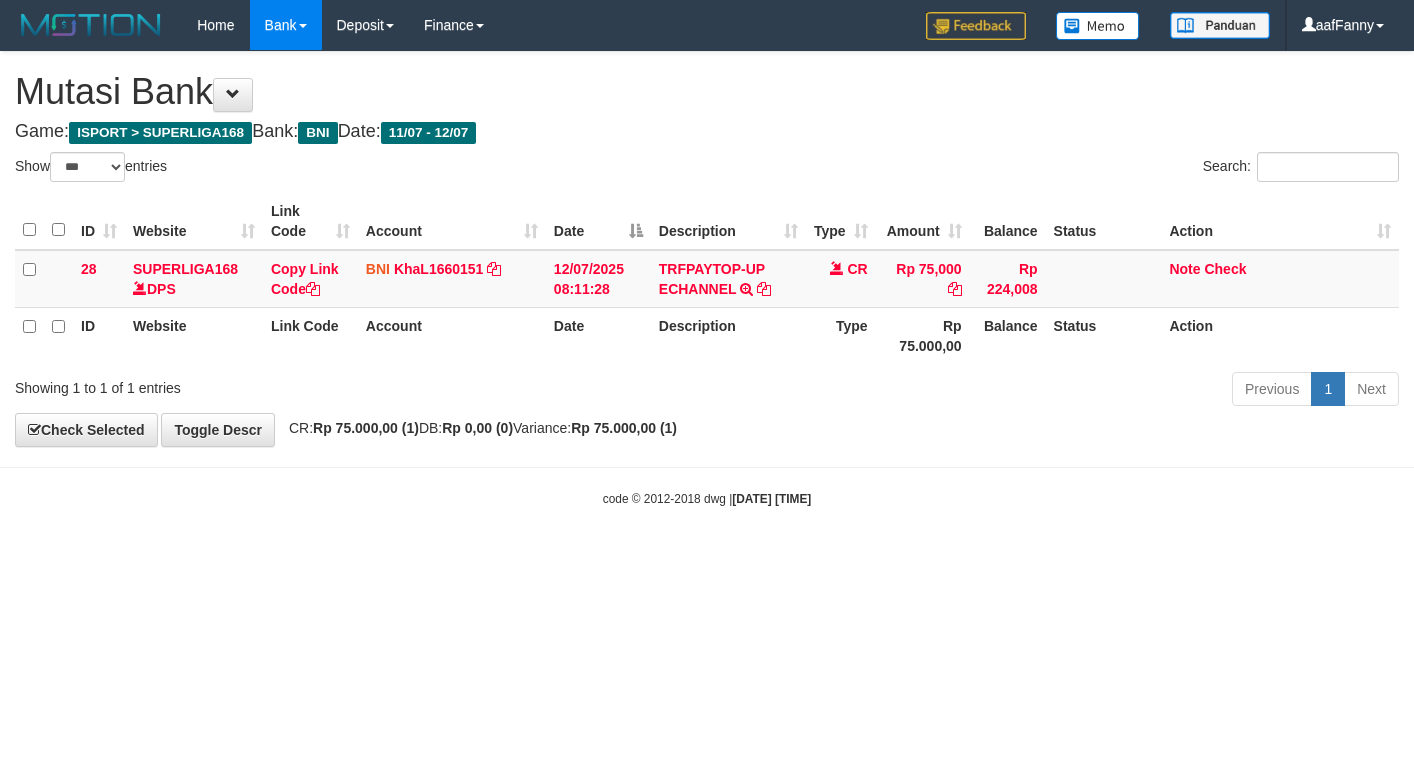 select on "***" 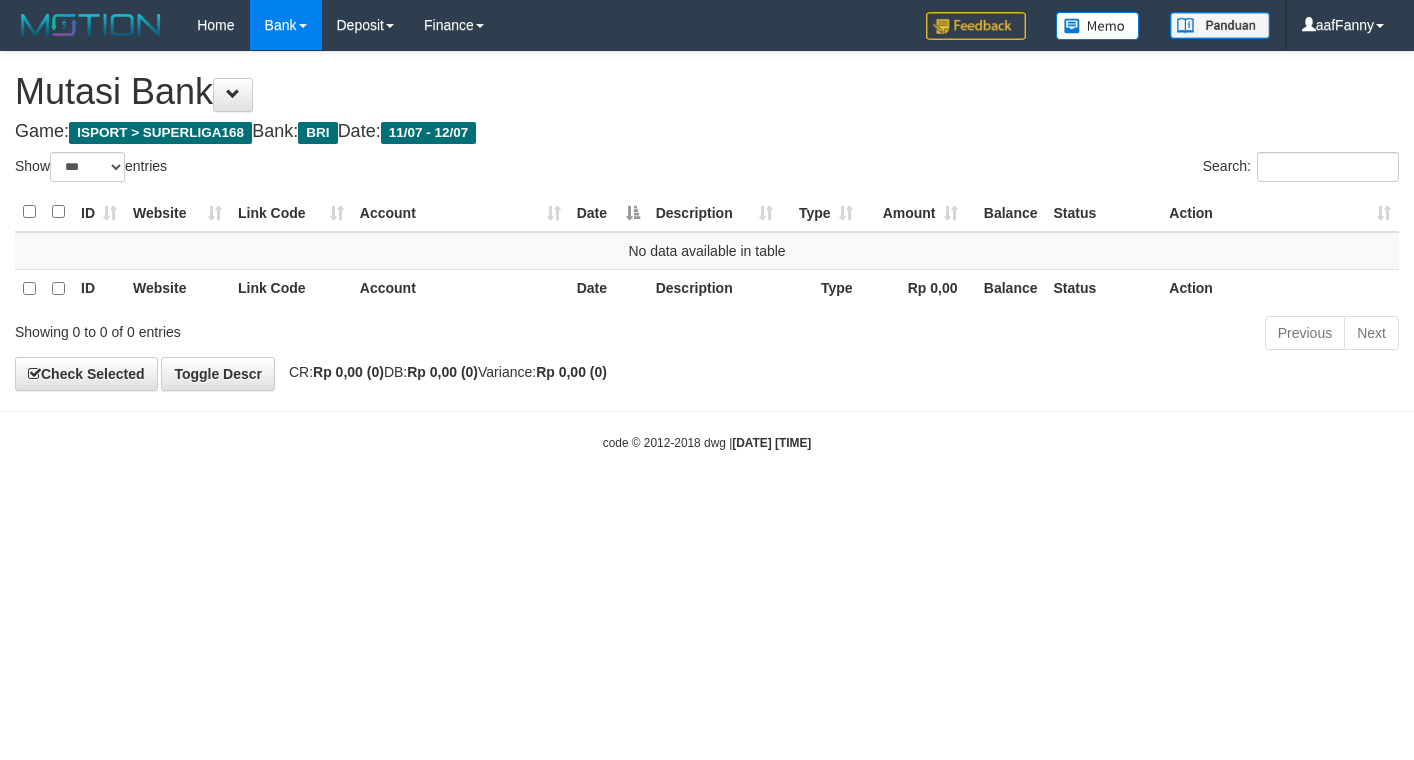 select on "***" 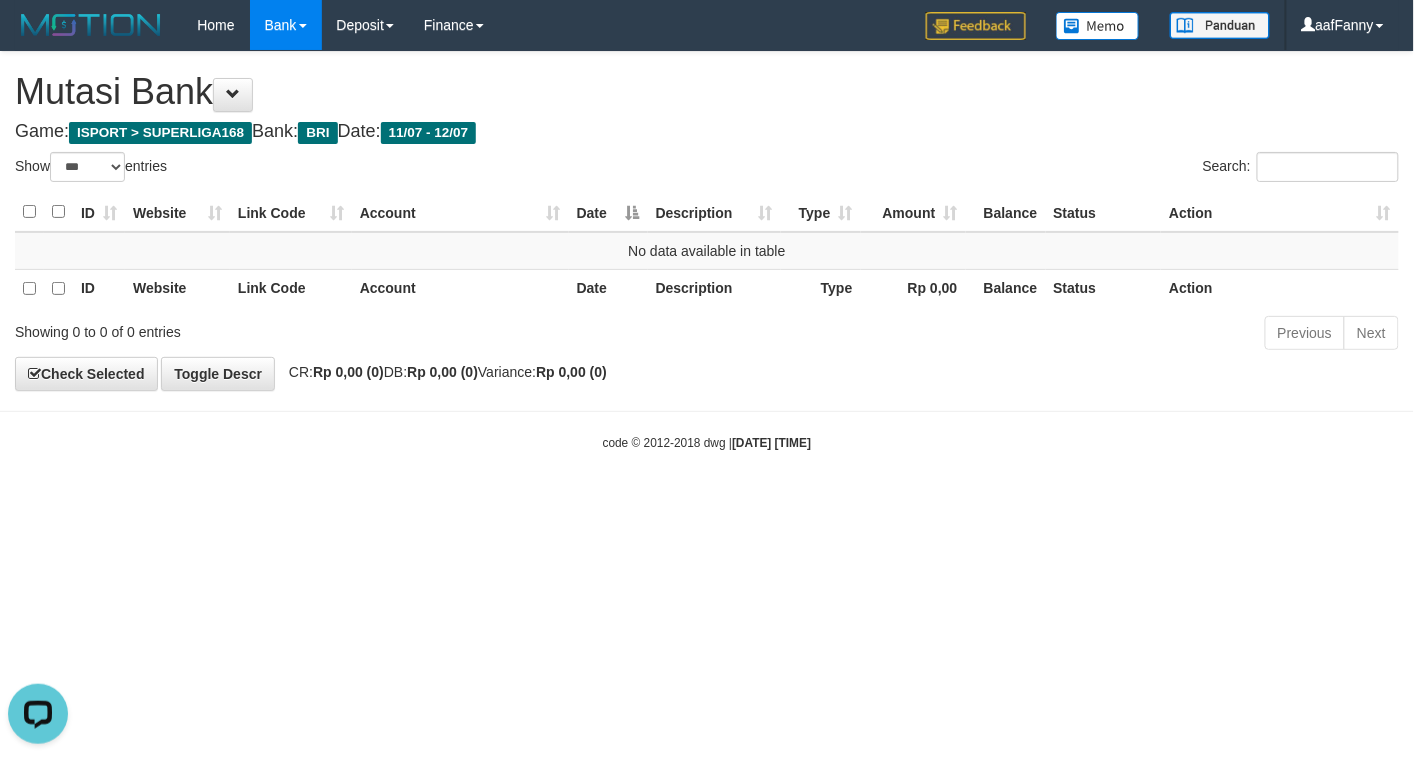 scroll, scrollTop: 0, scrollLeft: 0, axis: both 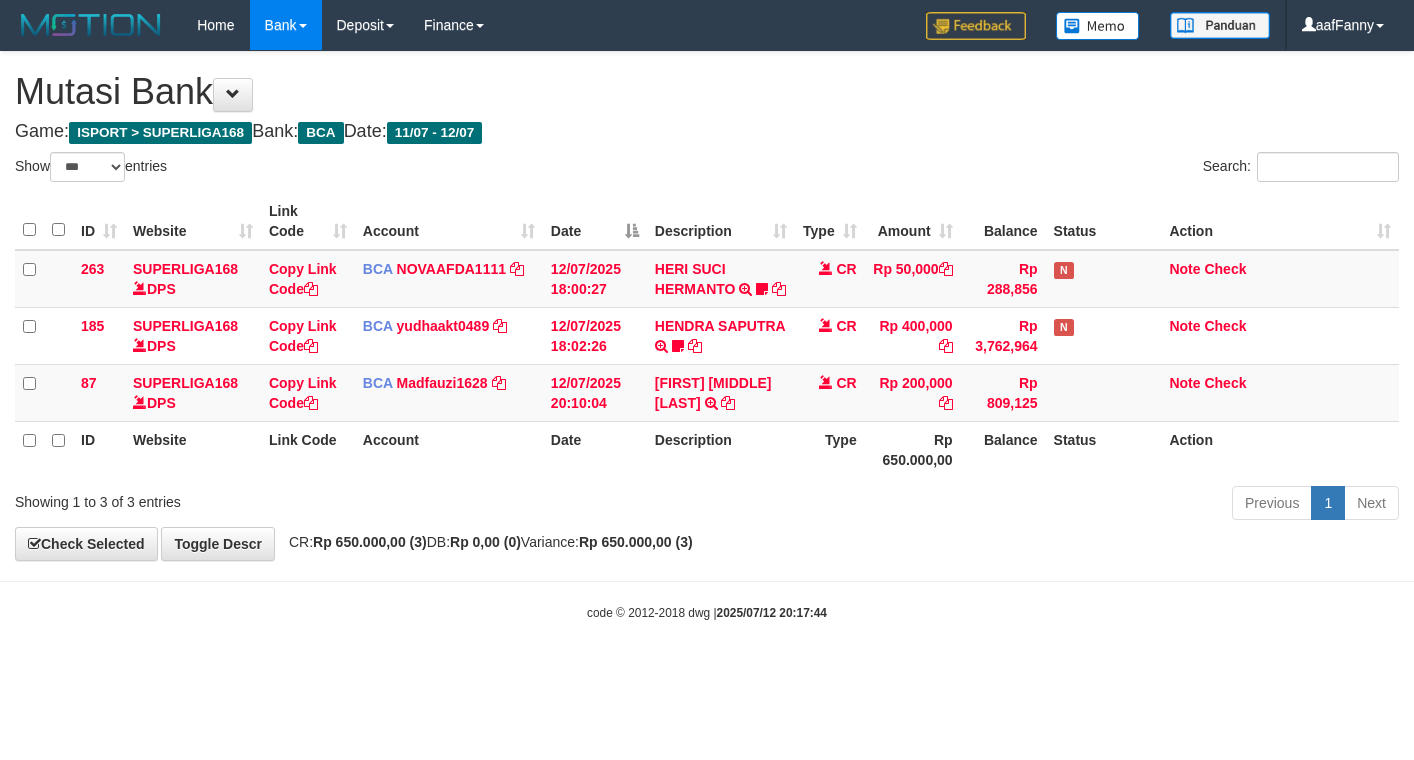 select on "***" 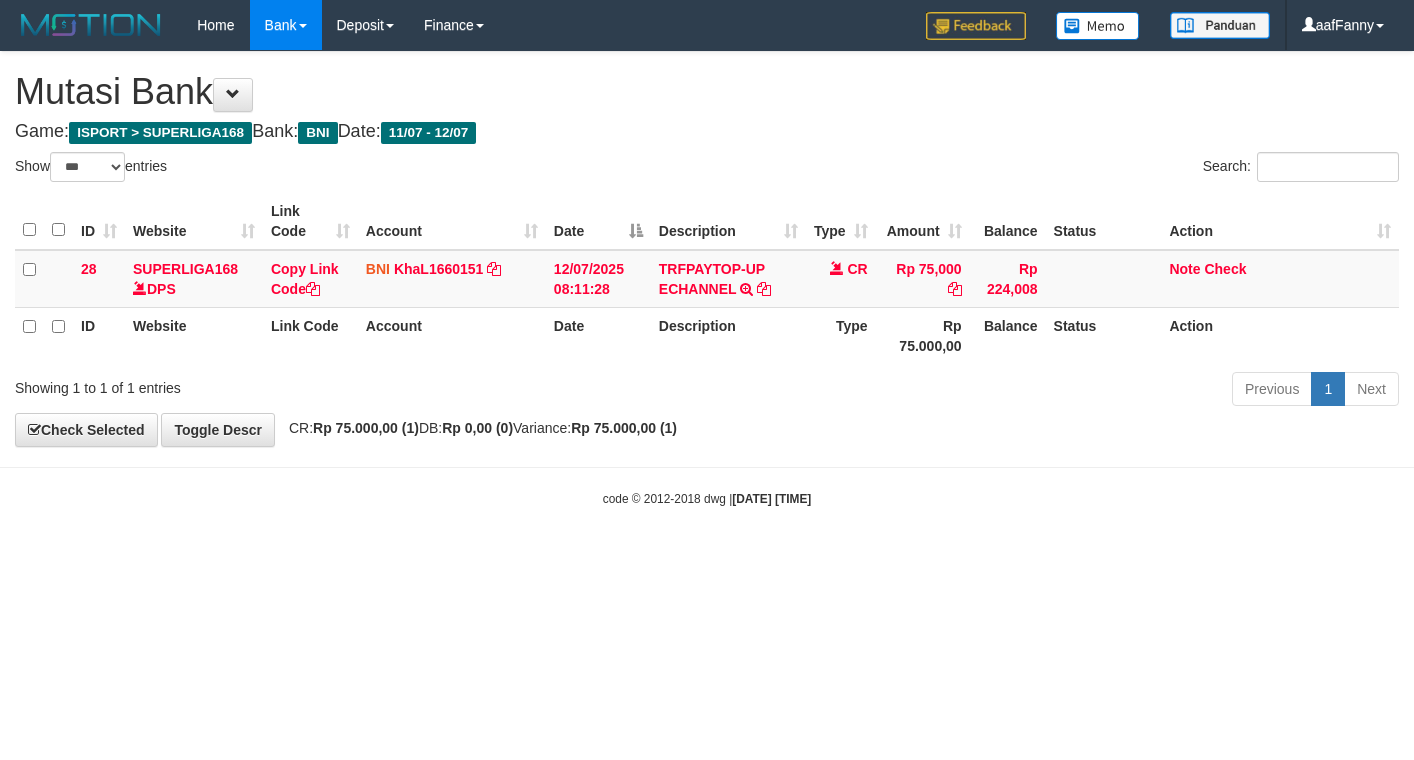 select on "***" 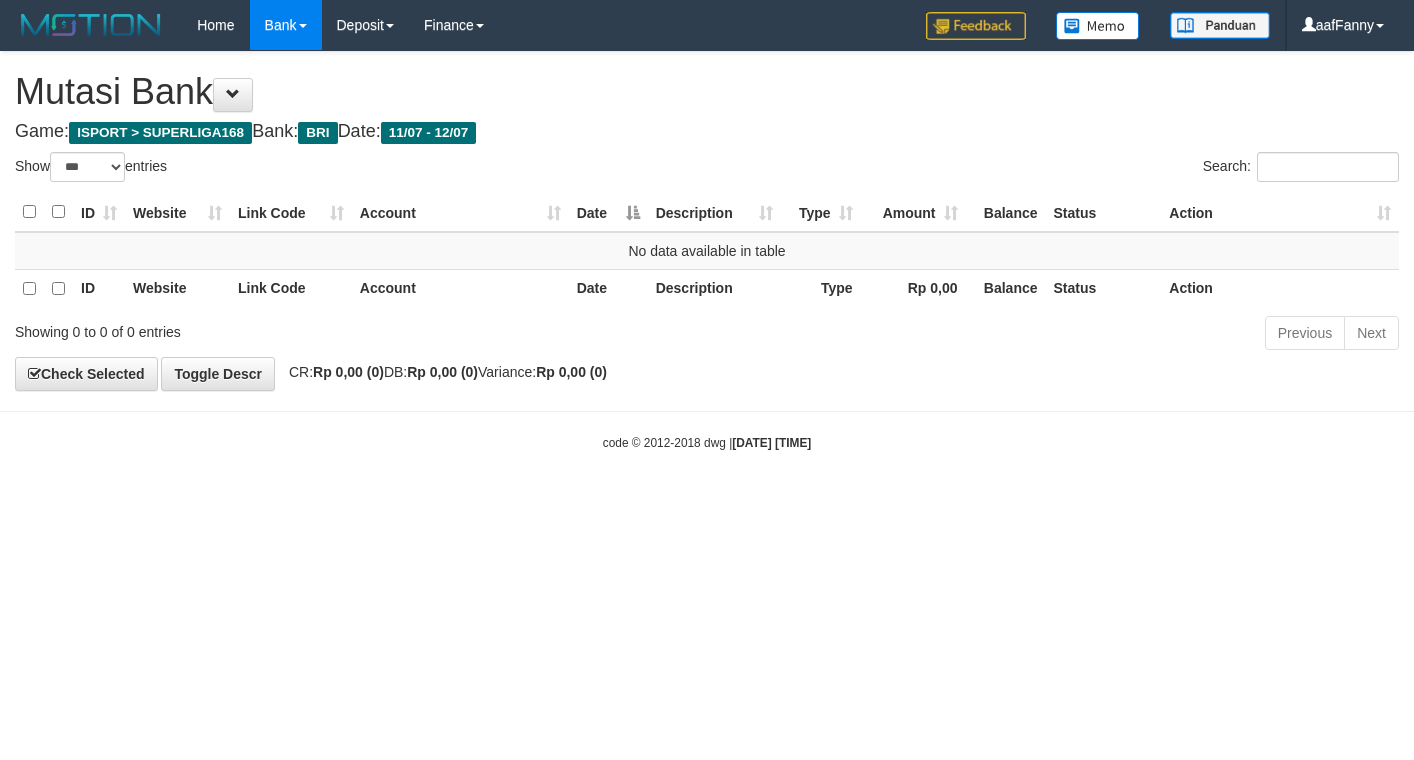 select on "***" 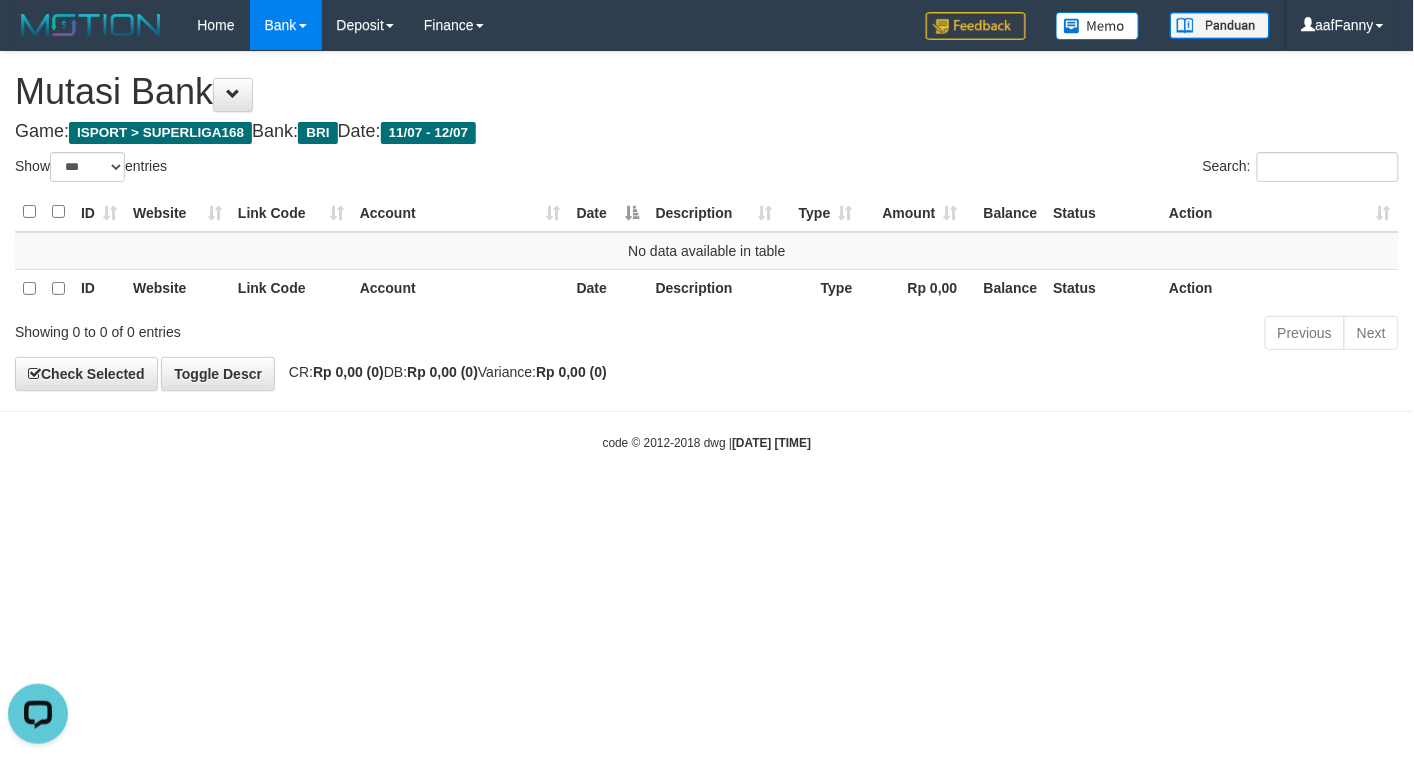 scroll, scrollTop: 0, scrollLeft: 0, axis: both 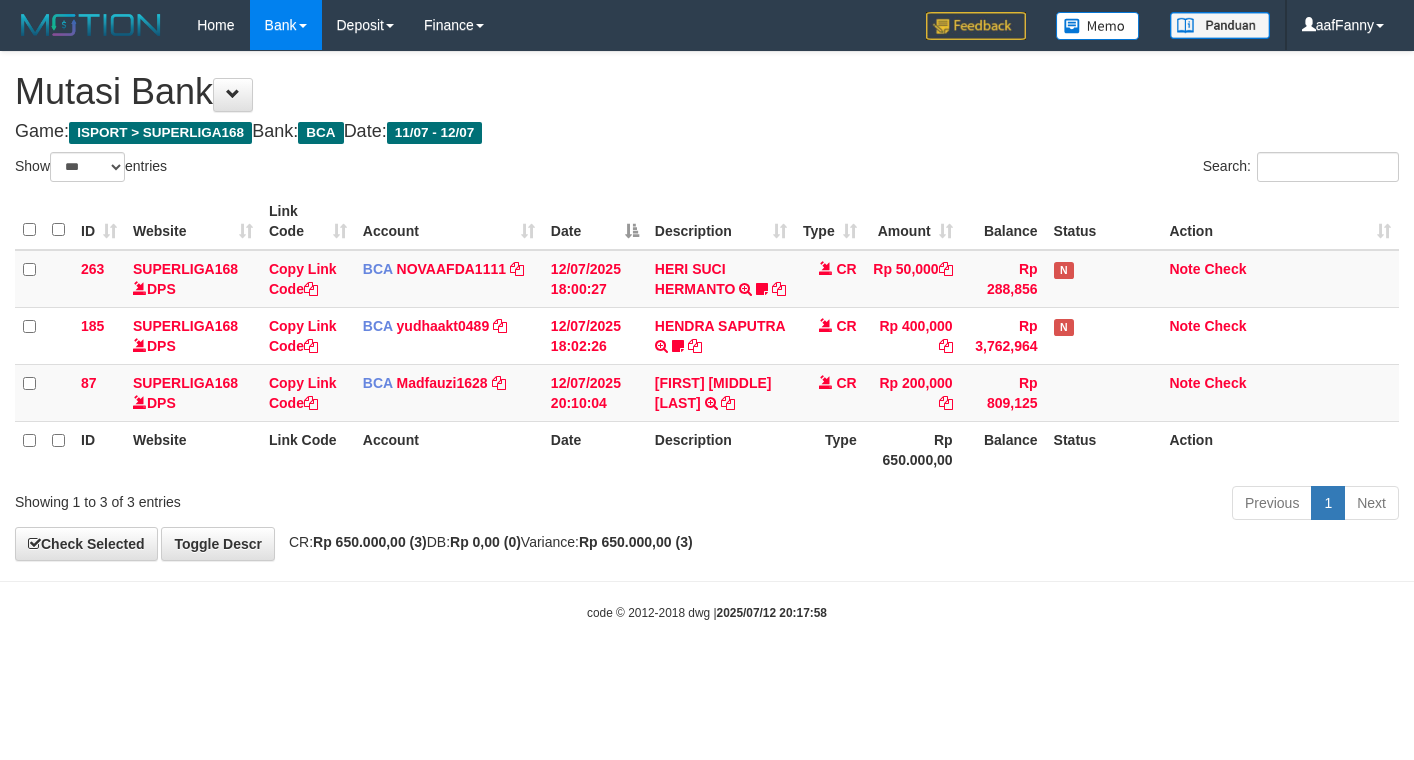 select on "***" 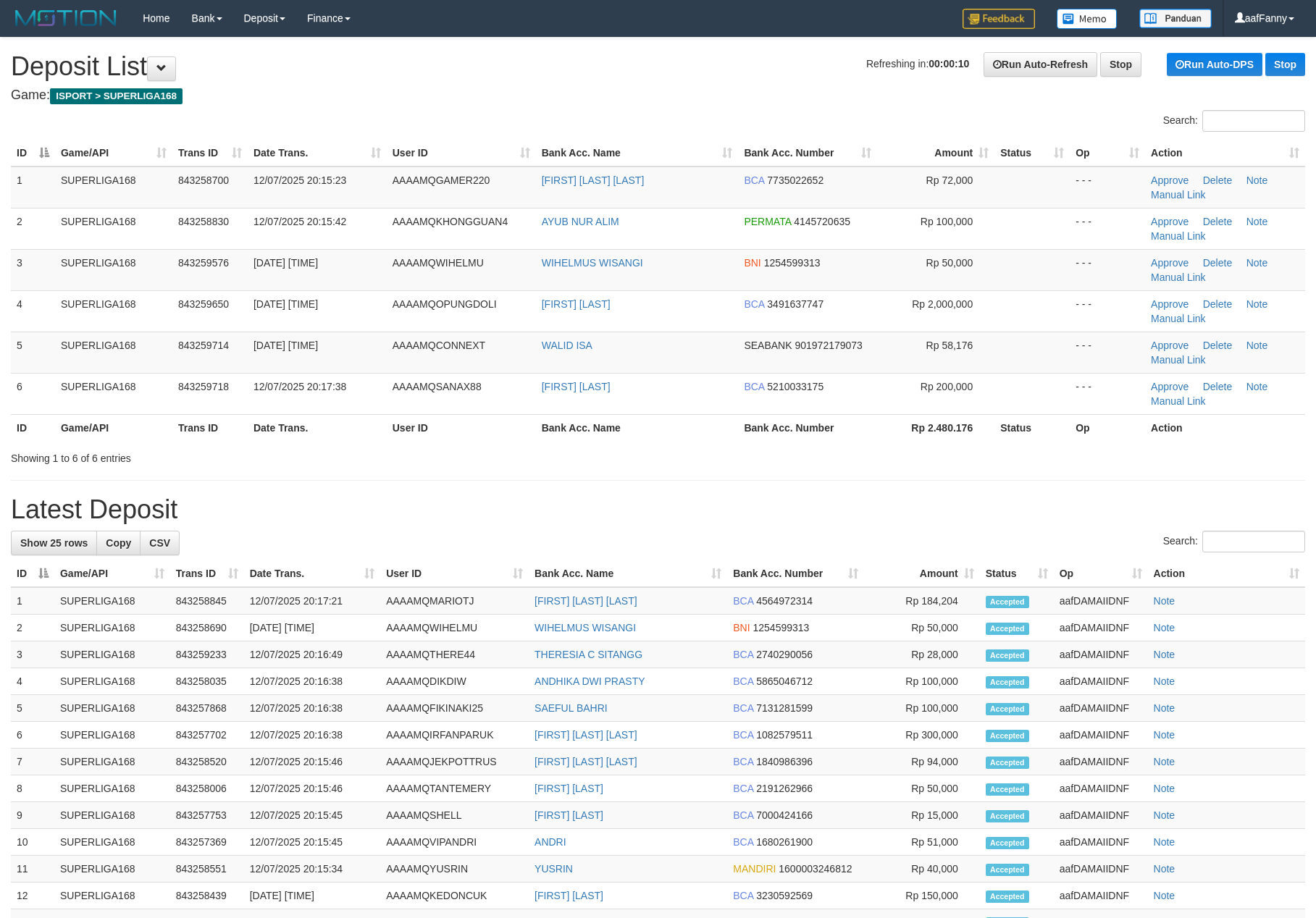 scroll, scrollTop: 0, scrollLeft: 0, axis: both 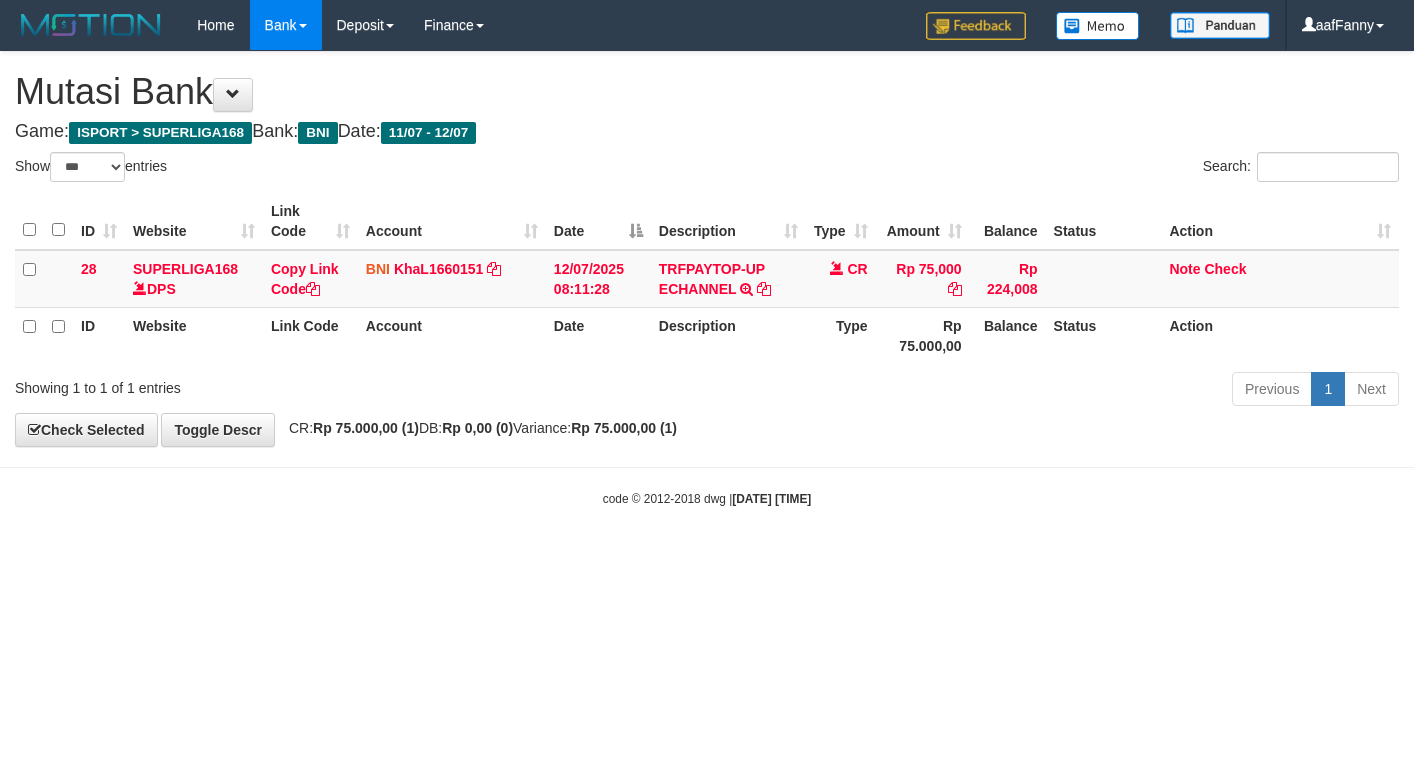select on "***" 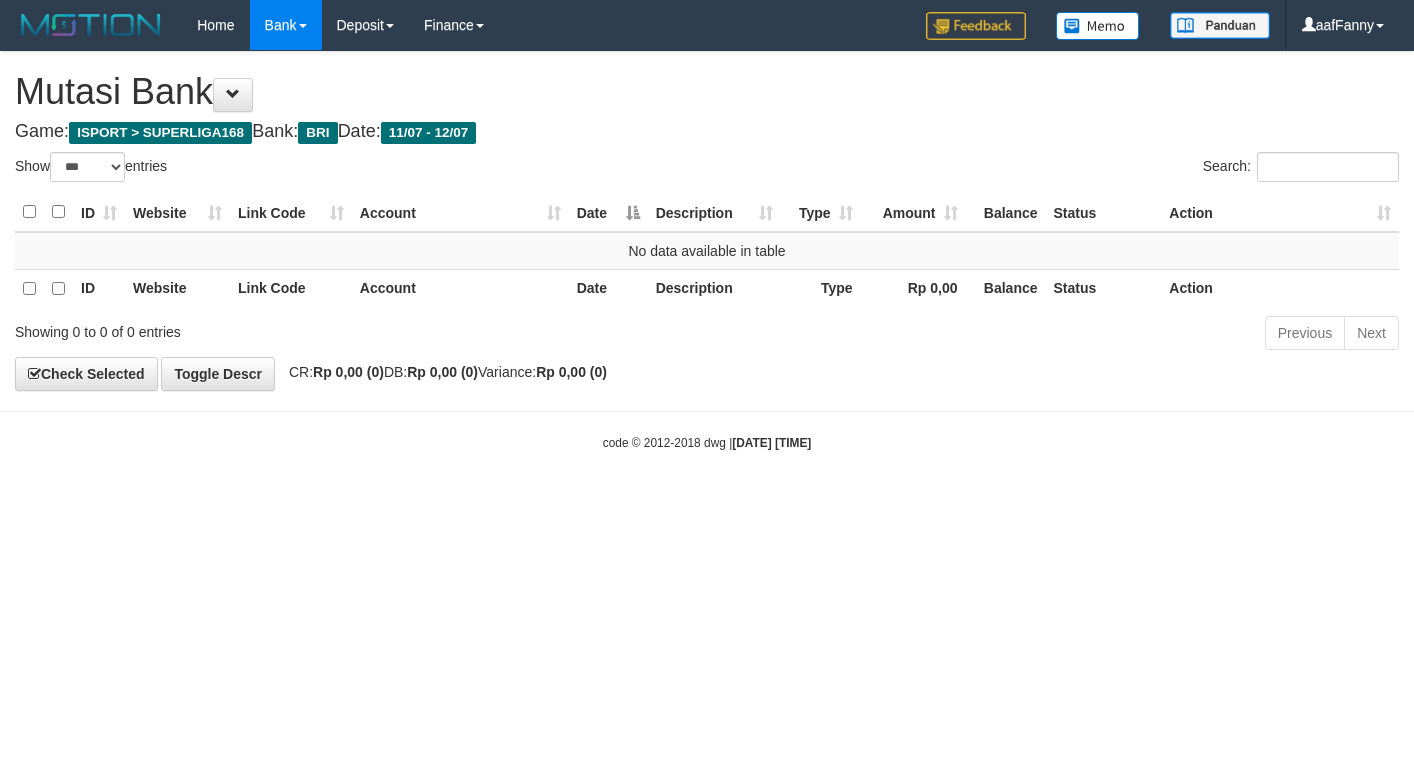 select on "***" 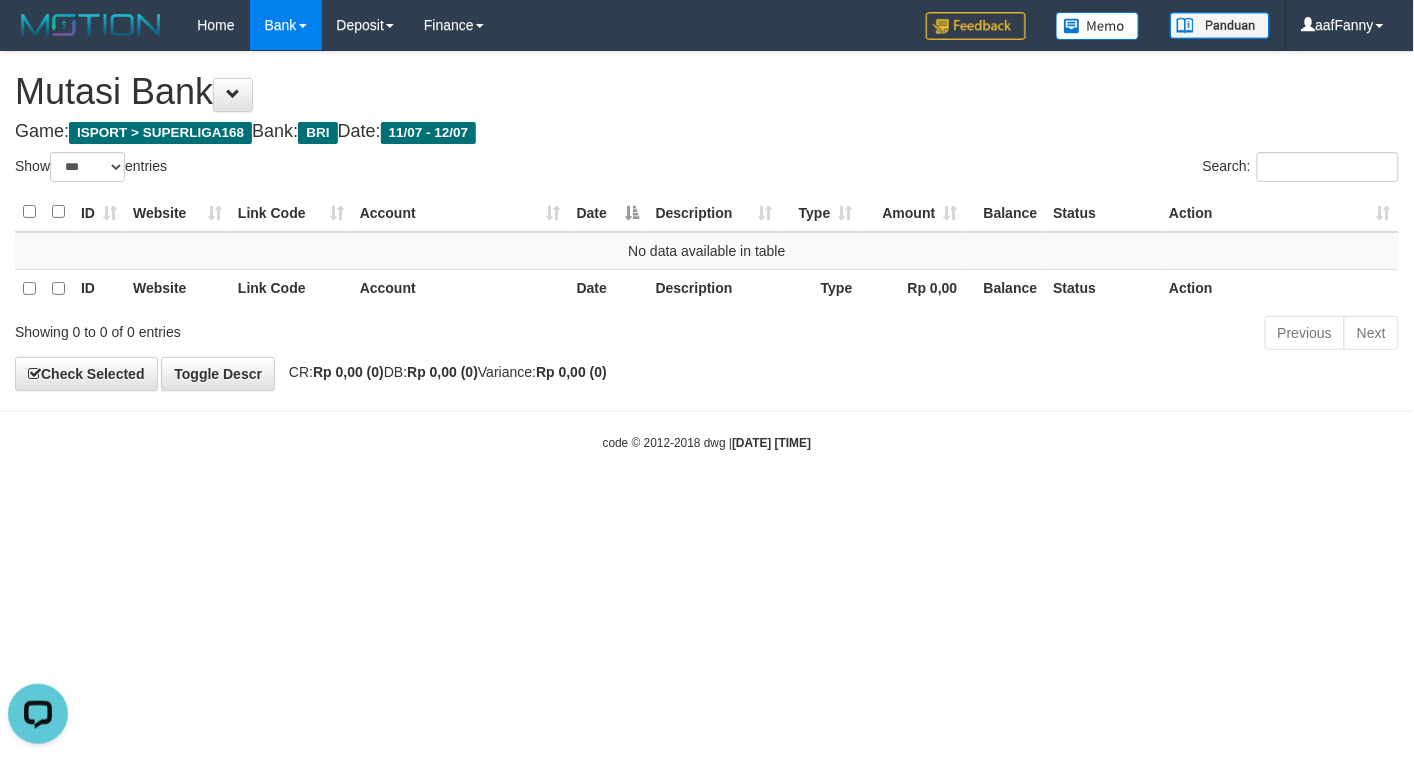 scroll, scrollTop: 0, scrollLeft: 0, axis: both 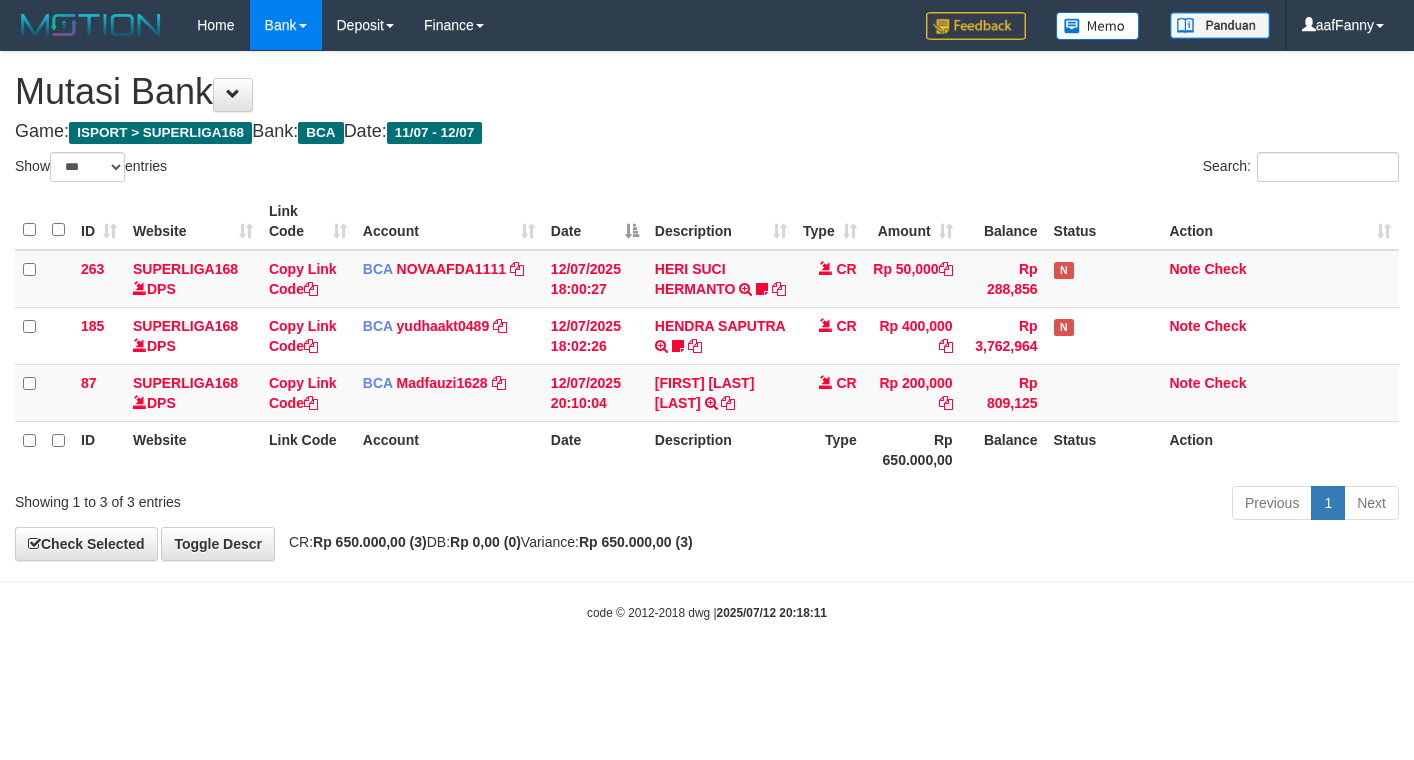 select on "***" 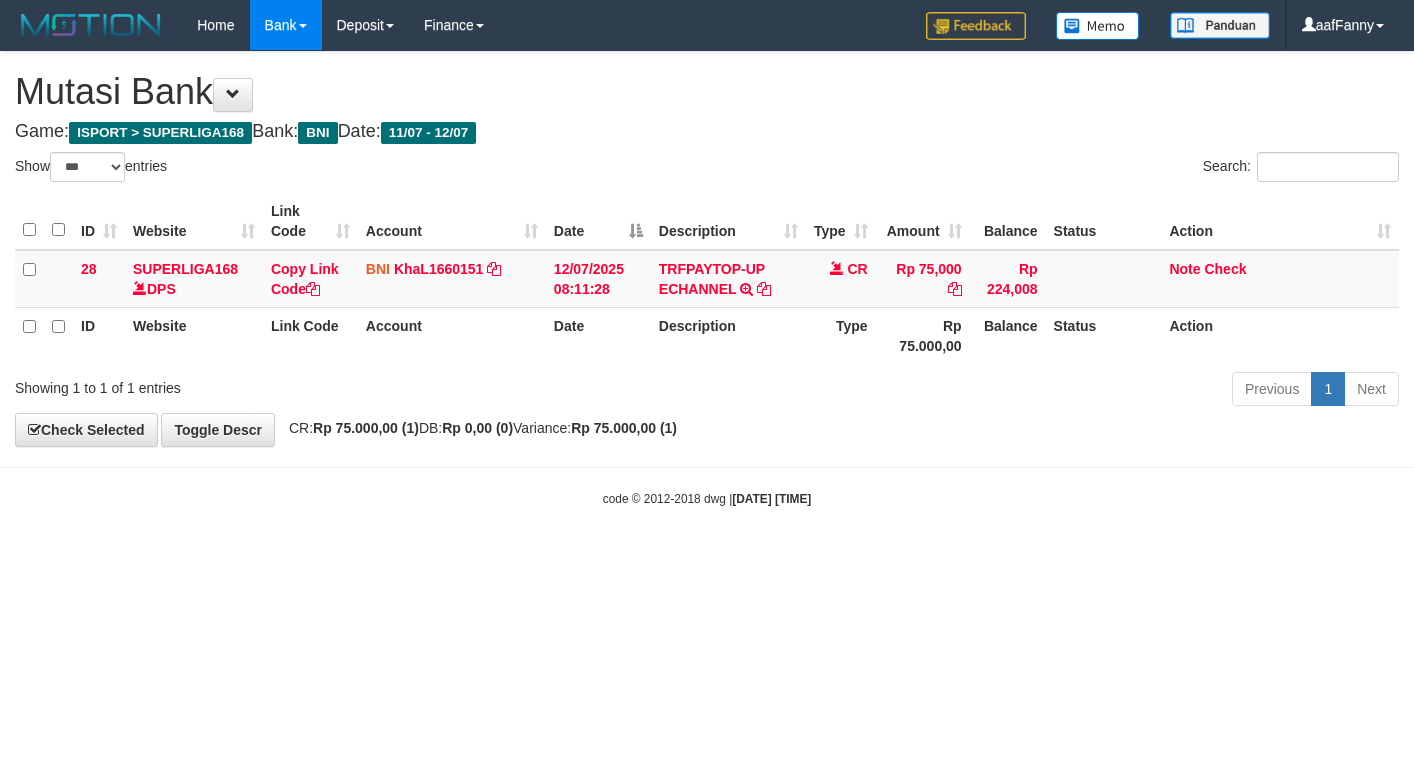 select on "***" 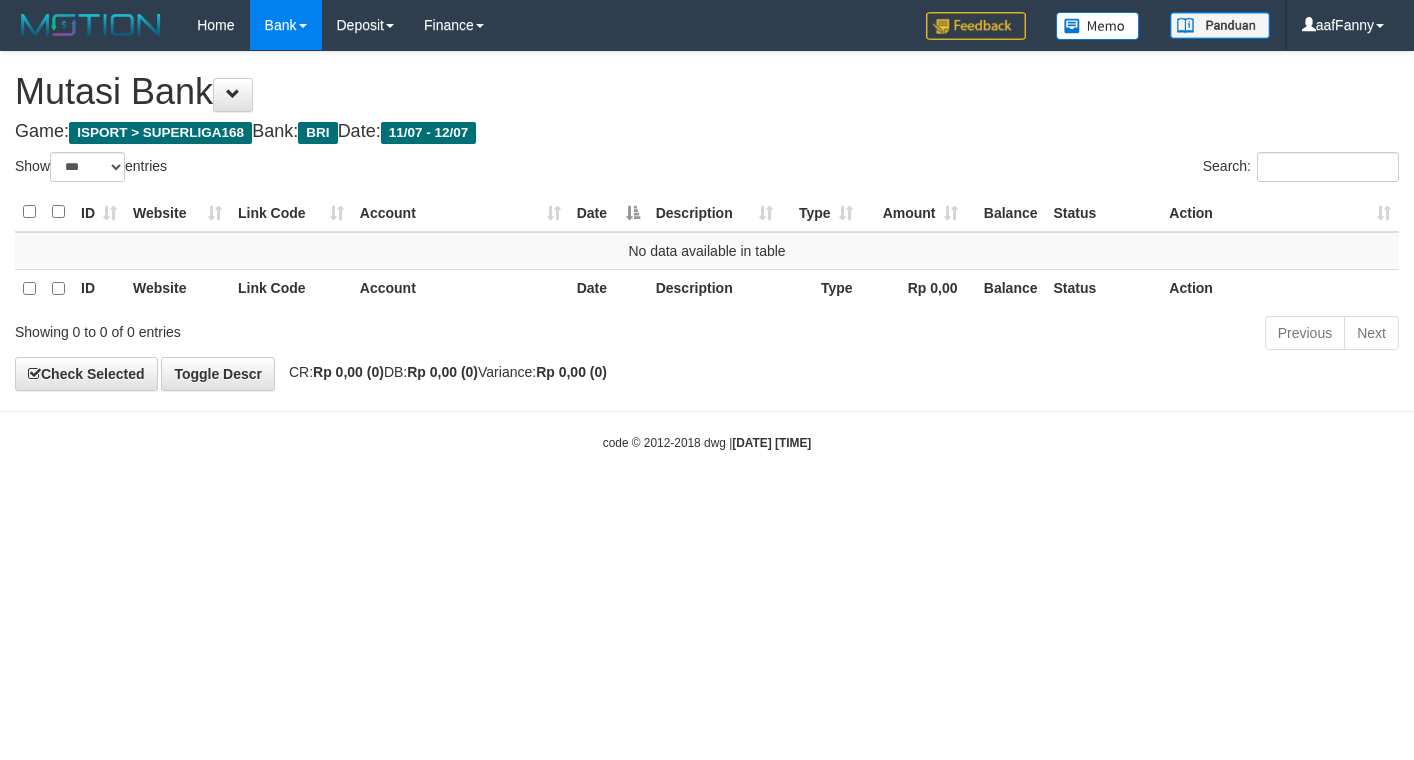 select on "***" 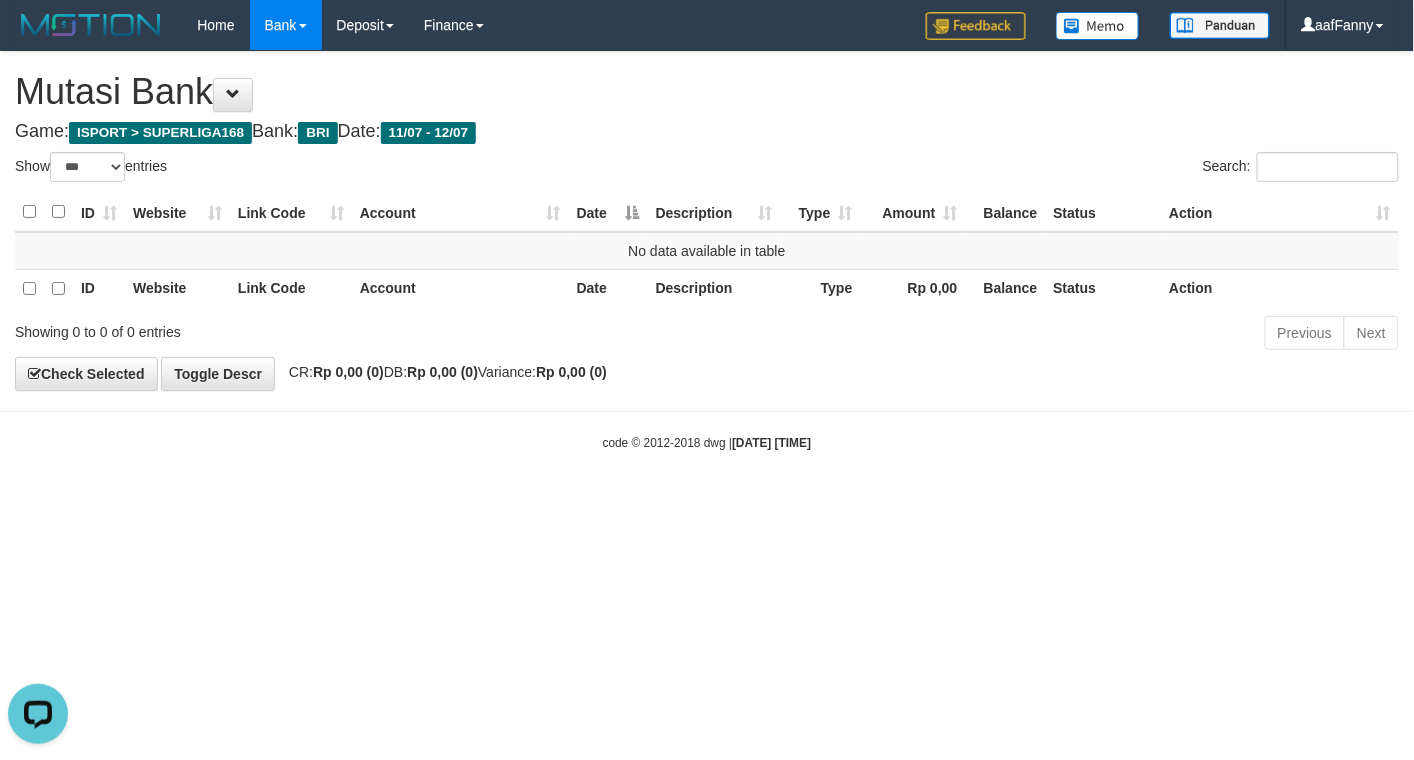 scroll, scrollTop: 0, scrollLeft: 0, axis: both 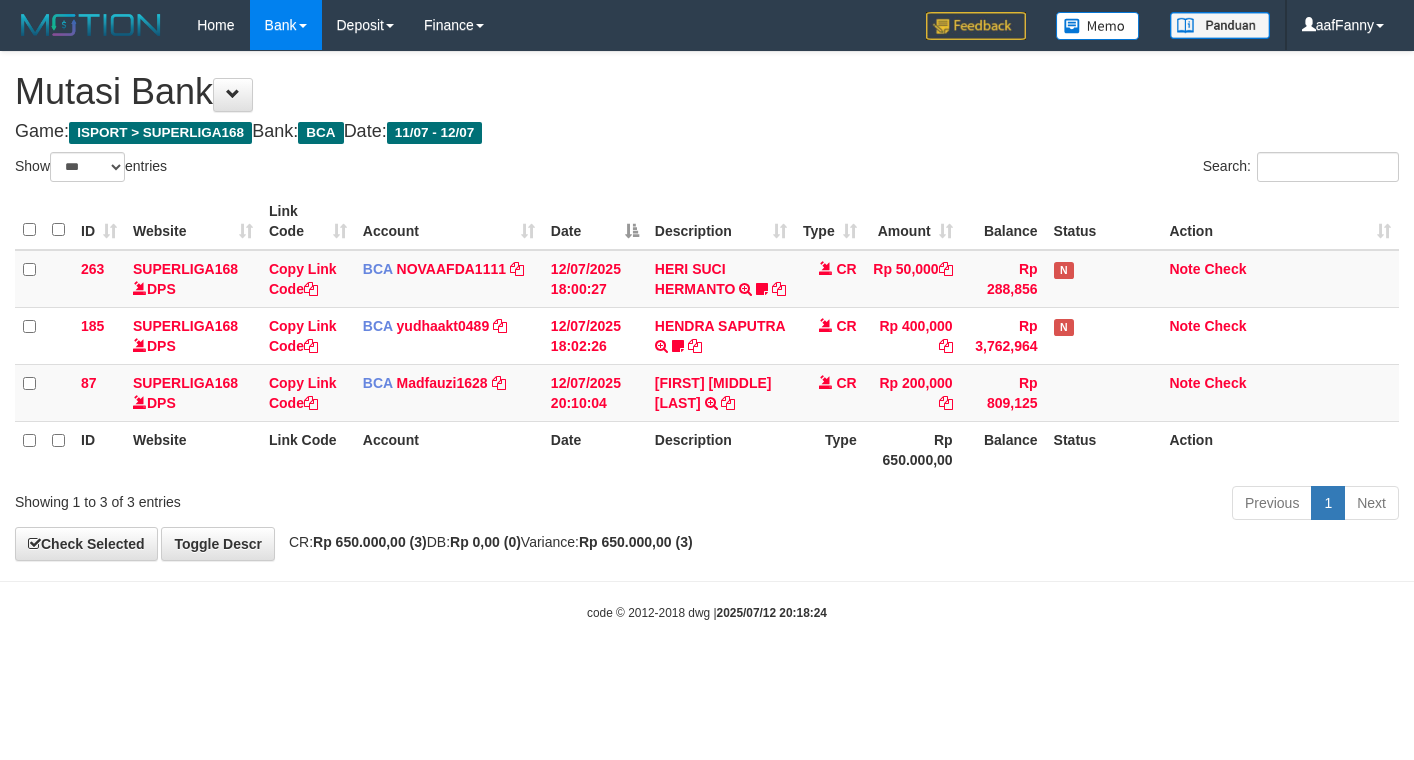 select on "***" 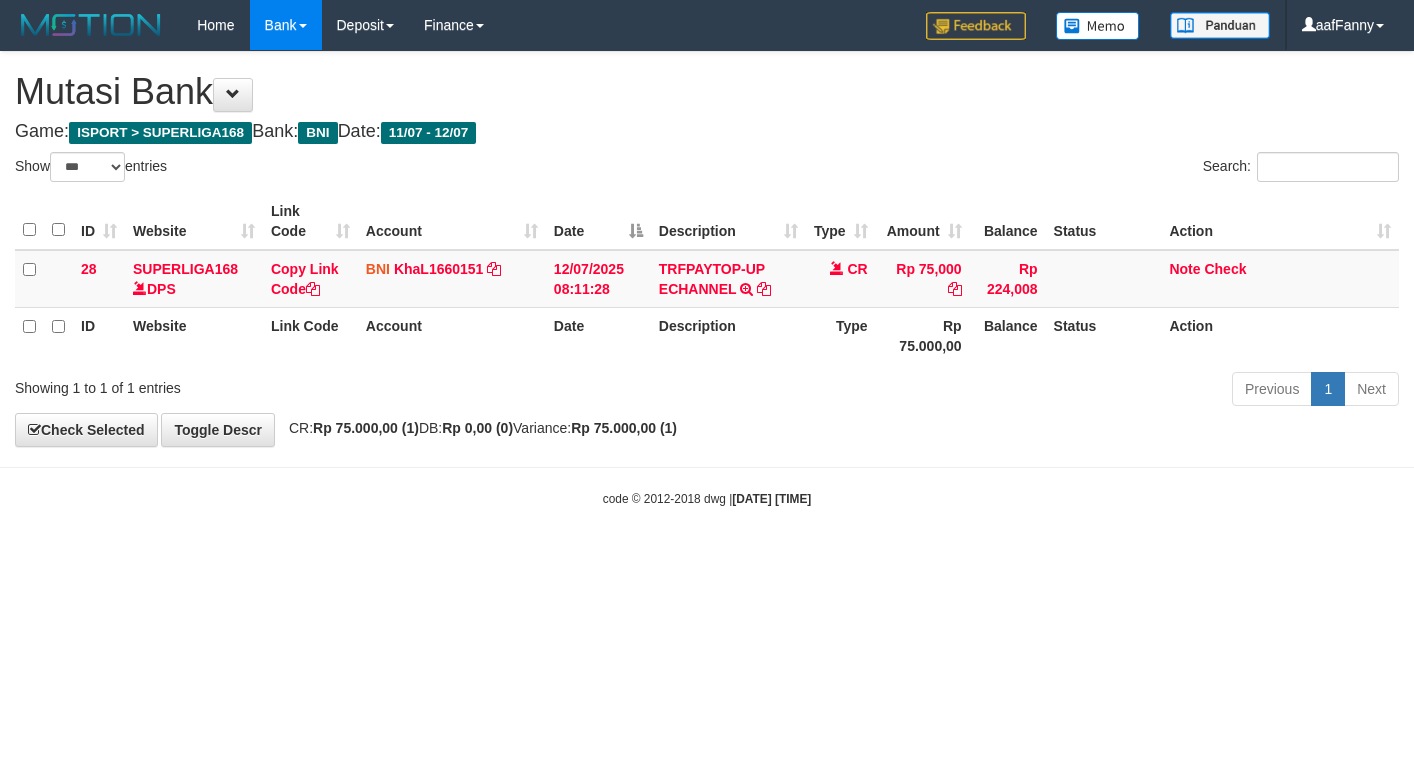 select on "***" 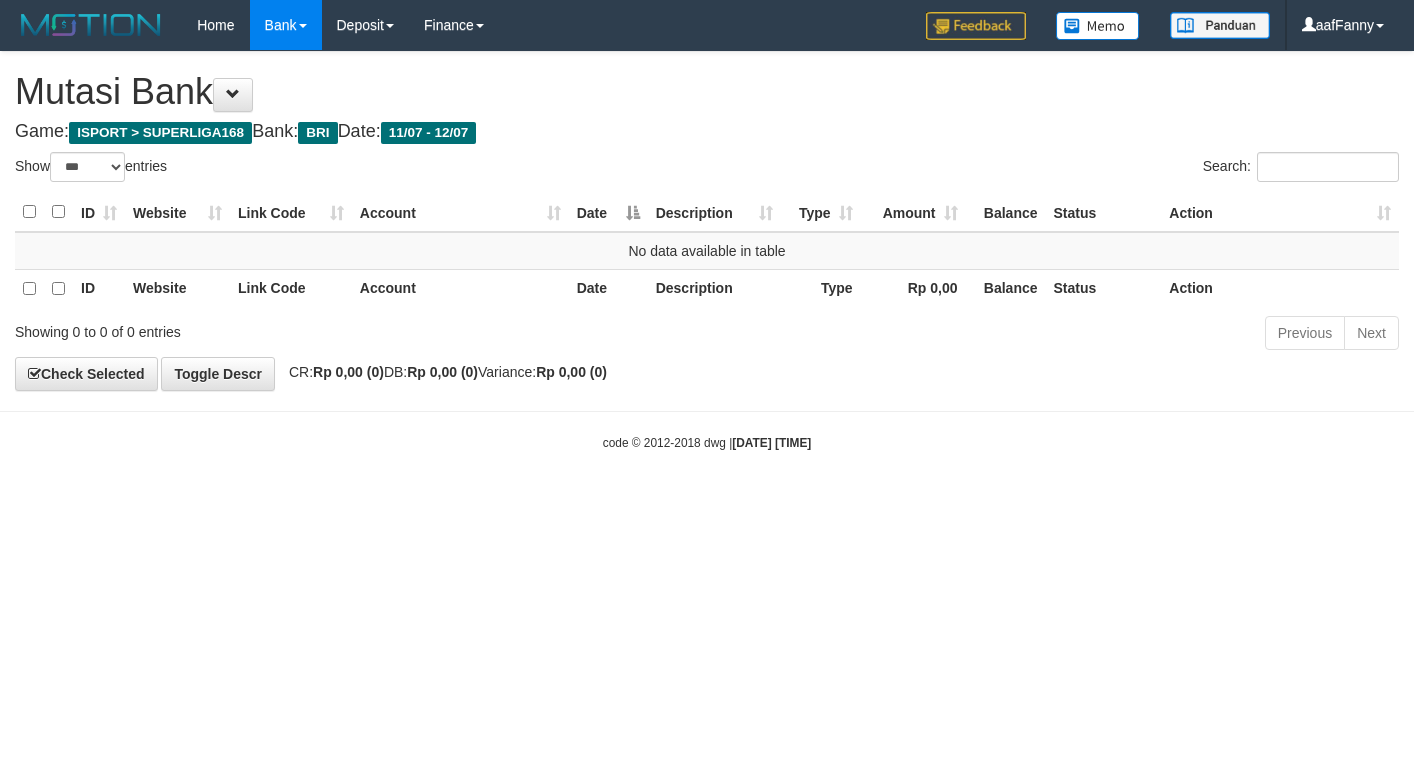 select on "***" 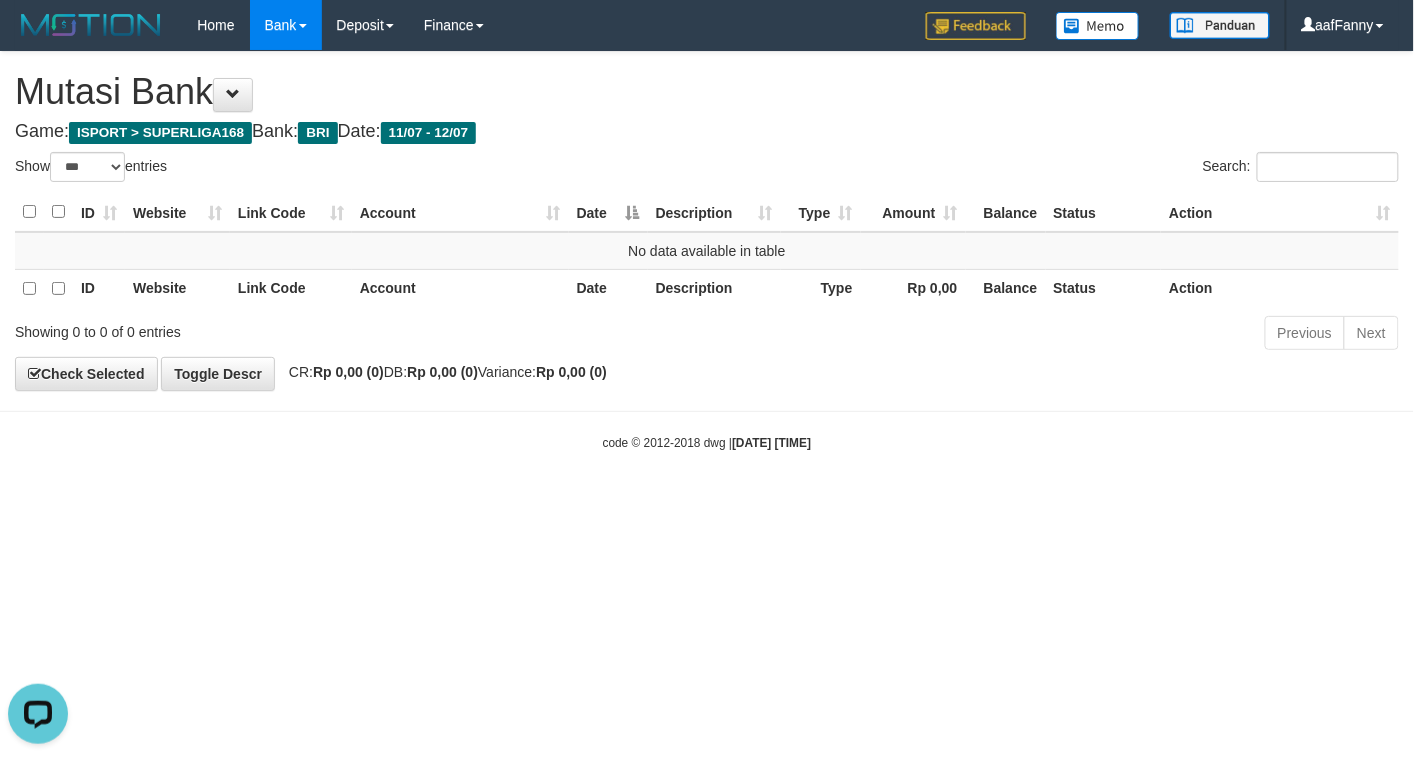 scroll, scrollTop: 0, scrollLeft: 0, axis: both 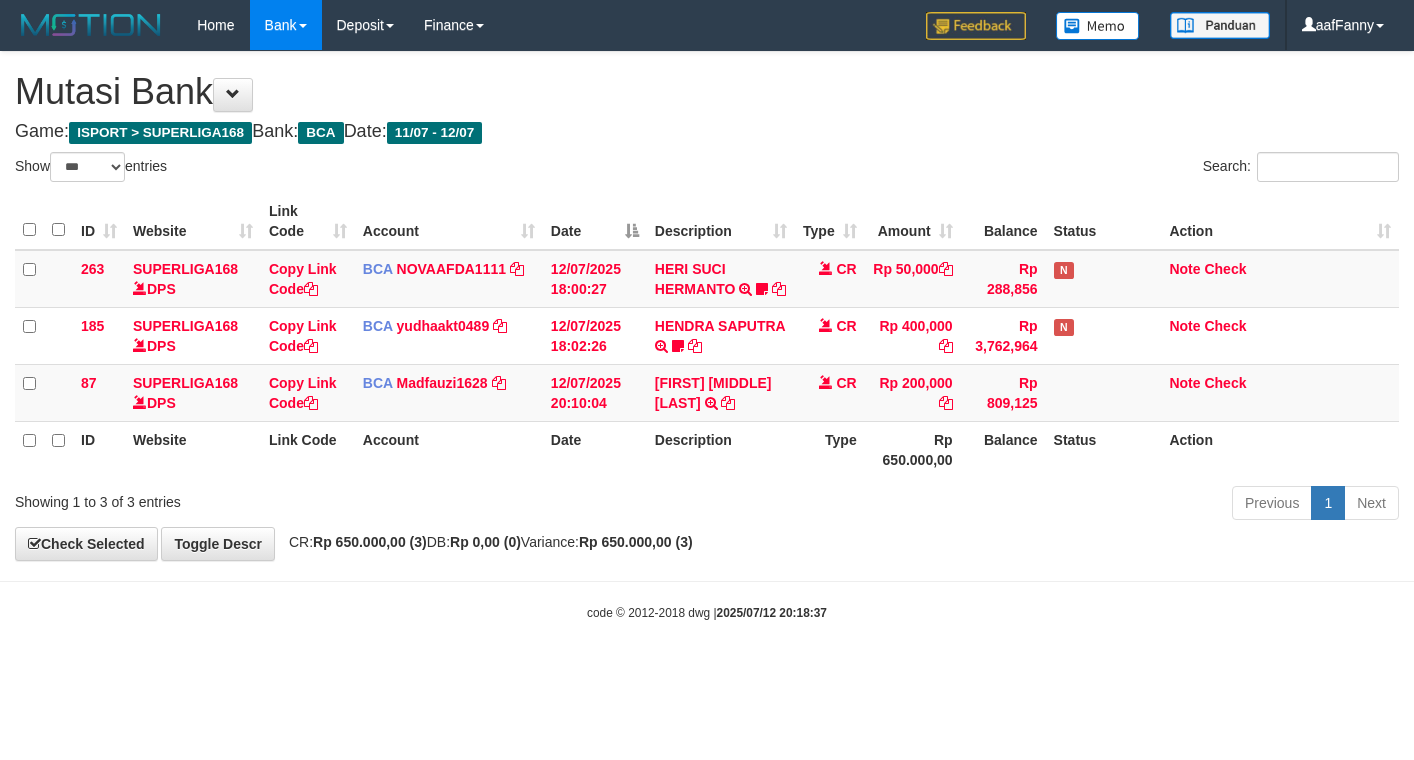 select on "***" 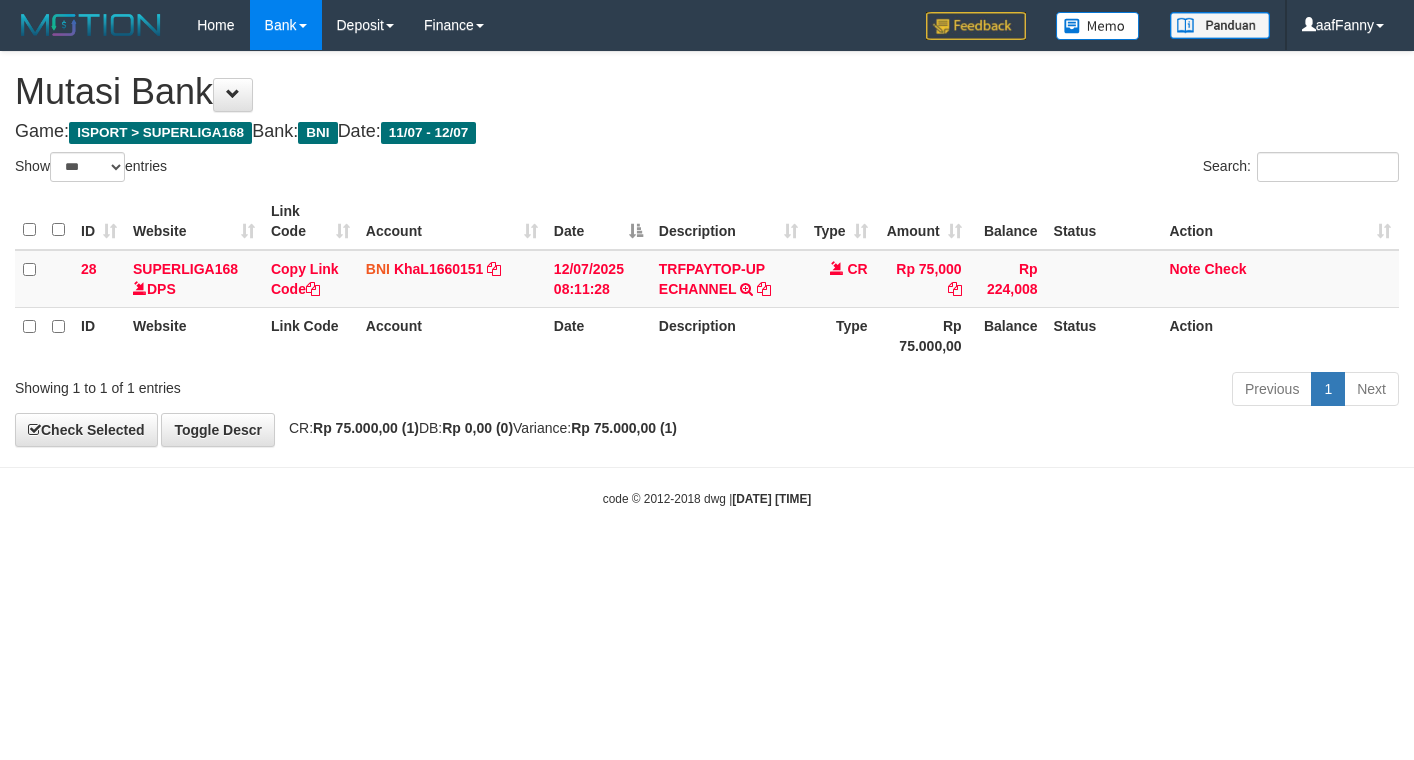 select on "***" 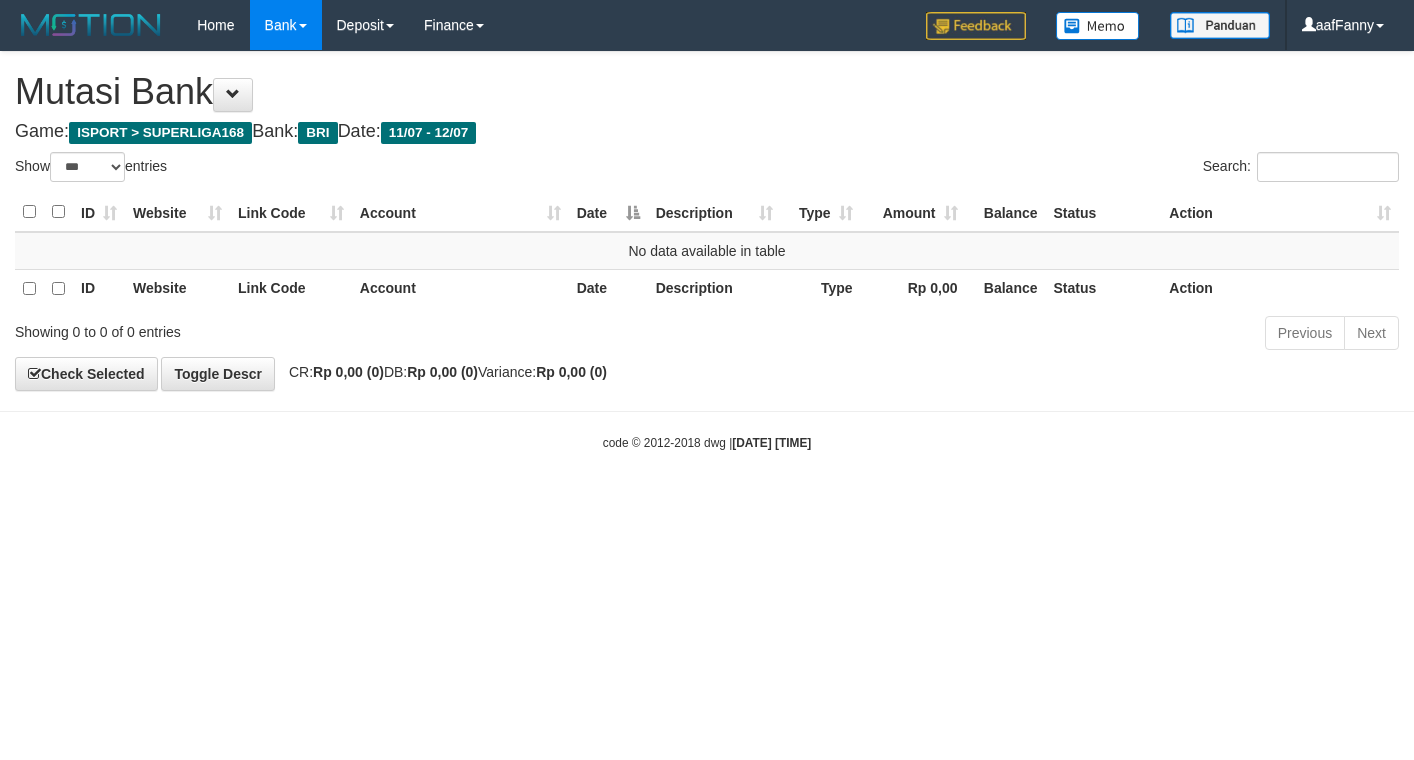 select on "***" 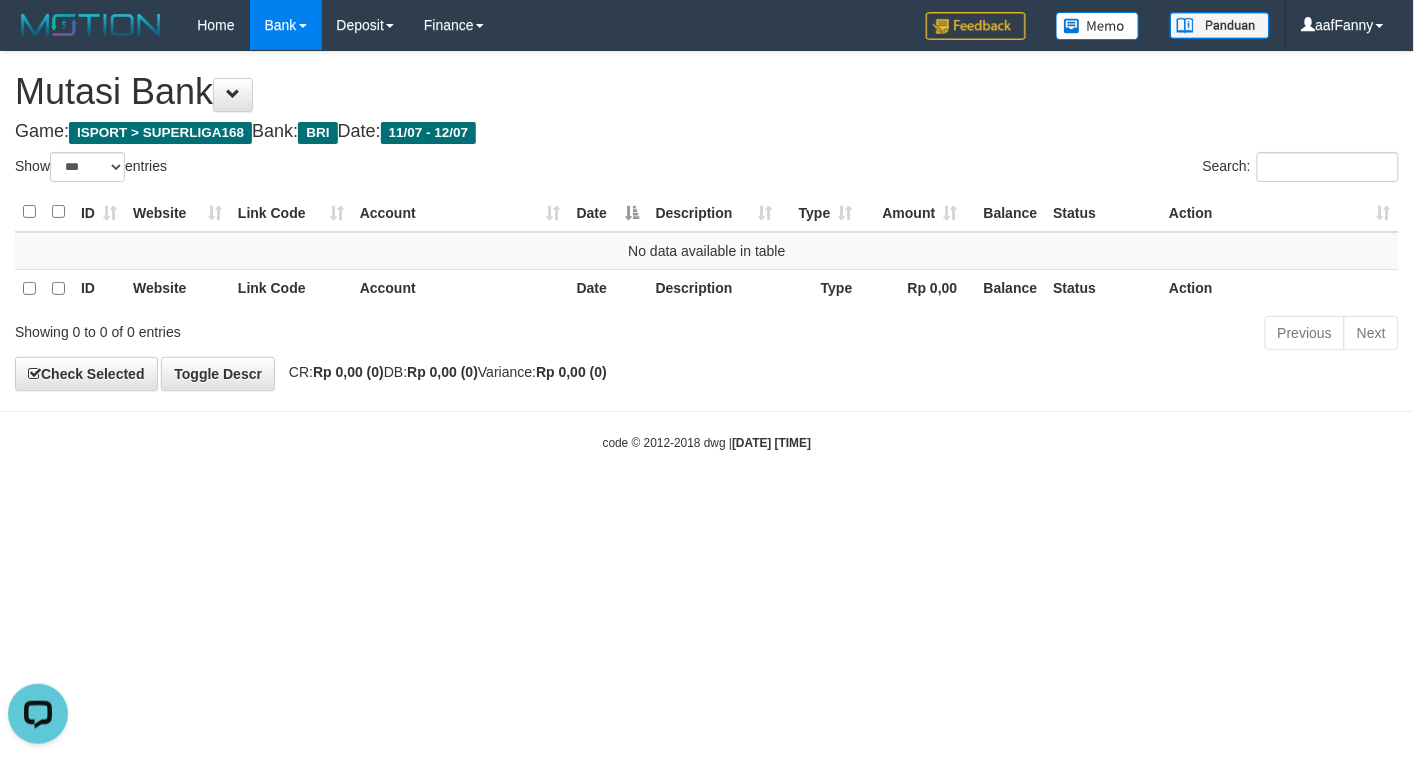 scroll, scrollTop: 0, scrollLeft: 0, axis: both 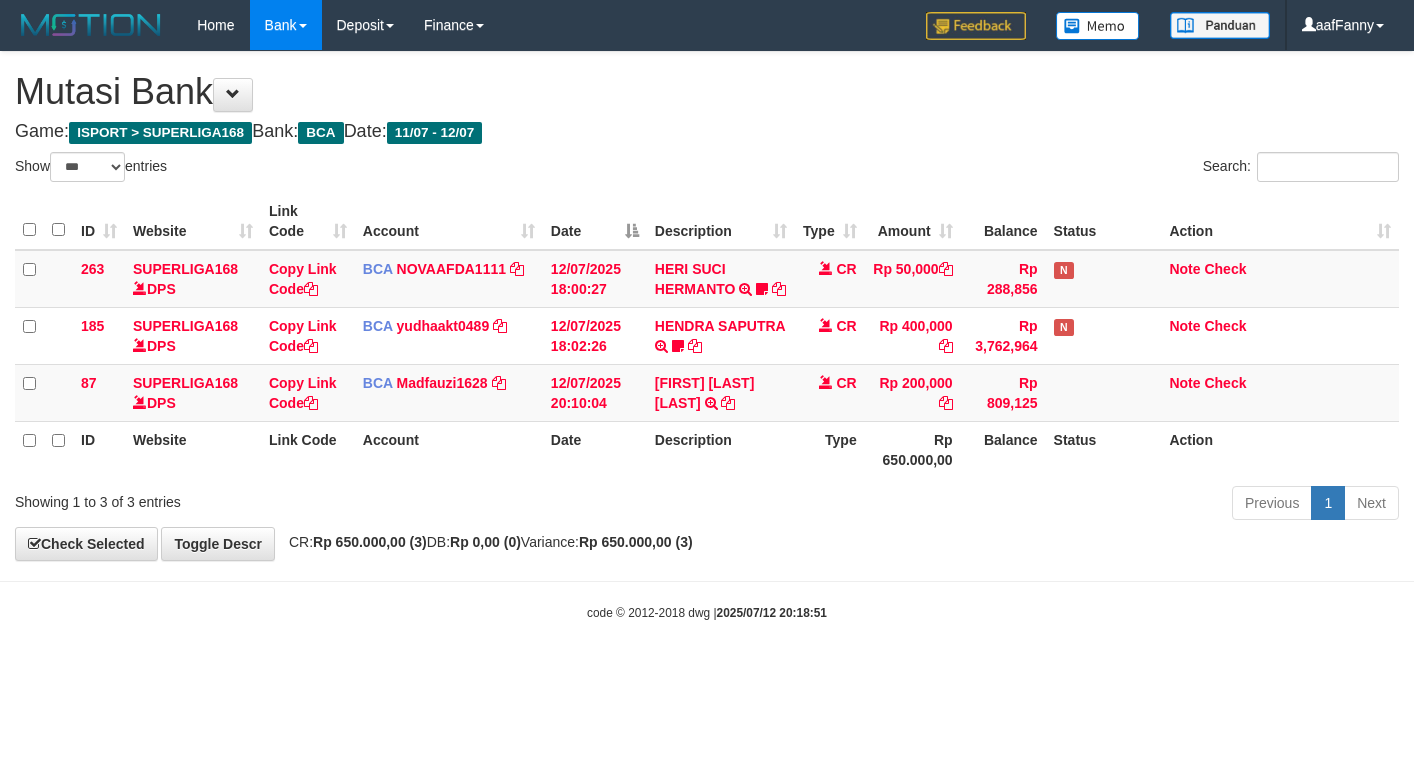 select on "***" 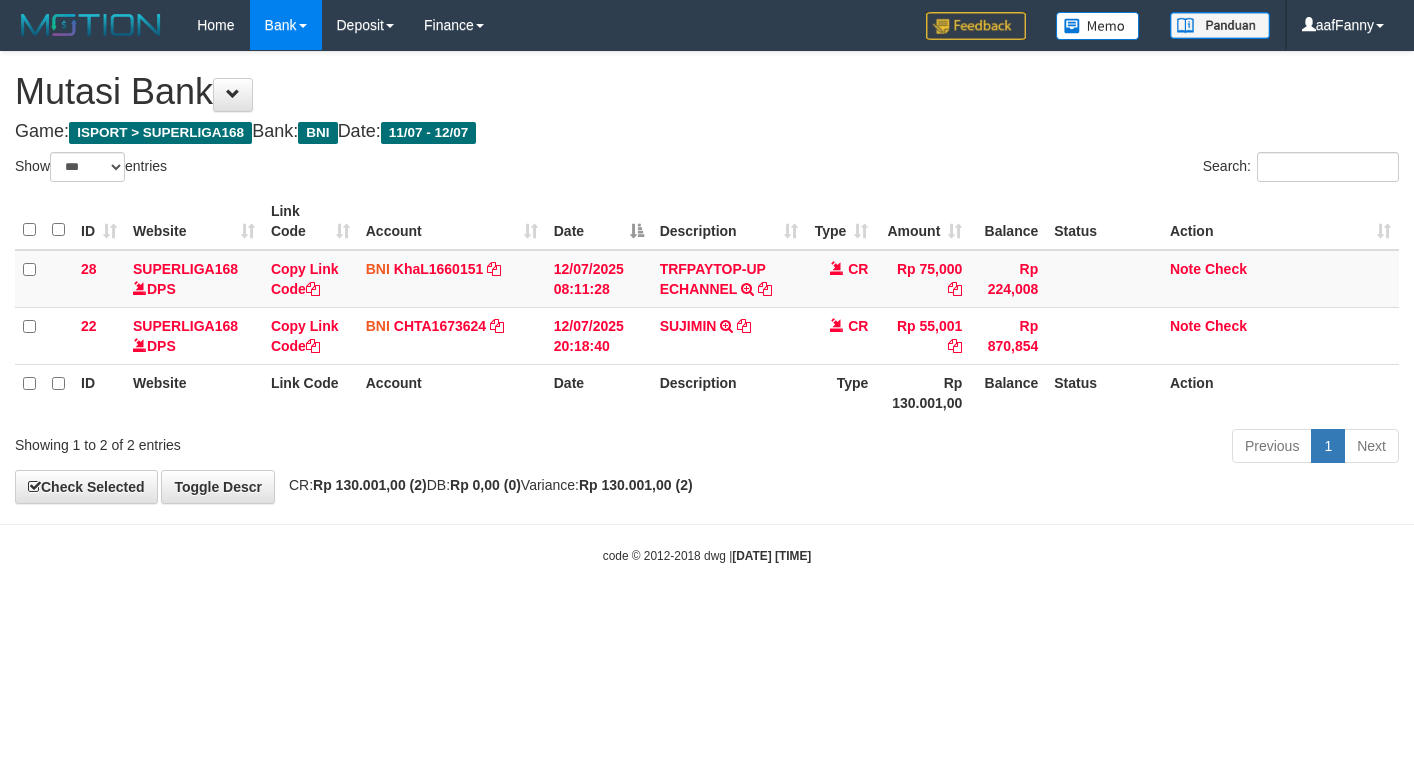 select on "***" 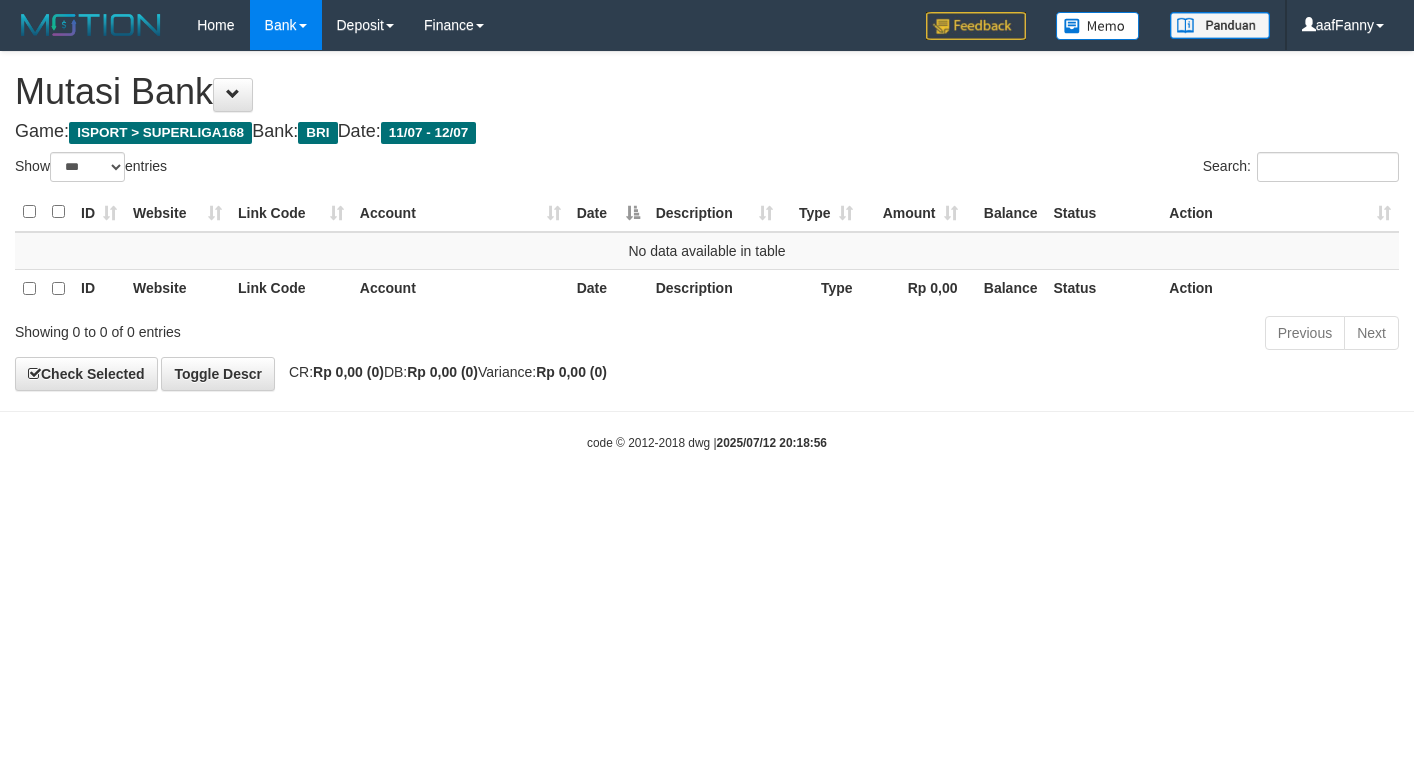 select on "***" 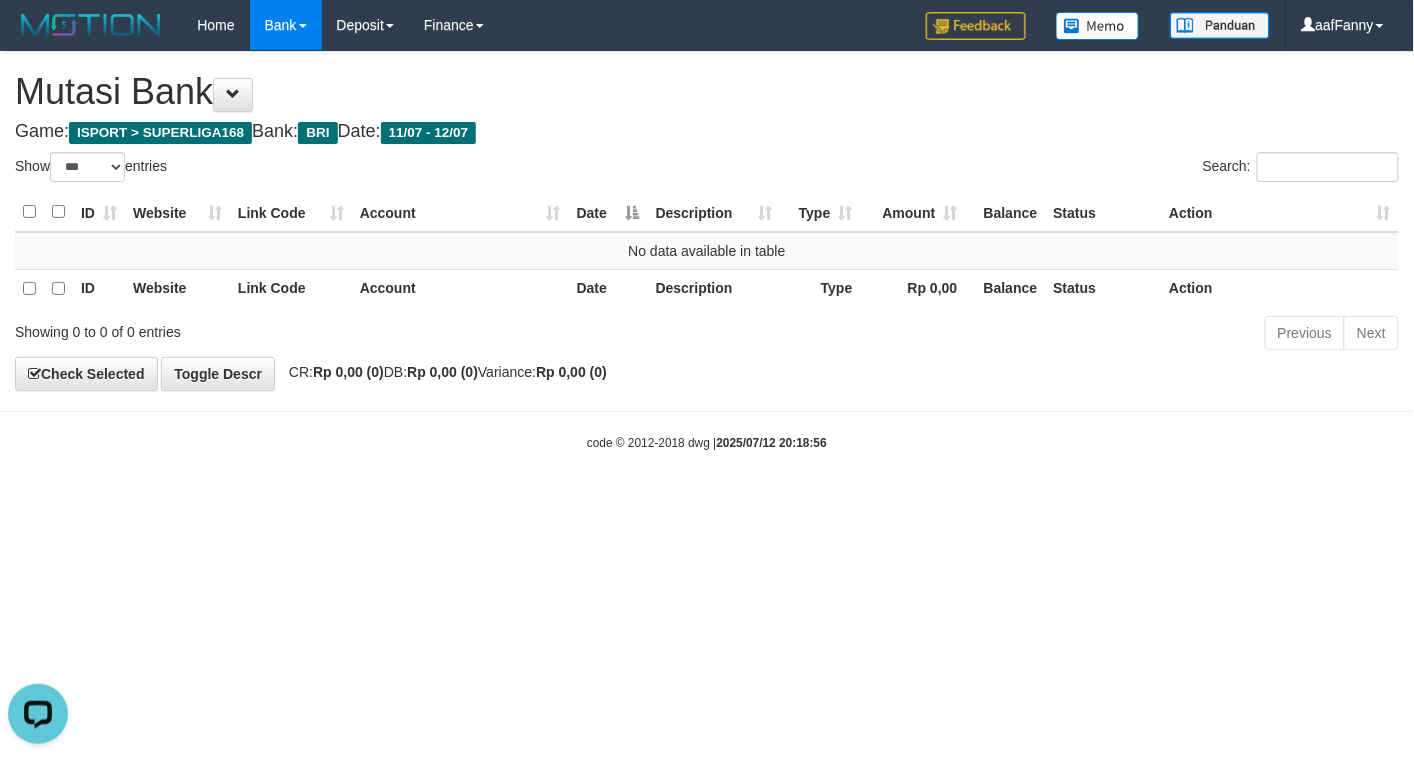 scroll, scrollTop: 0, scrollLeft: 0, axis: both 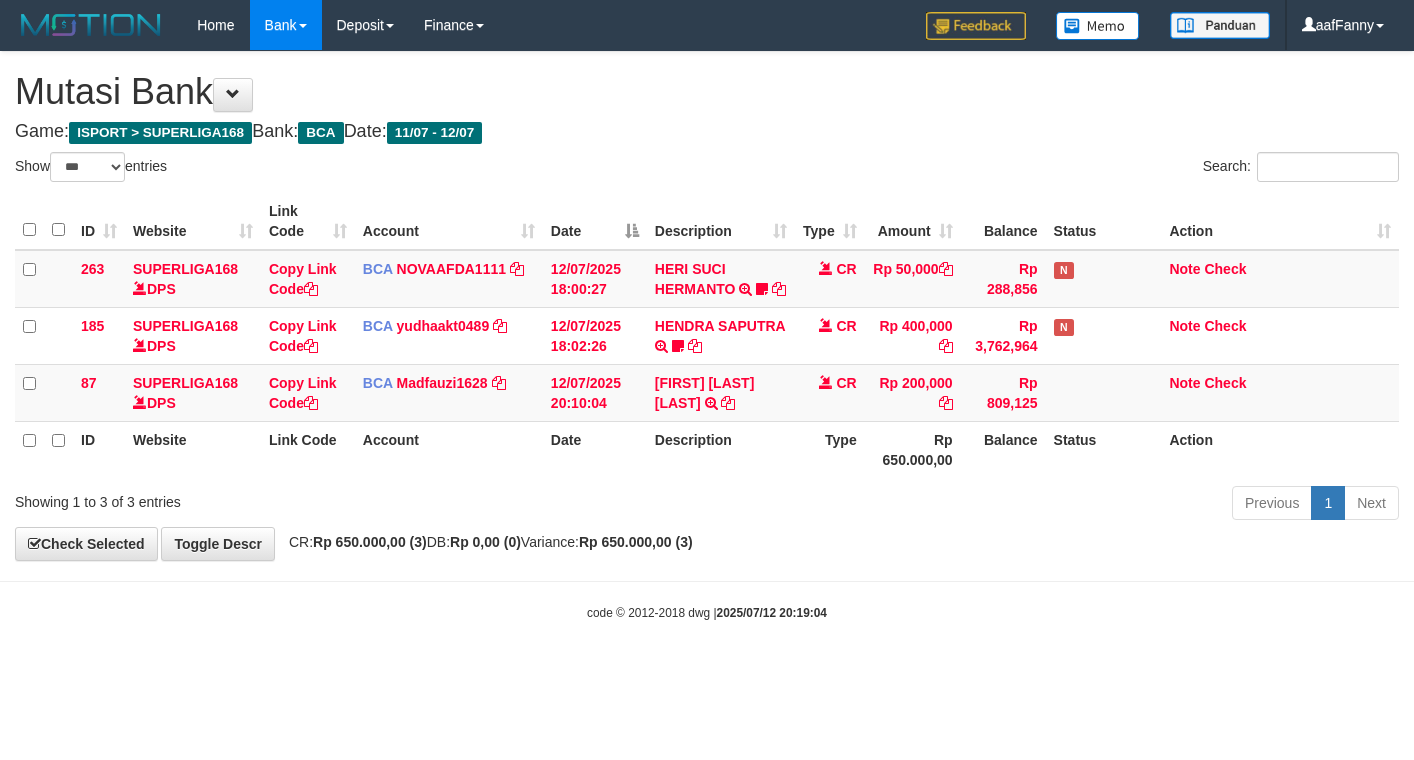 select on "***" 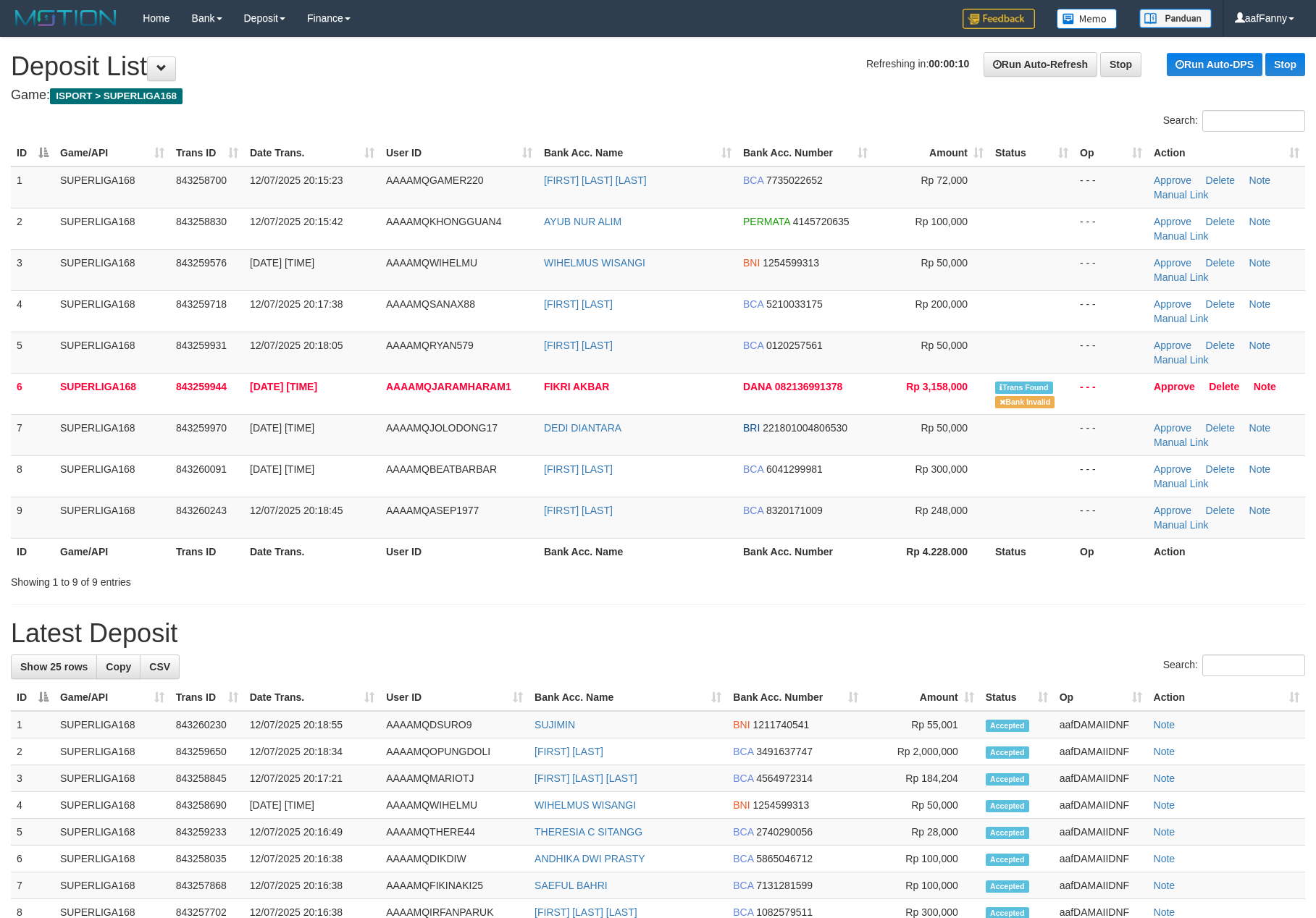 scroll, scrollTop: 0, scrollLeft: 0, axis: both 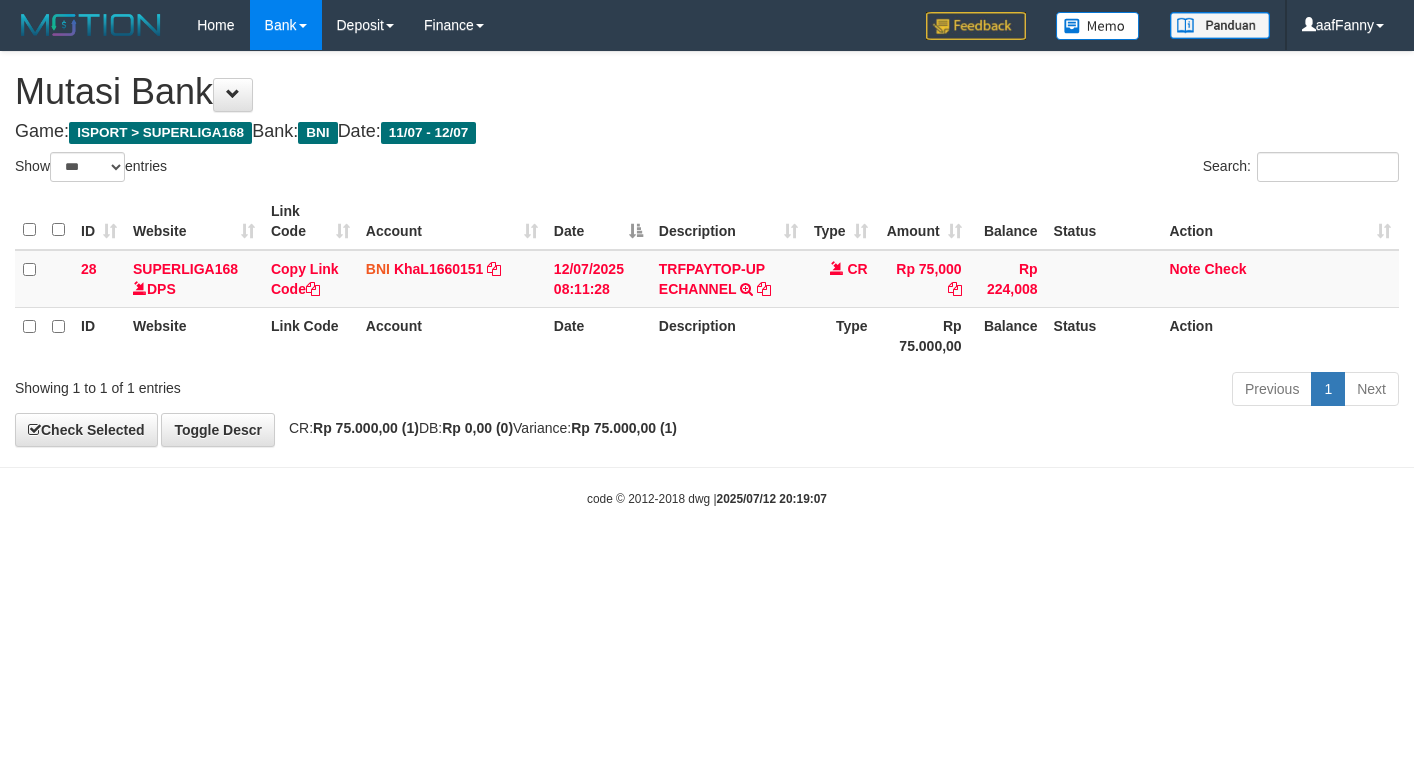 select on "***" 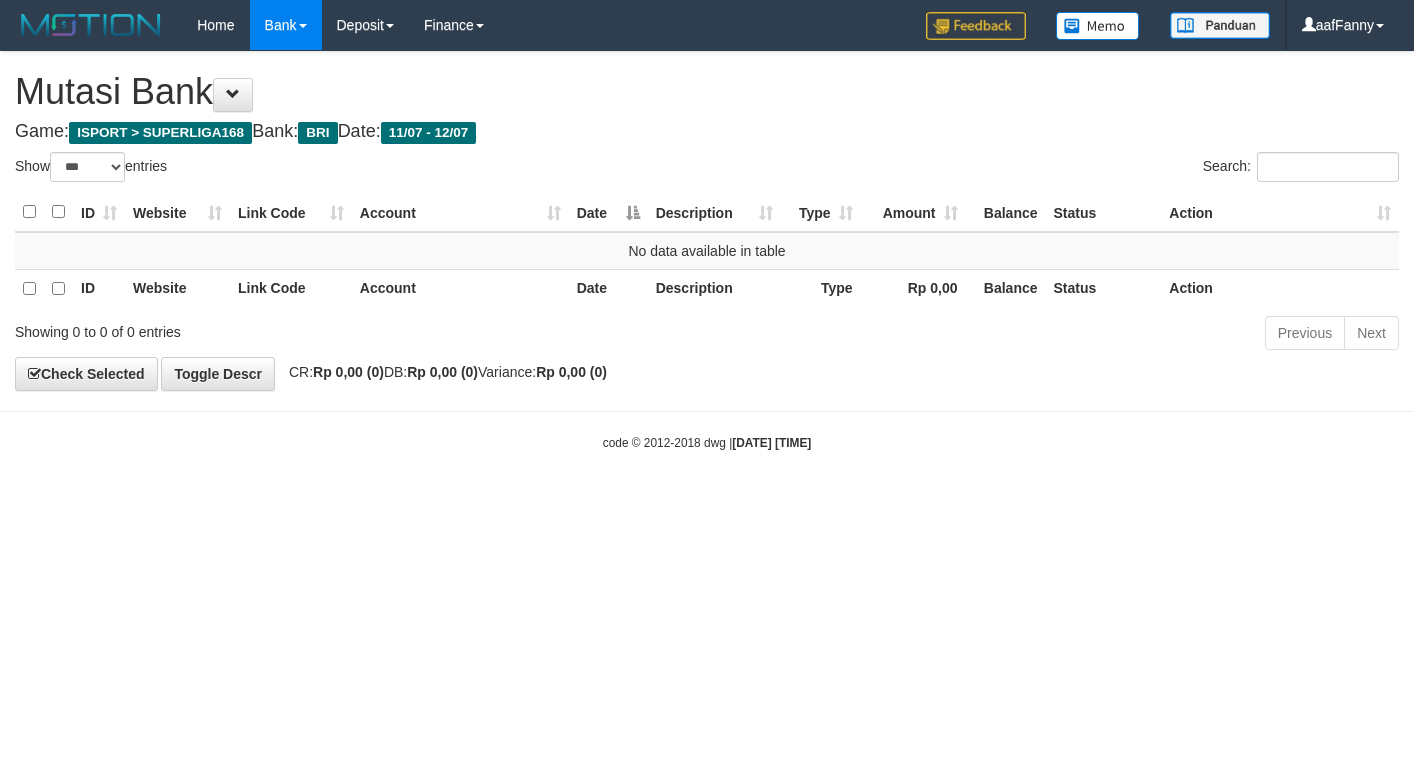 select on "***" 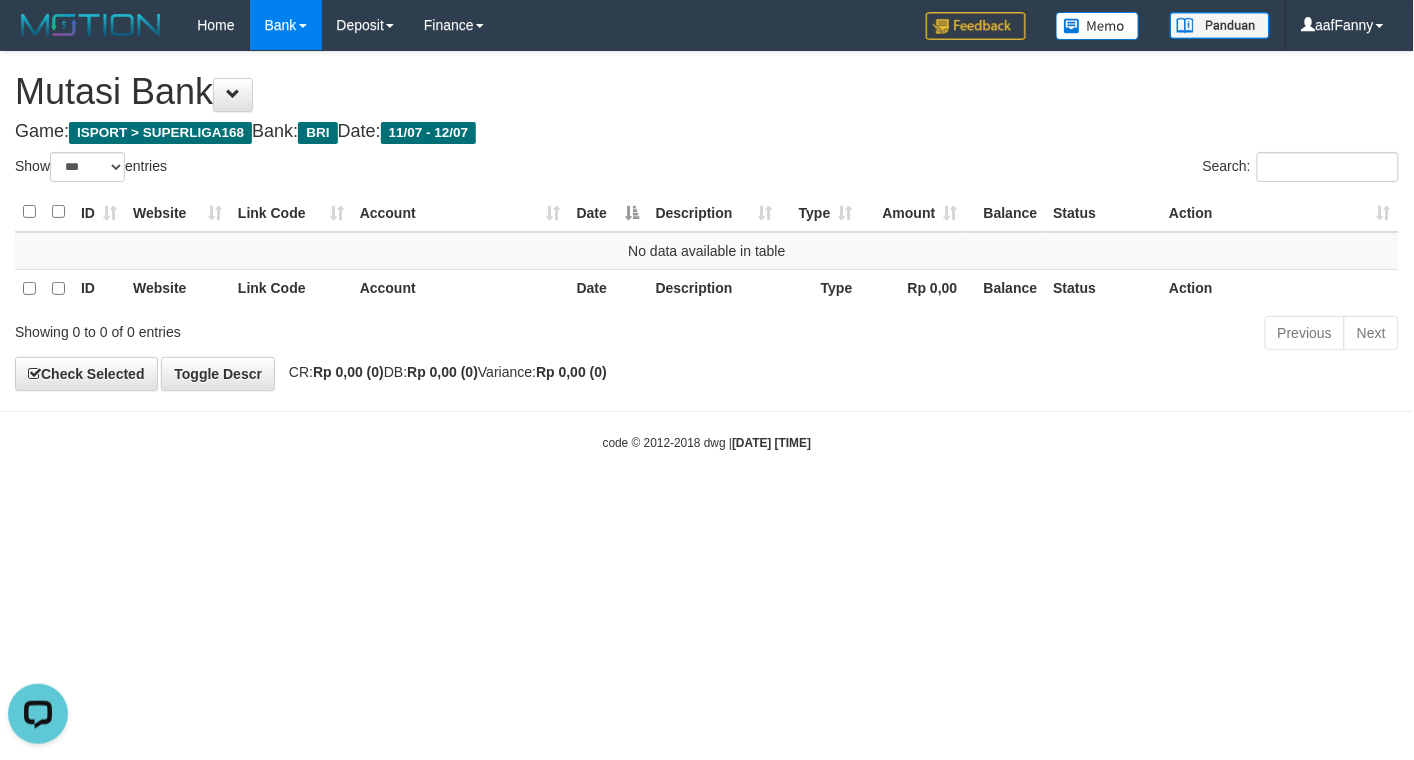 scroll, scrollTop: 0, scrollLeft: 0, axis: both 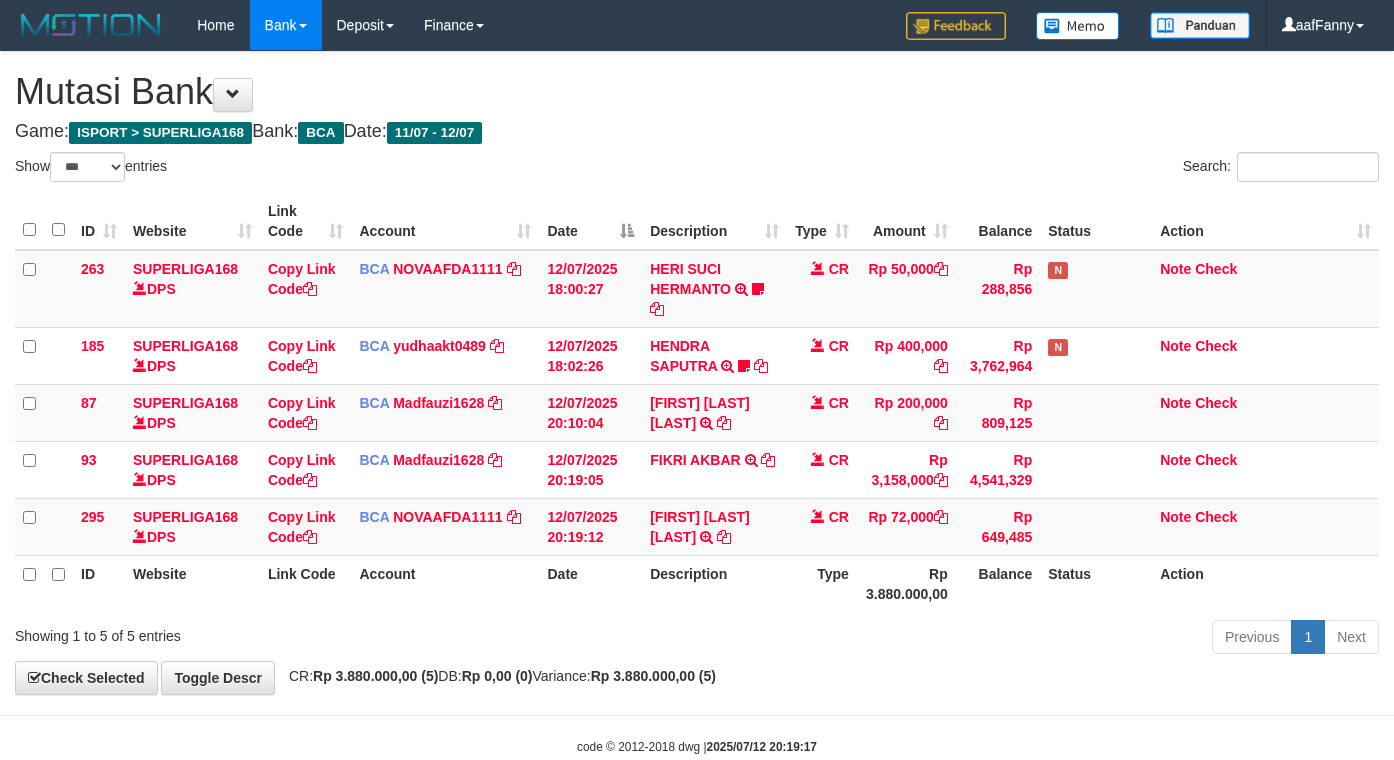 select on "***" 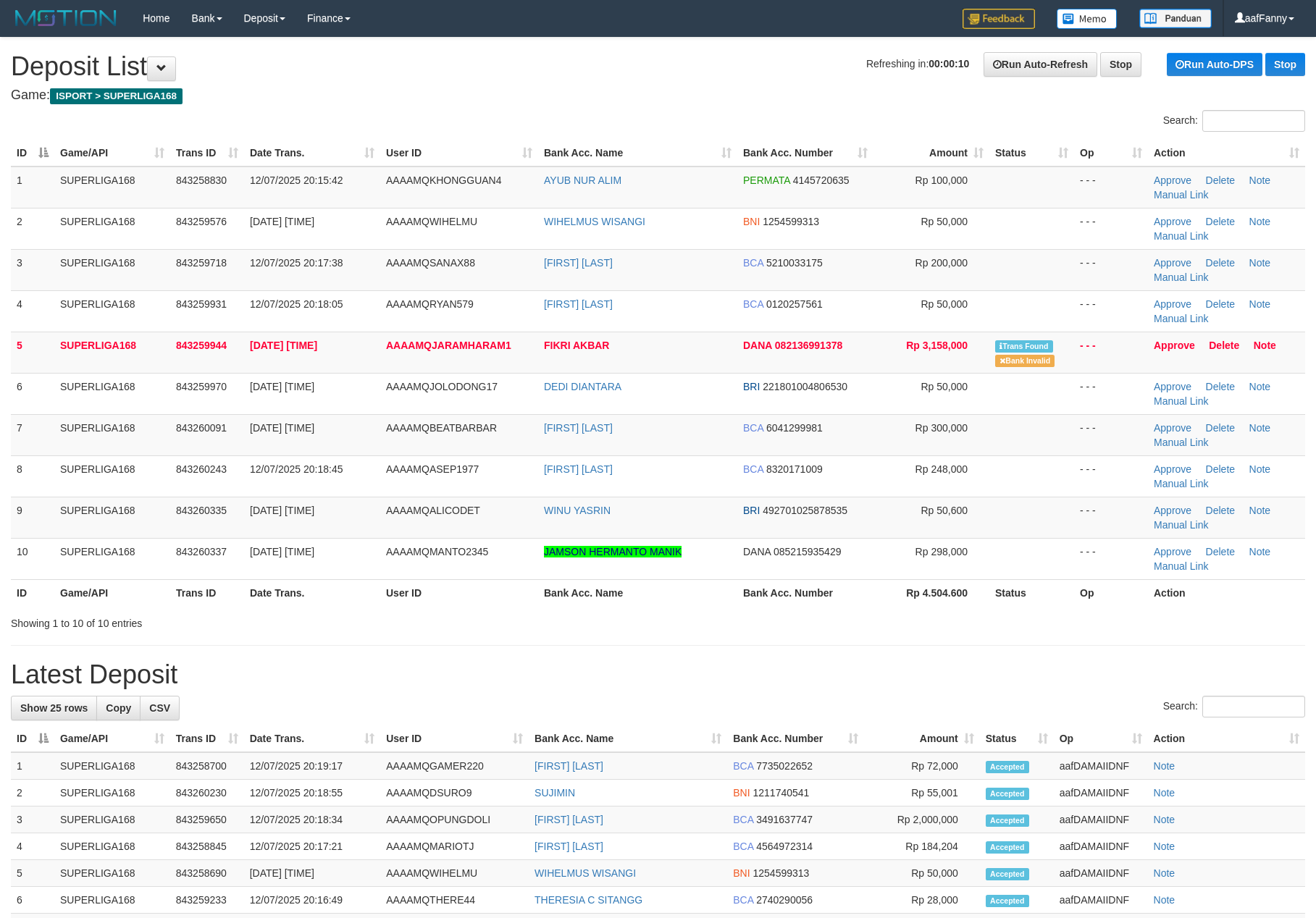 scroll, scrollTop: 0, scrollLeft: 0, axis: both 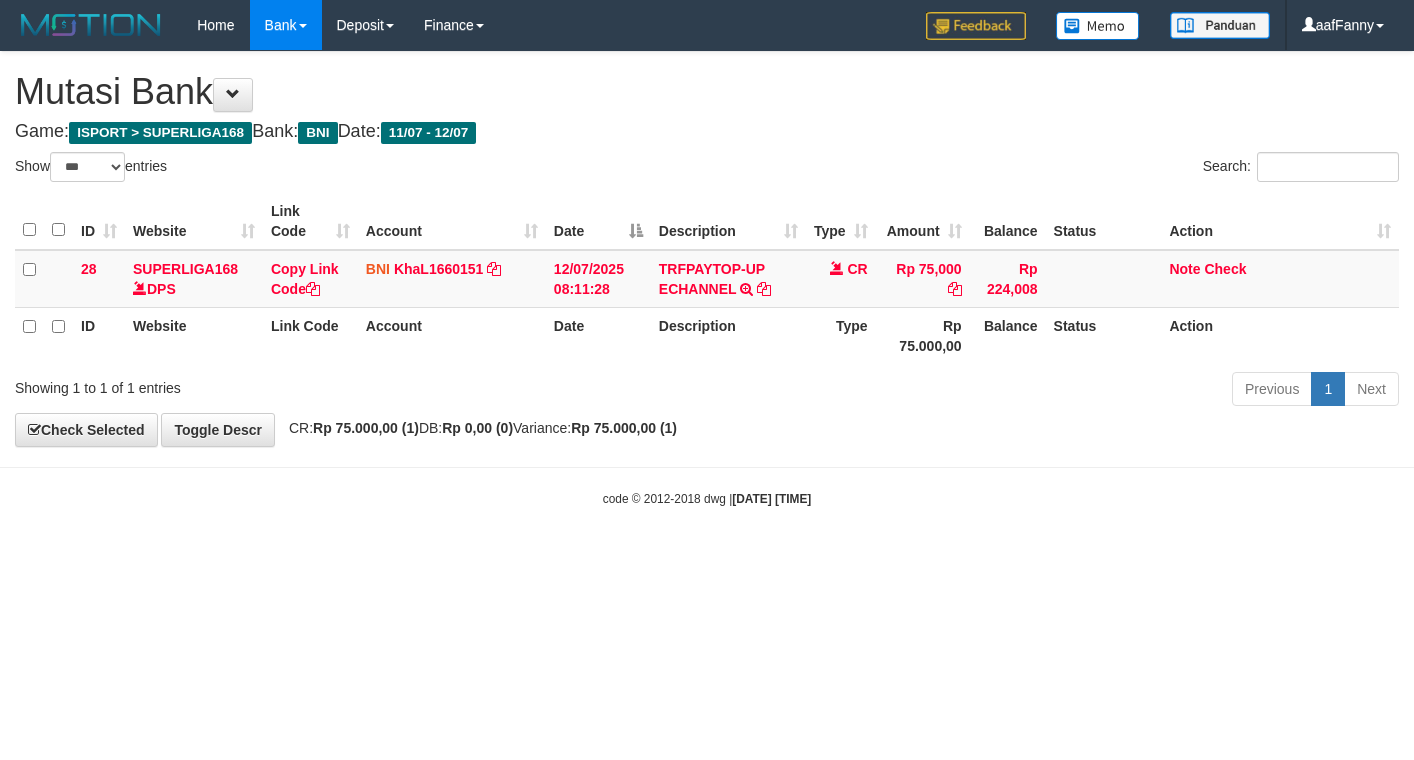 select on "***" 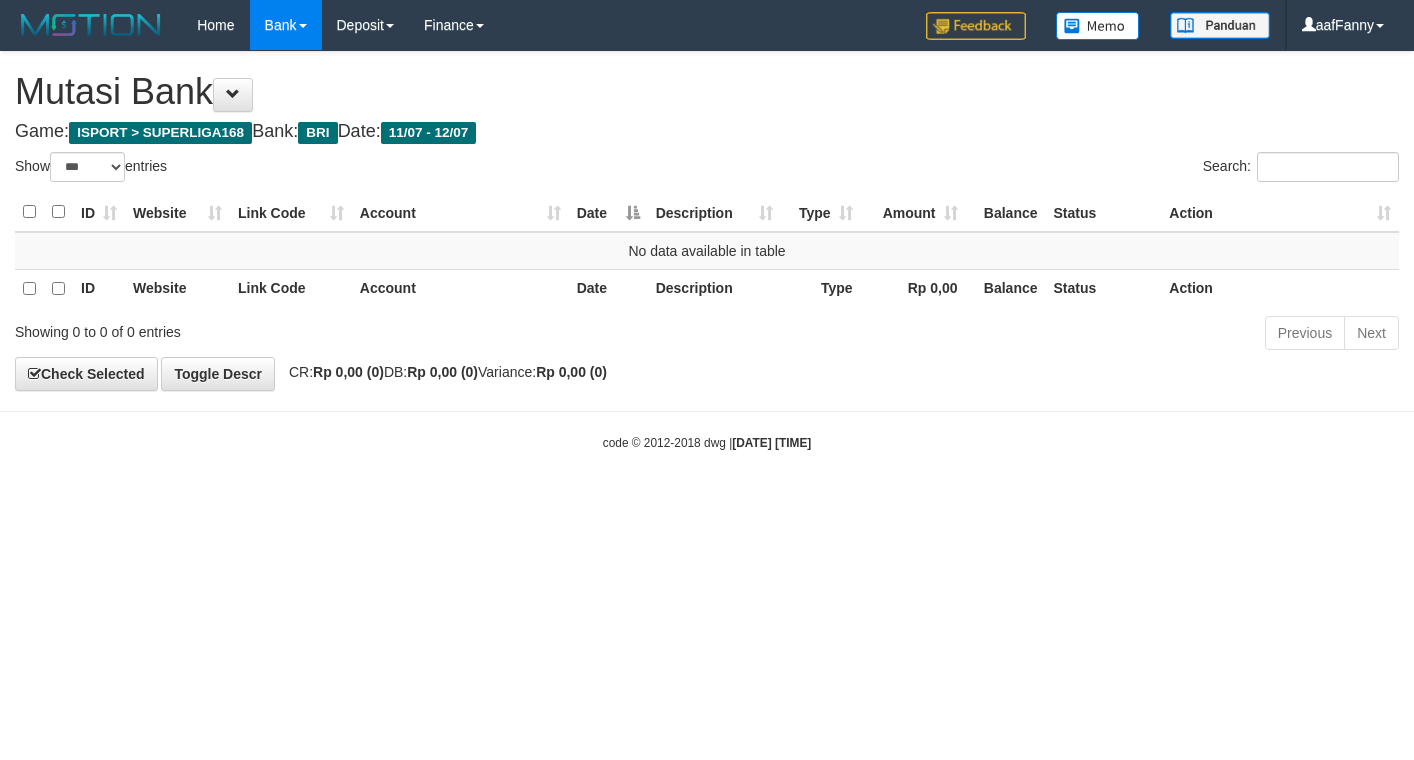 select on "***" 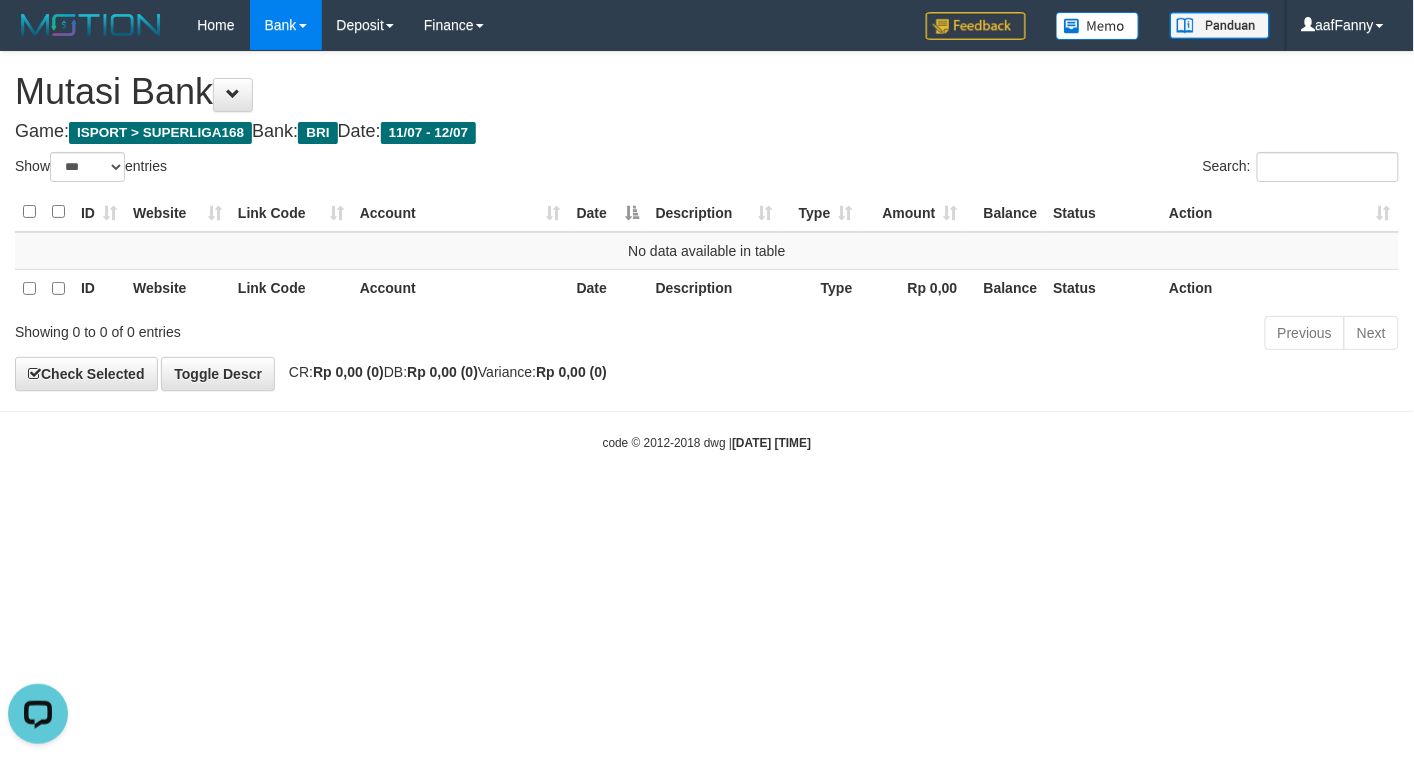 scroll, scrollTop: 0, scrollLeft: 0, axis: both 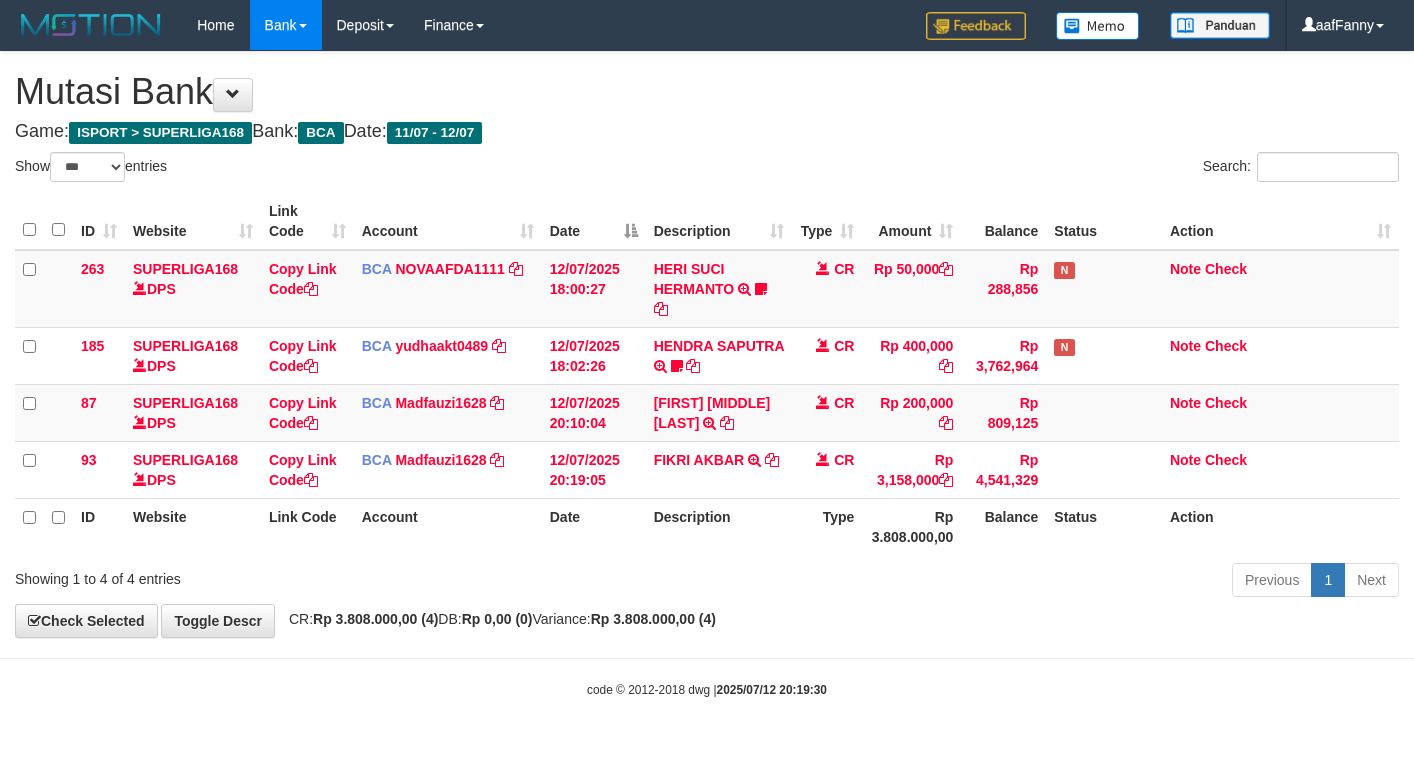 select on "***" 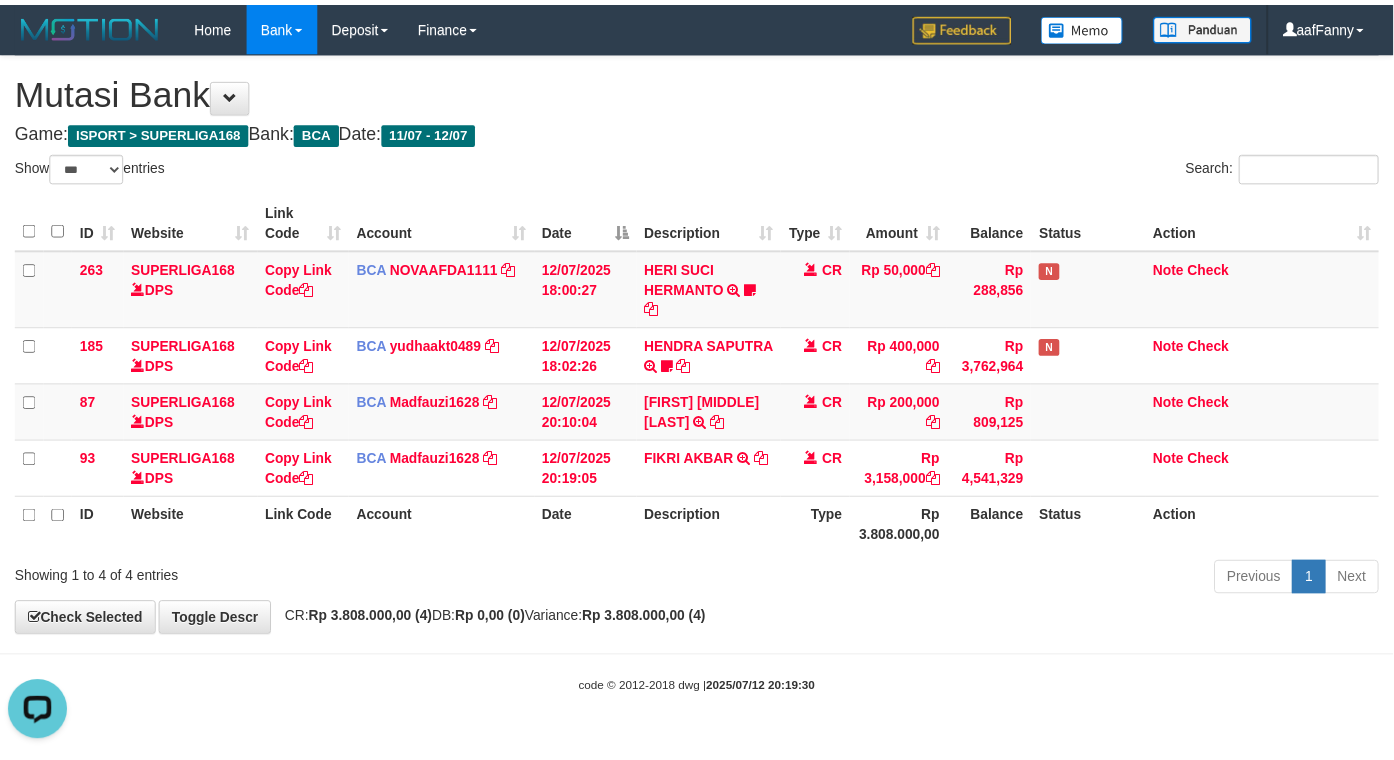 scroll, scrollTop: 0, scrollLeft: 0, axis: both 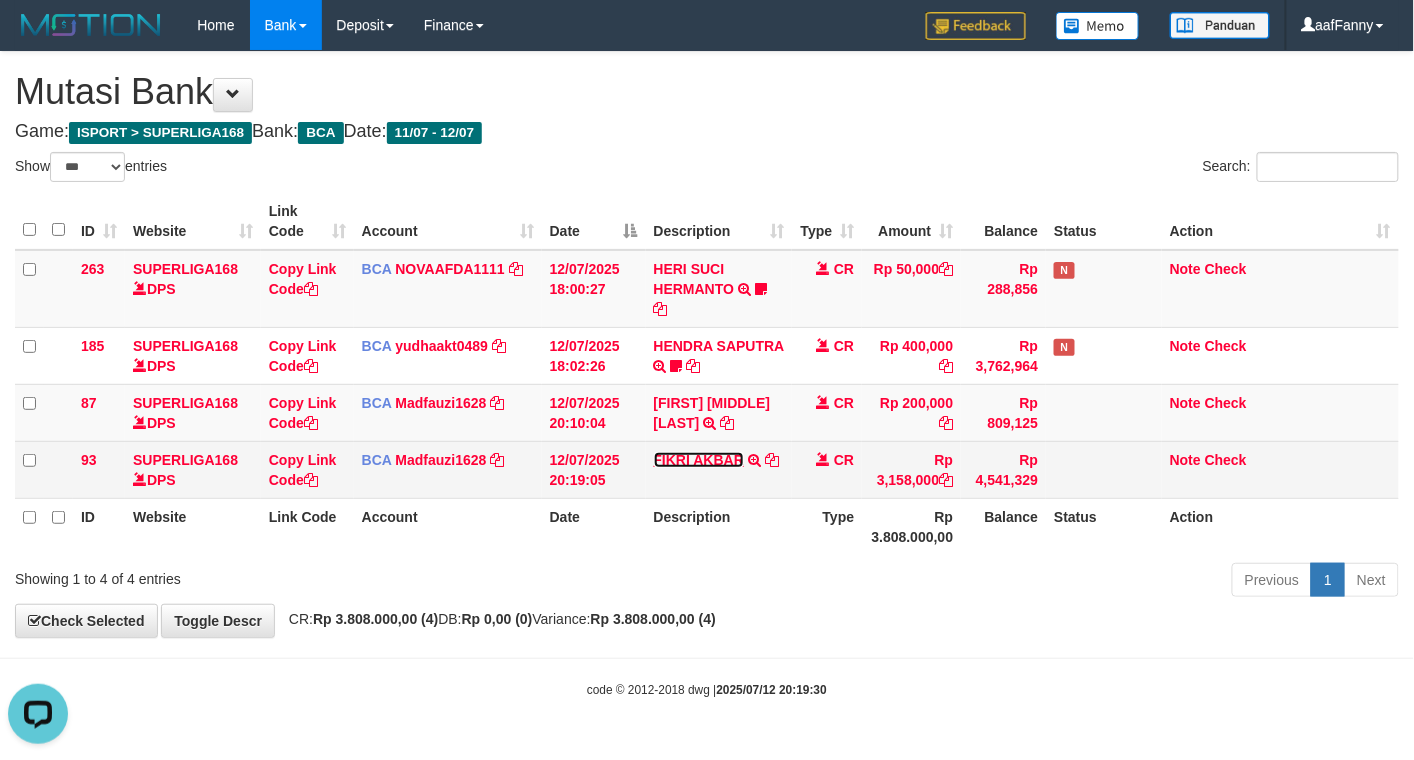 click on "FIKRI AKBAR" at bounding box center [699, 460] 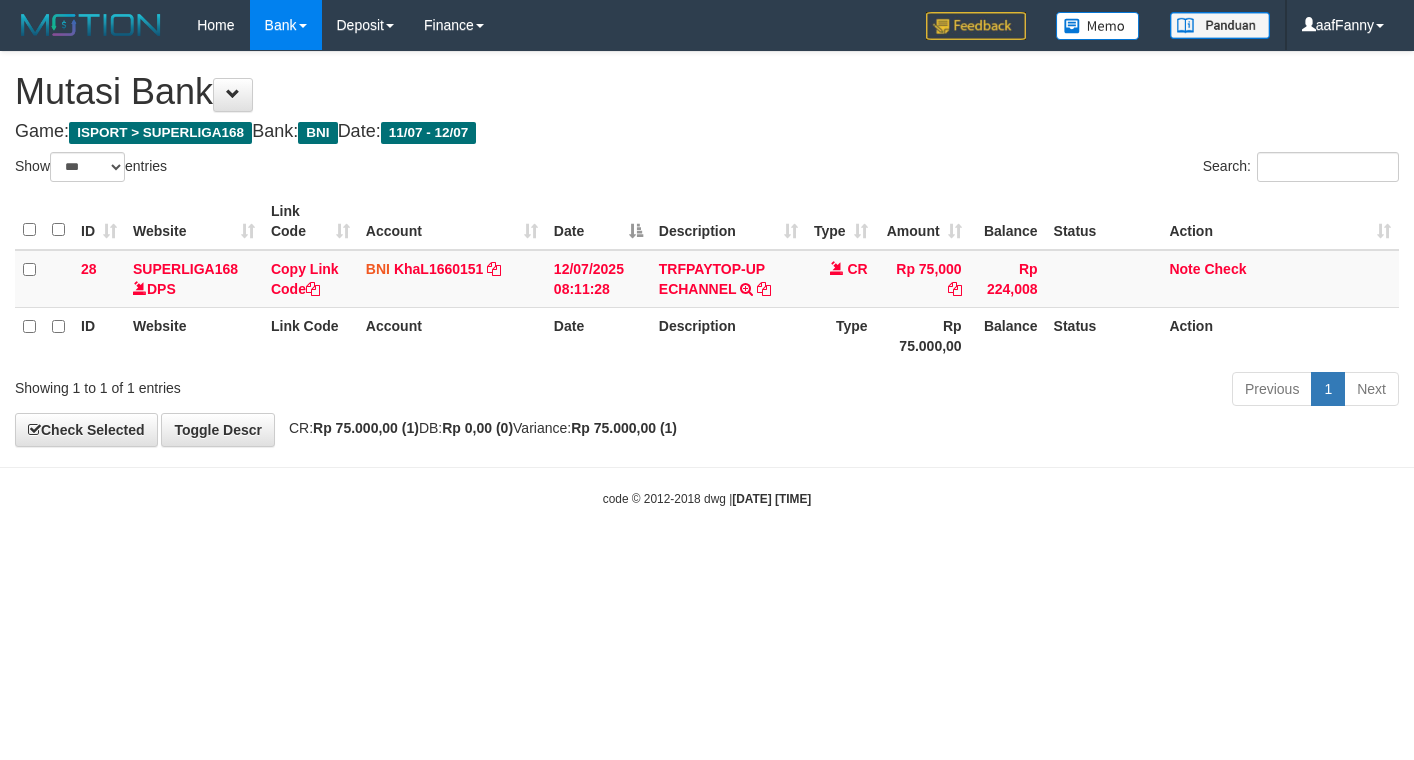 select on "***" 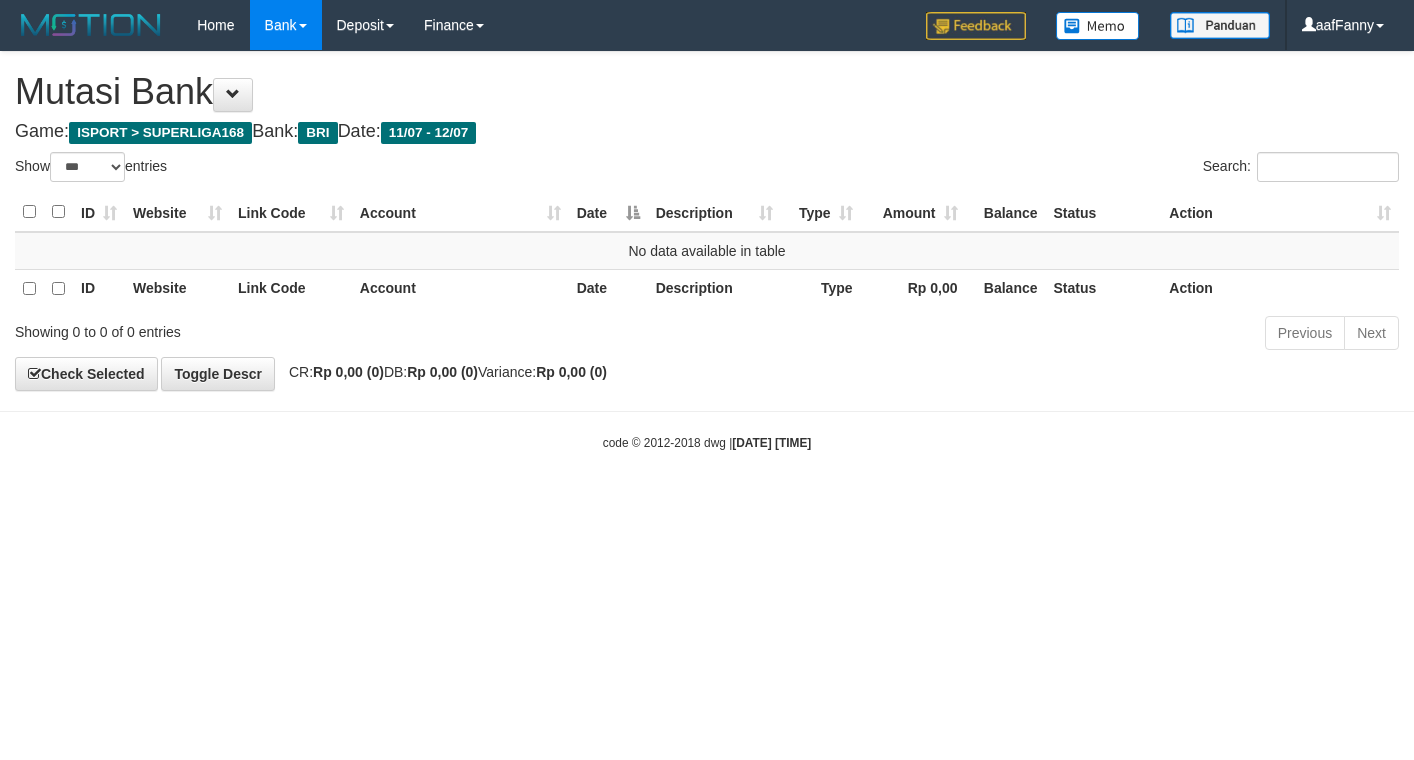 select on "***" 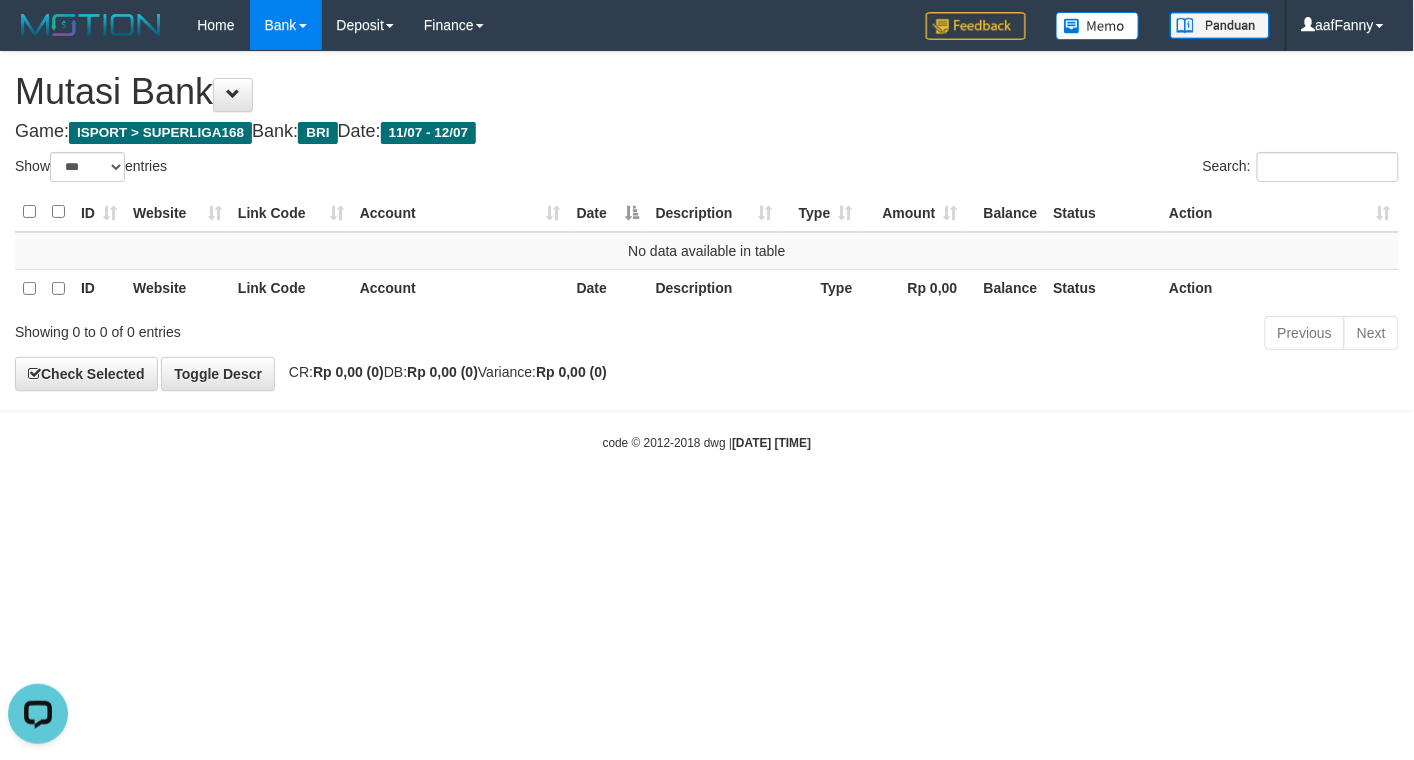 scroll, scrollTop: 0, scrollLeft: 0, axis: both 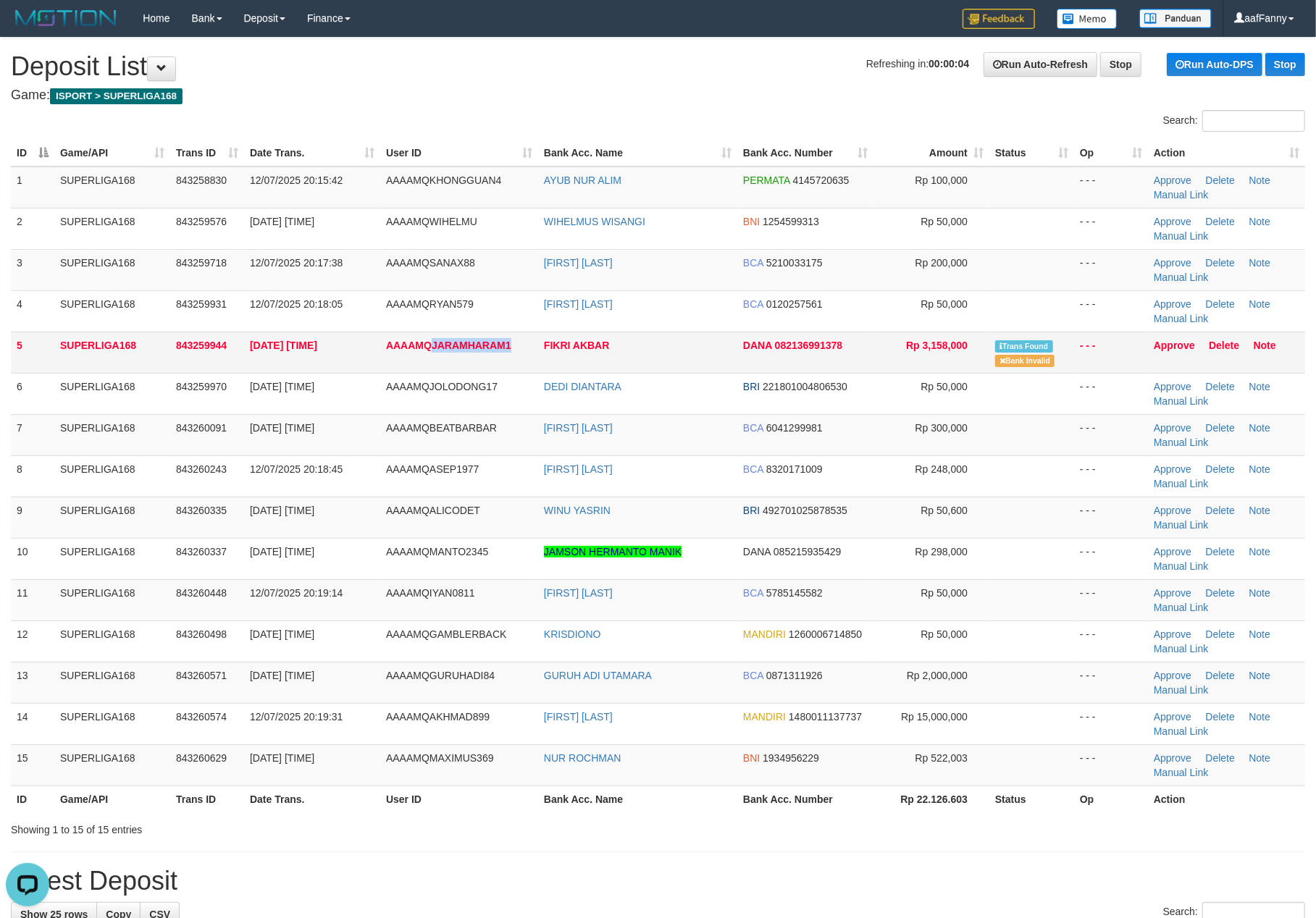 drag, startPoint x: 432, startPoint y: 346, endPoint x: 519, endPoint y: 357, distance: 87.69265 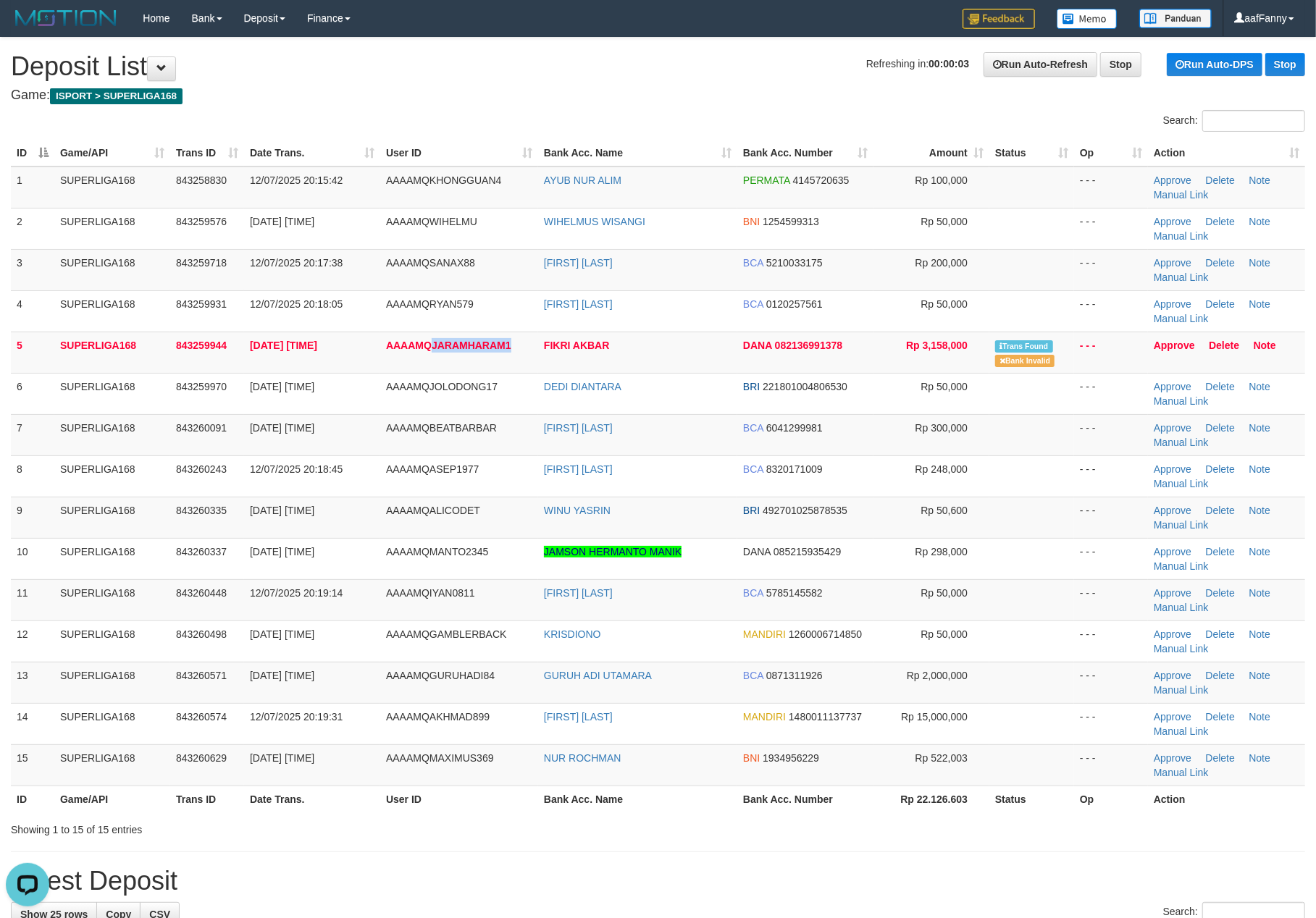 copy on "JARAMHARAM1" 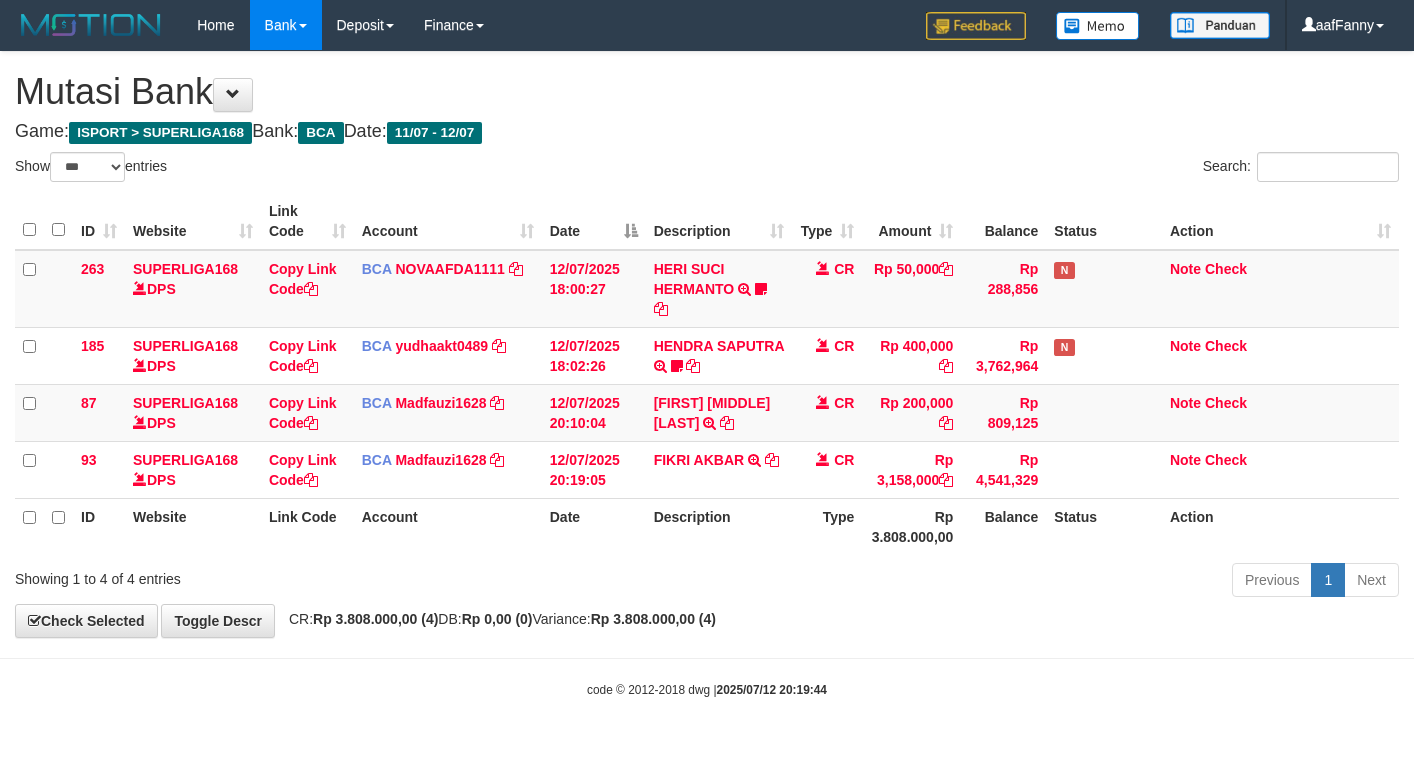 select on "***" 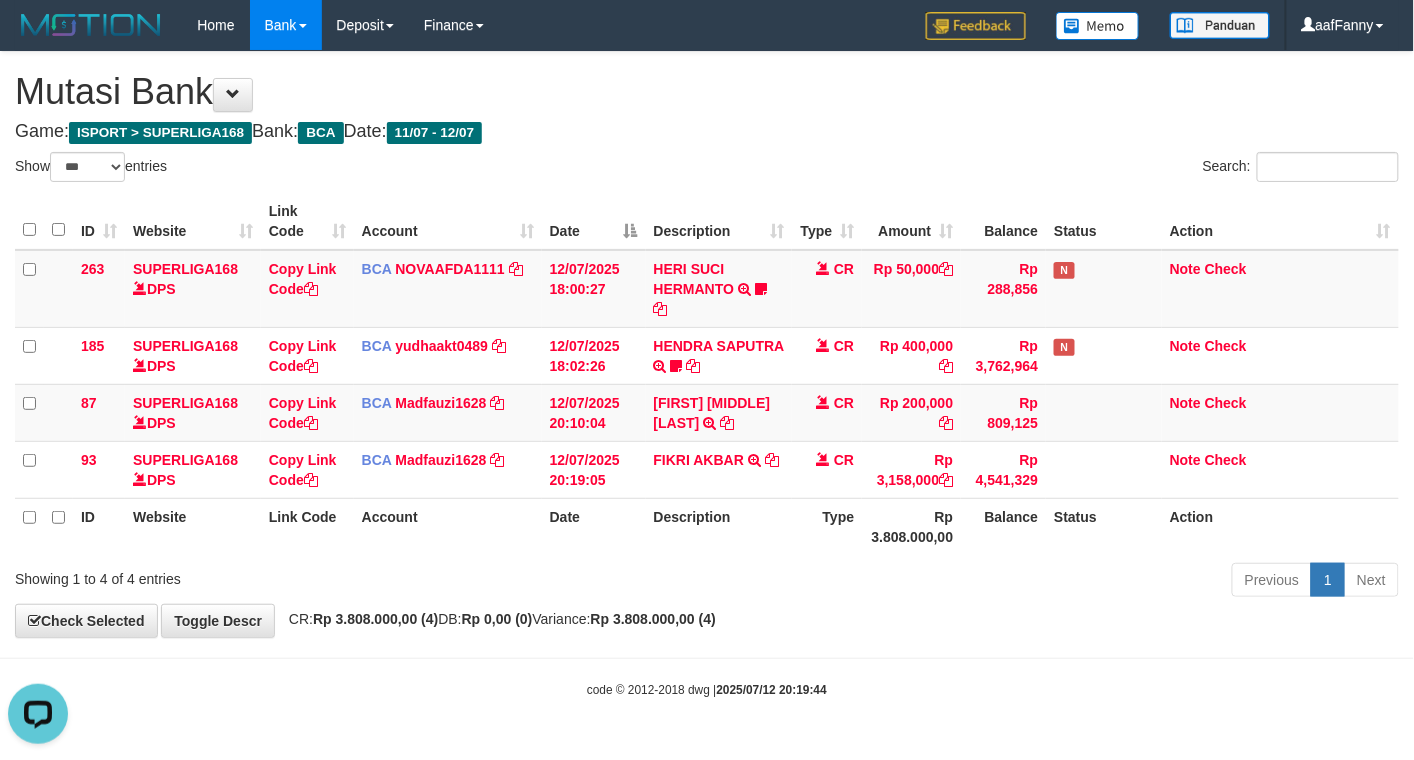 scroll, scrollTop: 0, scrollLeft: 0, axis: both 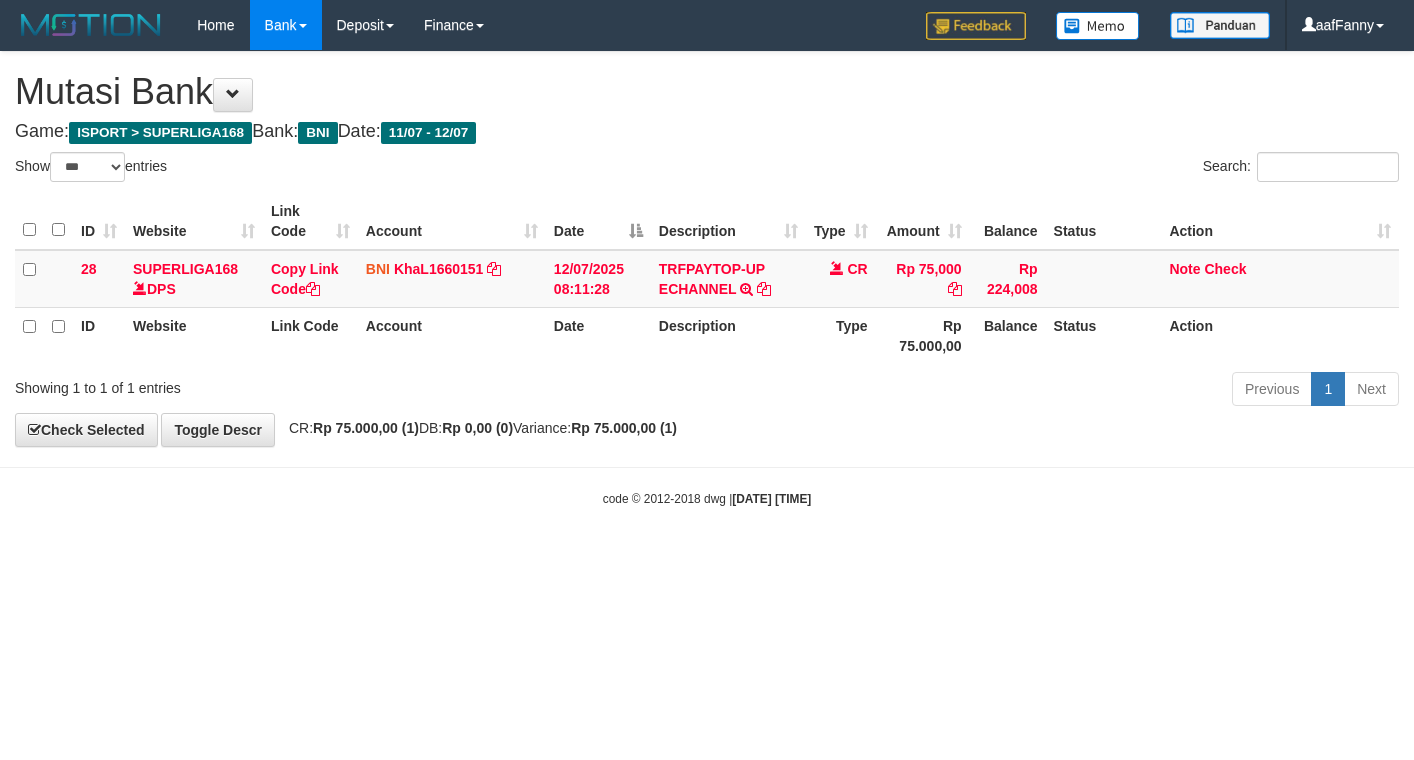 select on "***" 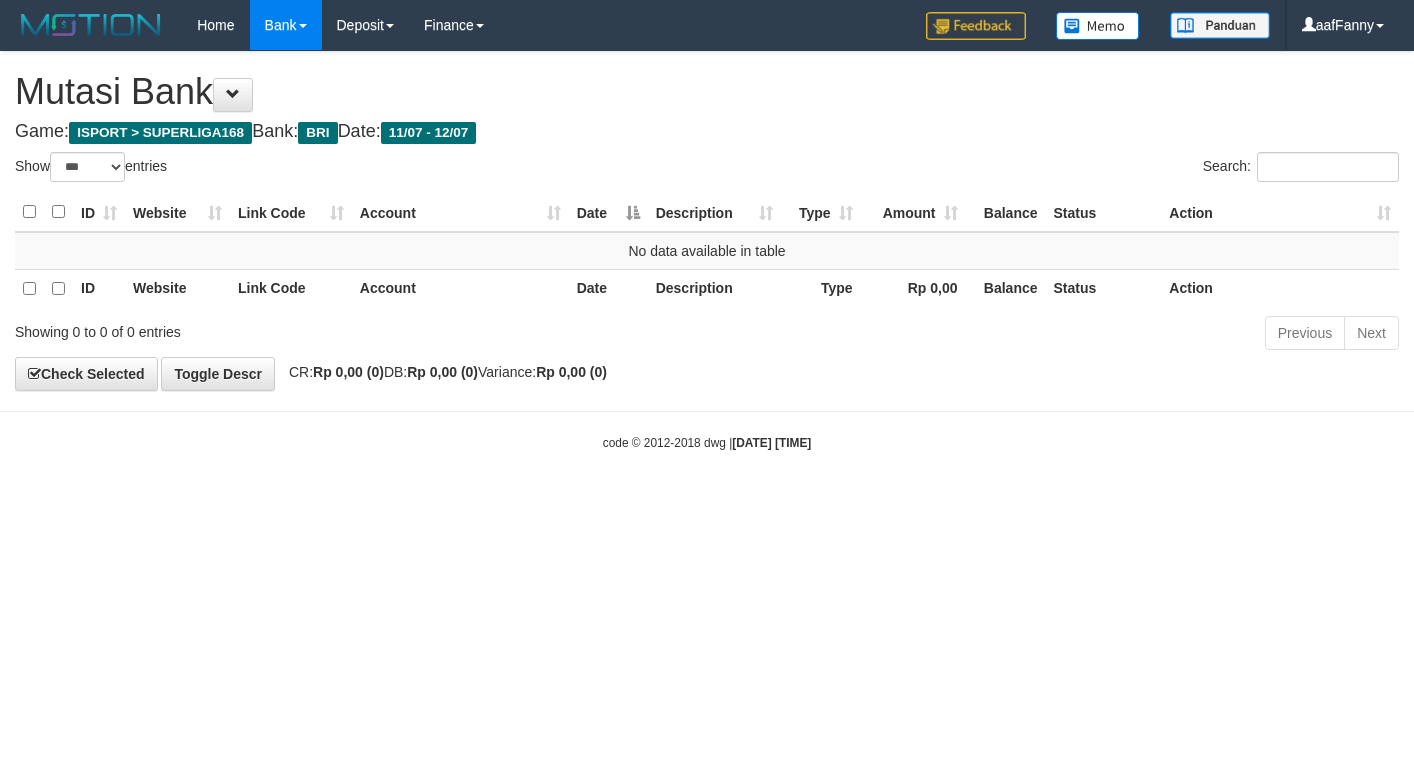 select on "***" 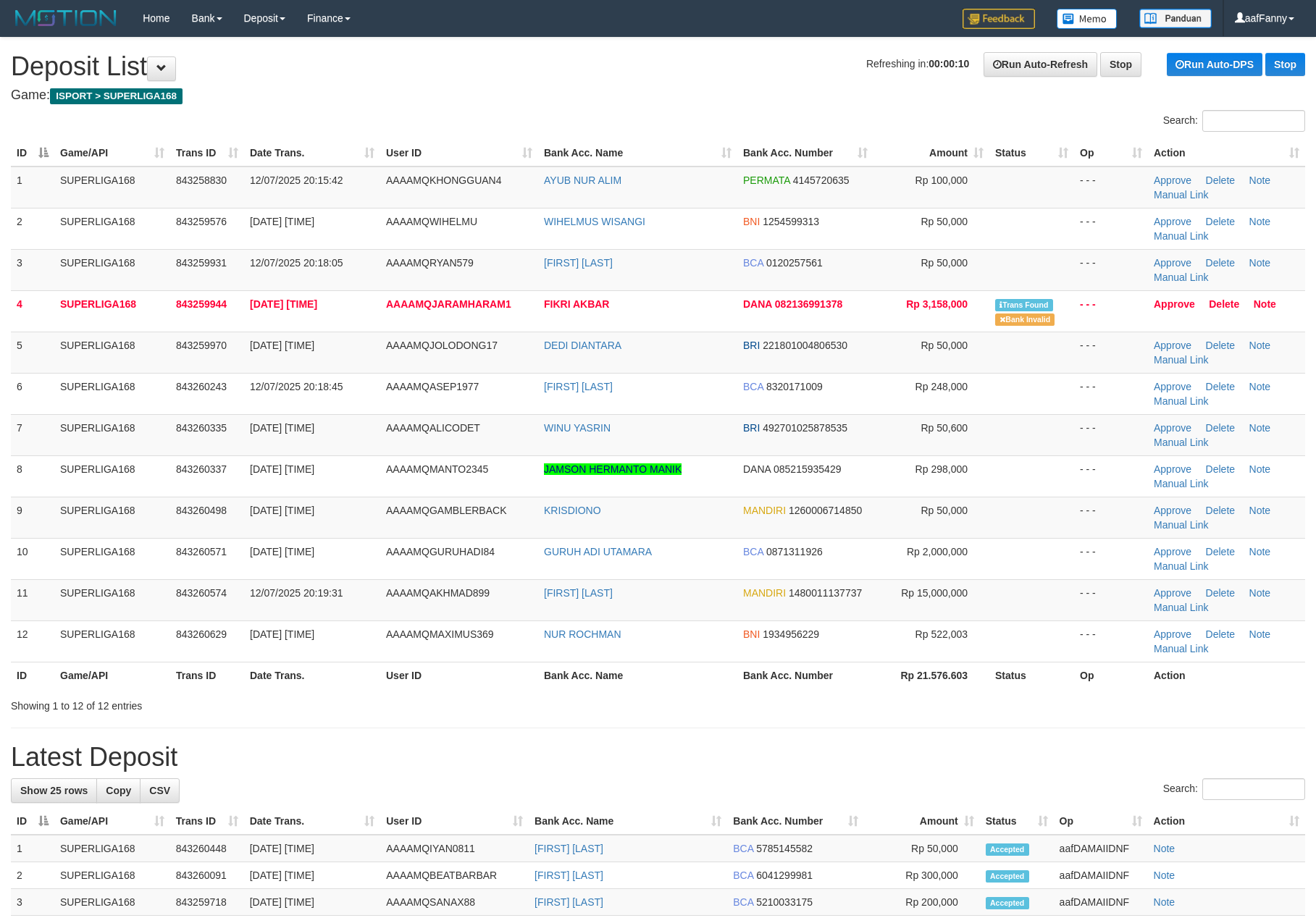 scroll, scrollTop: 0, scrollLeft: 0, axis: both 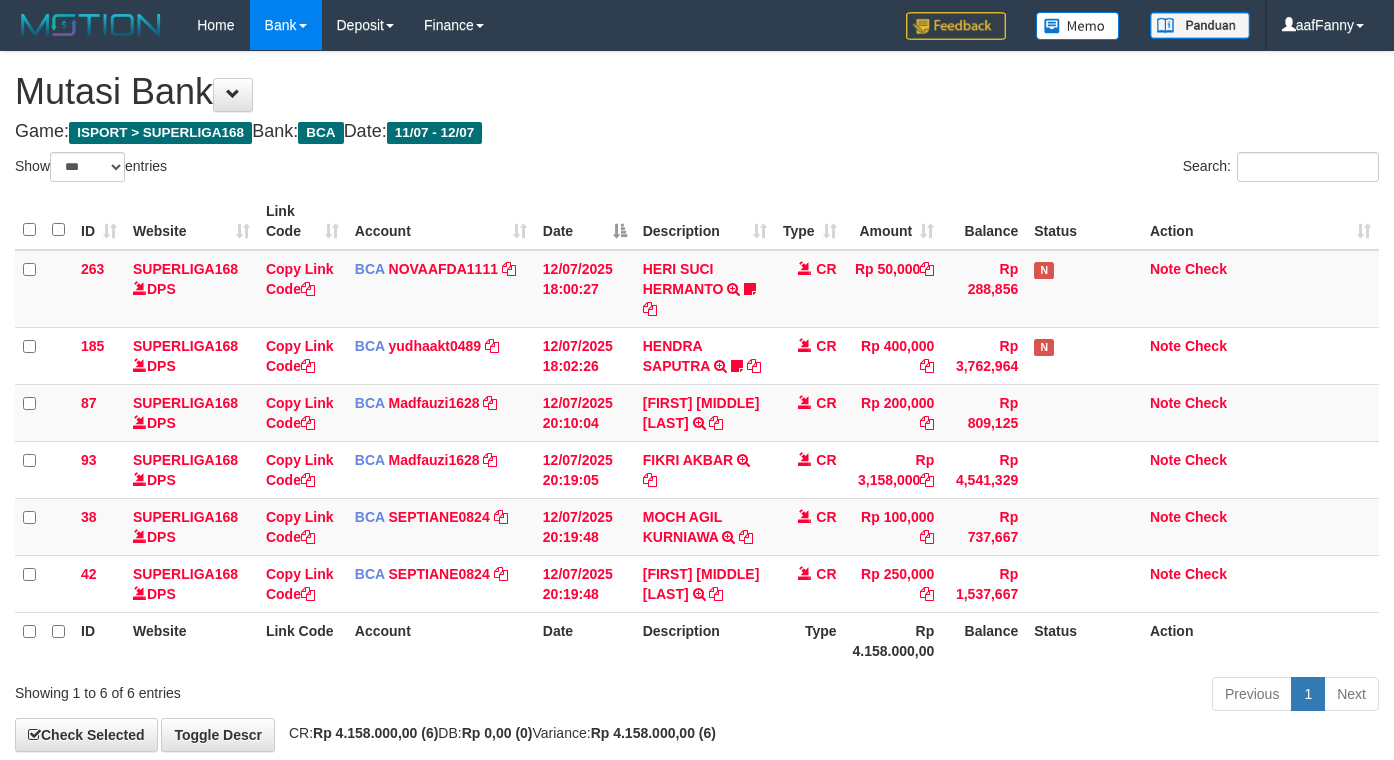 select on "***" 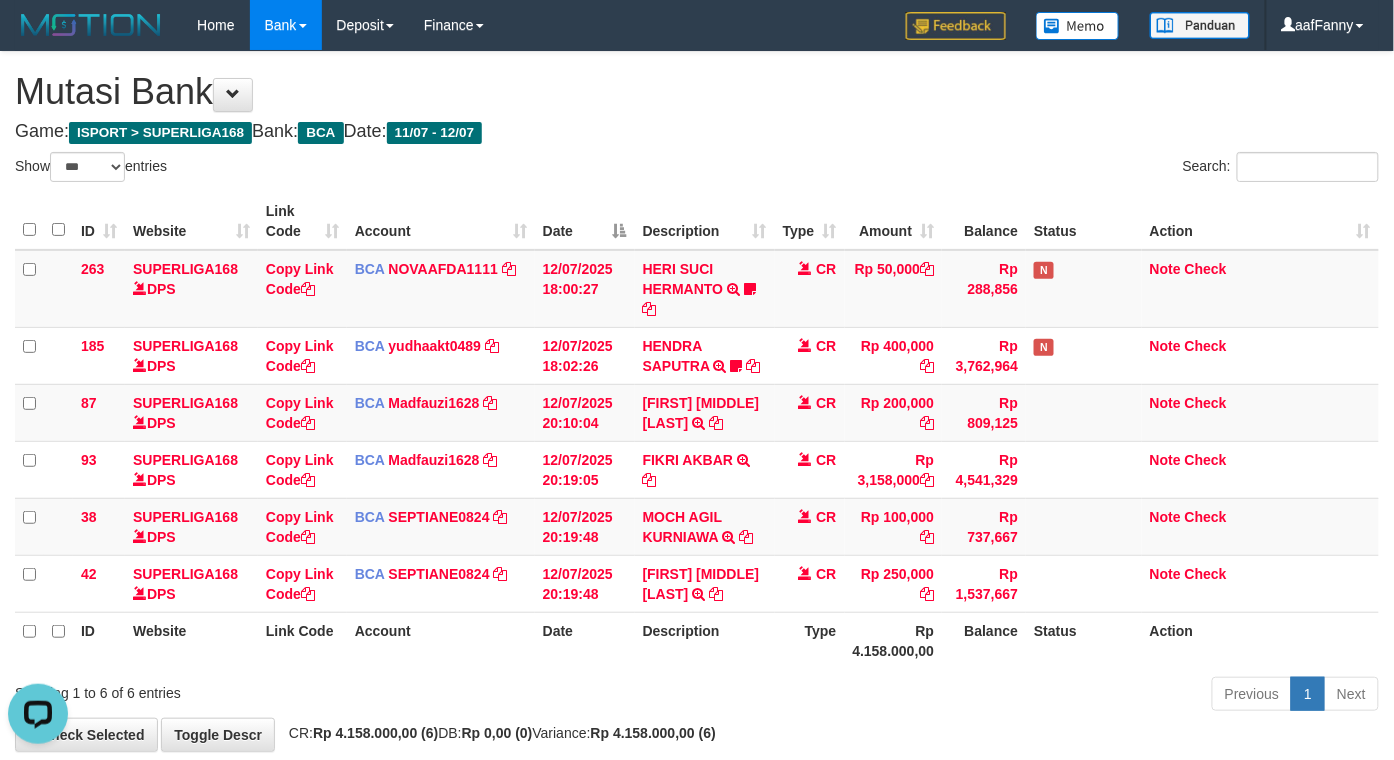 scroll, scrollTop: 0, scrollLeft: 0, axis: both 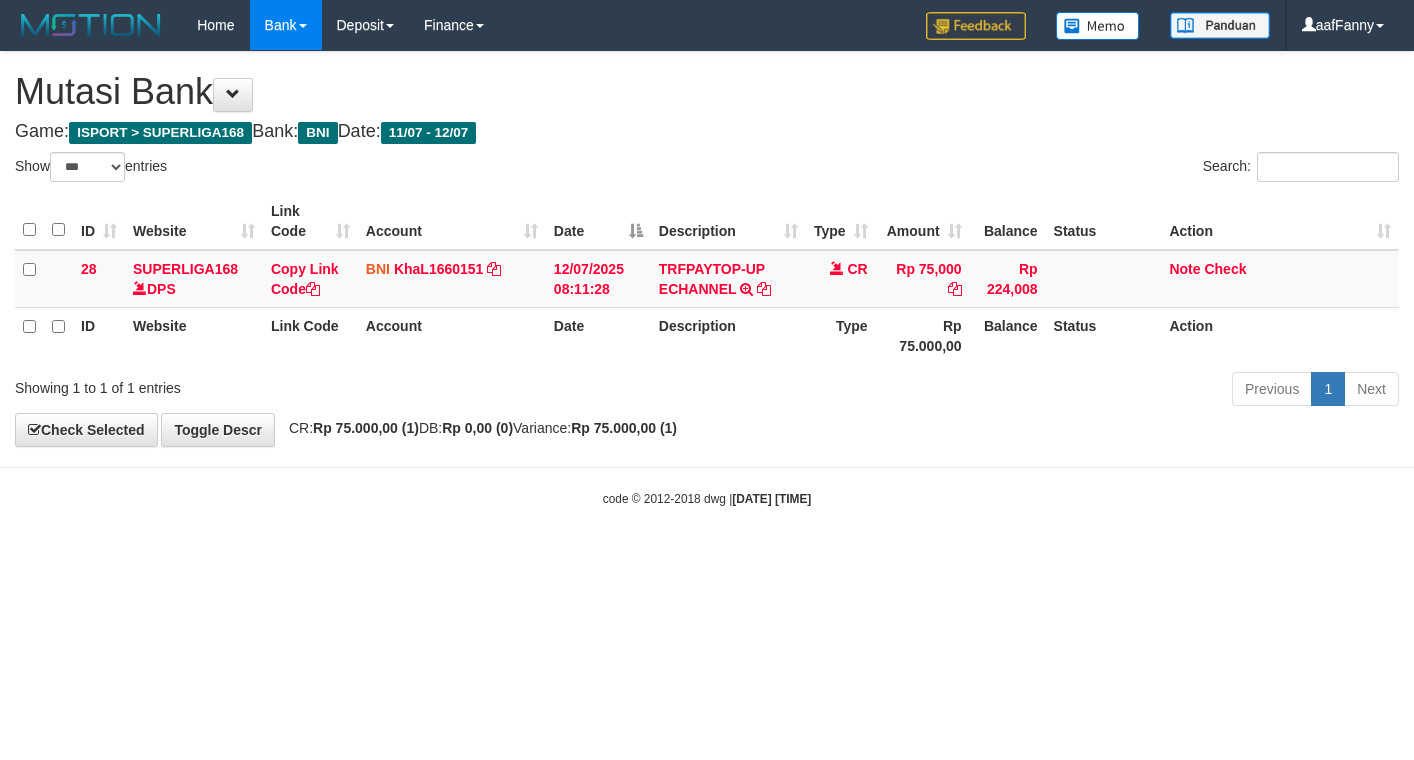 select on "***" 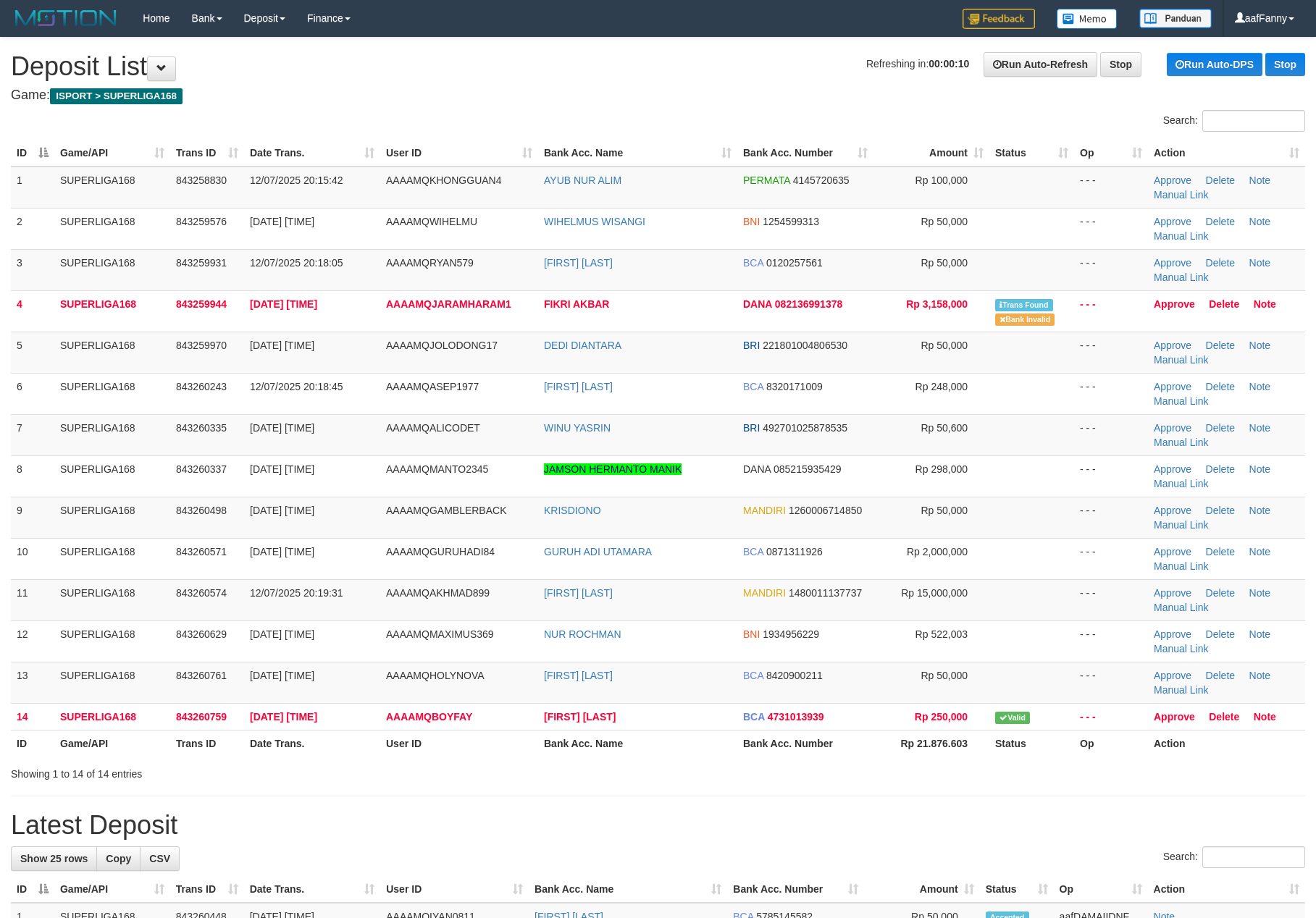 scroll, scrollTop: 0, scrollLeft: 0, axis: both 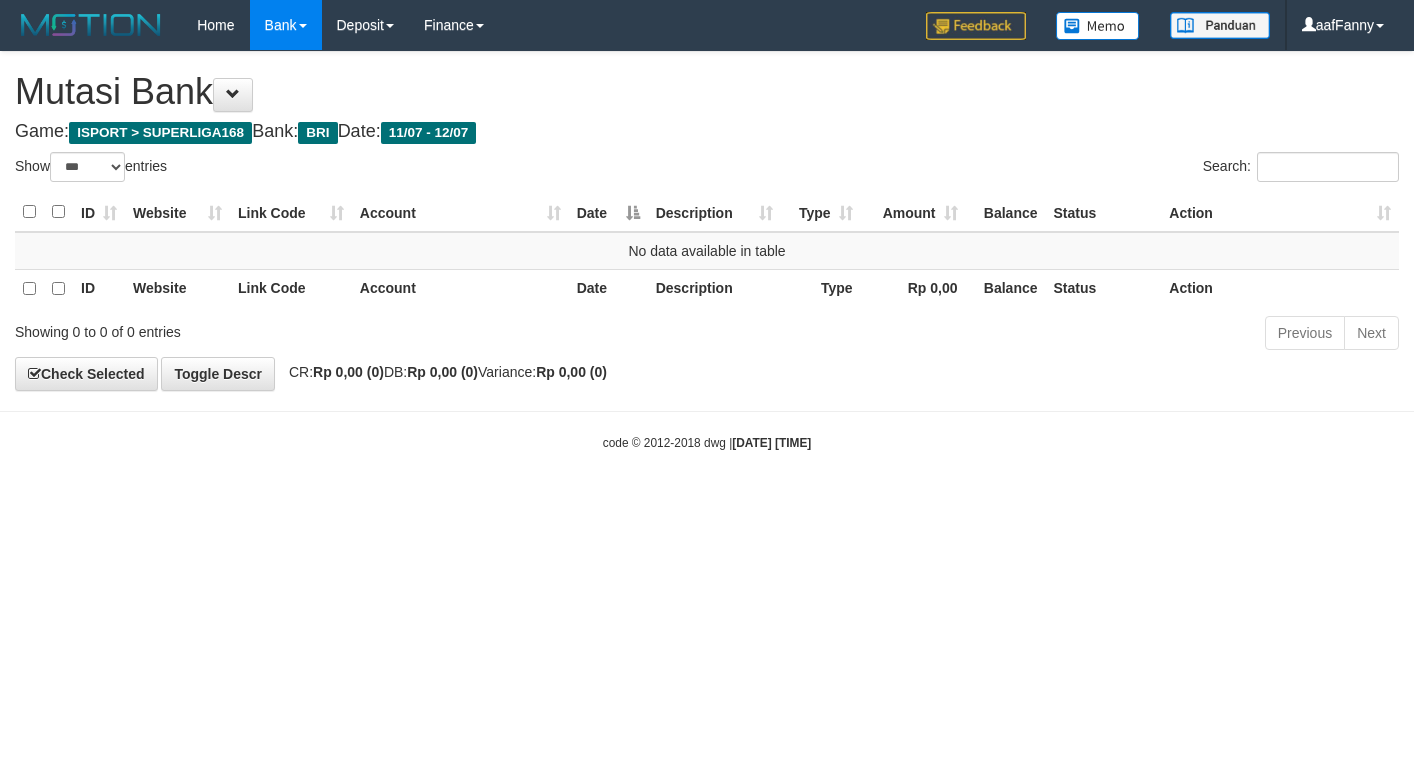 select on "***" 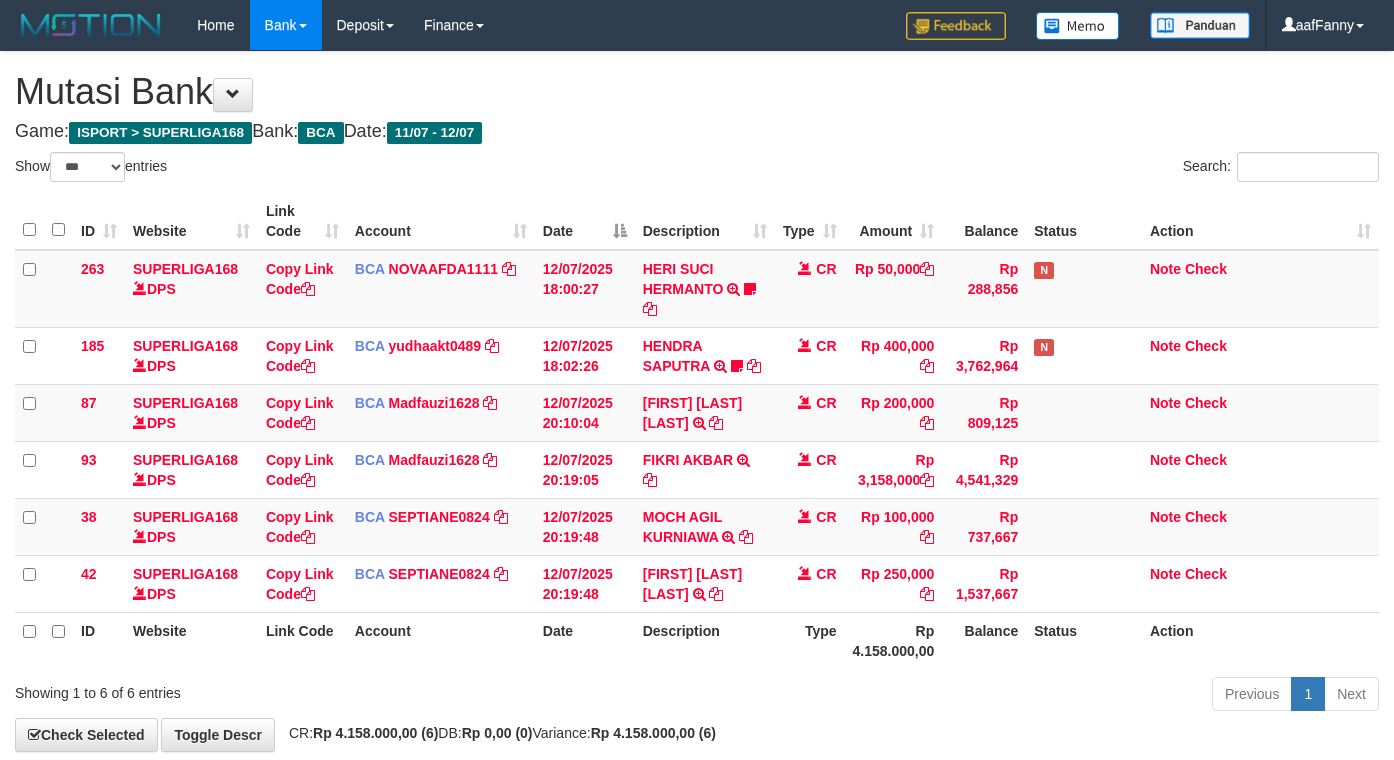 select on "***" 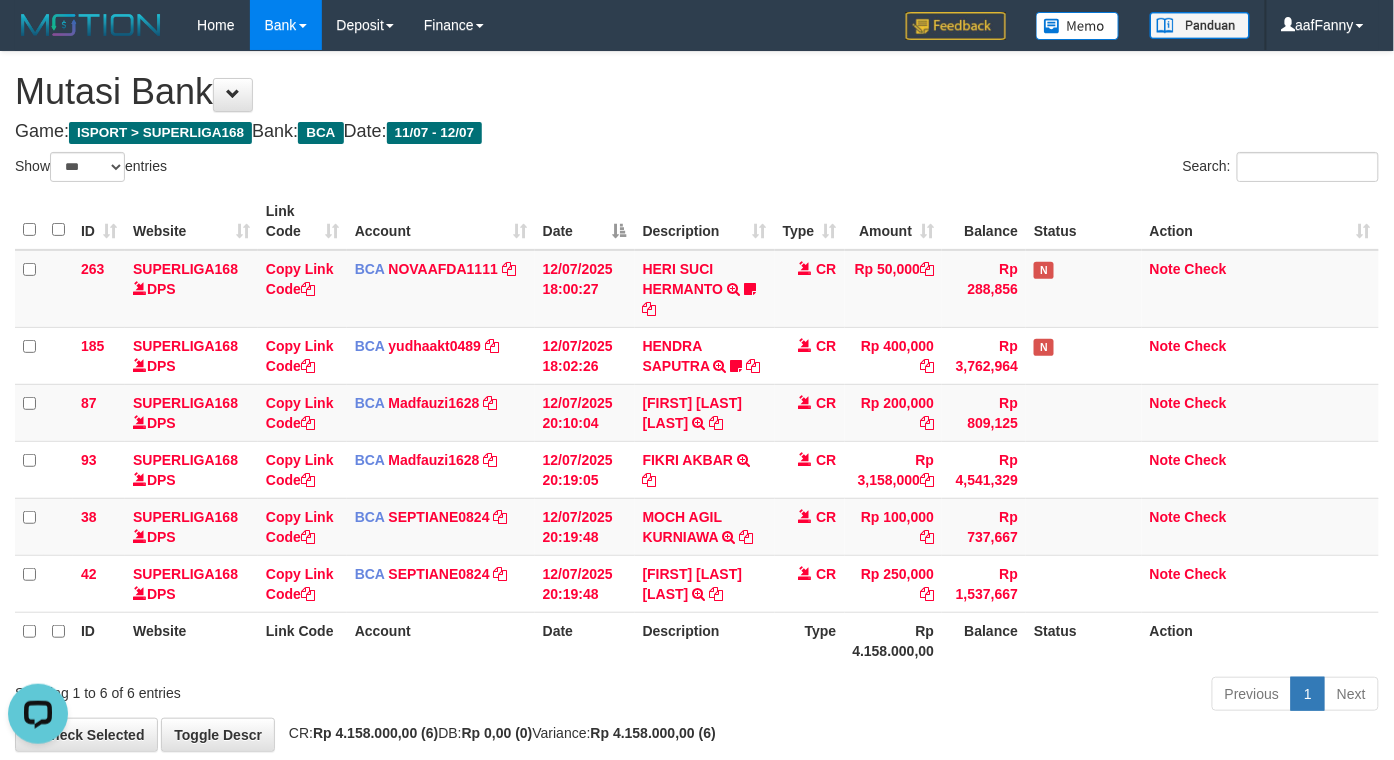 scroll, scrollTop: 0, scrollLeft: 0, axis: both 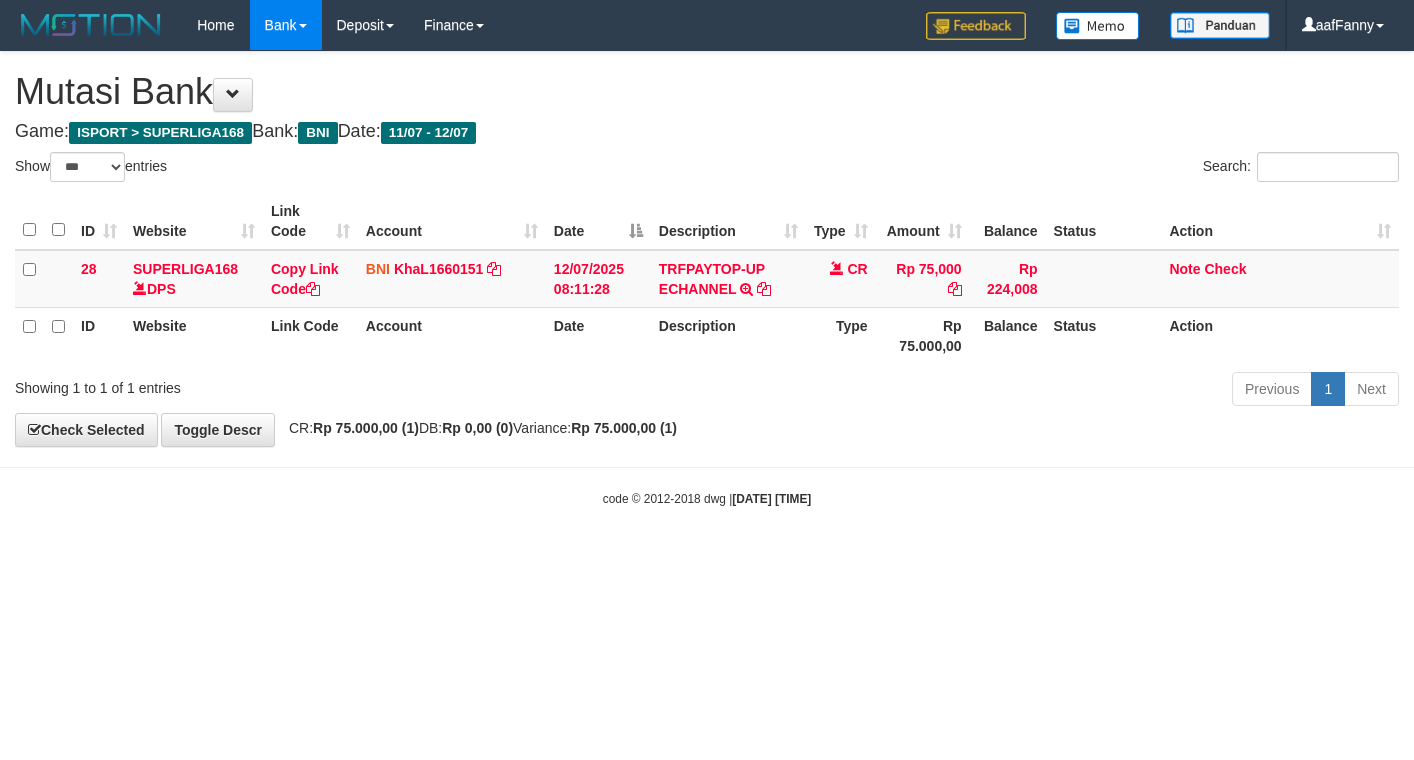 select on "***" 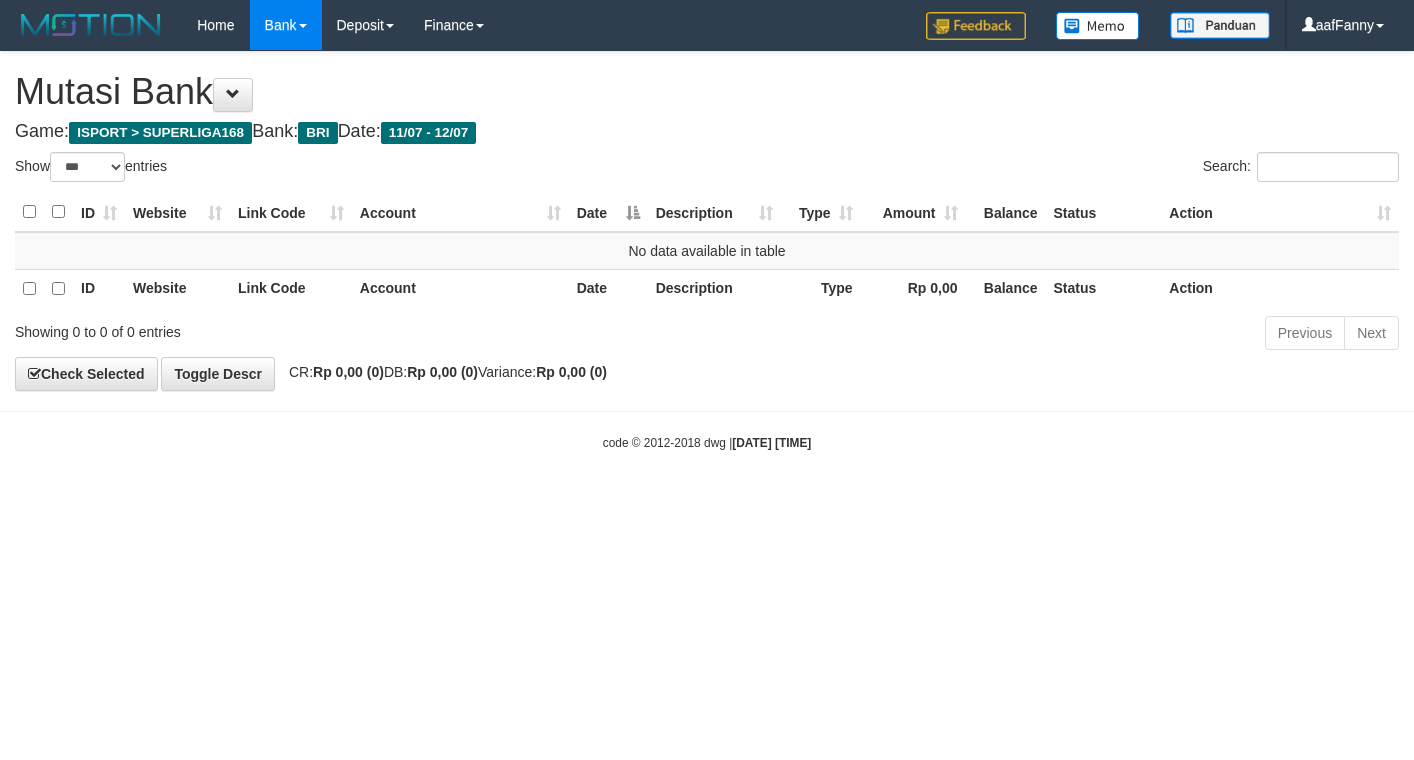 select on "***" 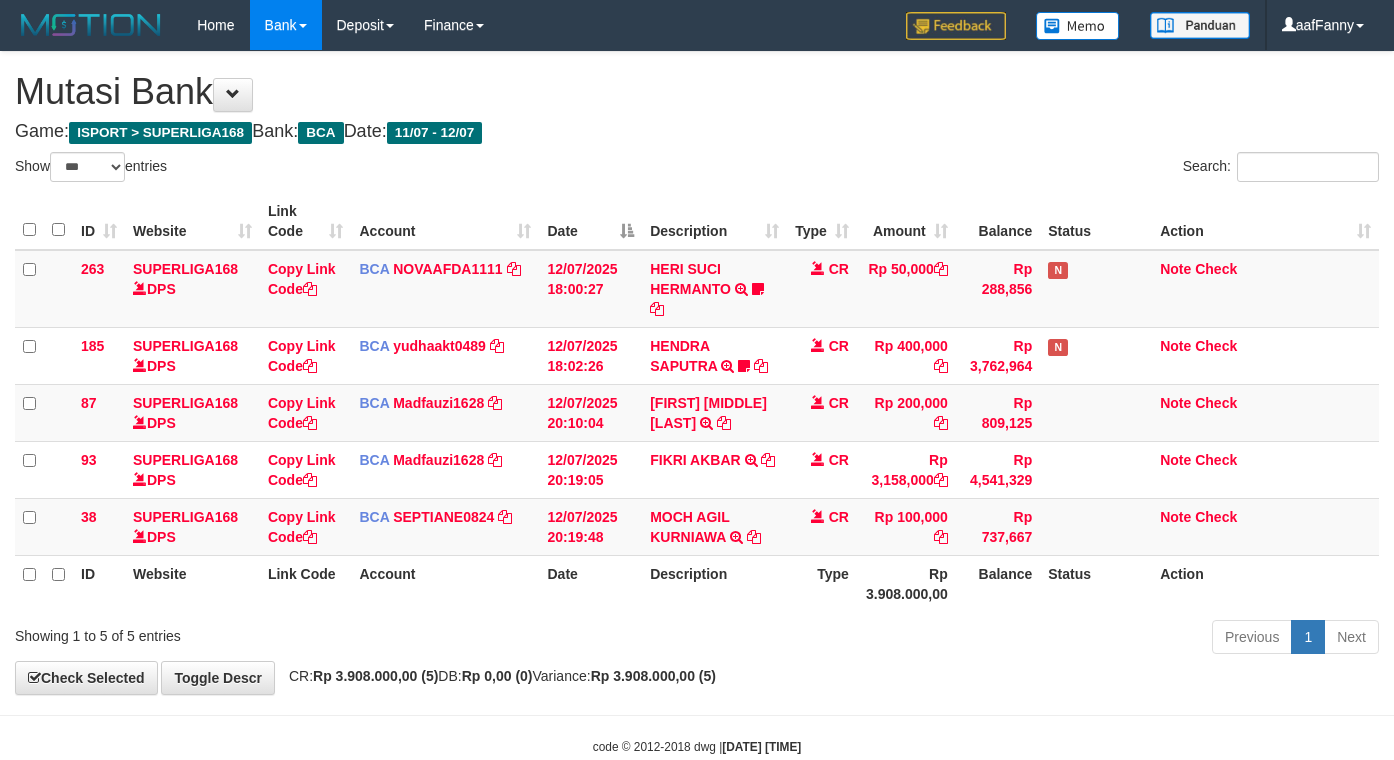 select on "***" 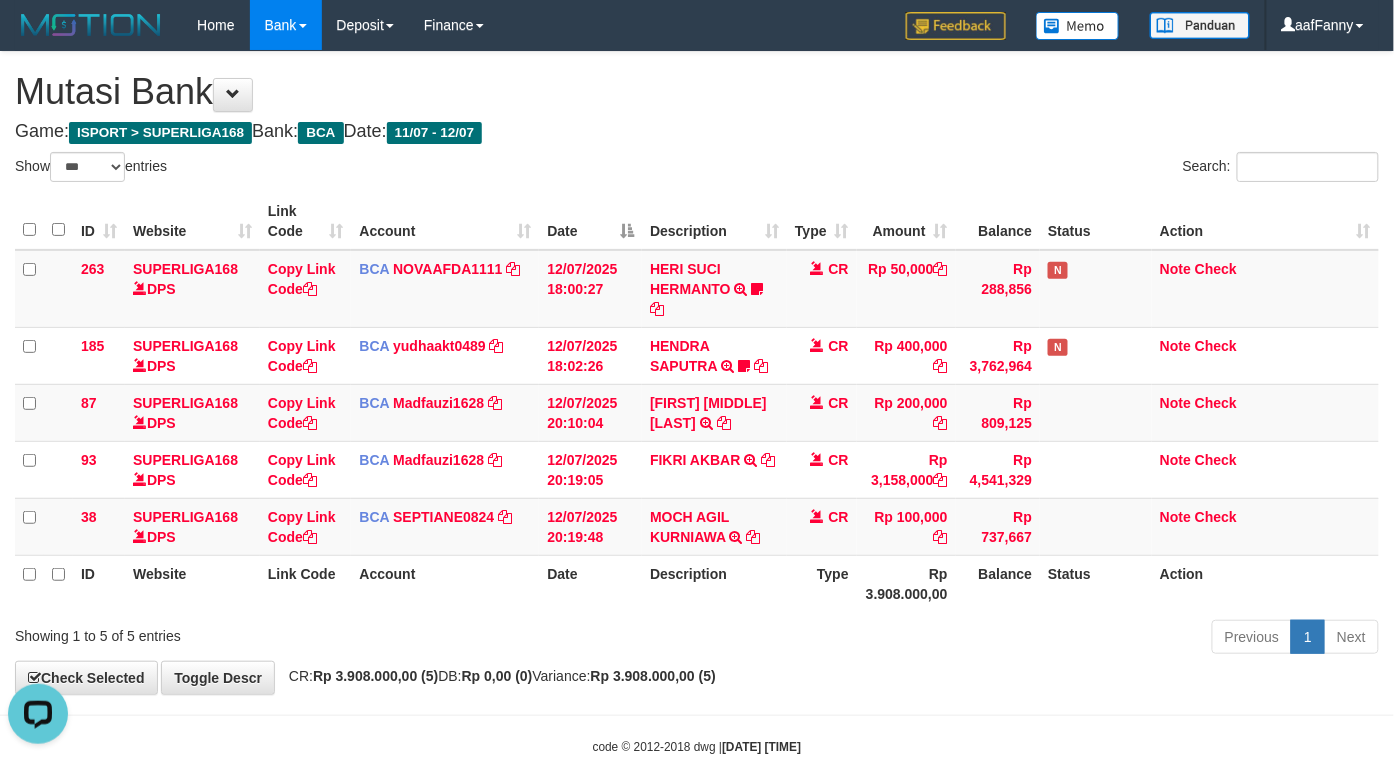 scroll, scrollTop: 0, scrollLeft: 0, axis: both 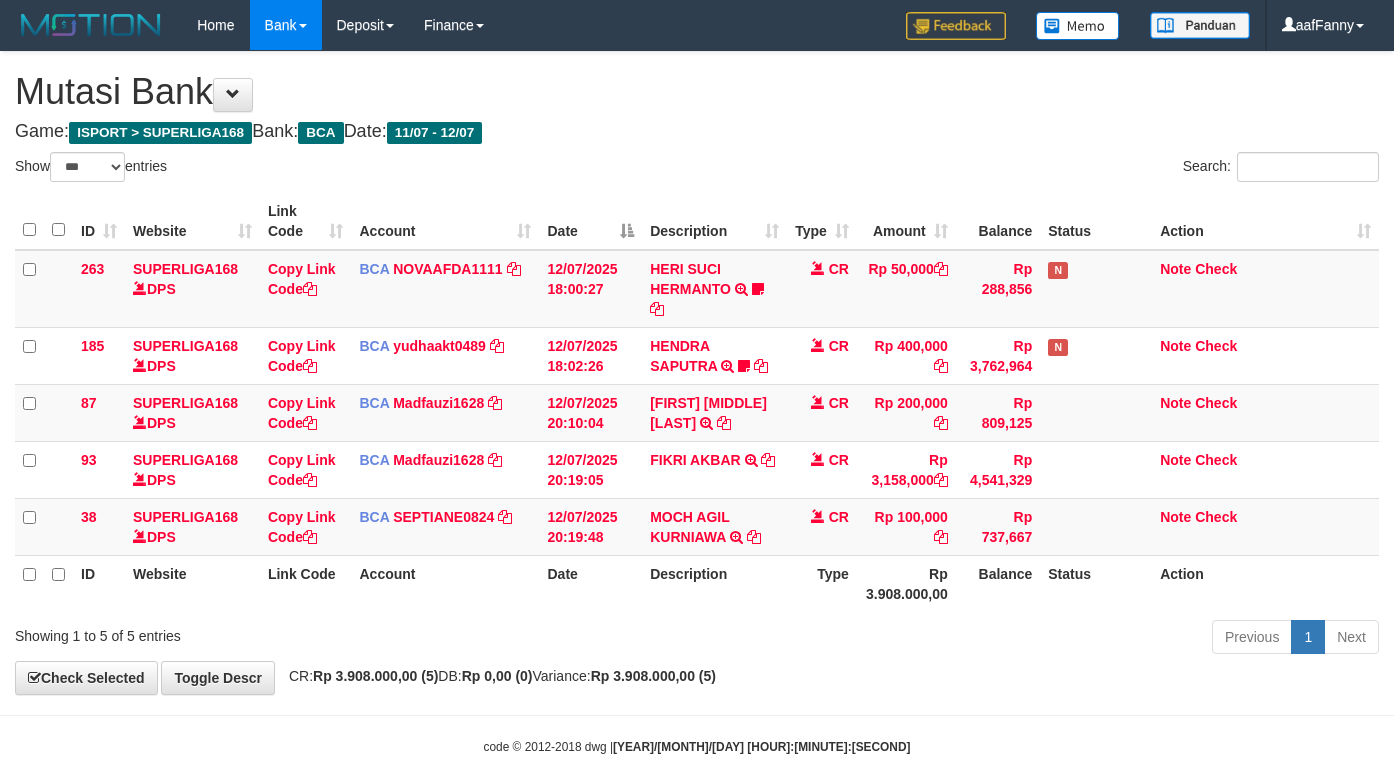 select on "***" 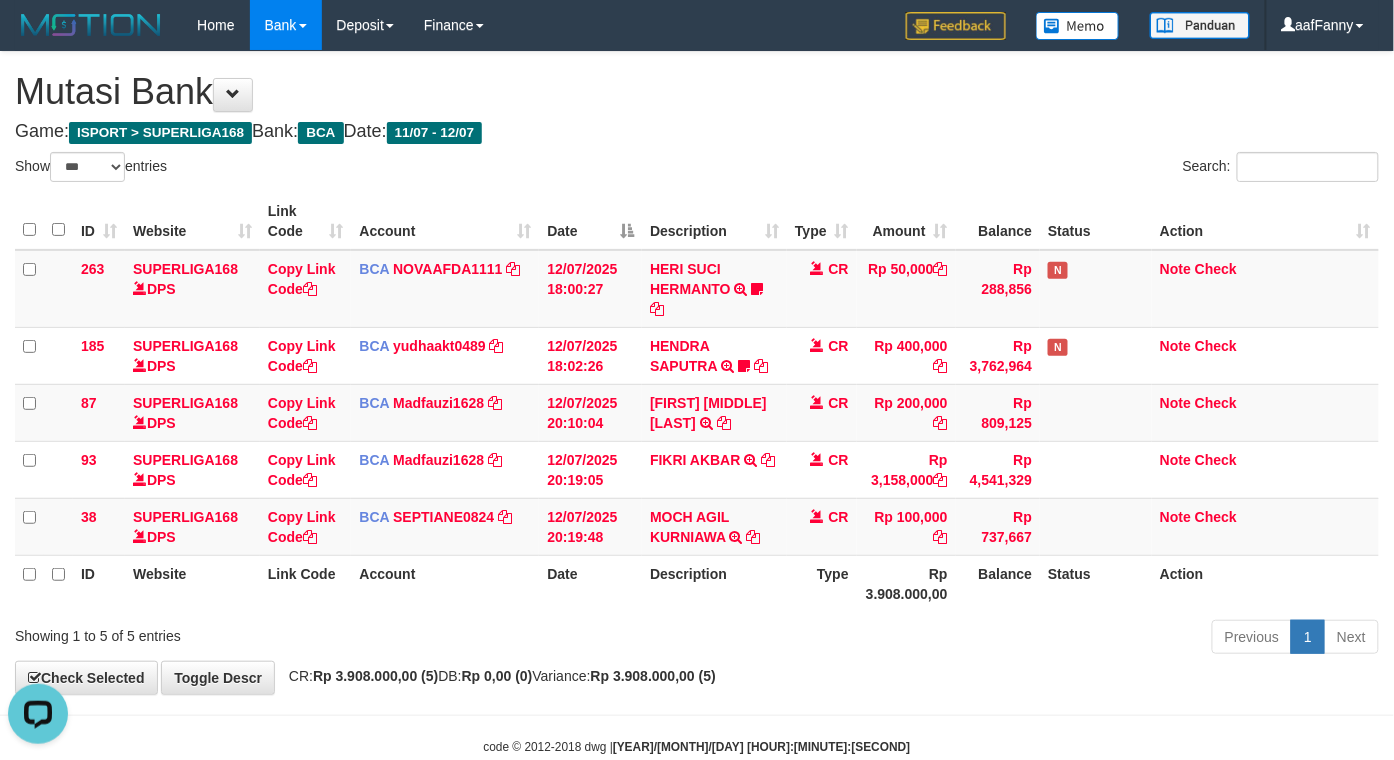 scroll, scrollTop: 0, scrollLeft: 0, axis: both 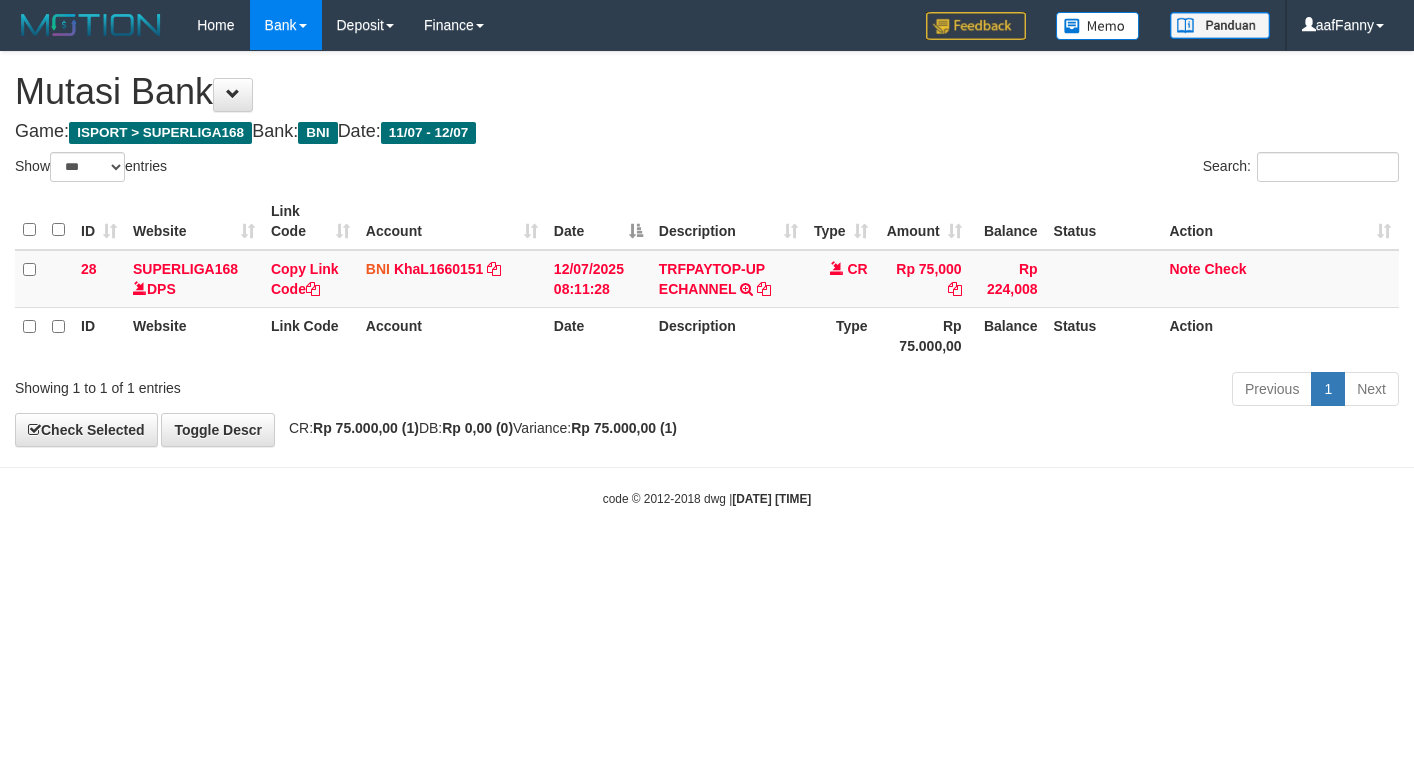 select on "***" 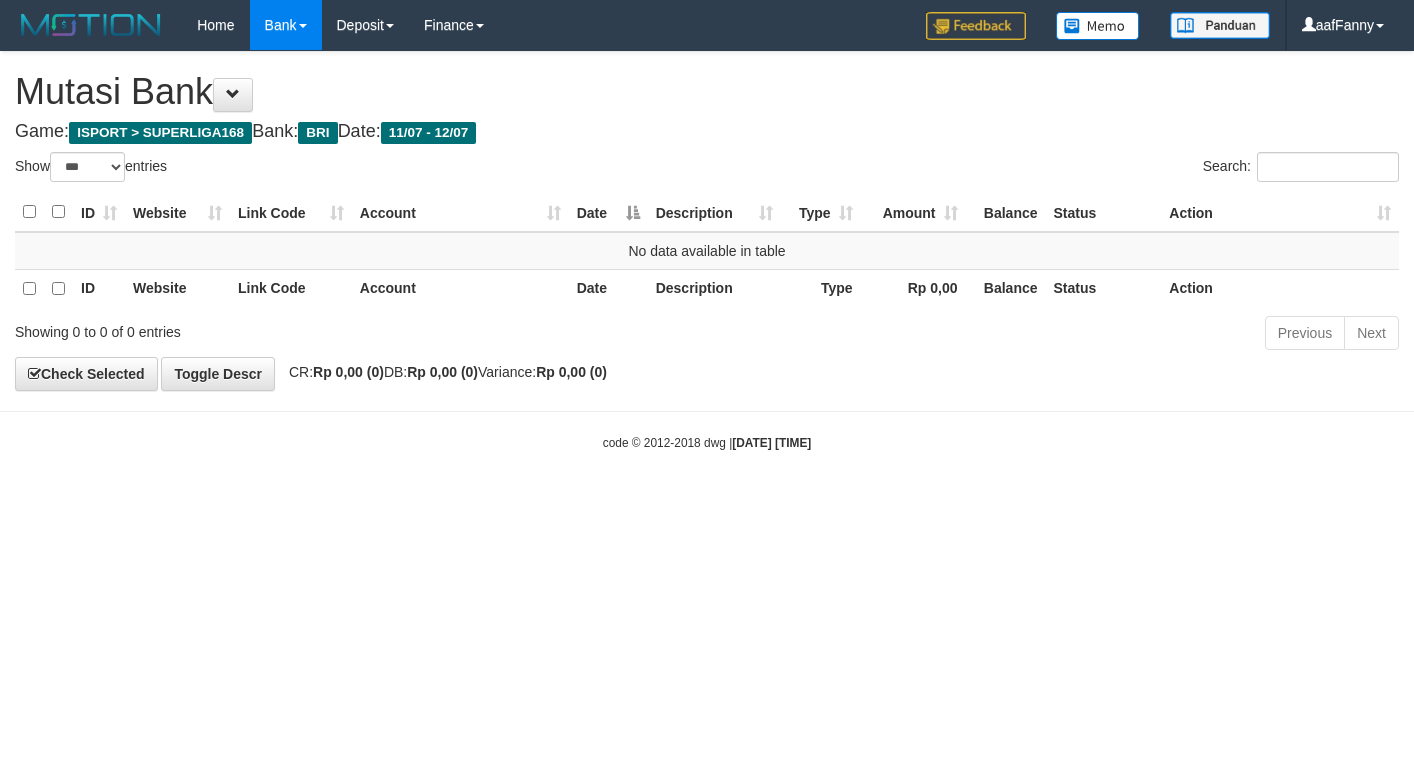 select on "***" 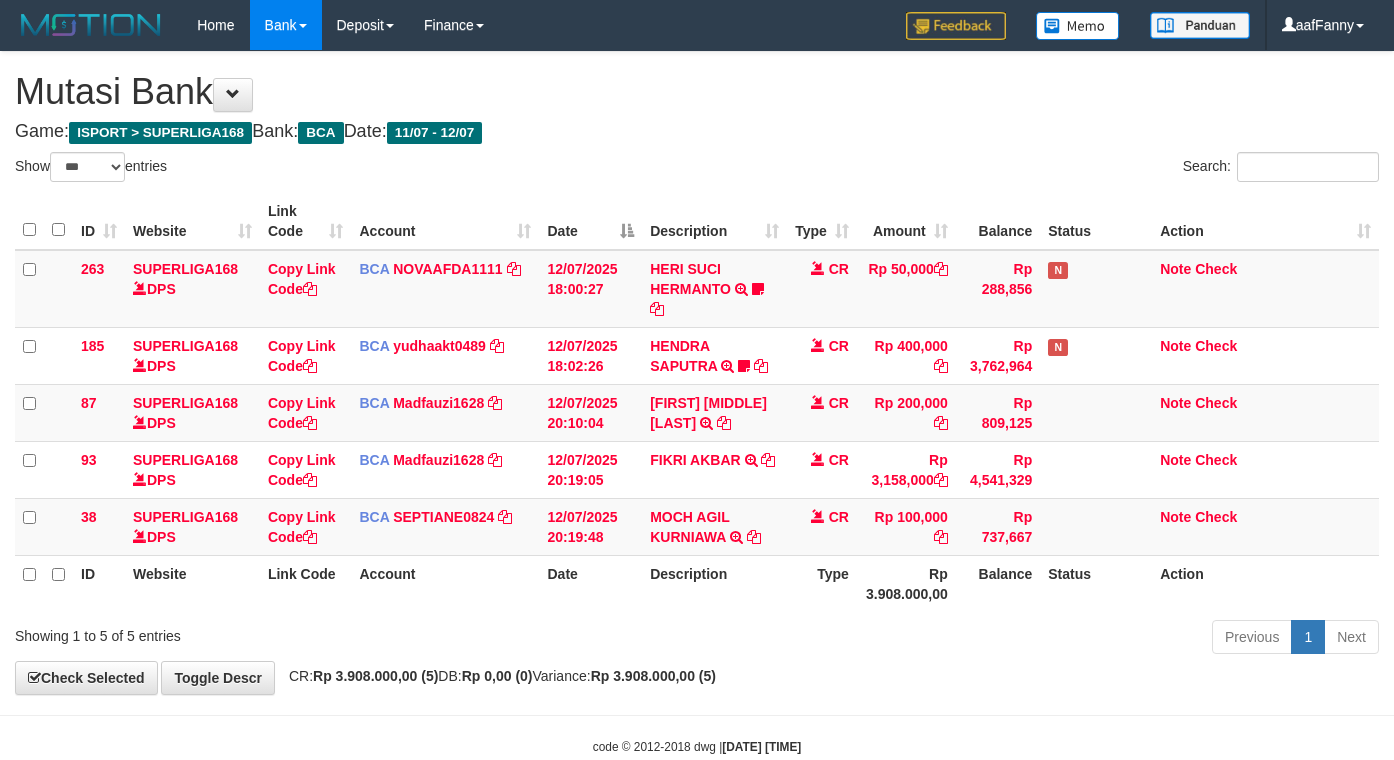 select on "***" 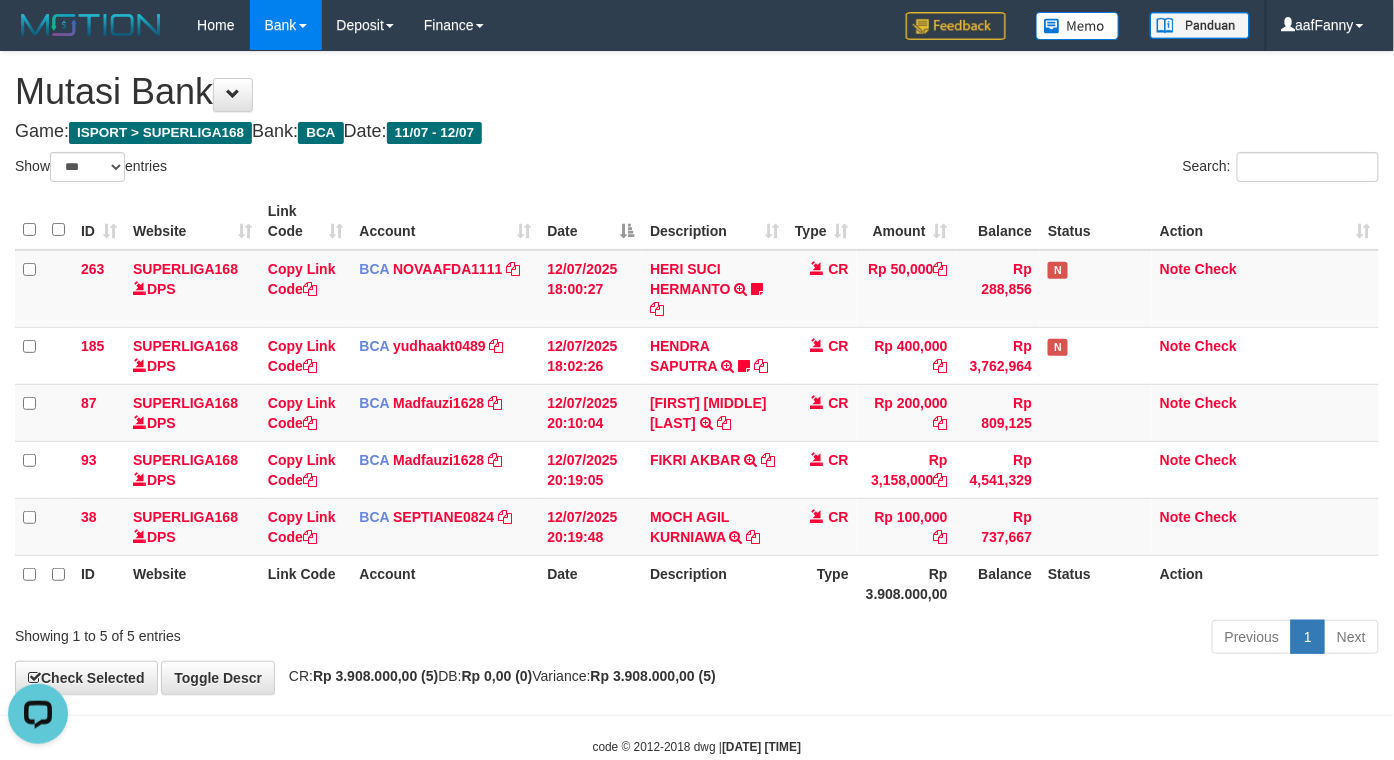 scroll, scrollTop: 0, scrollLeft: 0, axis: both 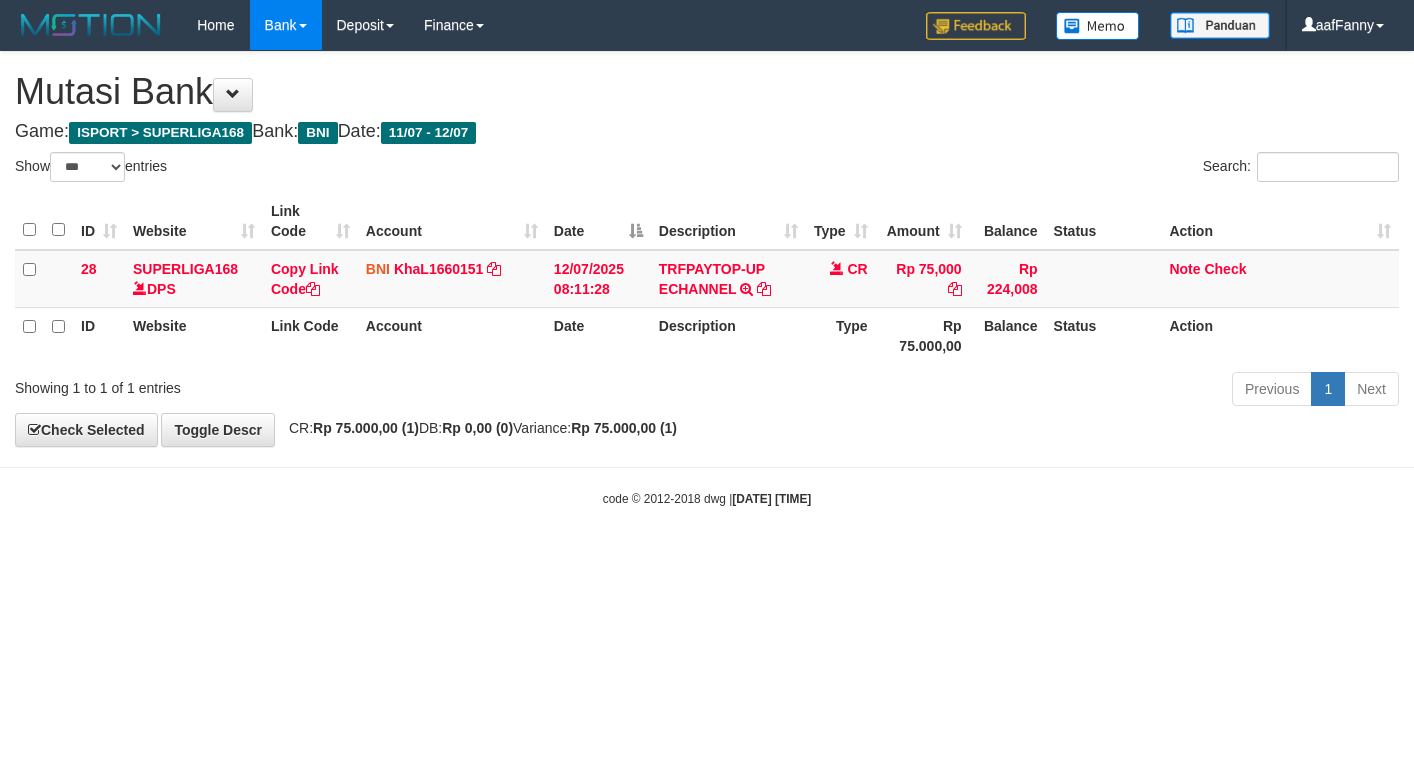 select on "***" 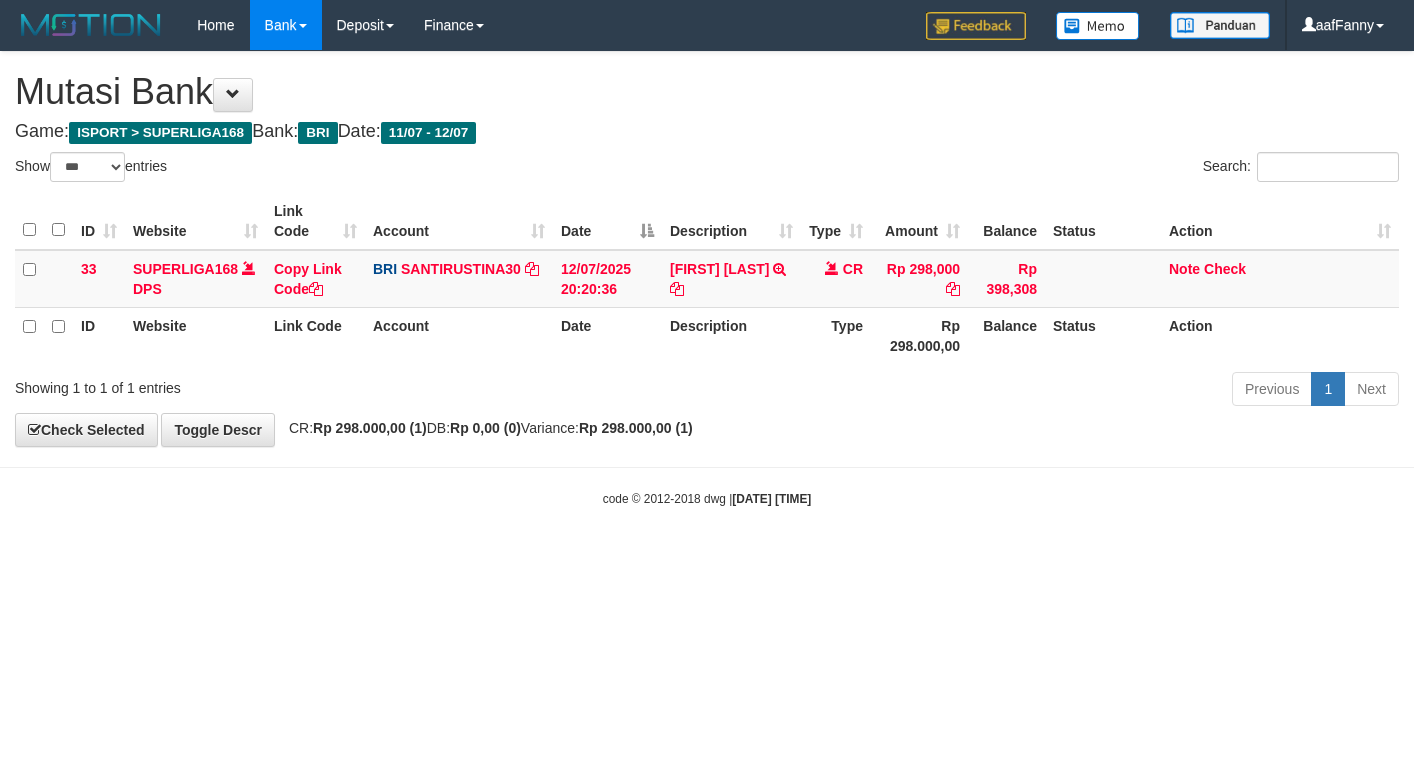select on "***" 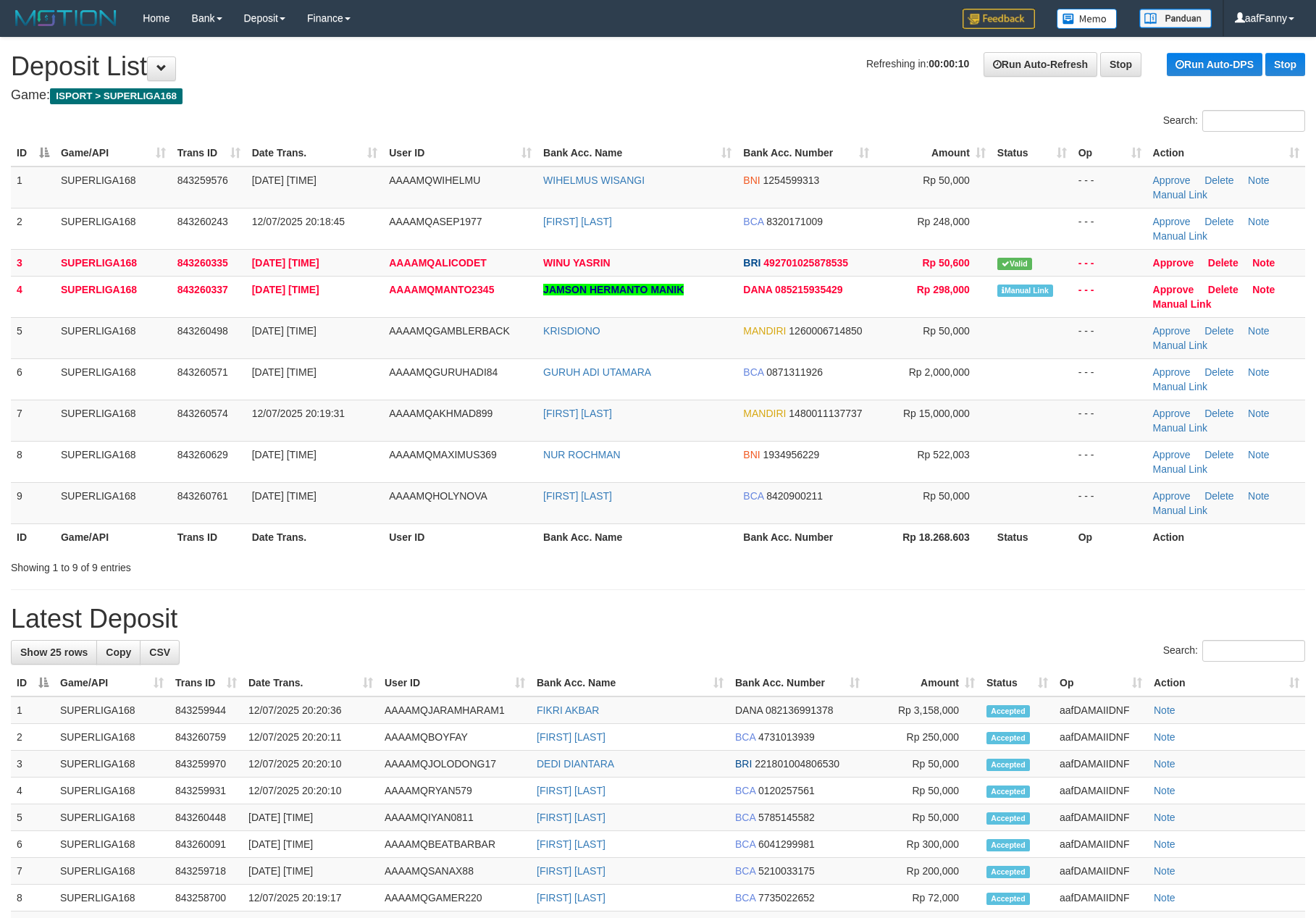 scroll, scrollTop: 0, scrollLeft: 0, axis: both 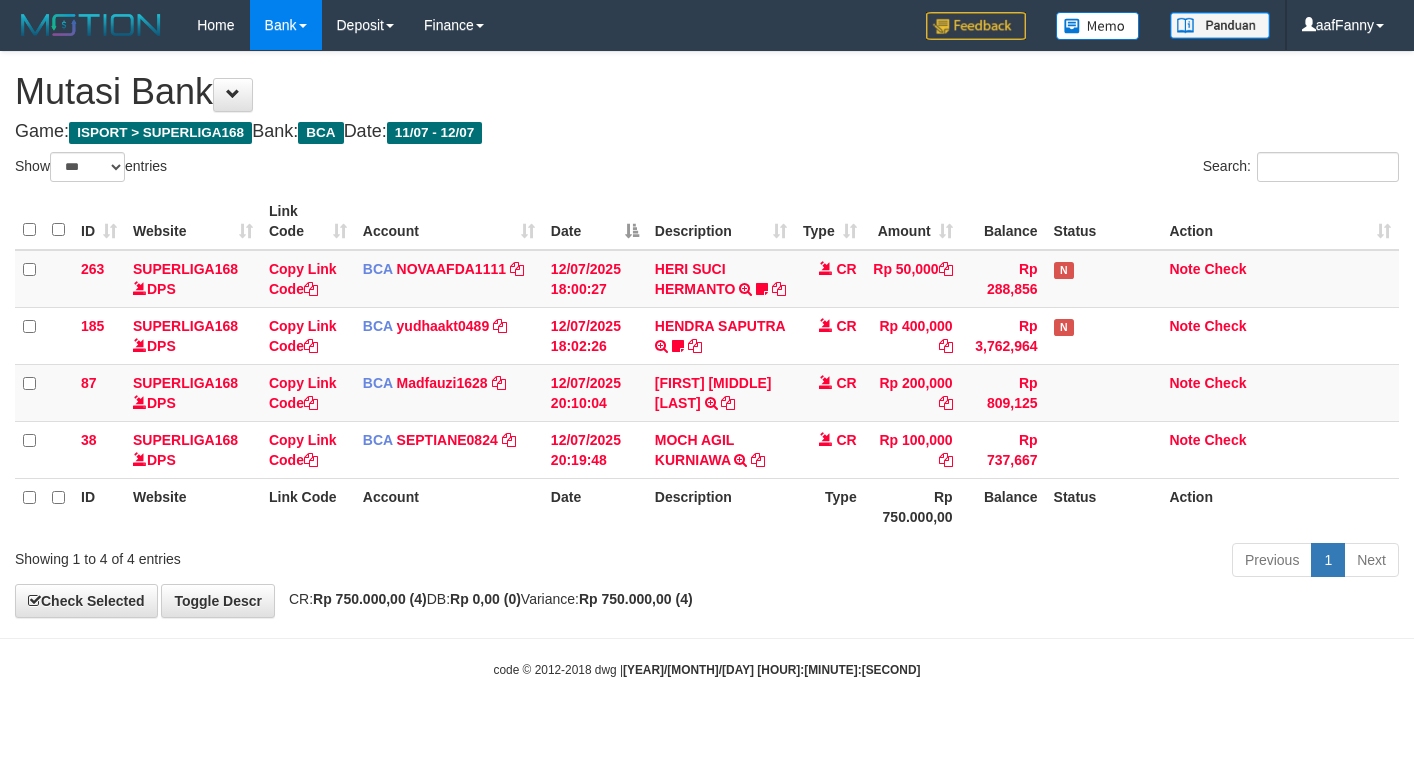 select on "***" 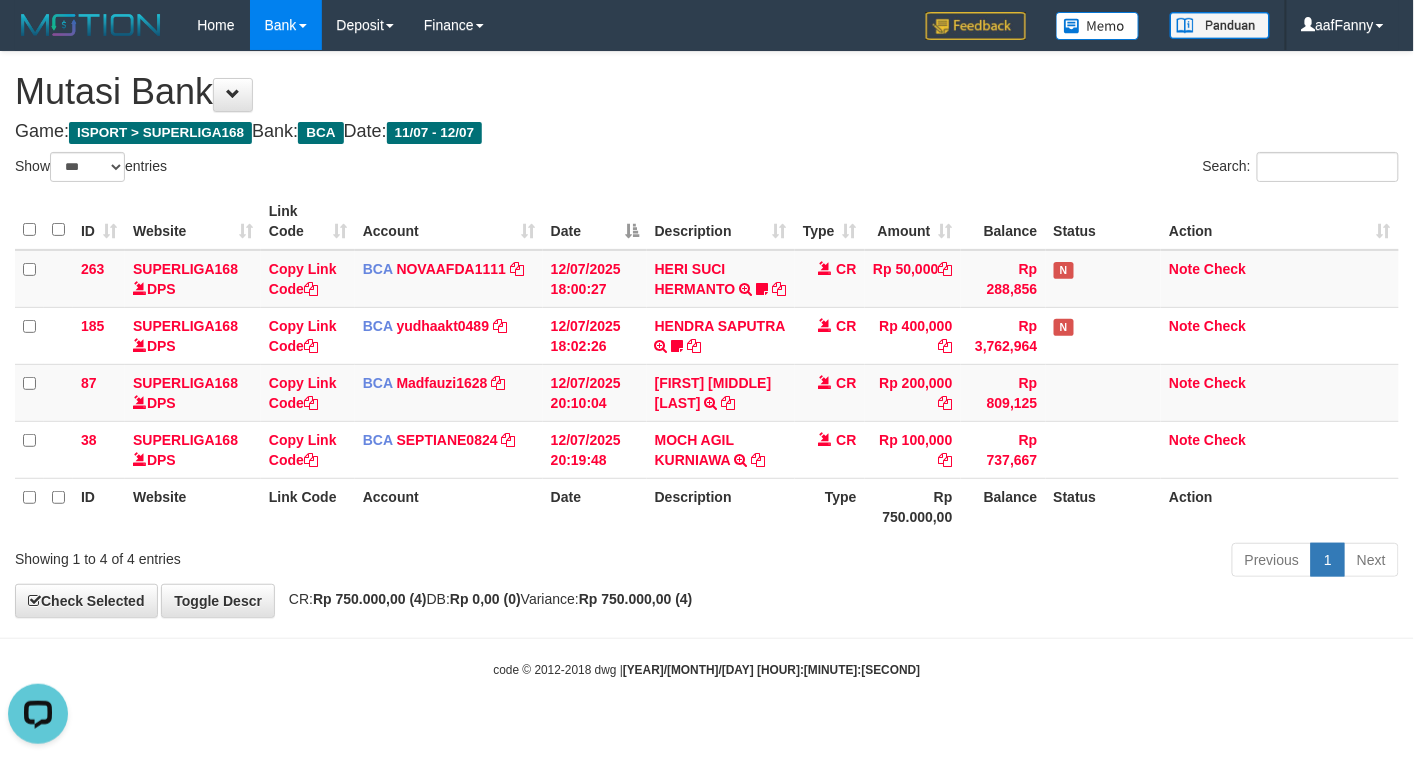 scroll, scrollTop: 0, scrollLeft: 0, axis: both 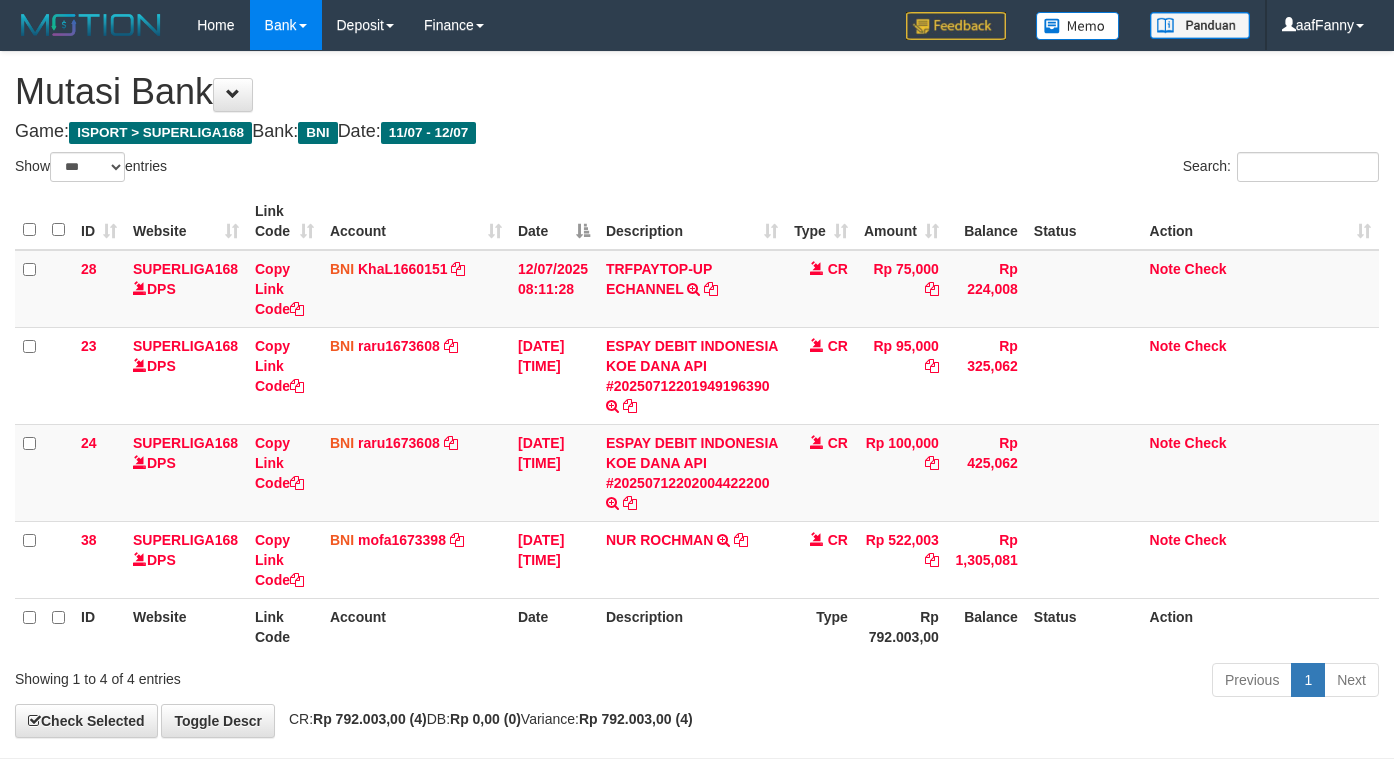 select on "***" 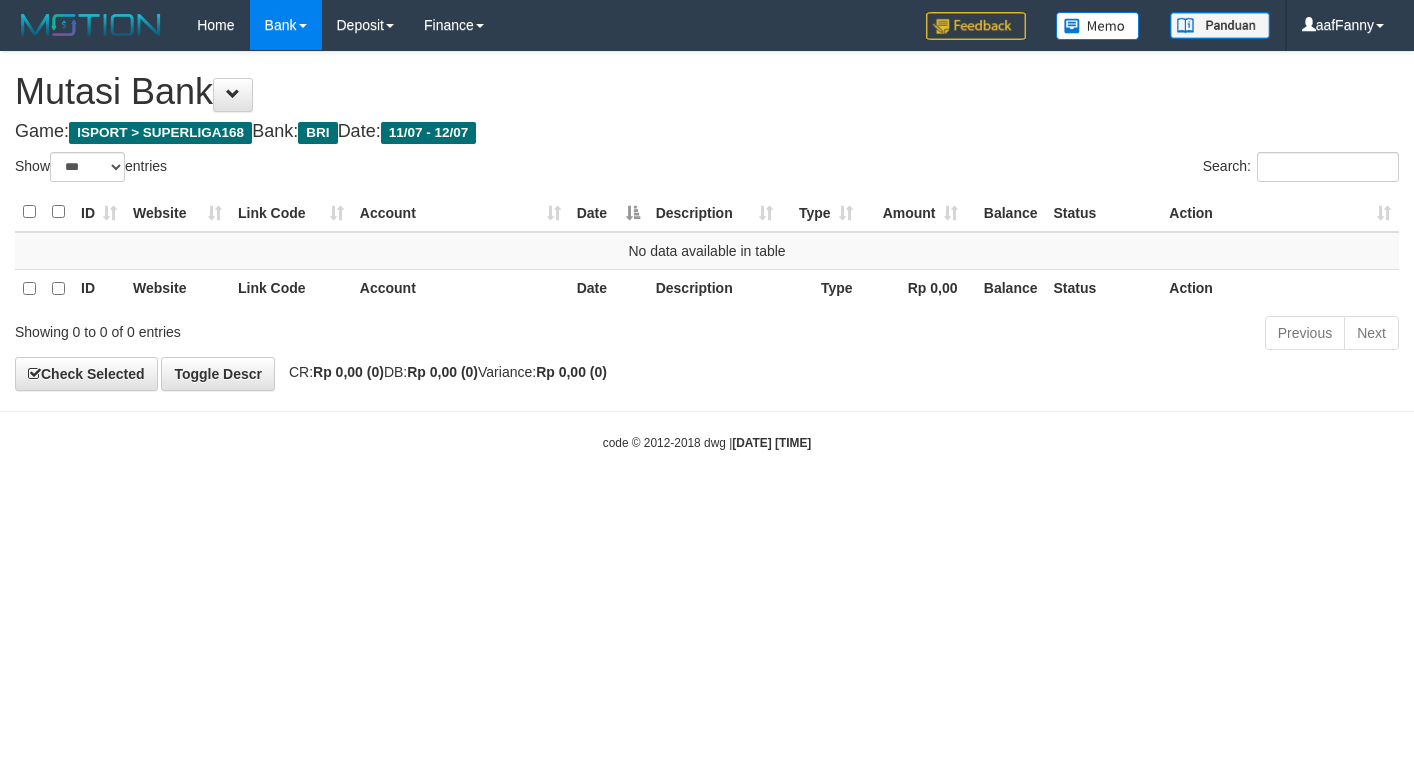 select on "***" 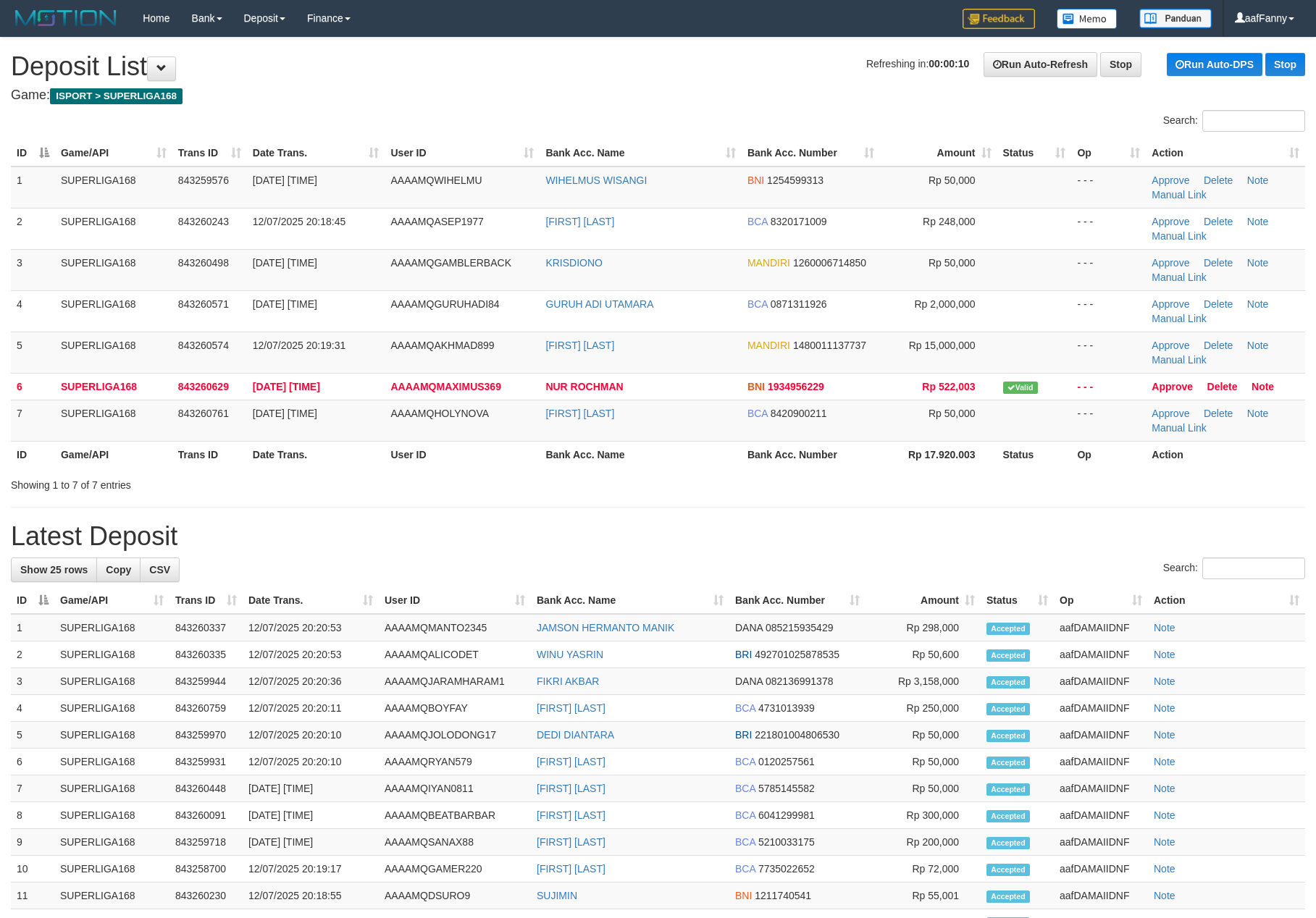 scroll, scrollTop: 0, scrollLeft: 0, axis: both 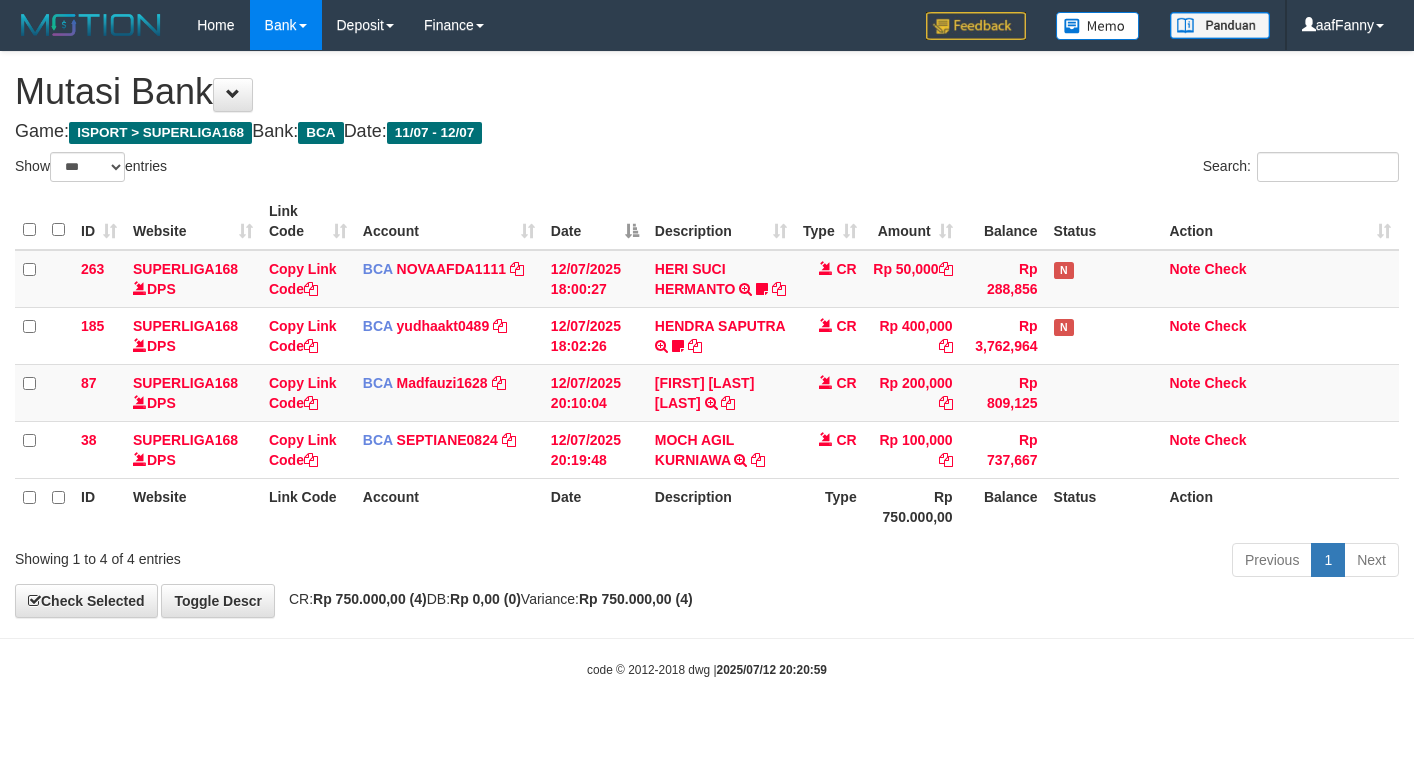 select on "***" 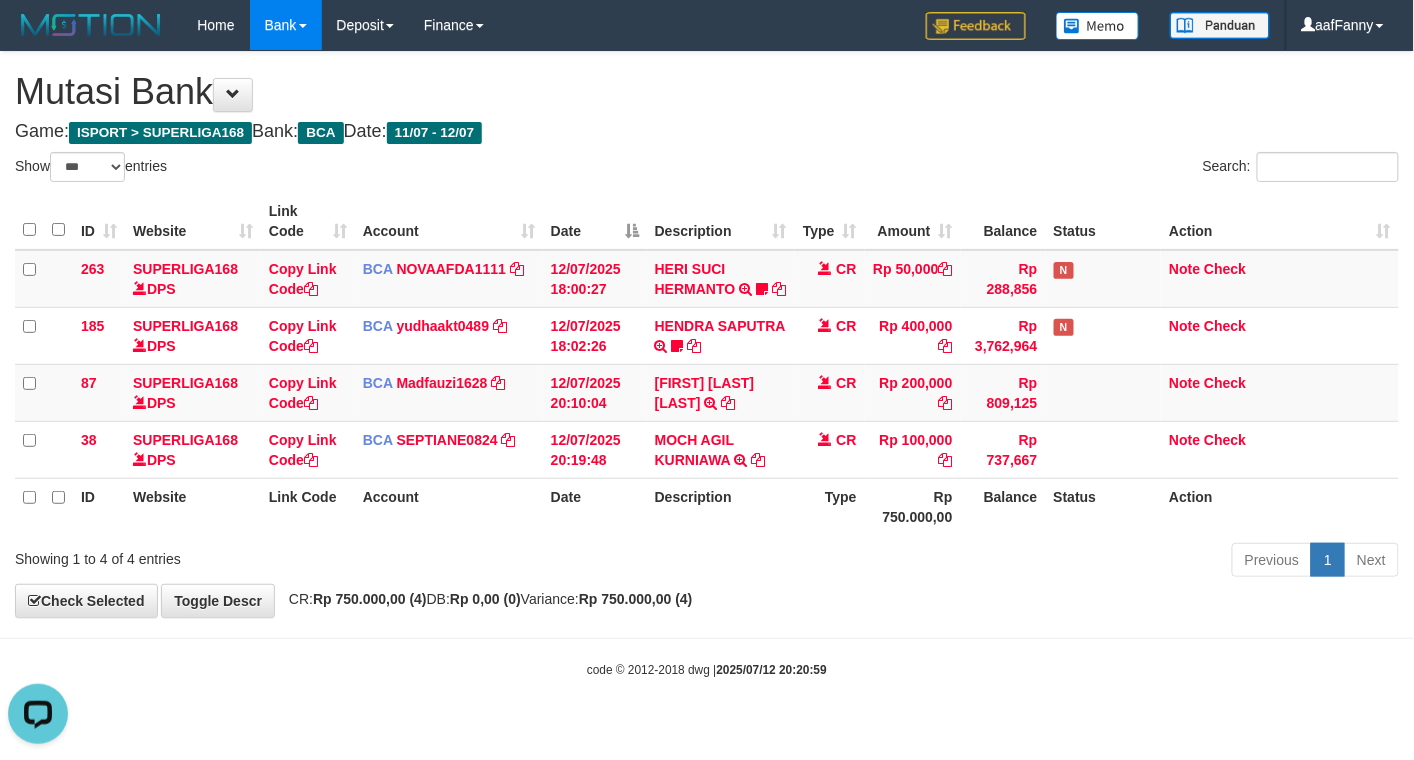 scroll, scrollTop: 0, scrollLeft: 0, axis: both 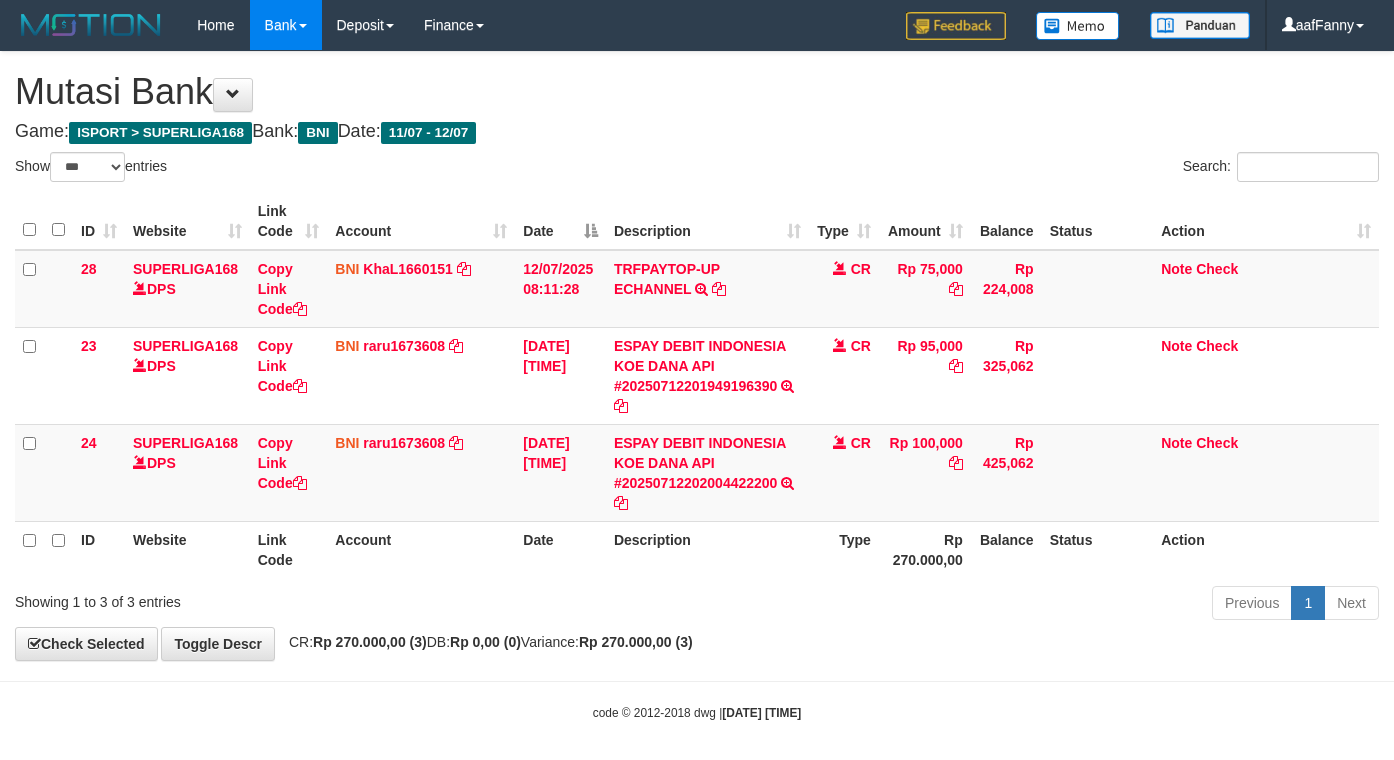 select on "***" 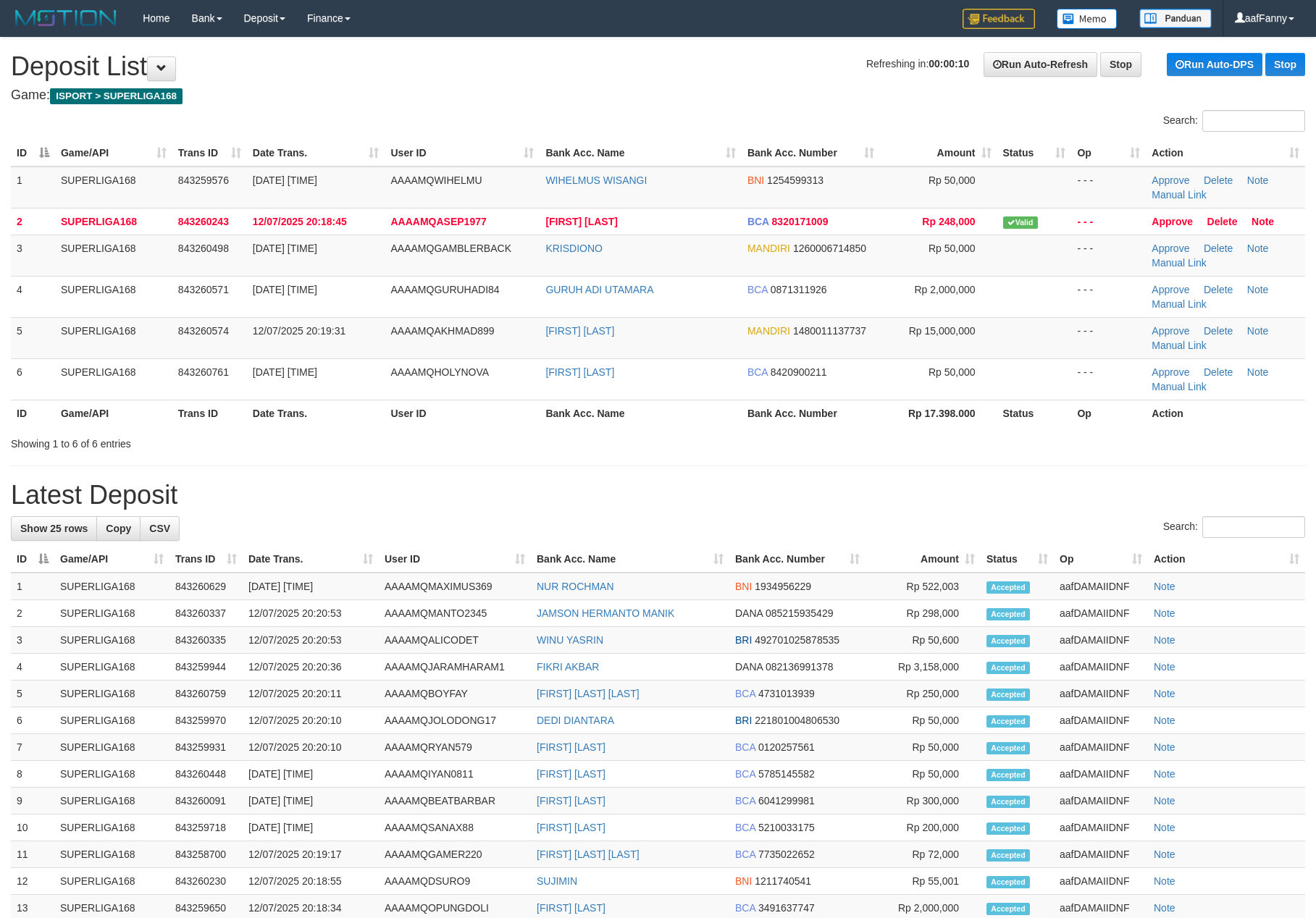 scroll, scrollTop: 0, scrollLeft: 0, axis: both 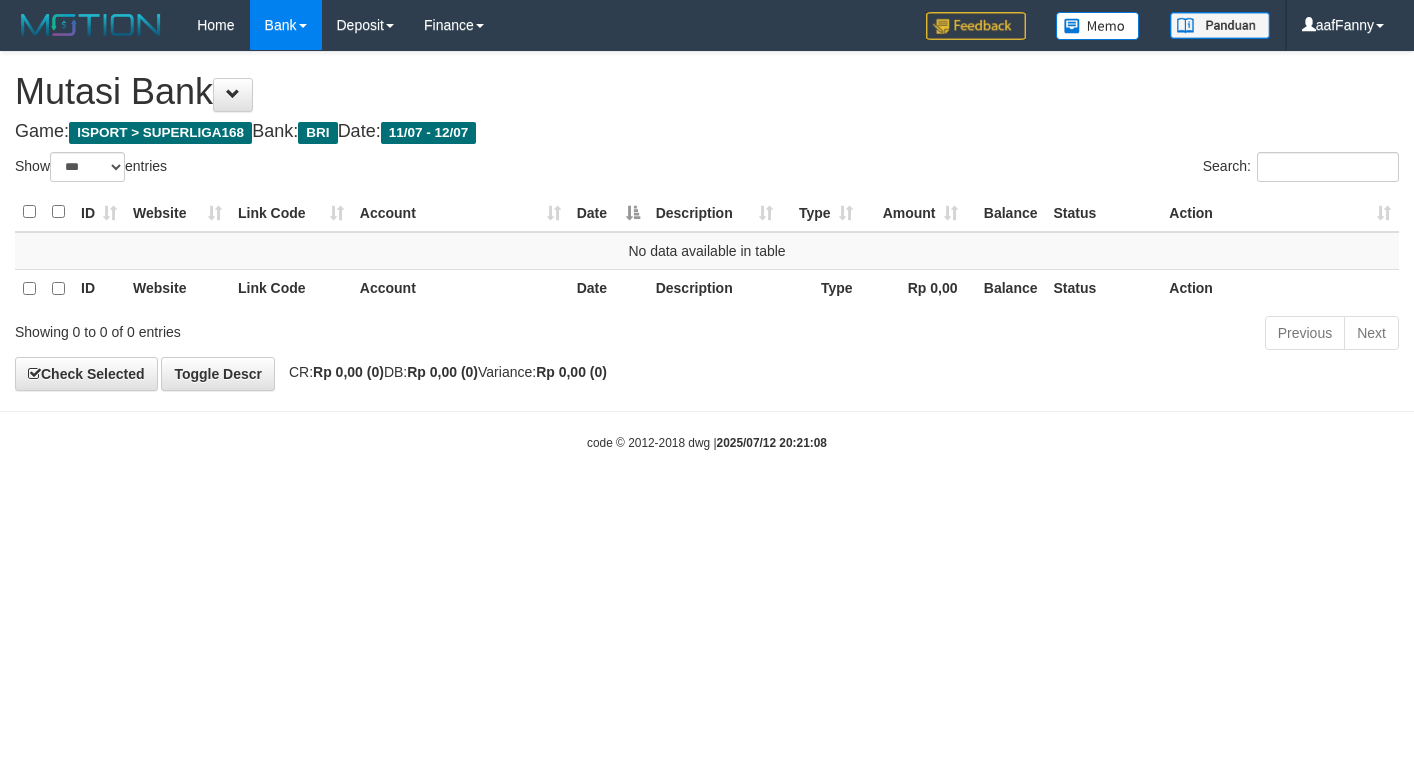 select on "***" 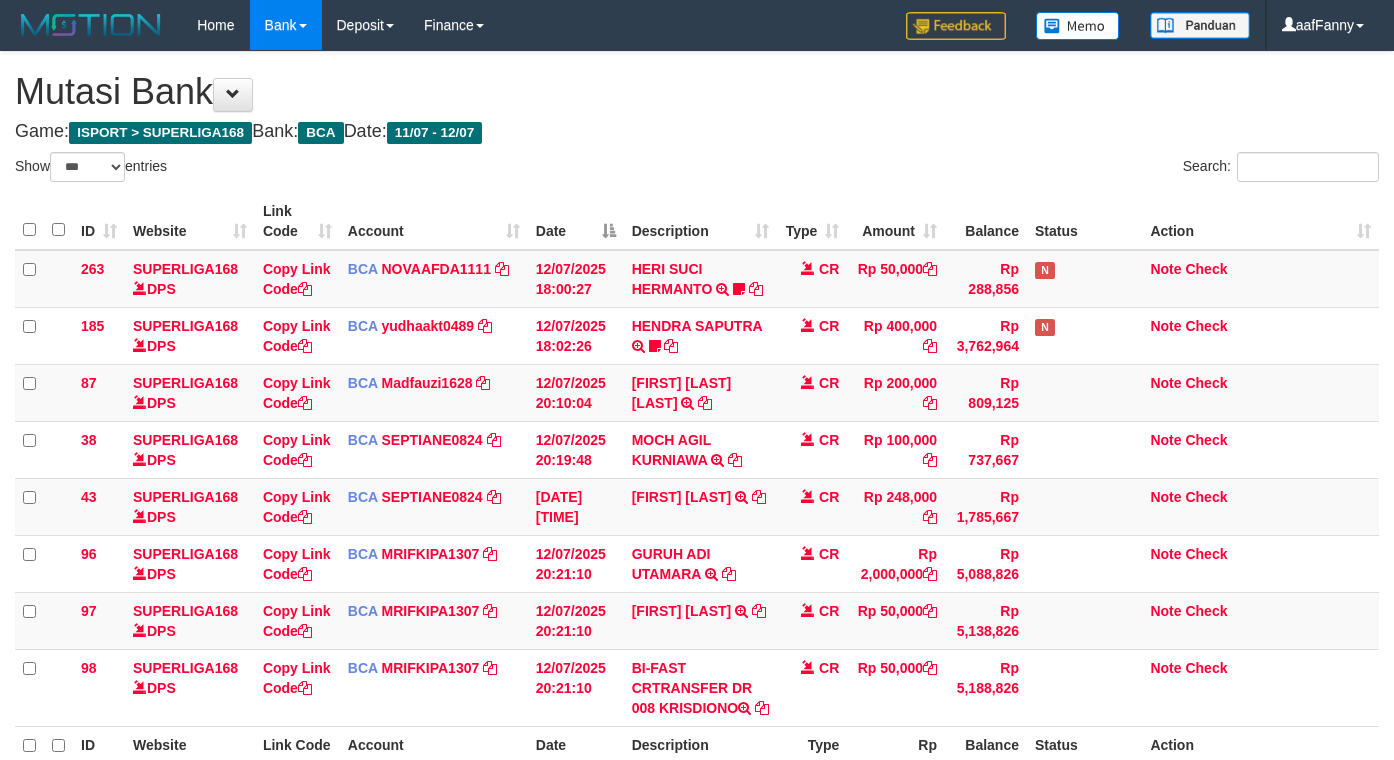 select on "***" 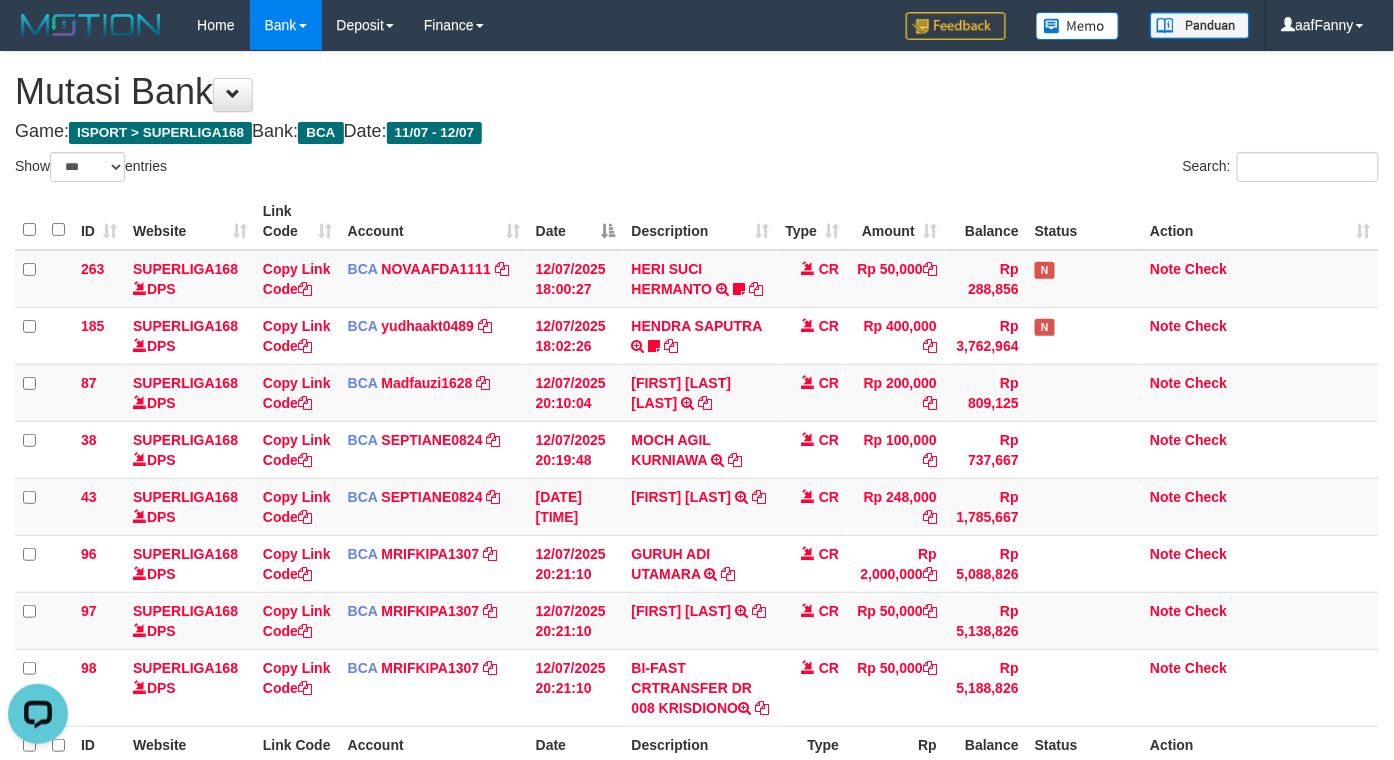 scroll, scrollTop: 0, scrollLeft: 0, axis: both 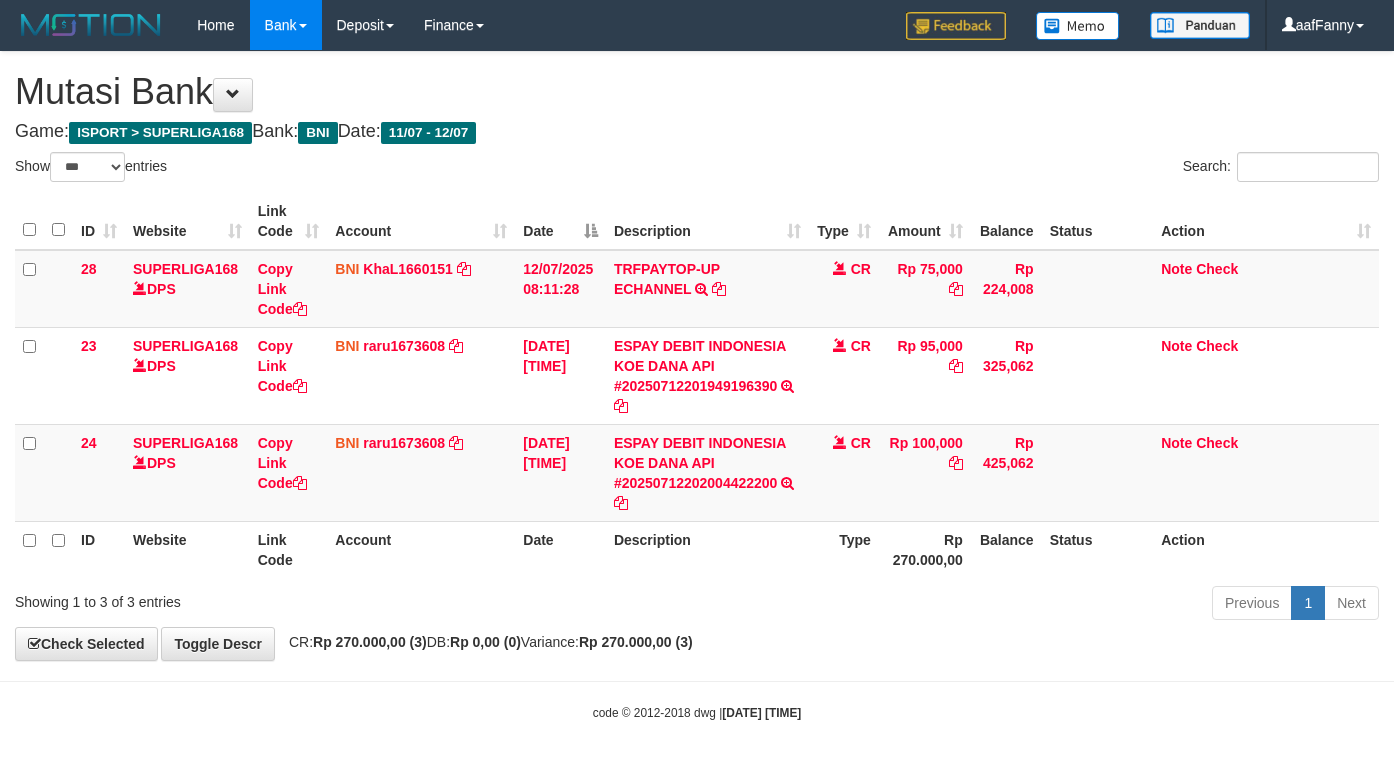 select on "***" 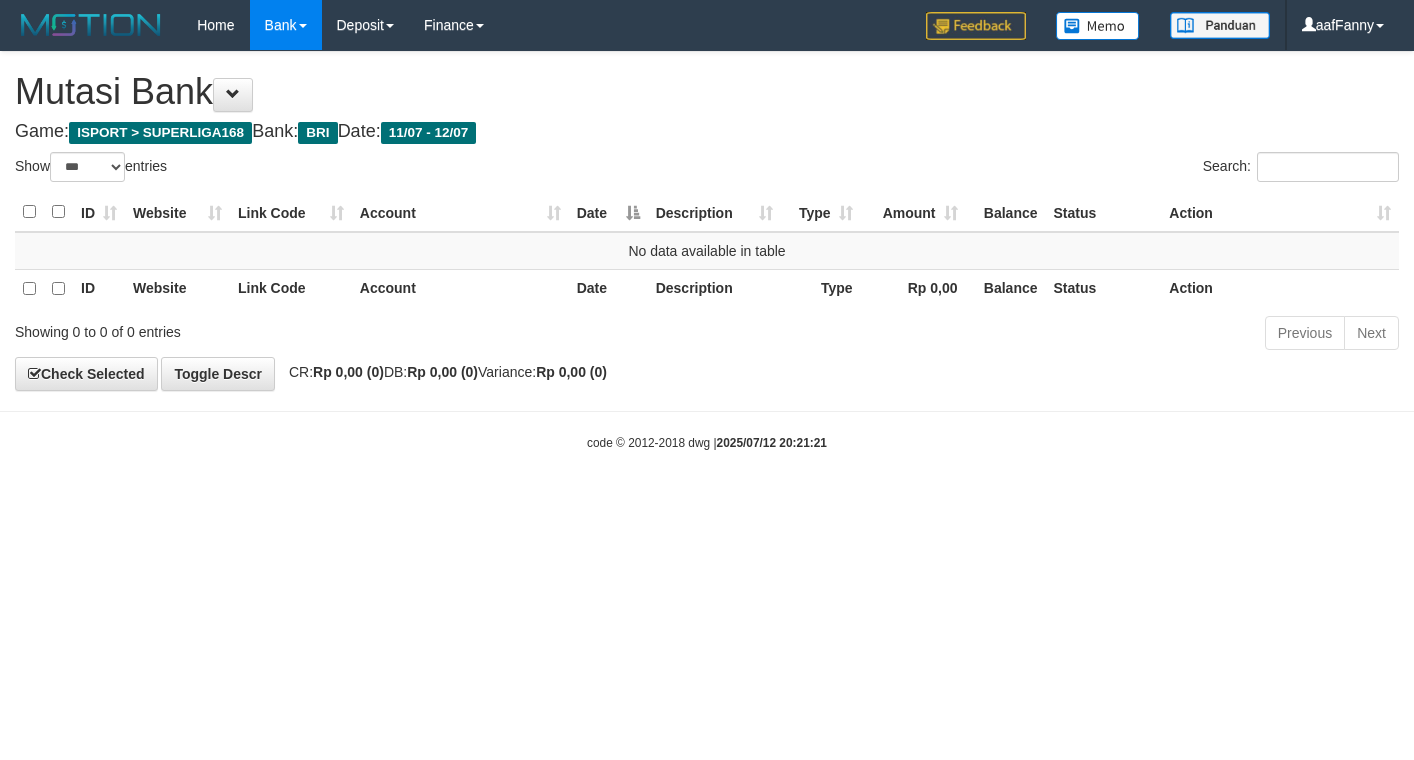 select on "***" 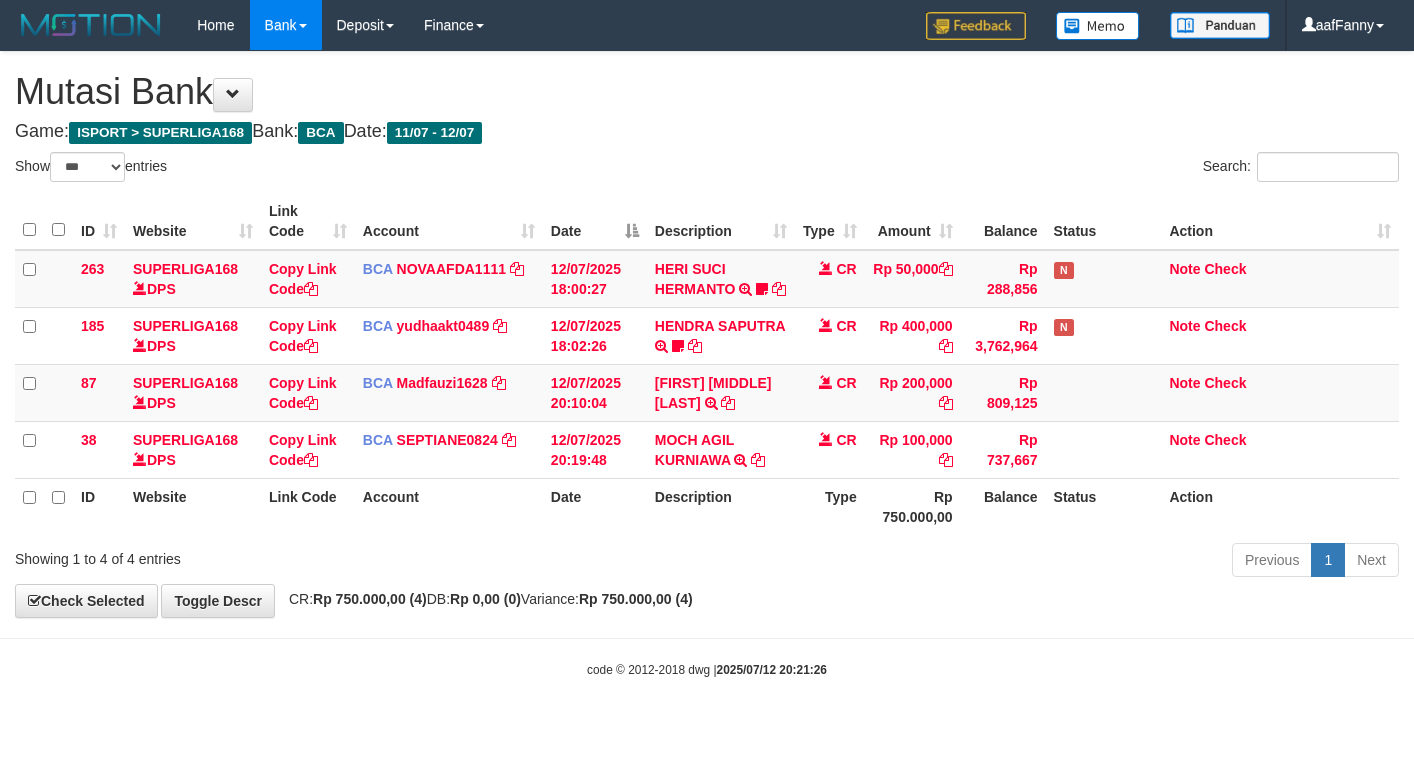select on "***" 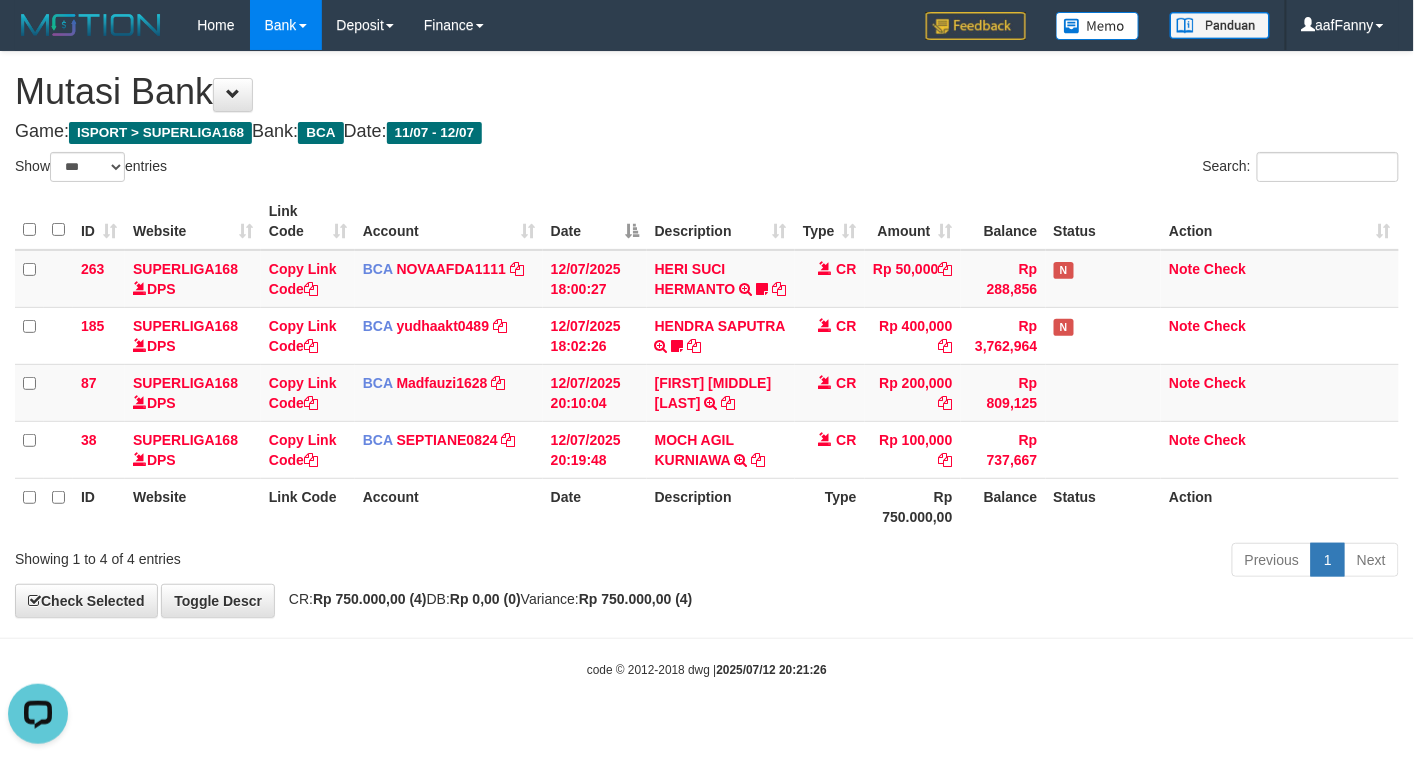 scroll, scrollTop: 0, scrollLeft: 0, axis: both 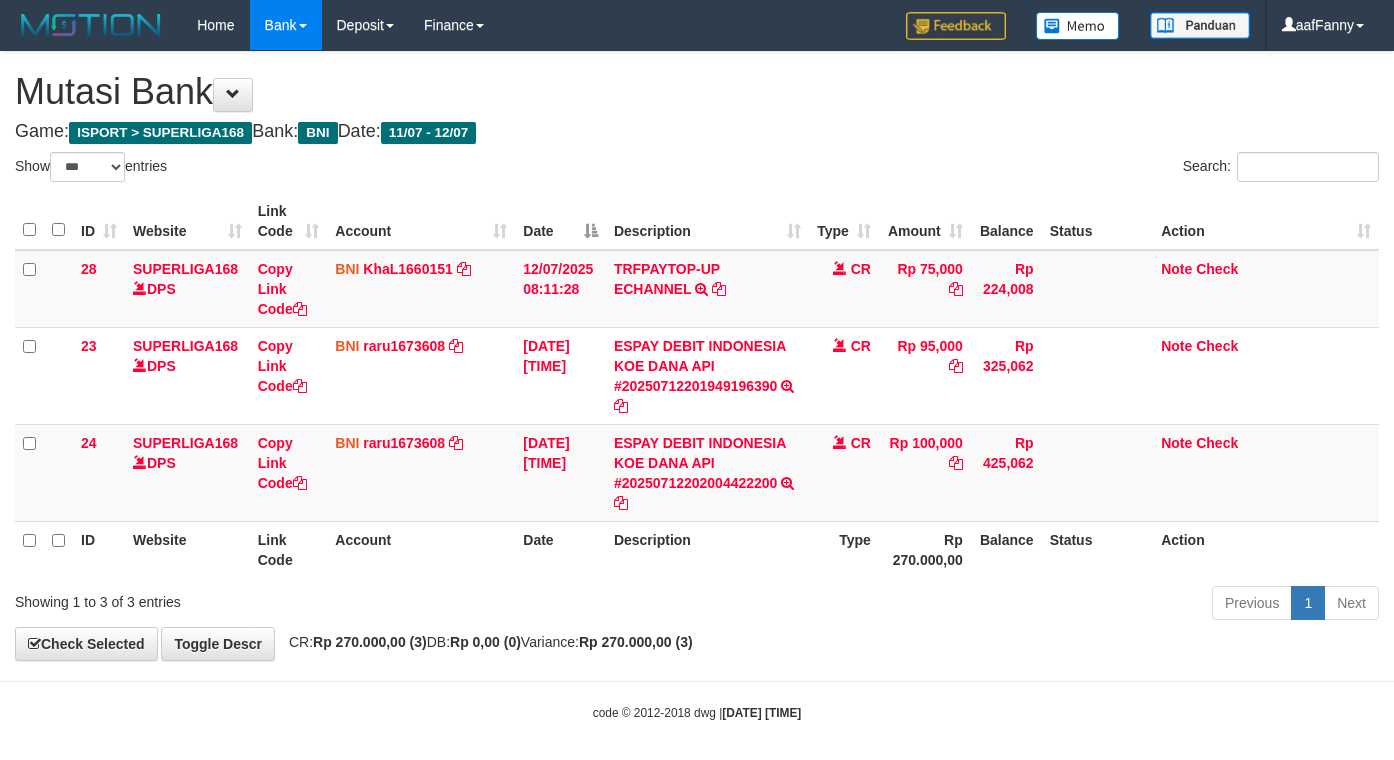 select on "***" 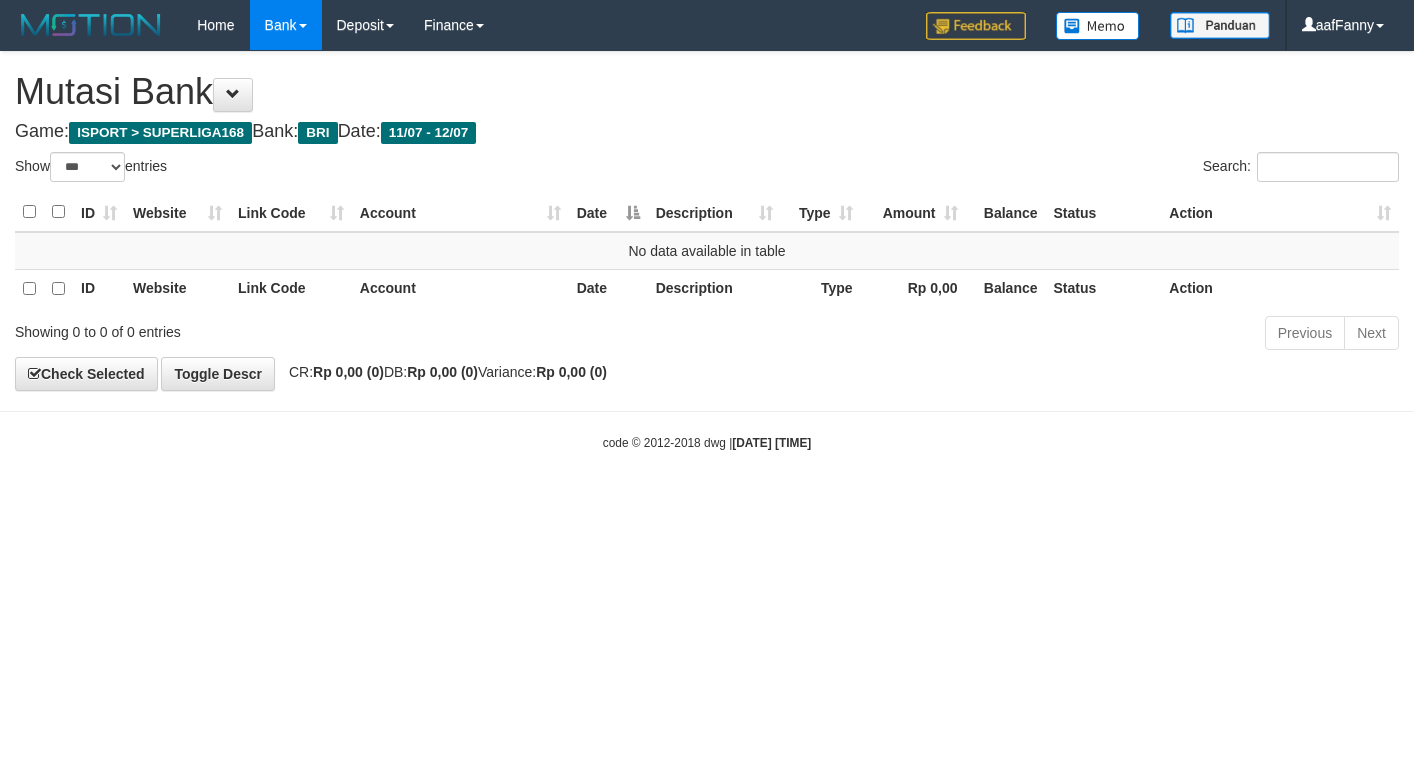 select on "***" 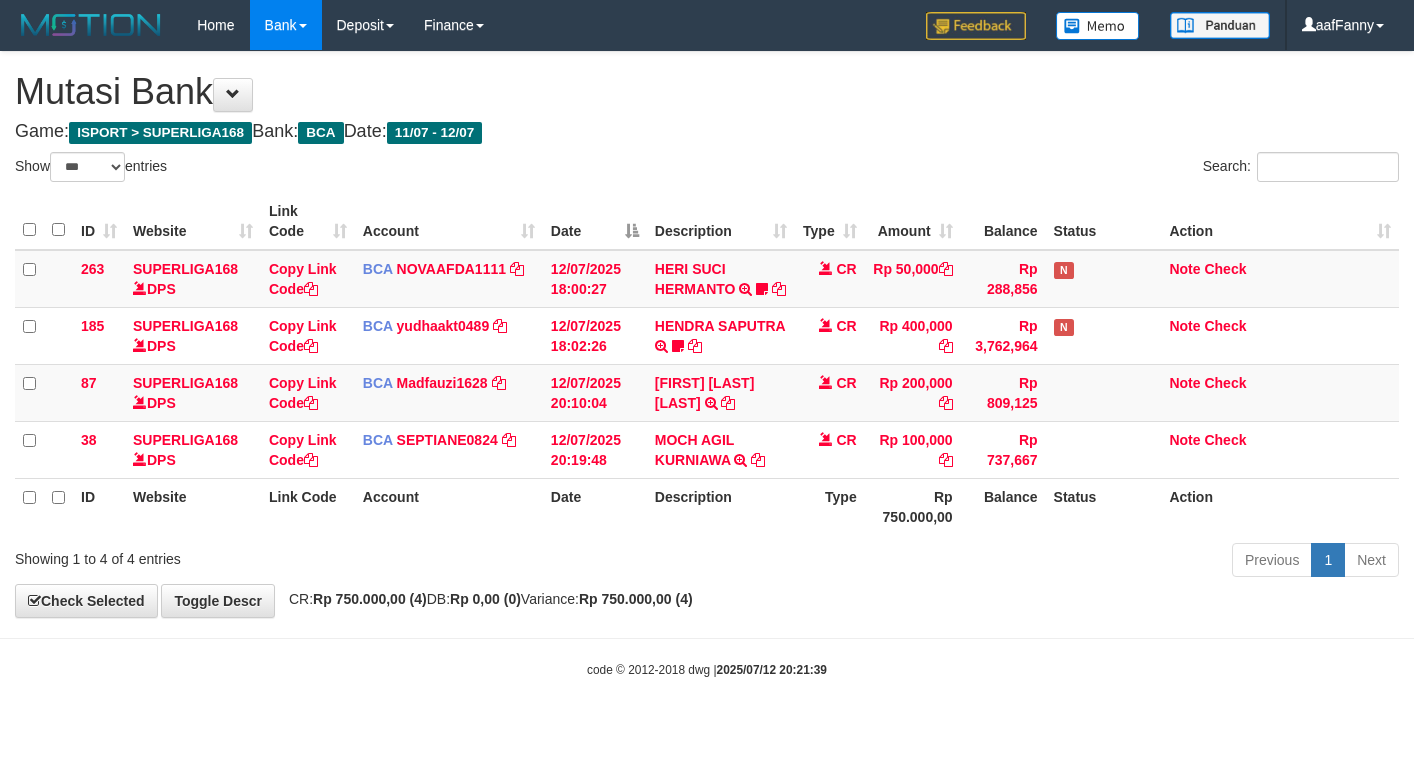 select on "***" 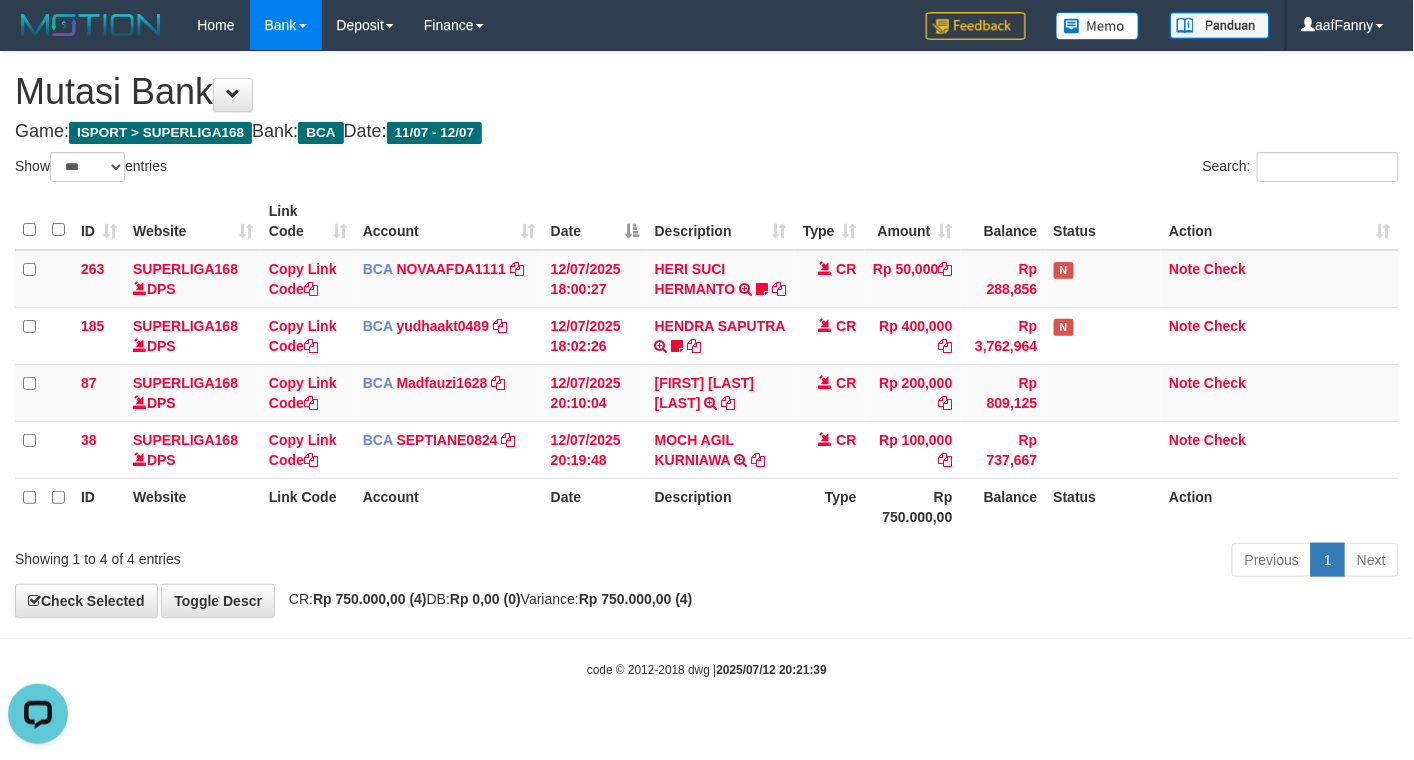 scroll, scrollTop: 0, scrollLeft: 0, axis: both 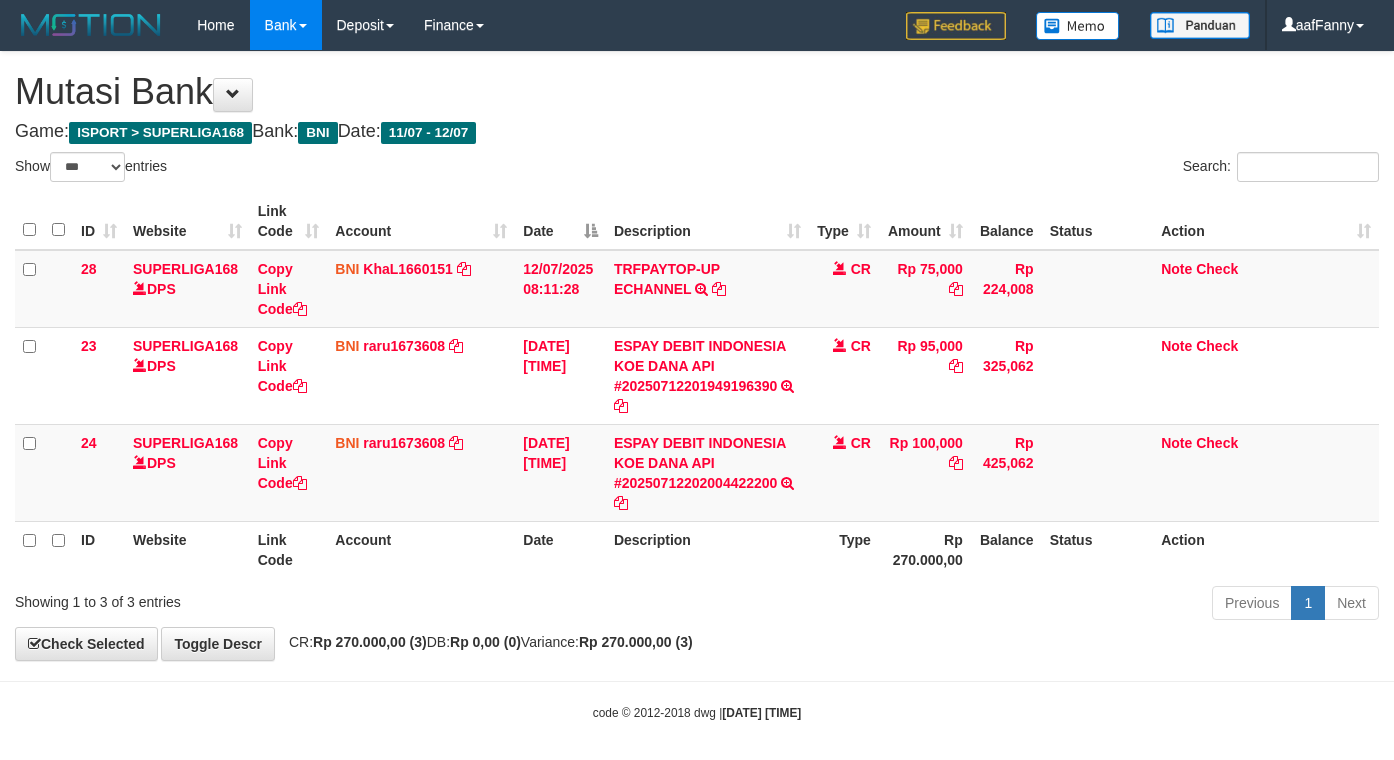 select on "***" 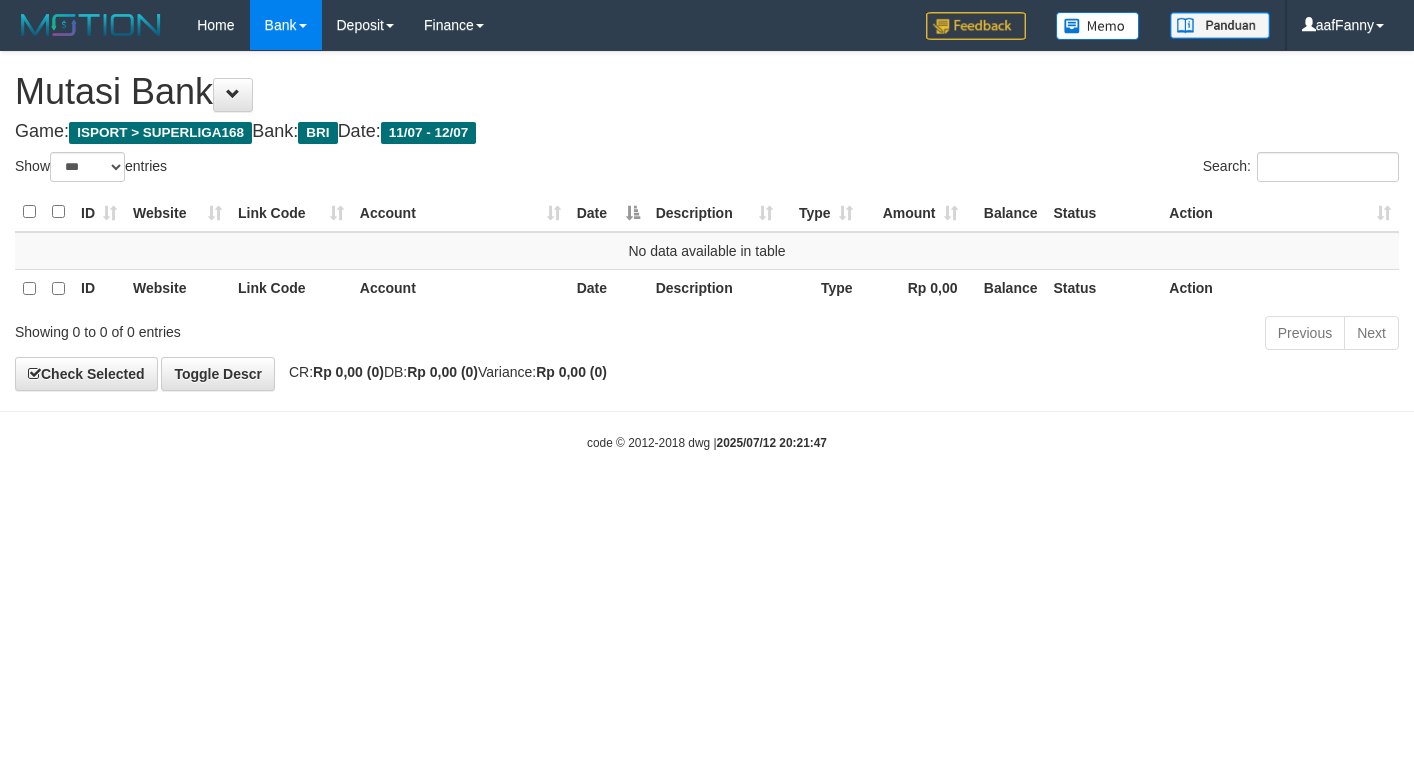 select on "***" 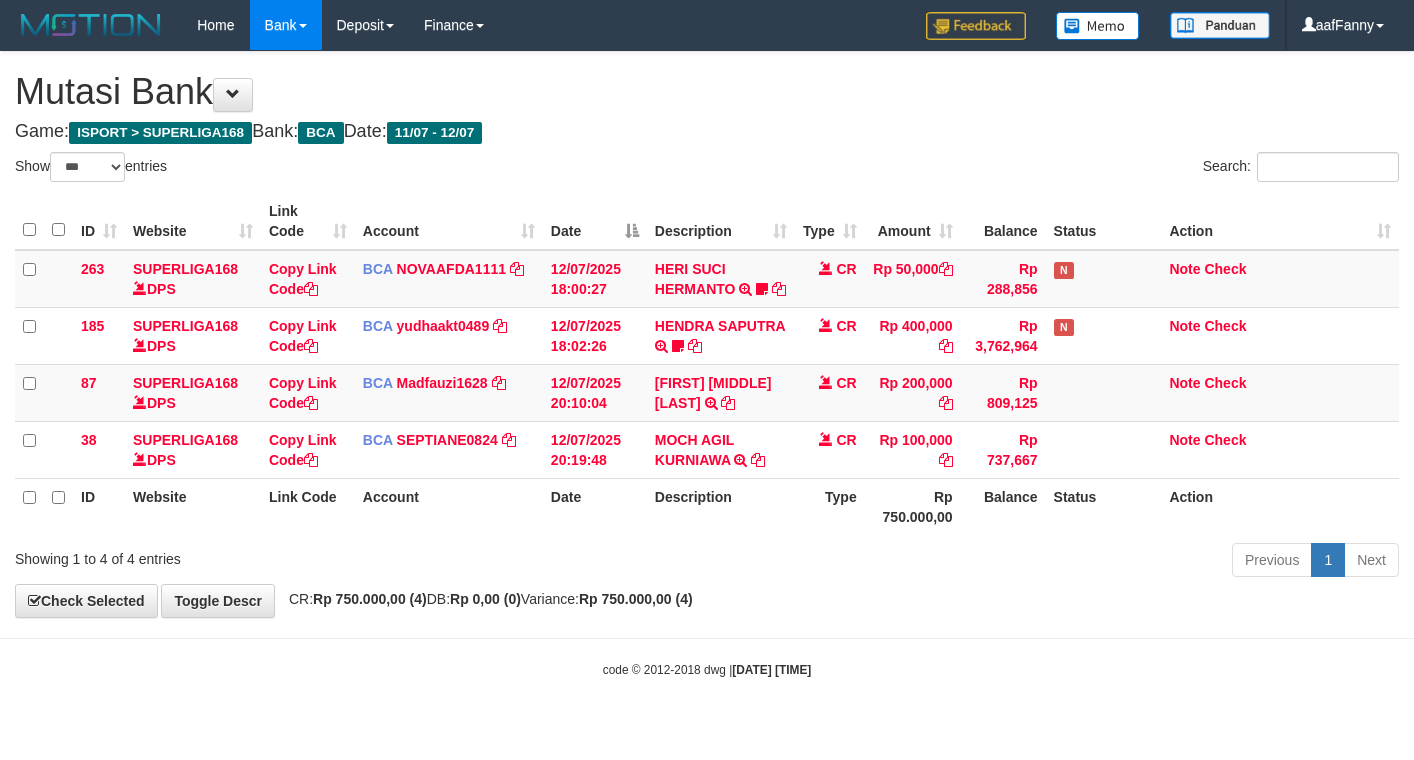 select on "***" 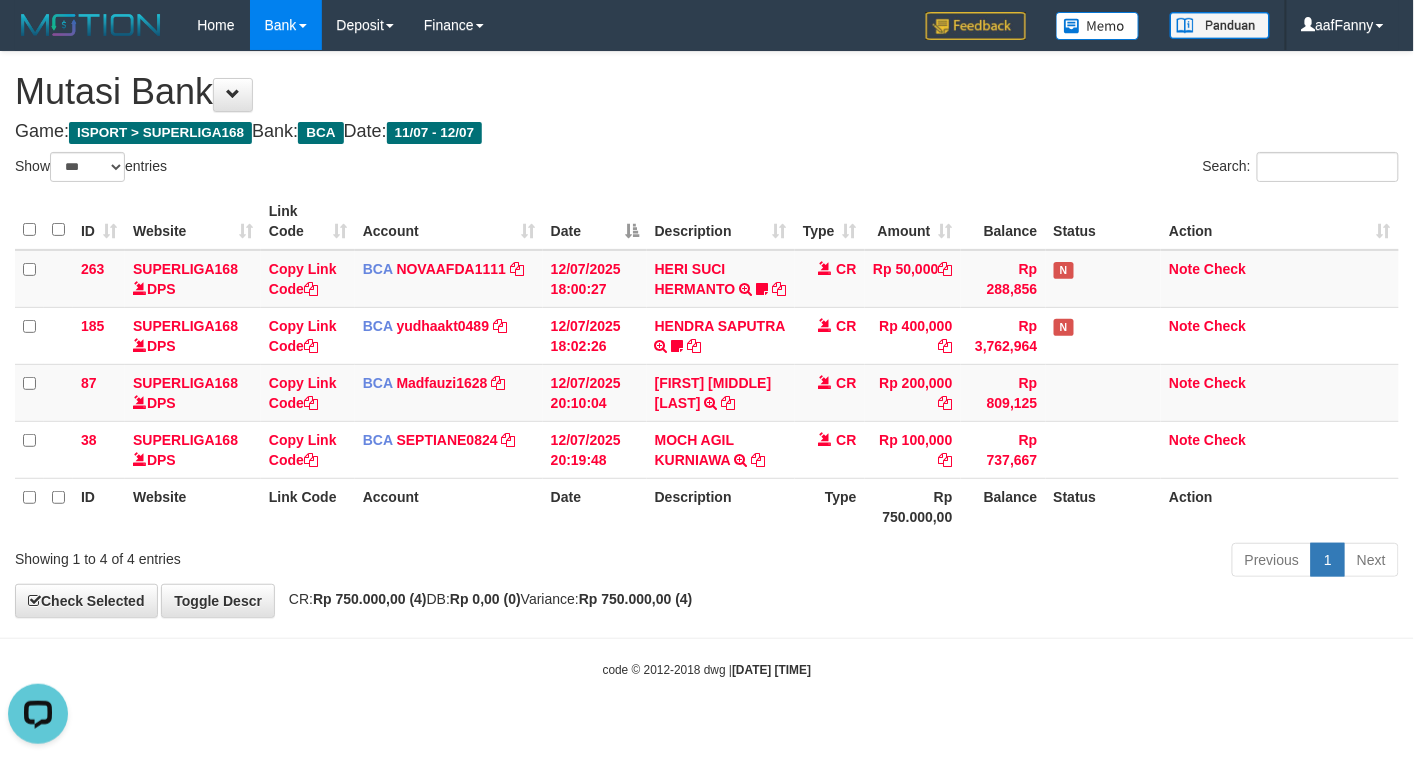 scroll, scrollTop: 0, scrollLeft: 0, axis: both 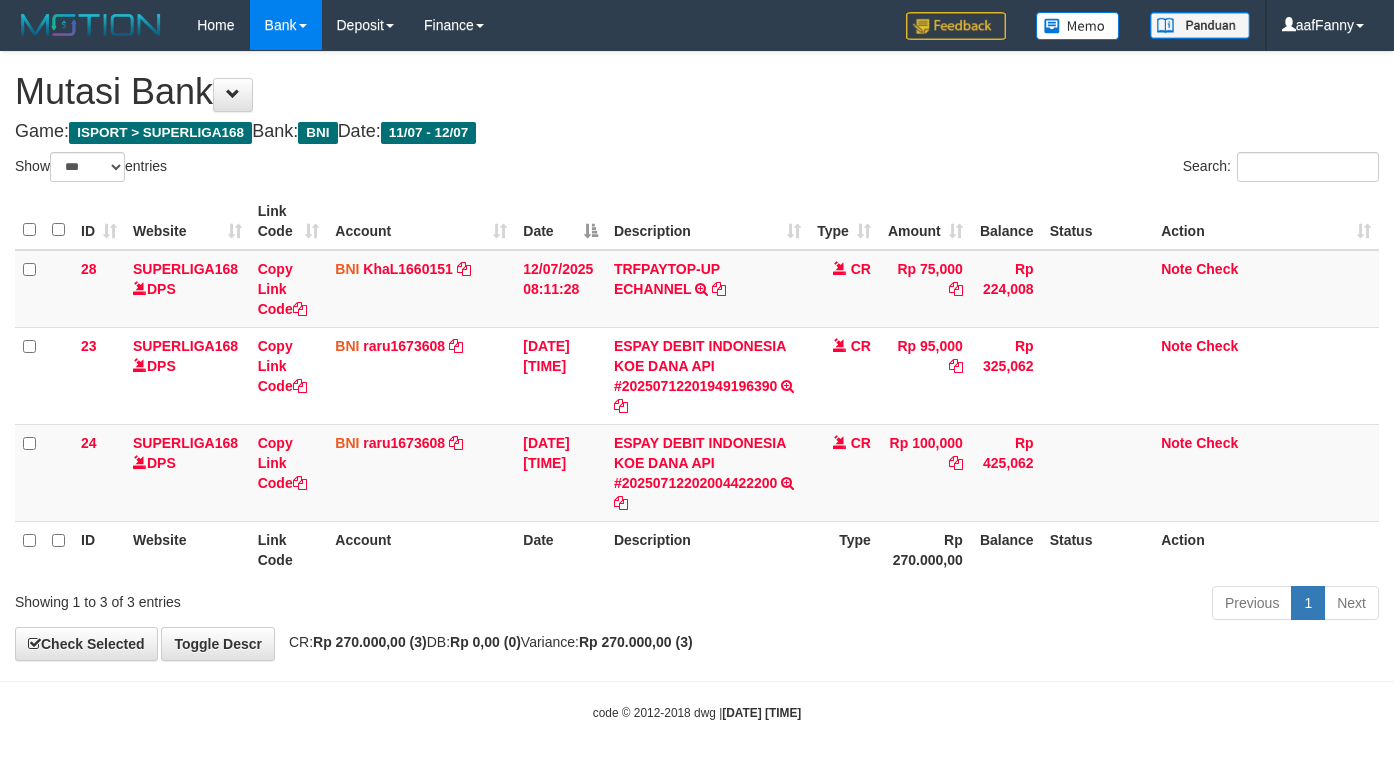 select on "***" 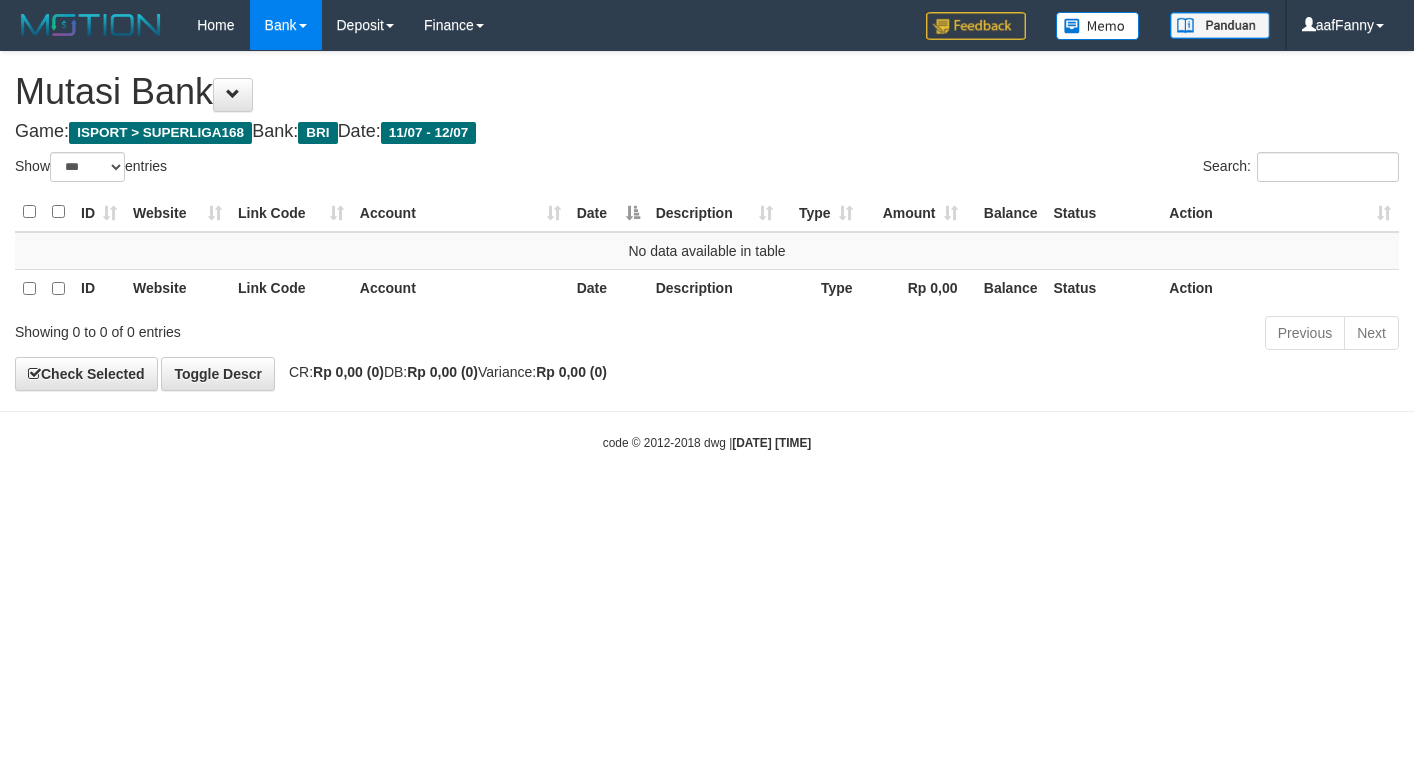 select on "***" 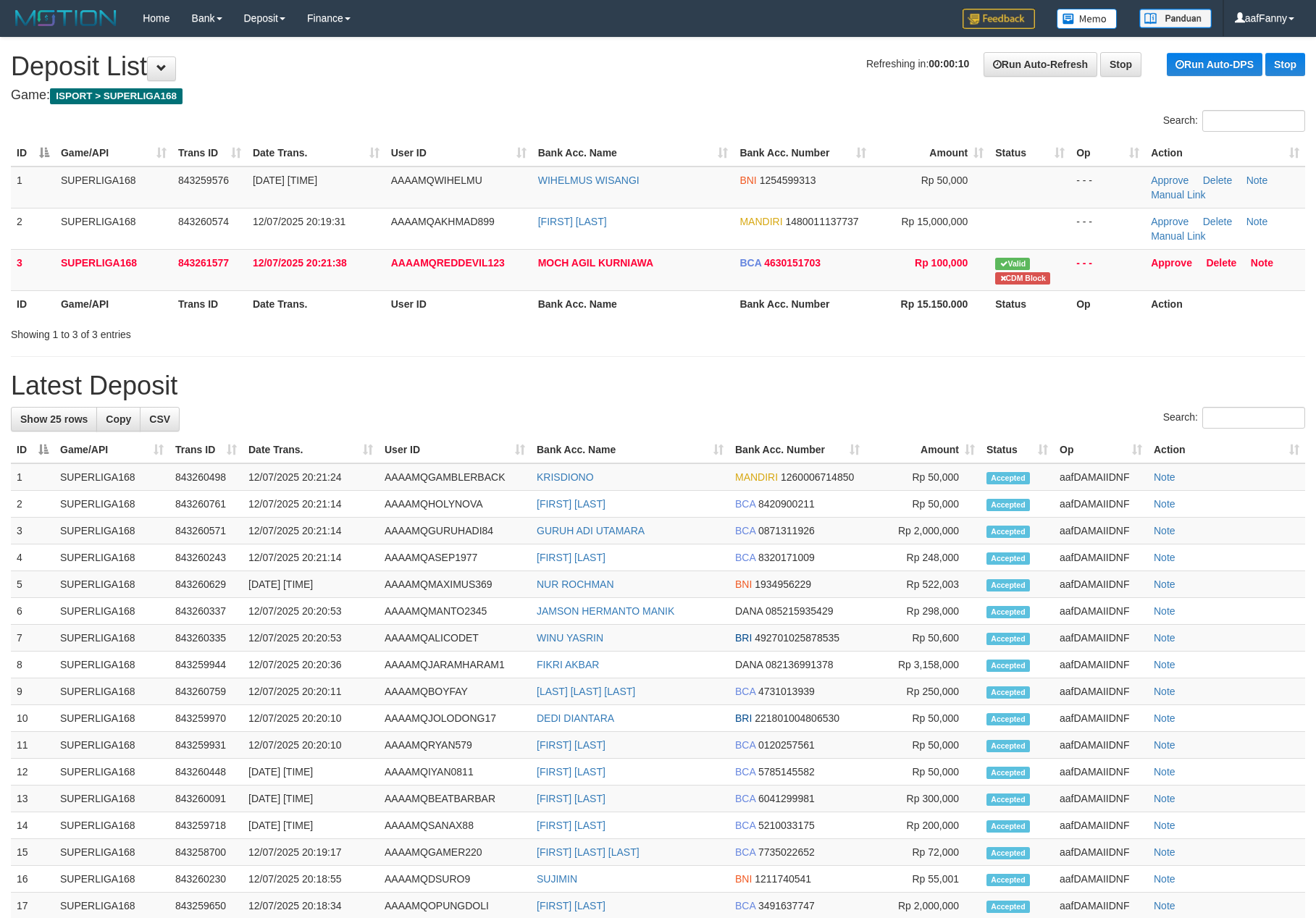 scroll, scrollTop: 0, scrollLeft: 0, axis: both 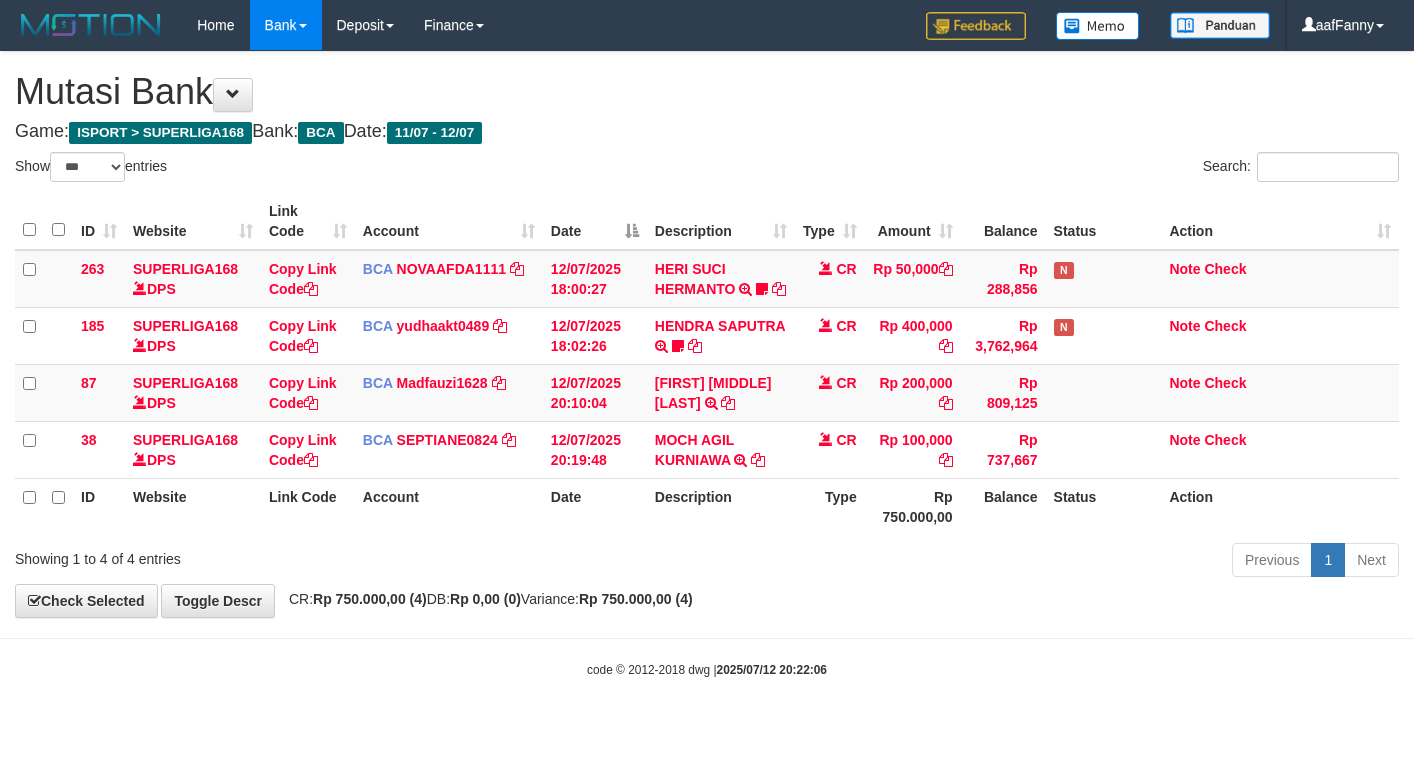 select on "***" 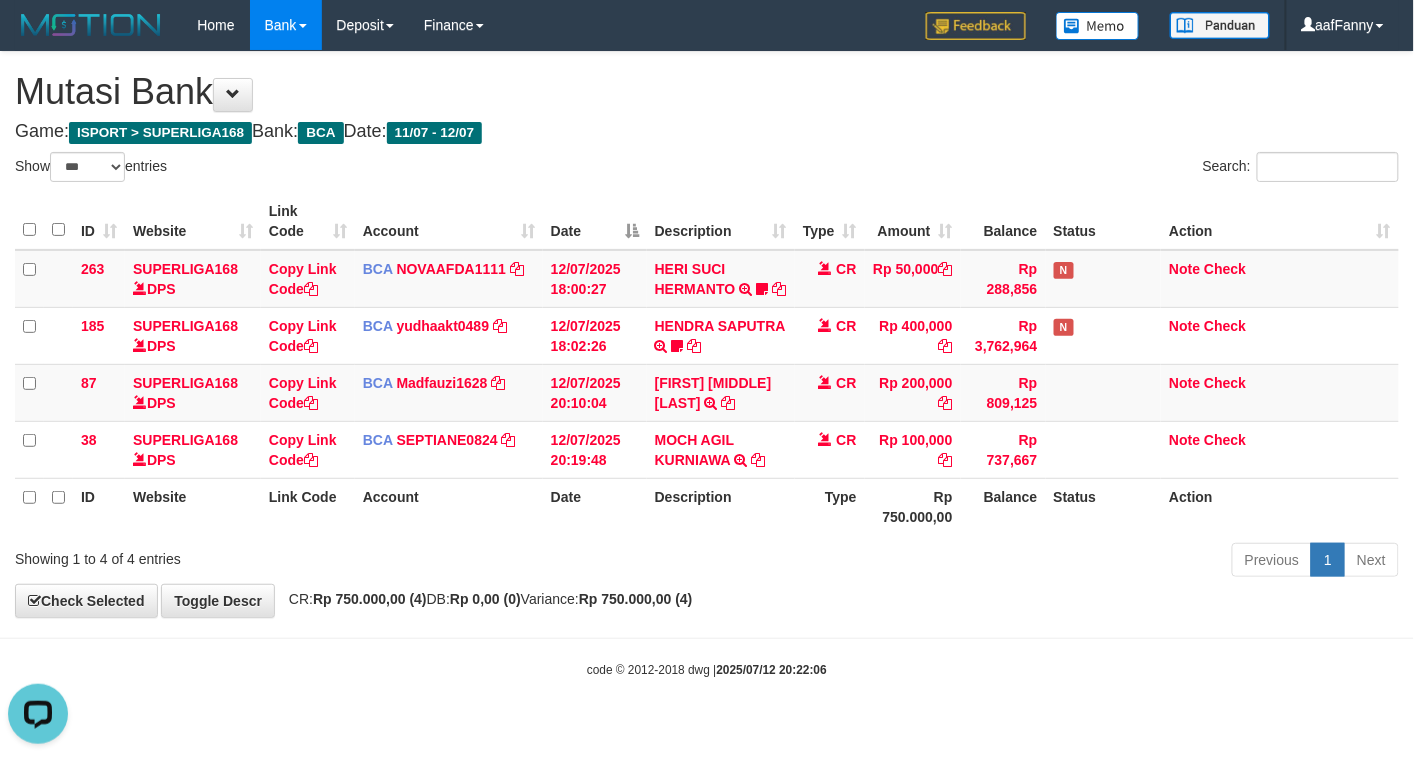 scroll, scrollTop: 0, scrollLeft: 0, axis: both 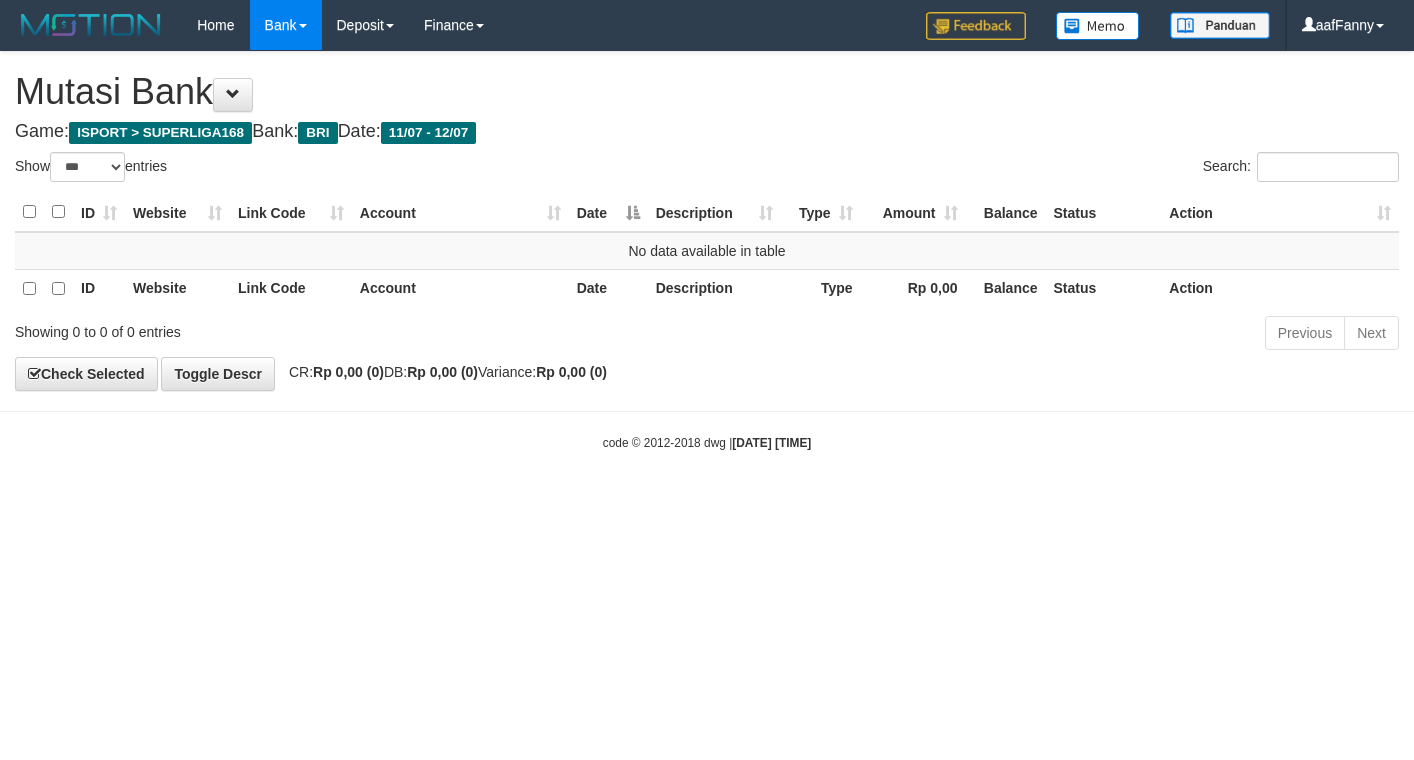 select on "***" 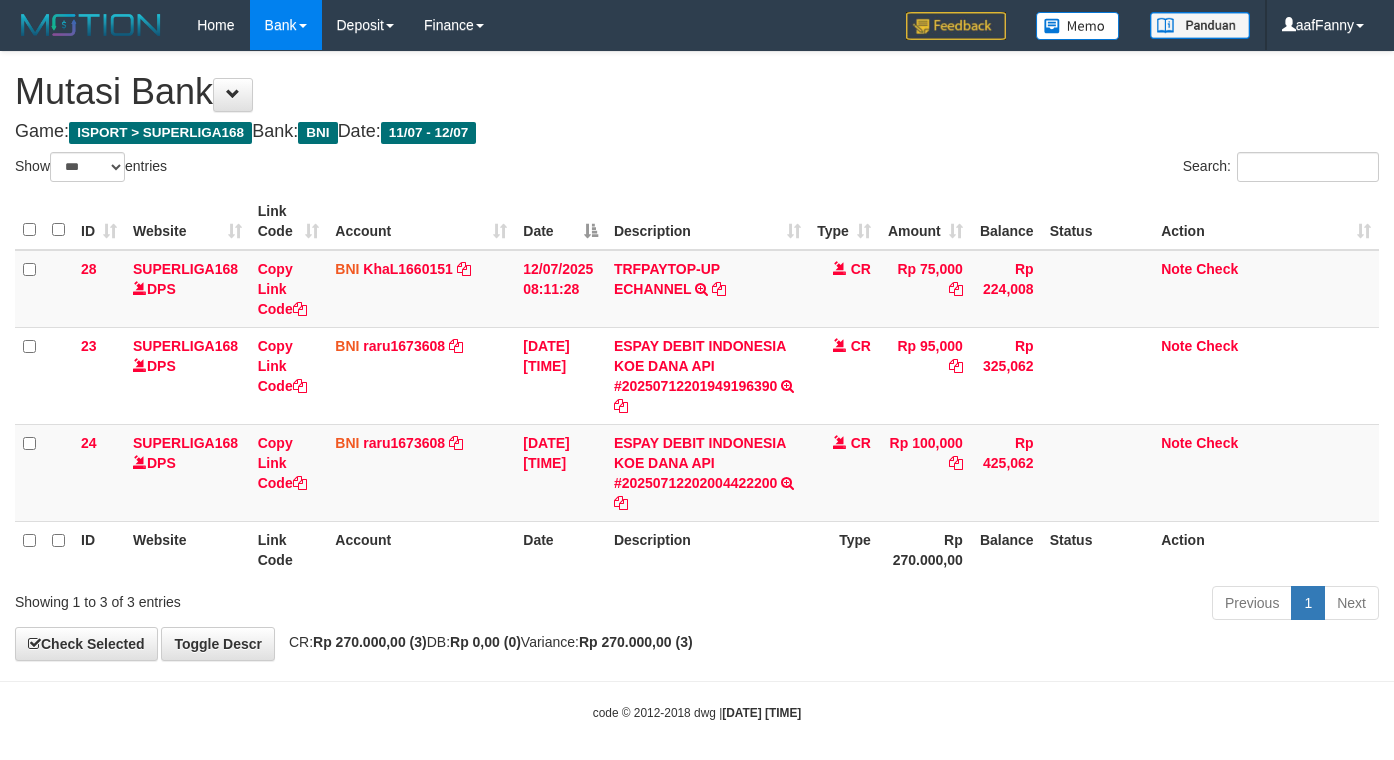 select on "***" 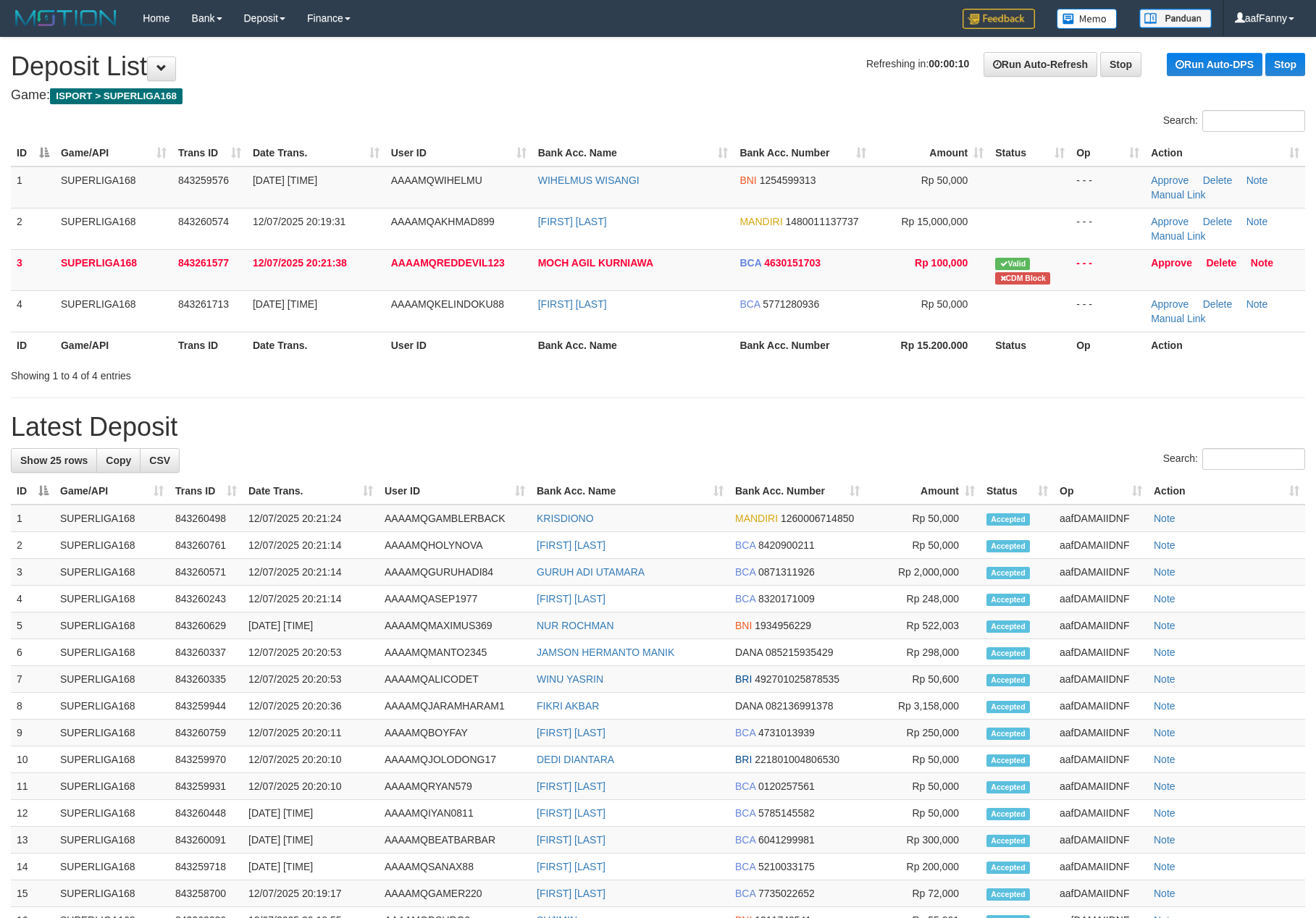 scroll, scrollTop: 0, scrollLeft: 0, axis: both 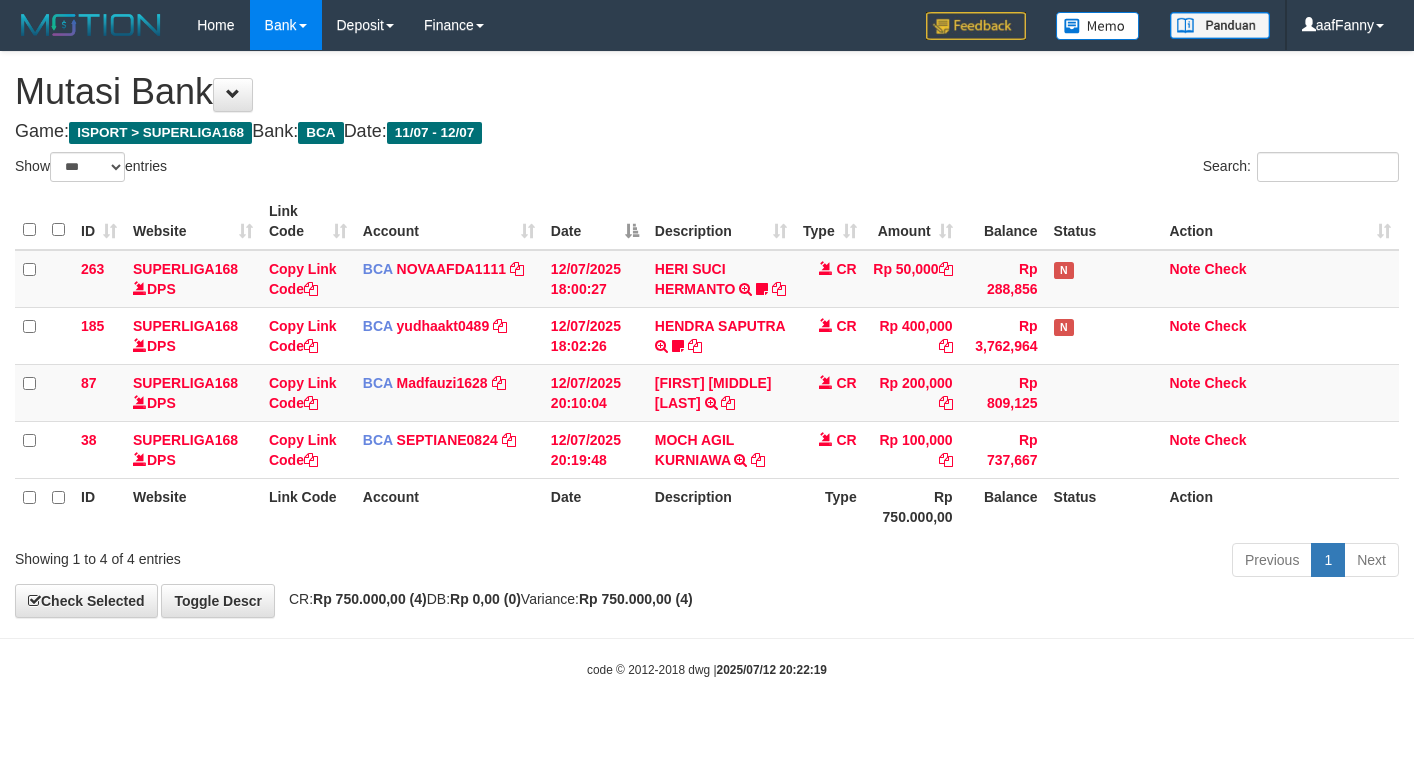 select on "***" 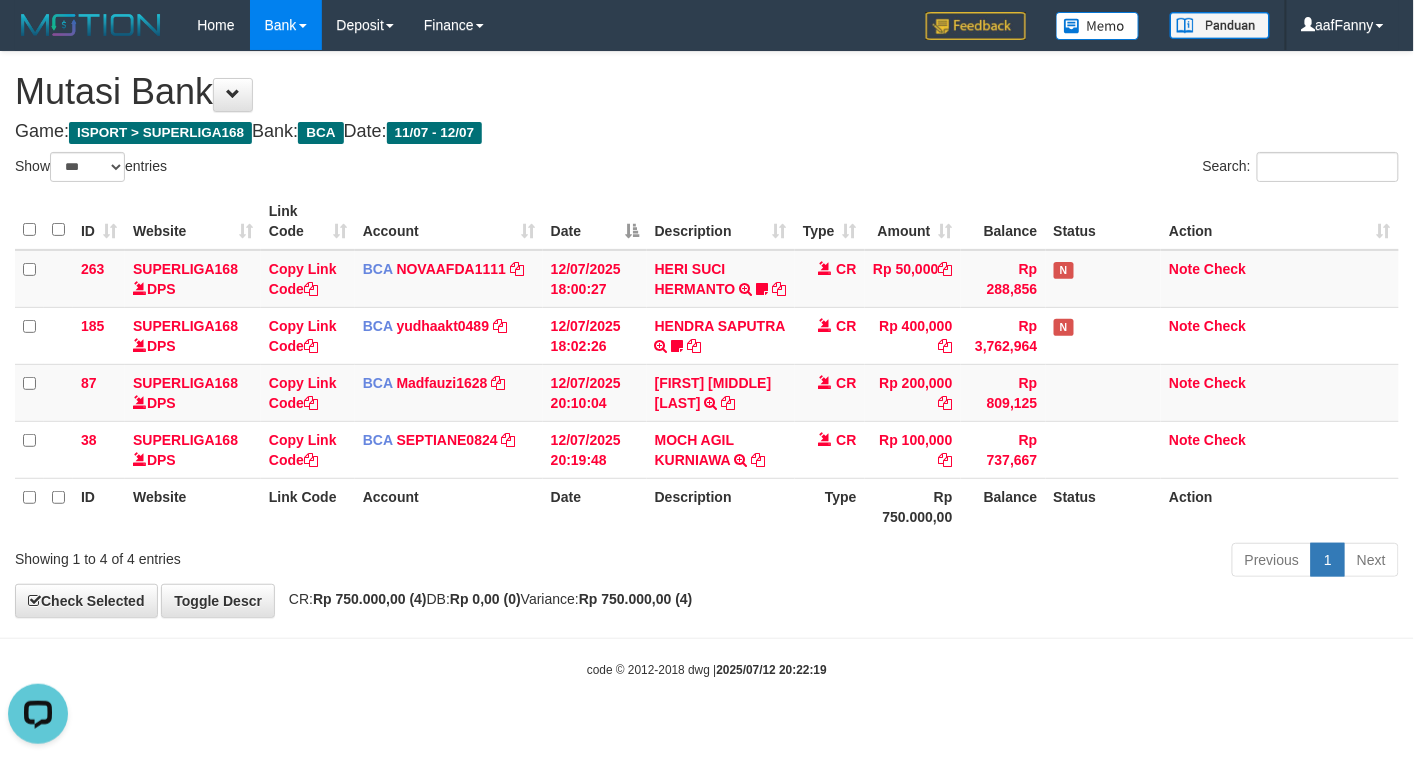 scroll, scrollTop: 0, scrollLeft: 0, axis: both 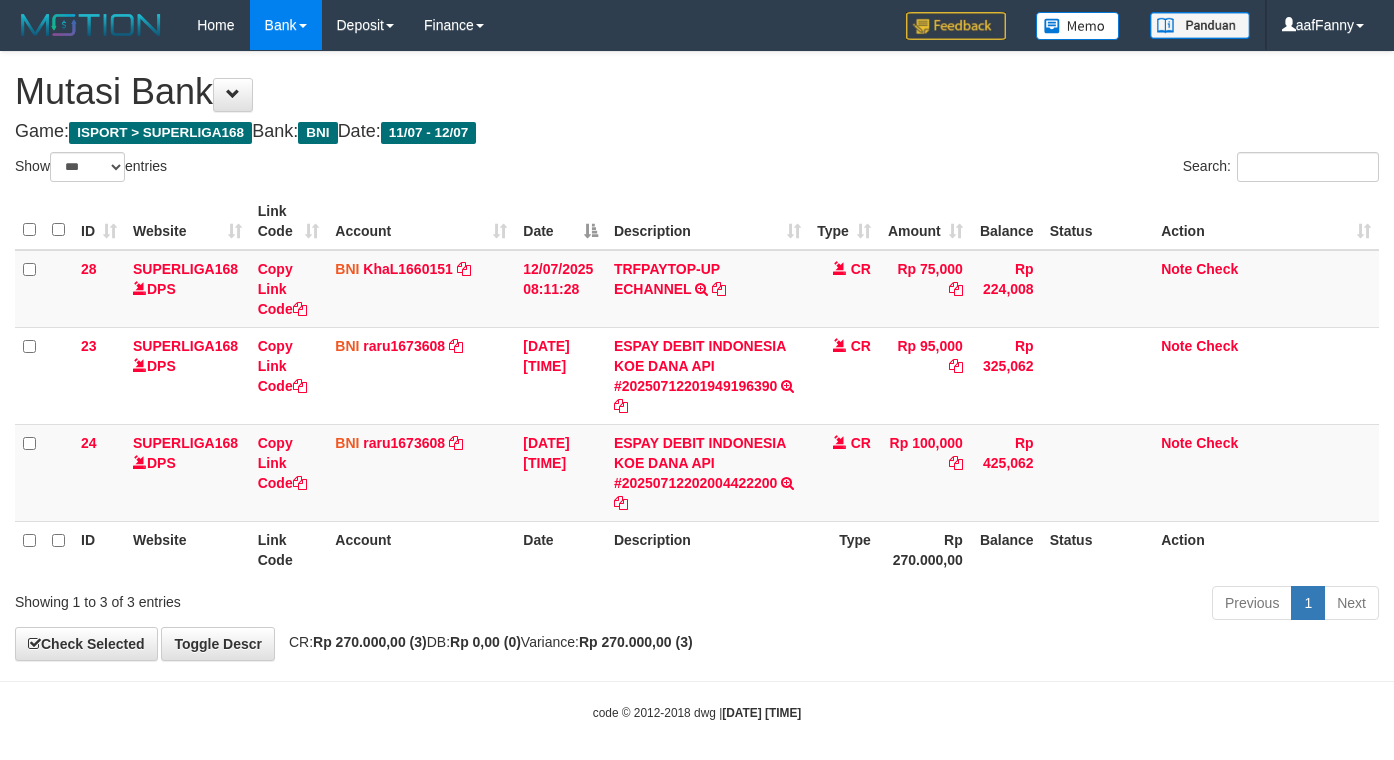 select on "***" 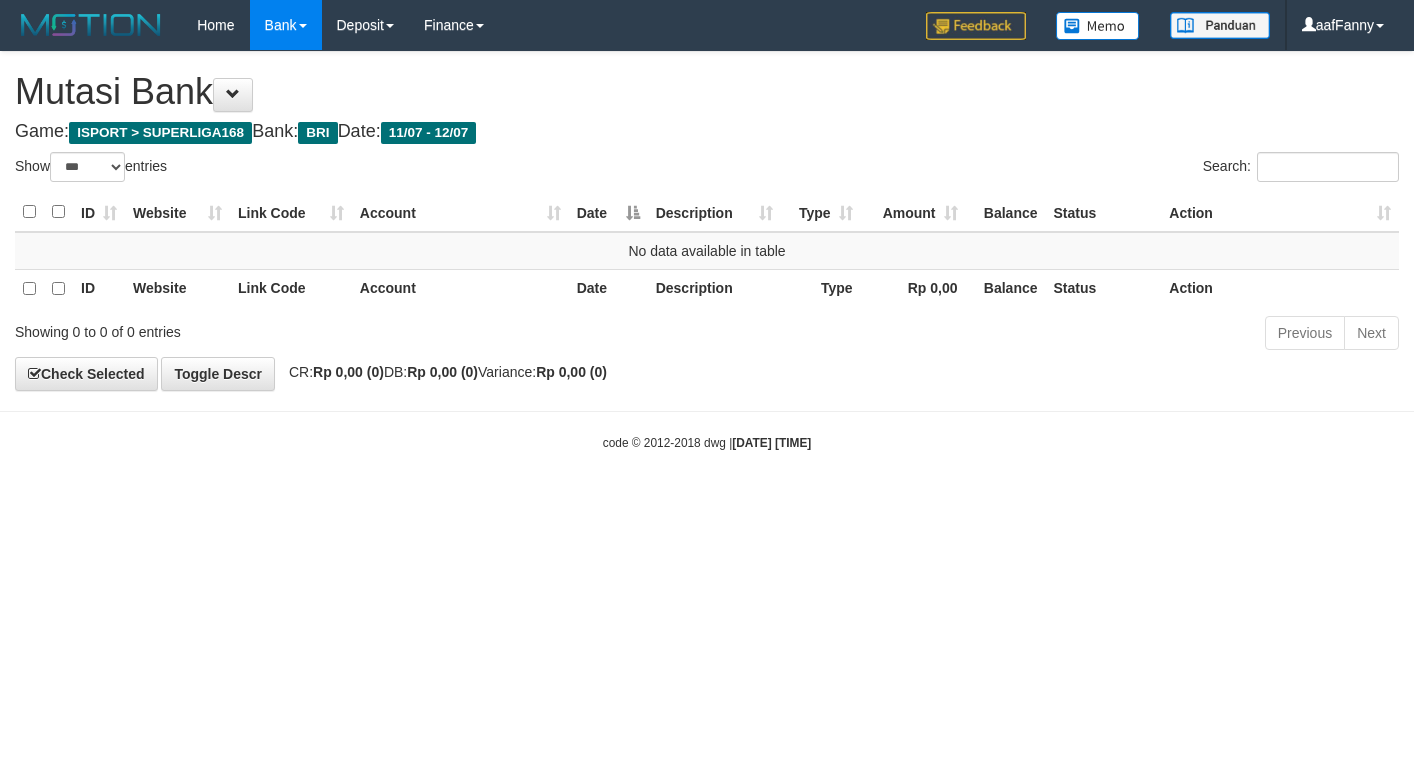 select on "***" 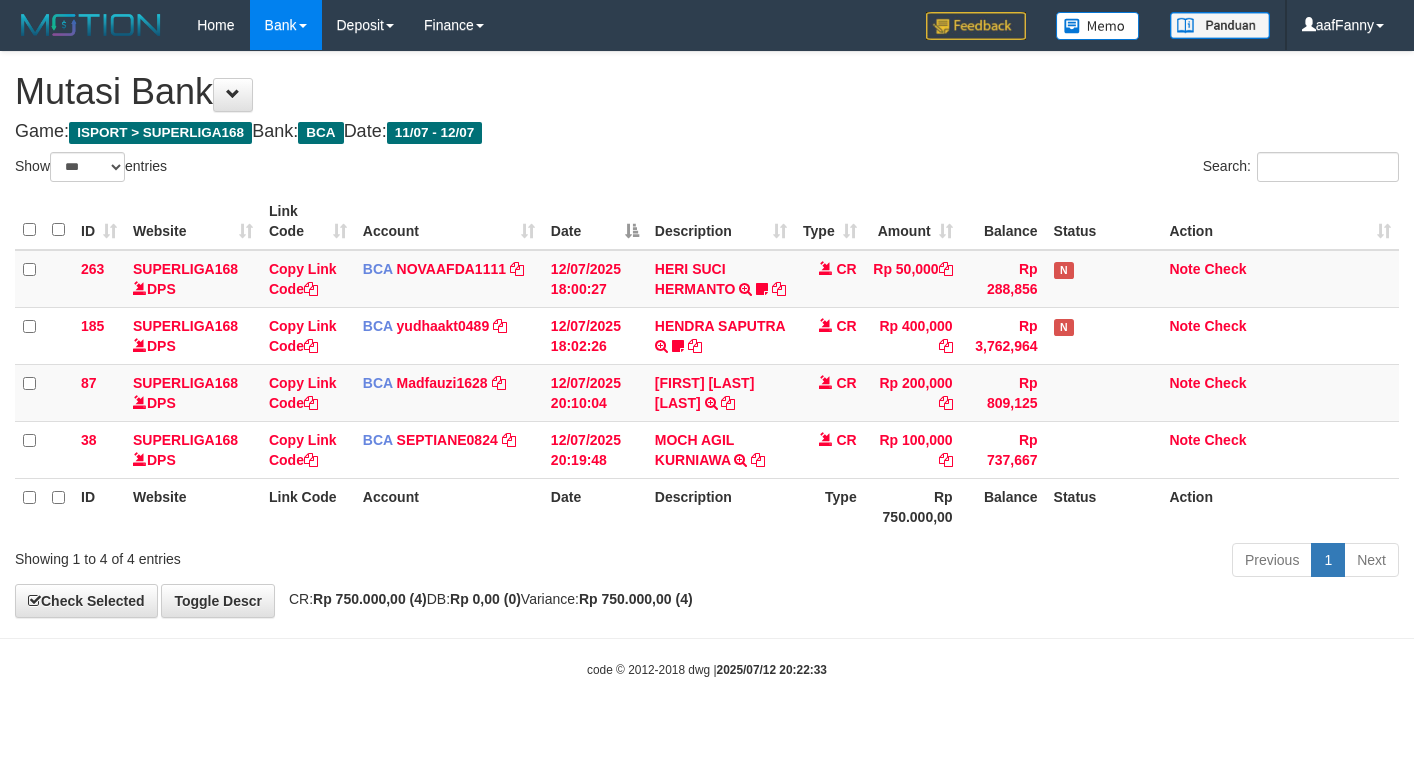 select on "***" 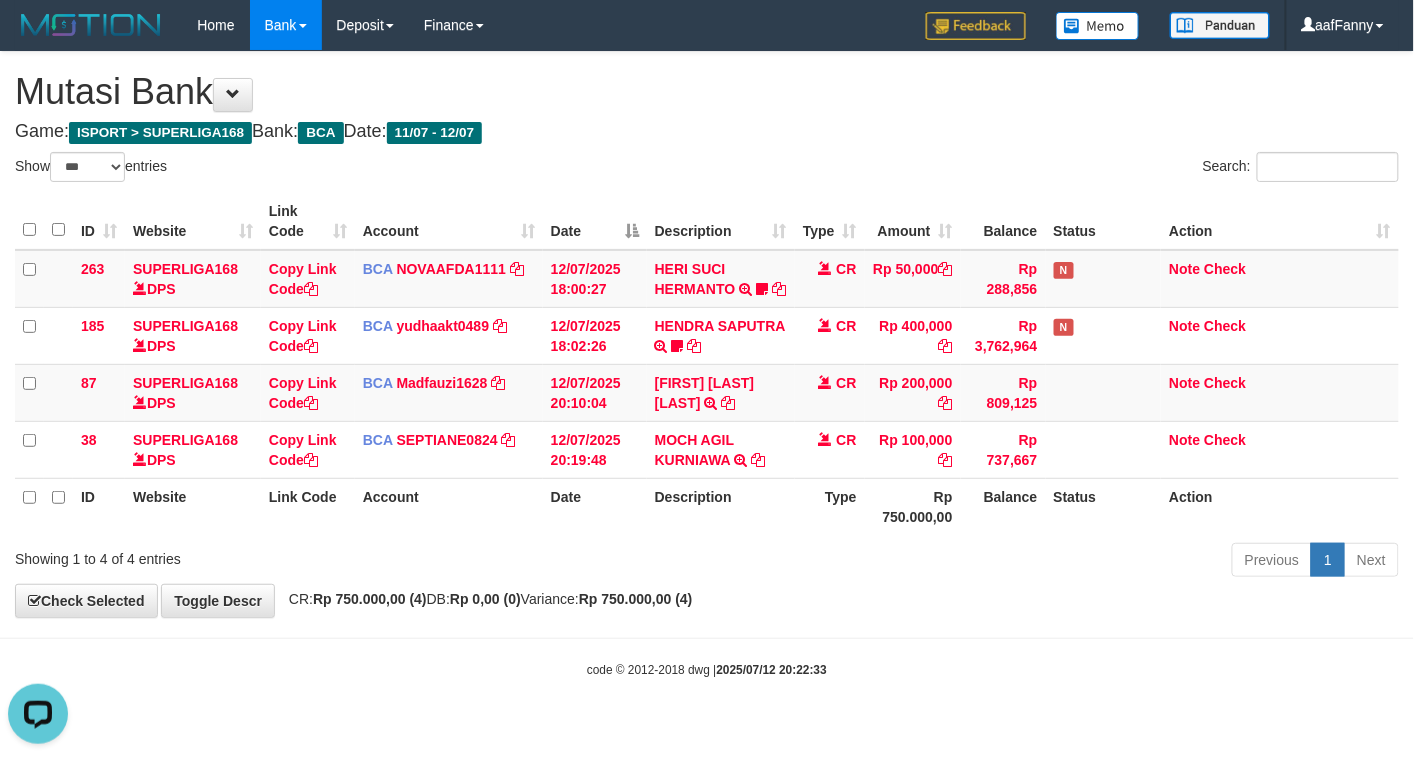 scroll, scrollTop: 0, scrollLeft: 0, axis: both 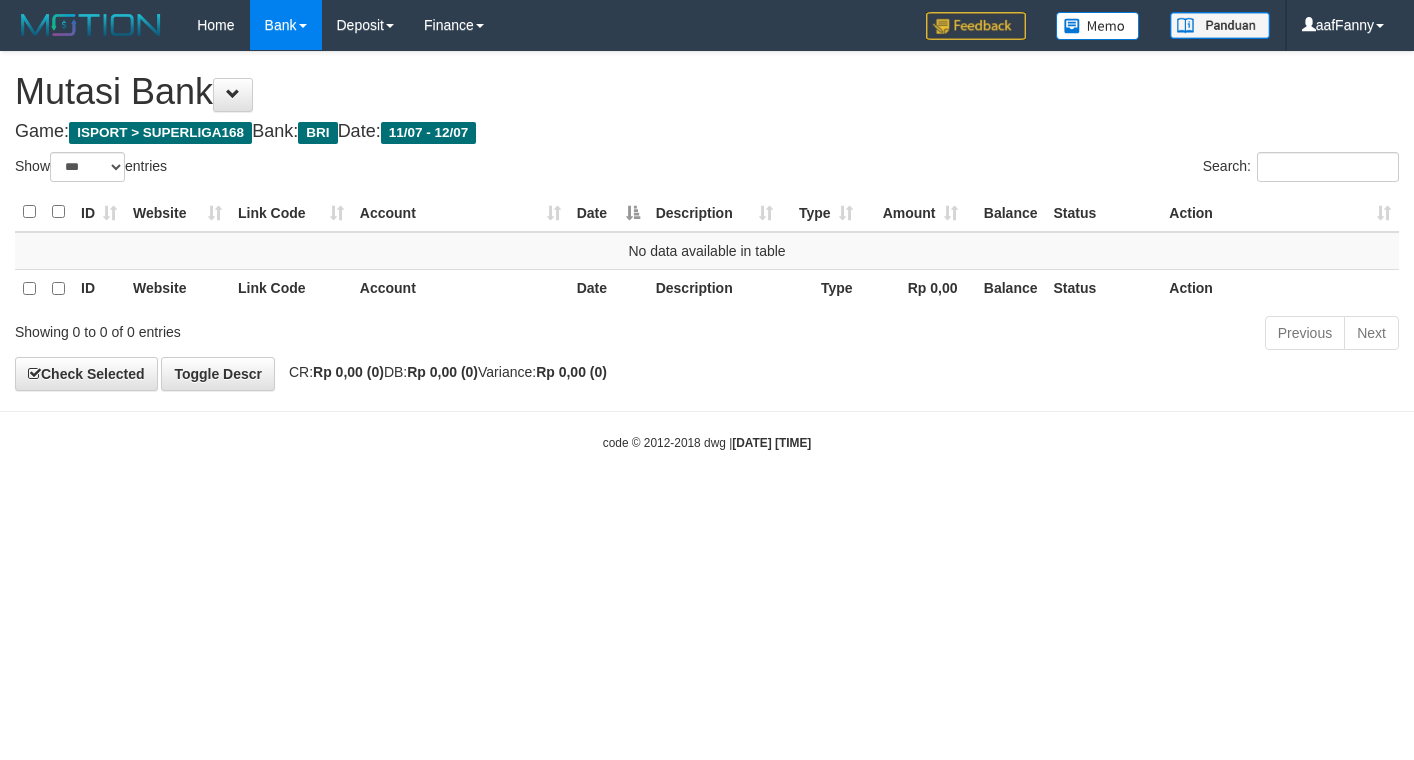 select on "***" 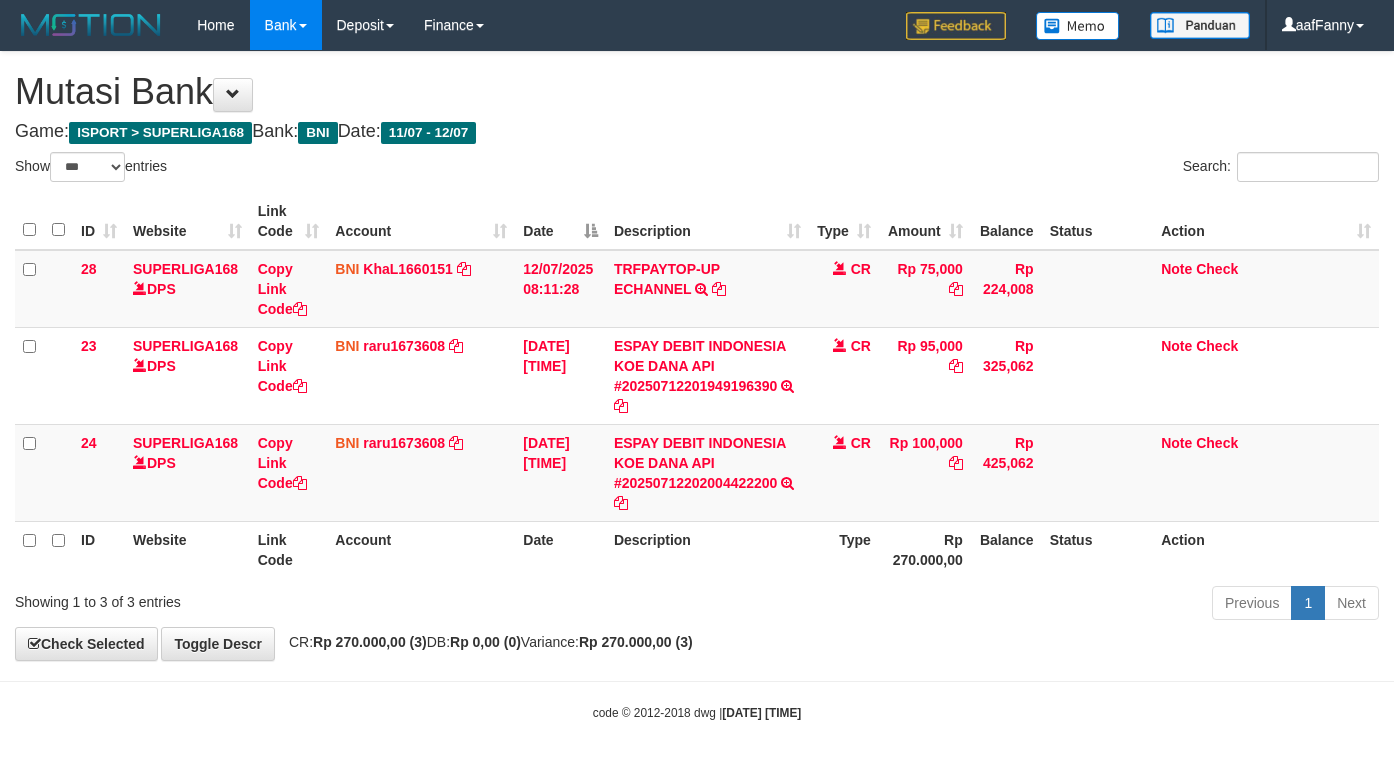 select on "***" 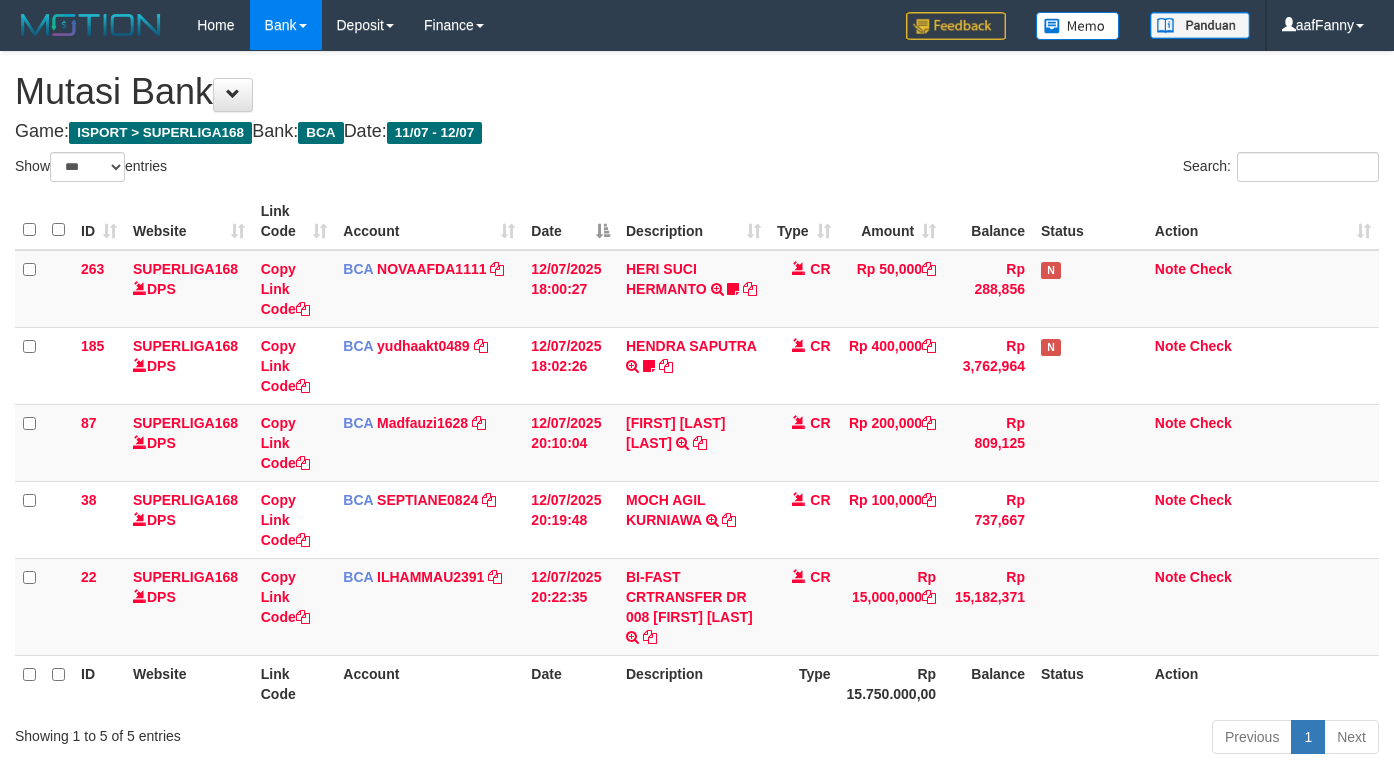 select on "***" 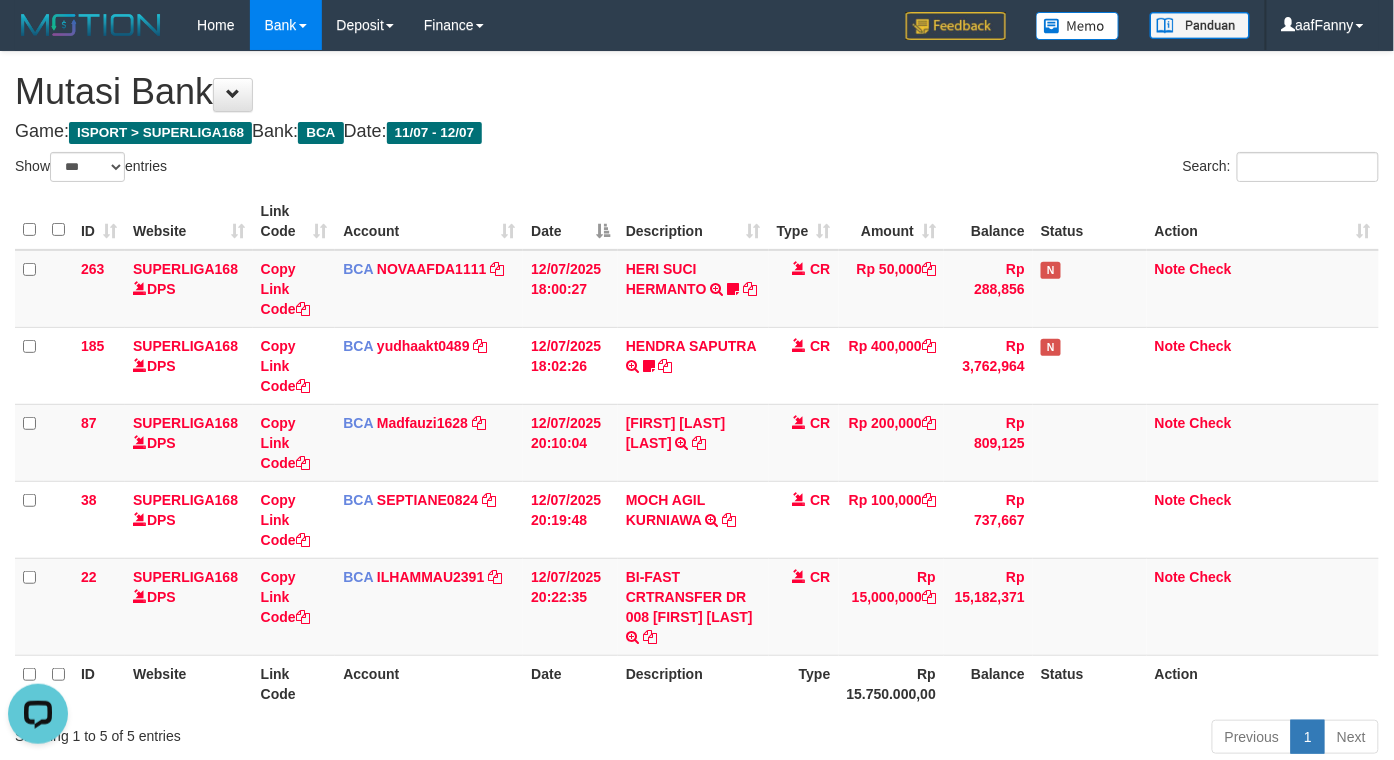 scroll, scrollTop: 0, scrollLeft: 0, axis: both 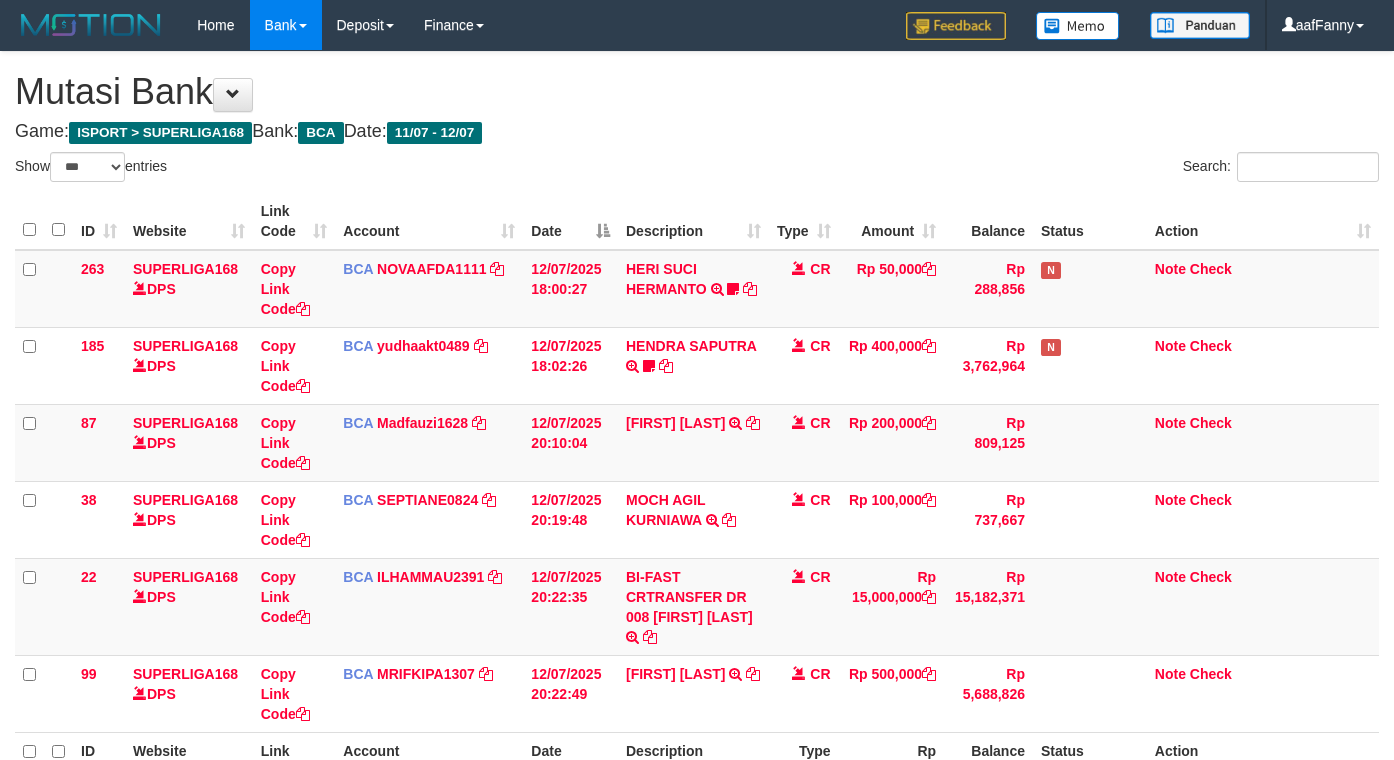 select on "***" 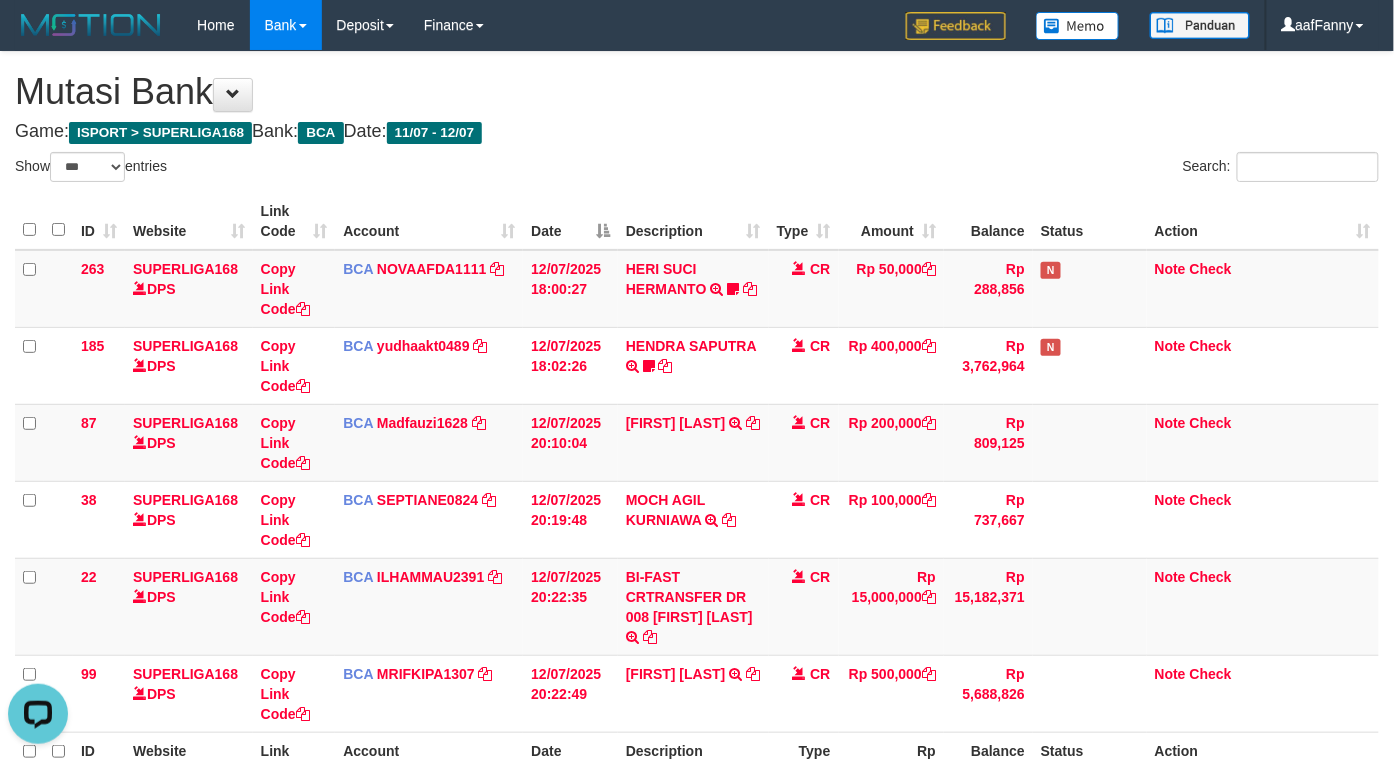 scroll, scrollTop: 0, scrollLeft: 0, axis: both 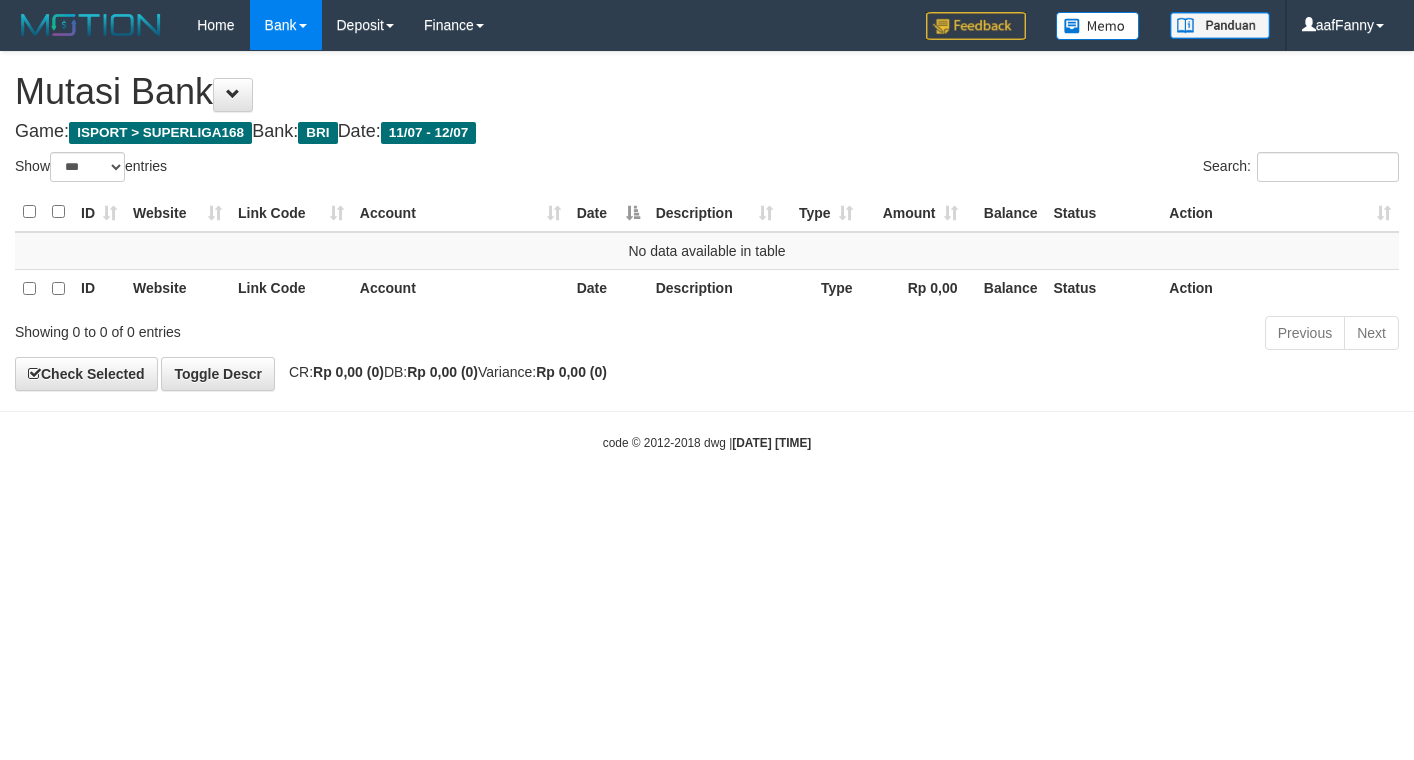 select on "***" 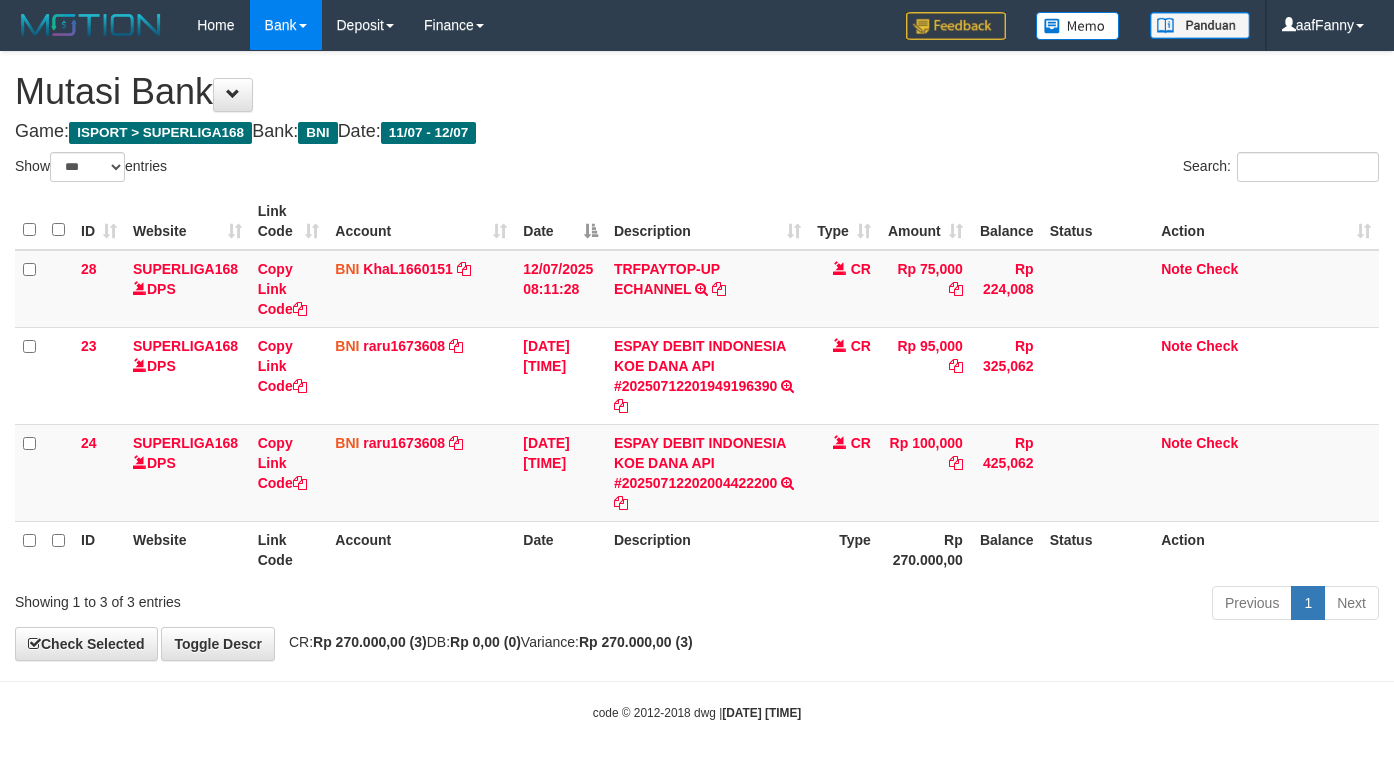 select on "***" 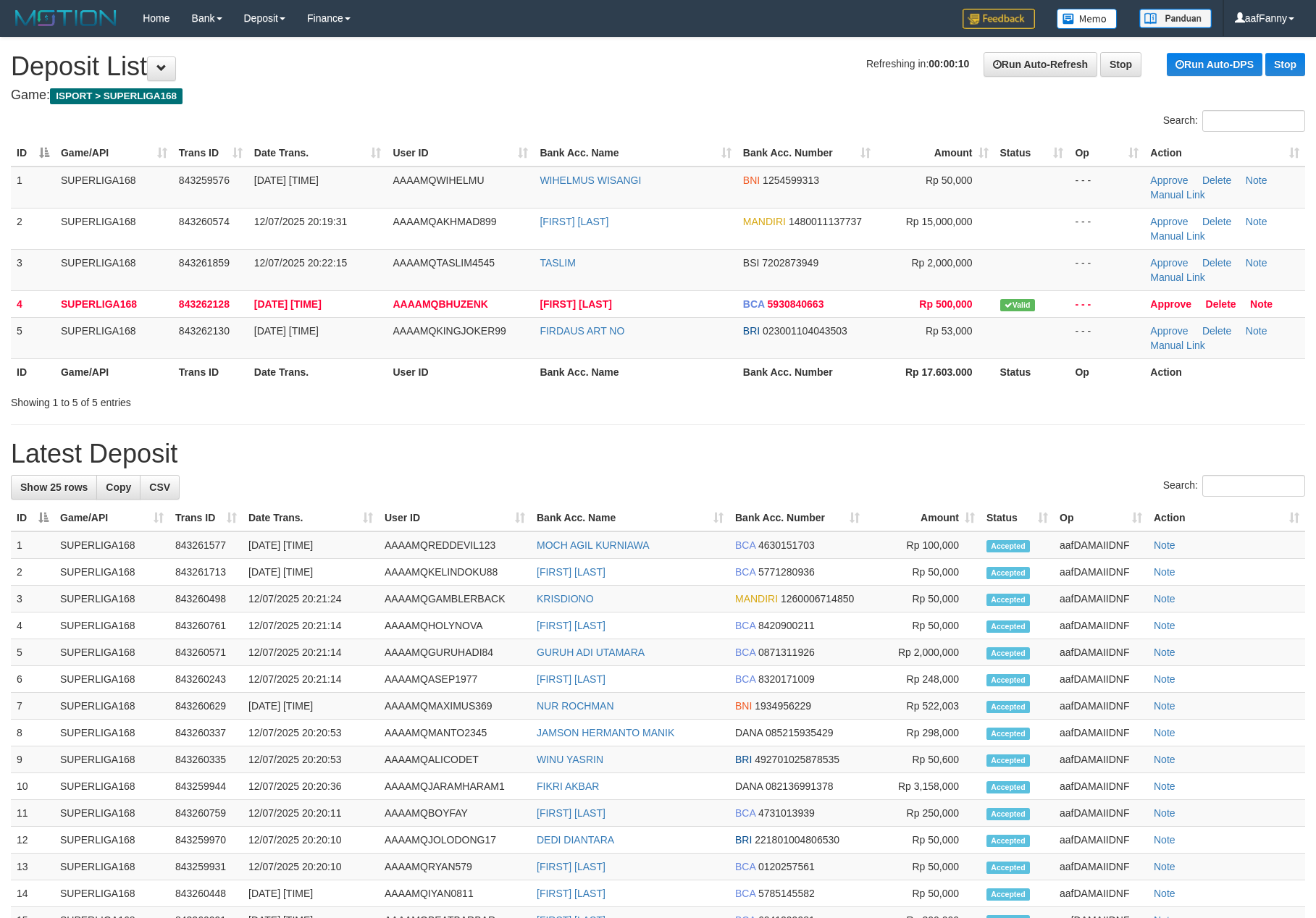 scroll, scrollTop: 0, scrollLeft: 0, axis: both 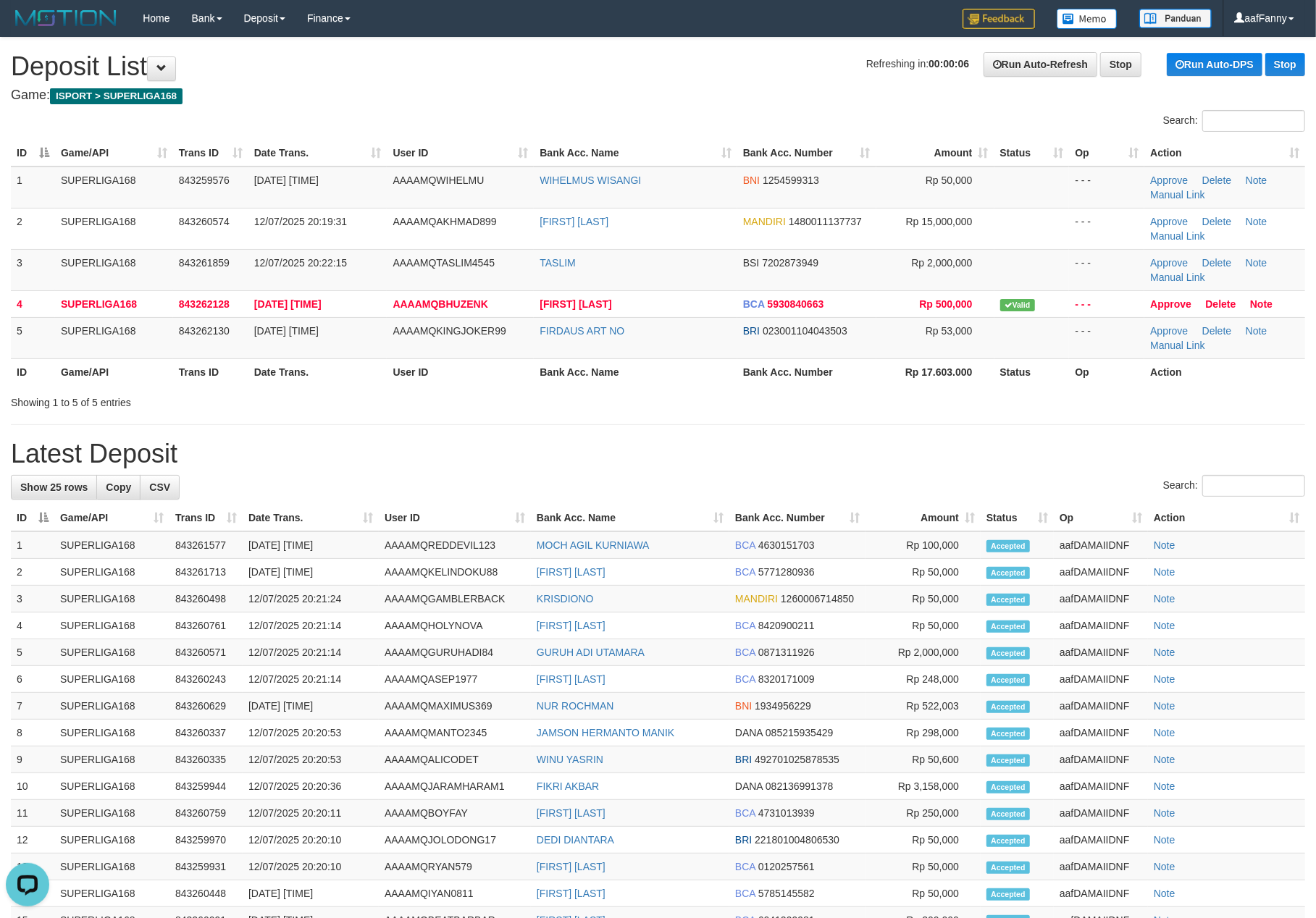 click on "Search:" at bounding box center (658, 122) 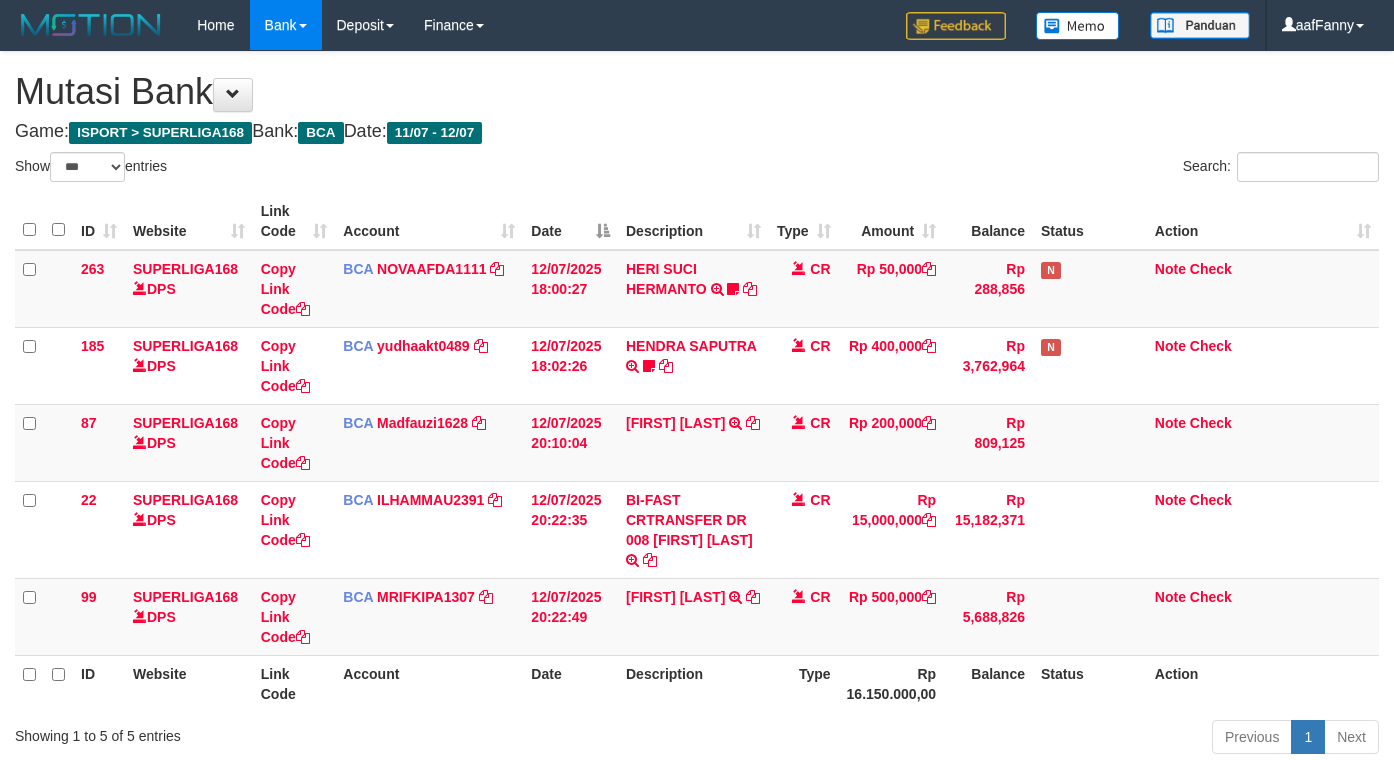 select on "***" 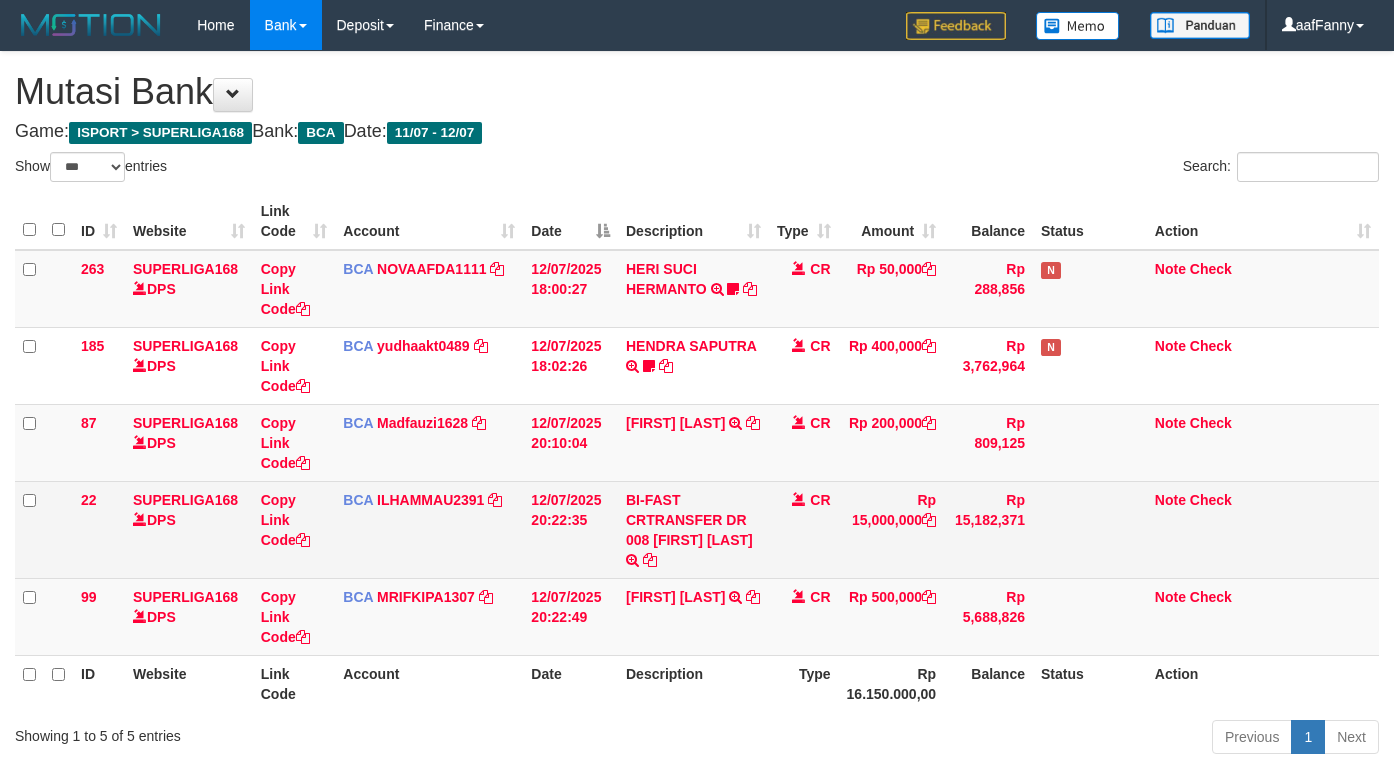 scroll, scrollTop: 0, scrollLeft: 0, axis: both 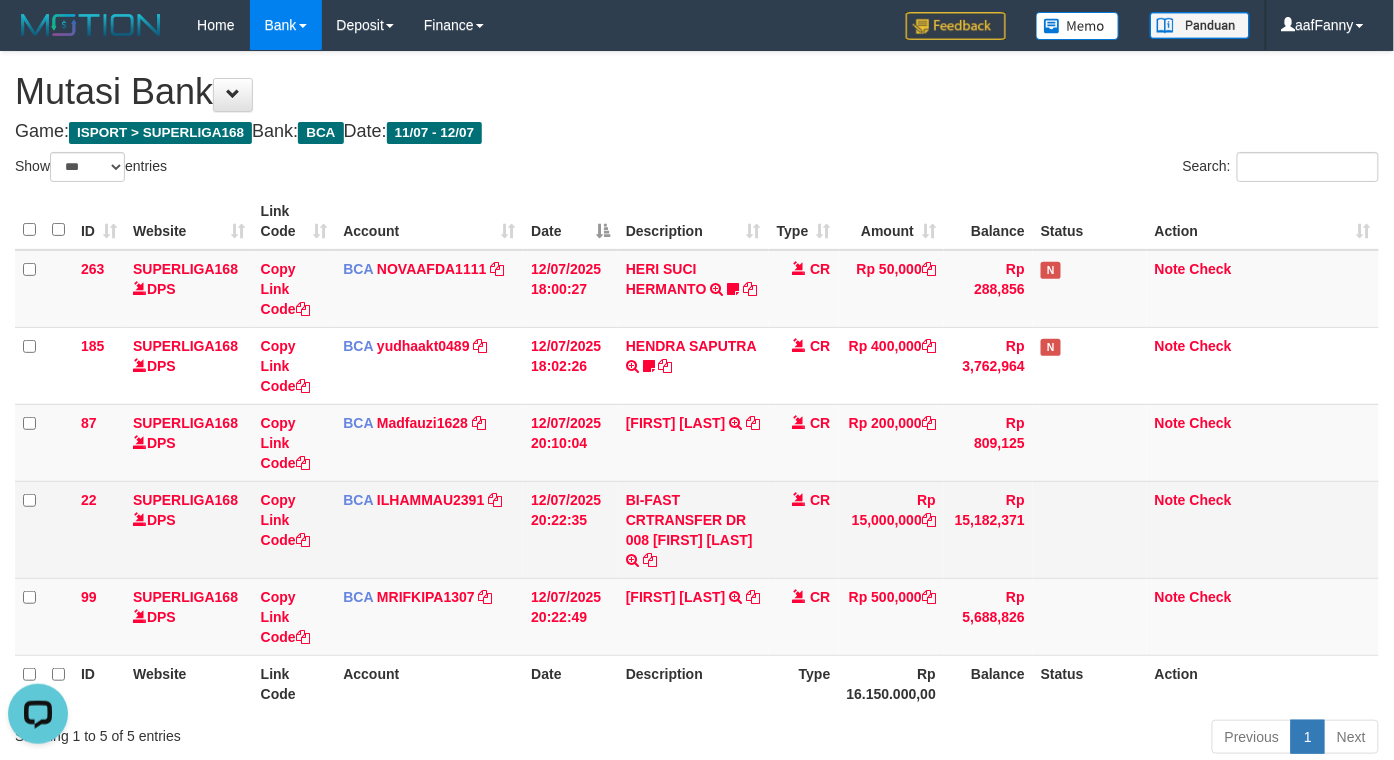 click on "Rp 15,000,000" at bounding box center (892, 529) 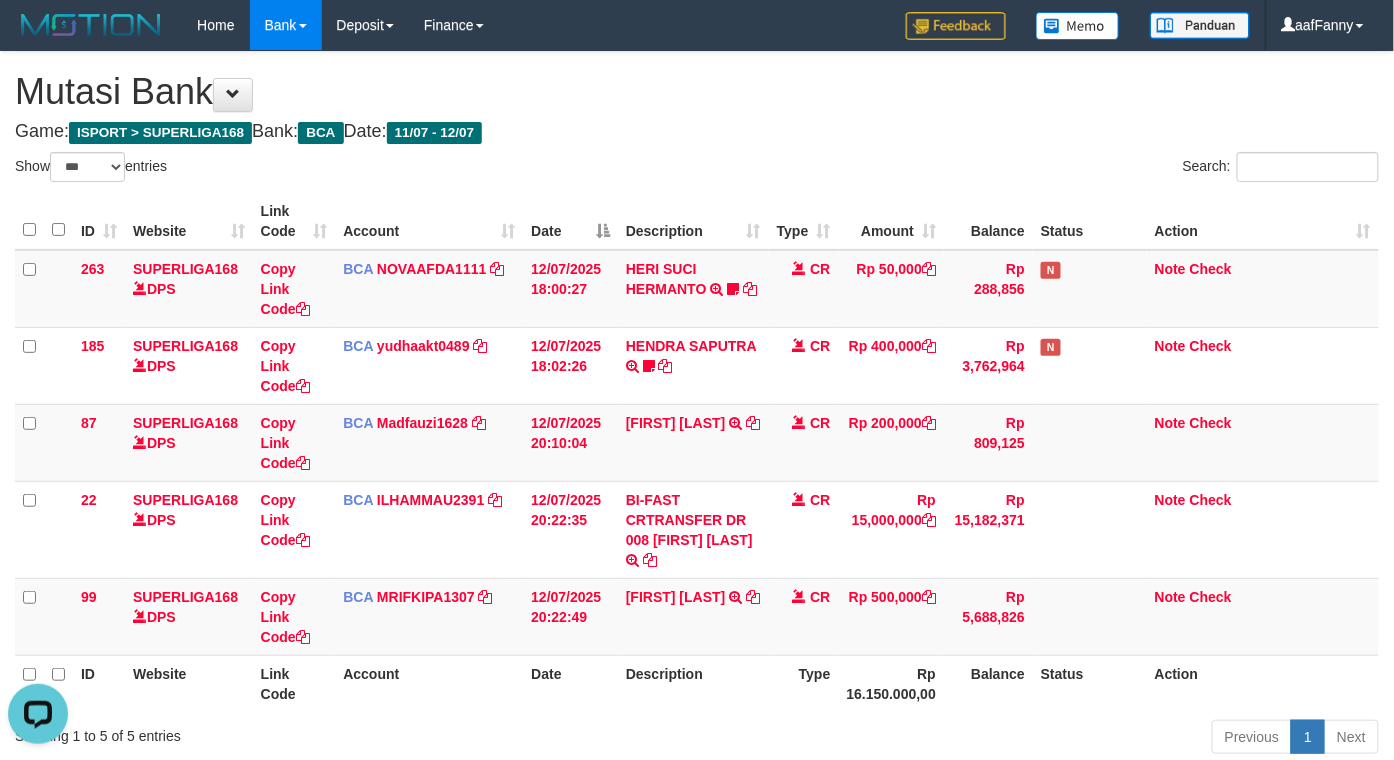 copy on "15,000,000" 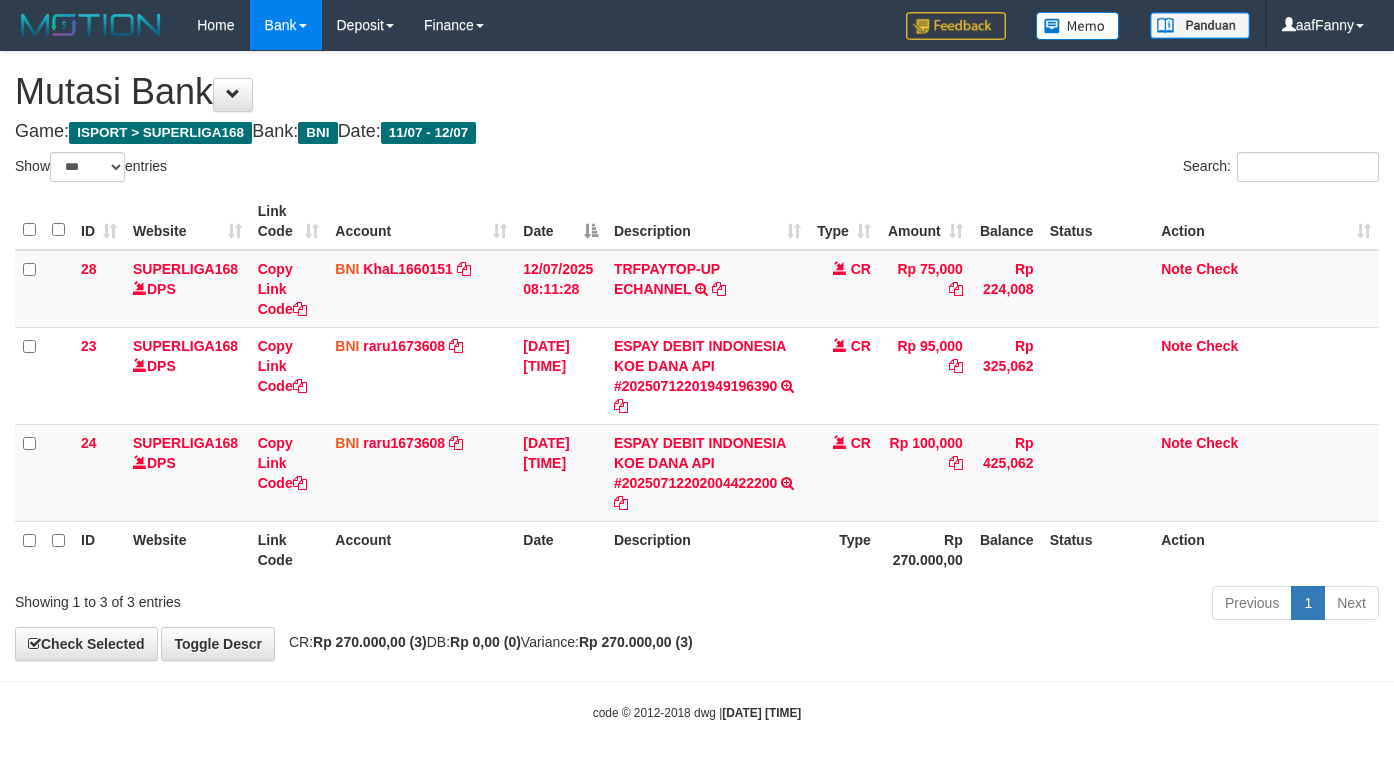 select on "***" 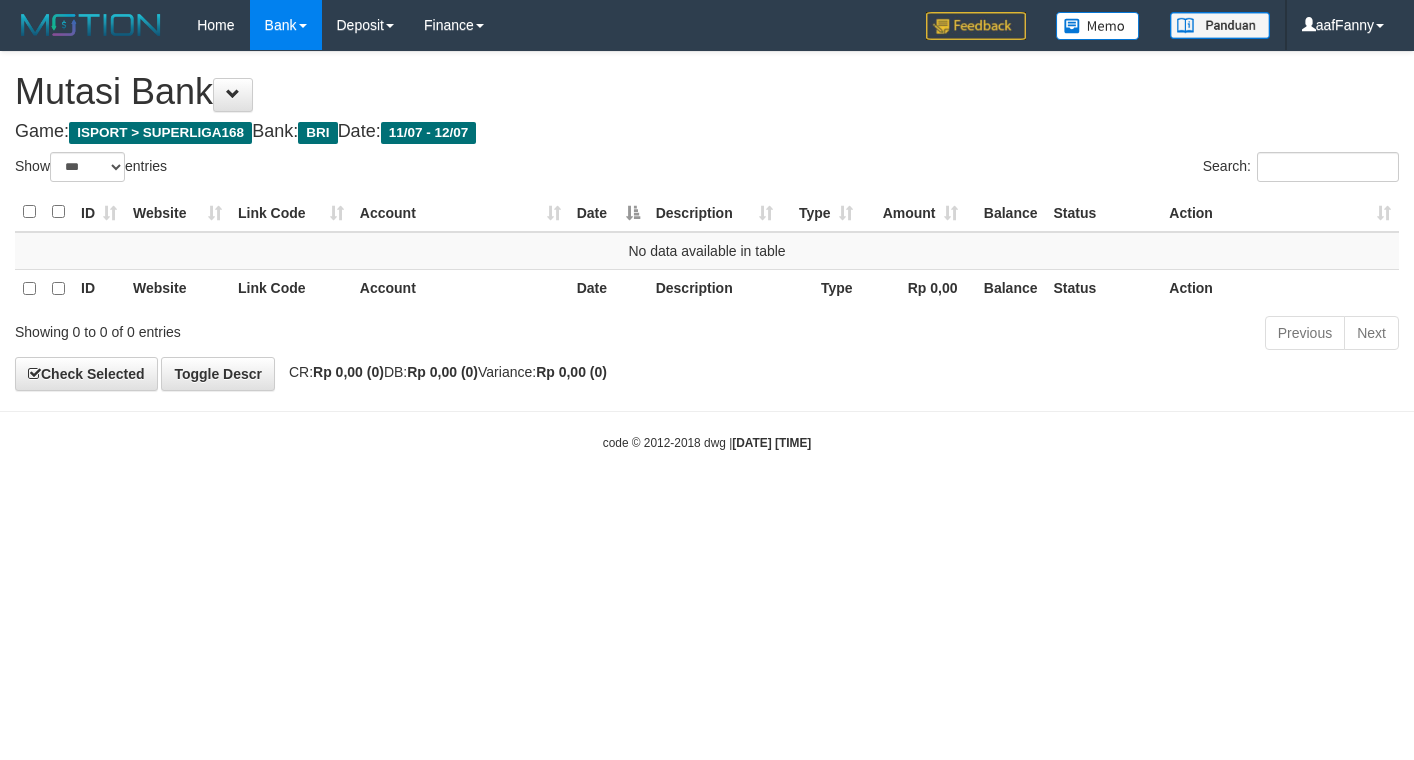 select on "***" 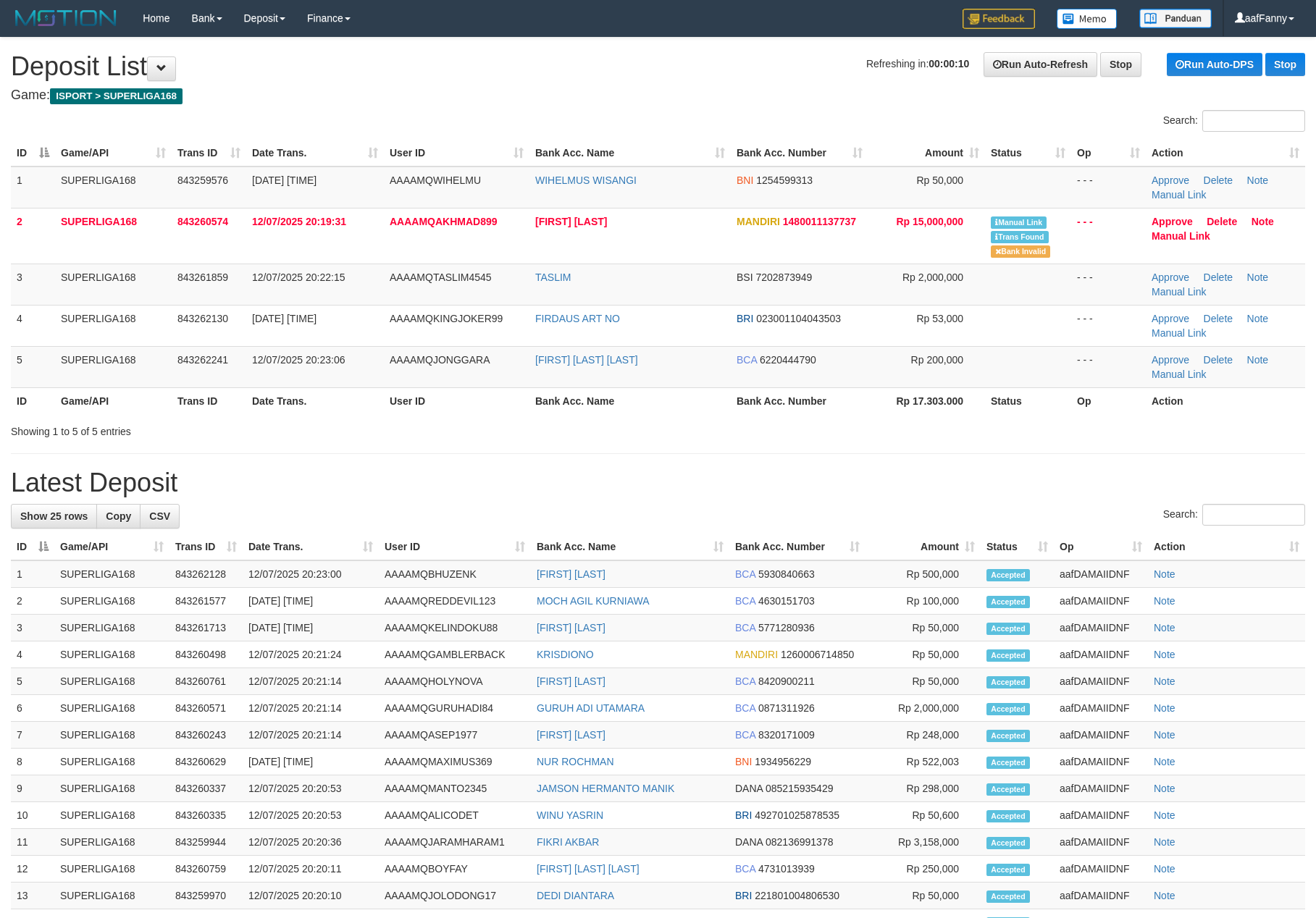 scroll, scrollTop: 0, scrollLeft: 0, axis: both 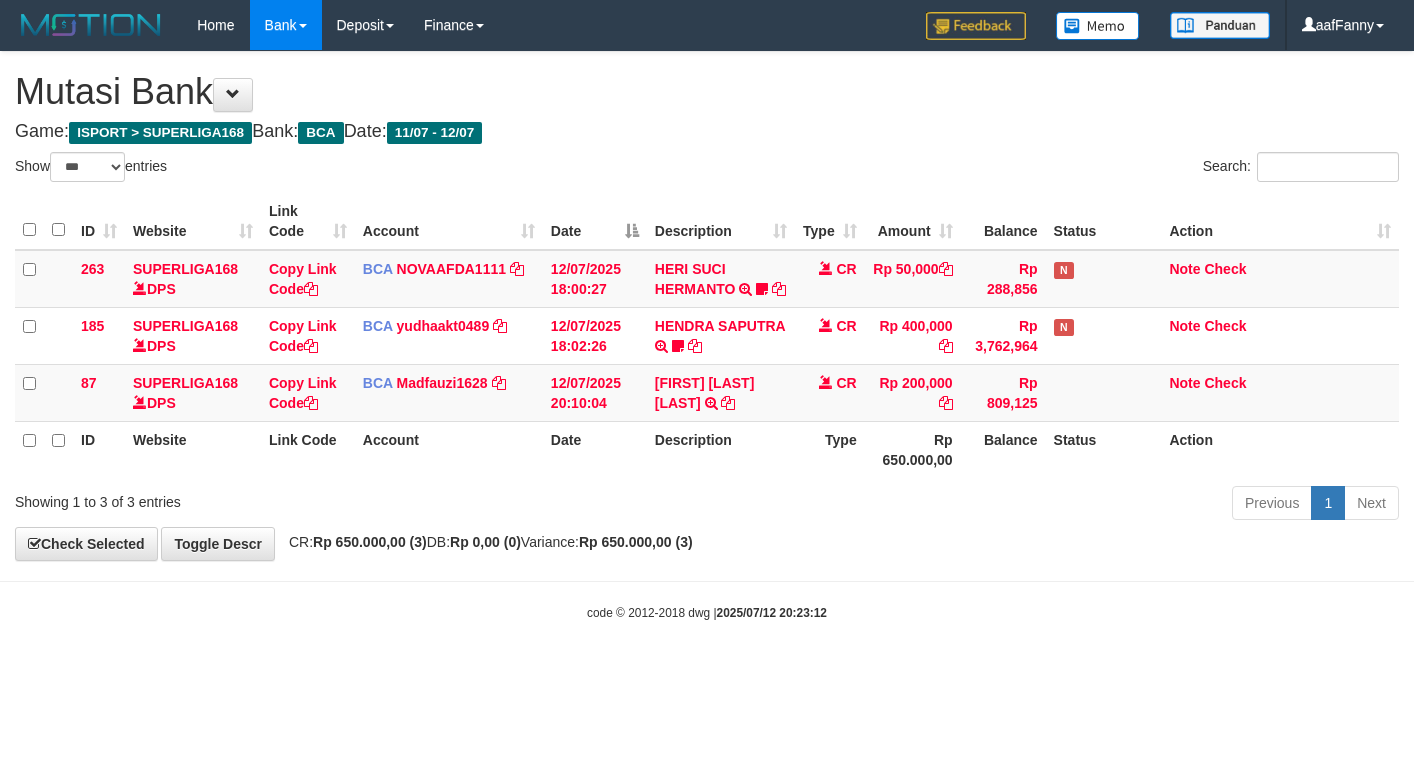 select on "***" 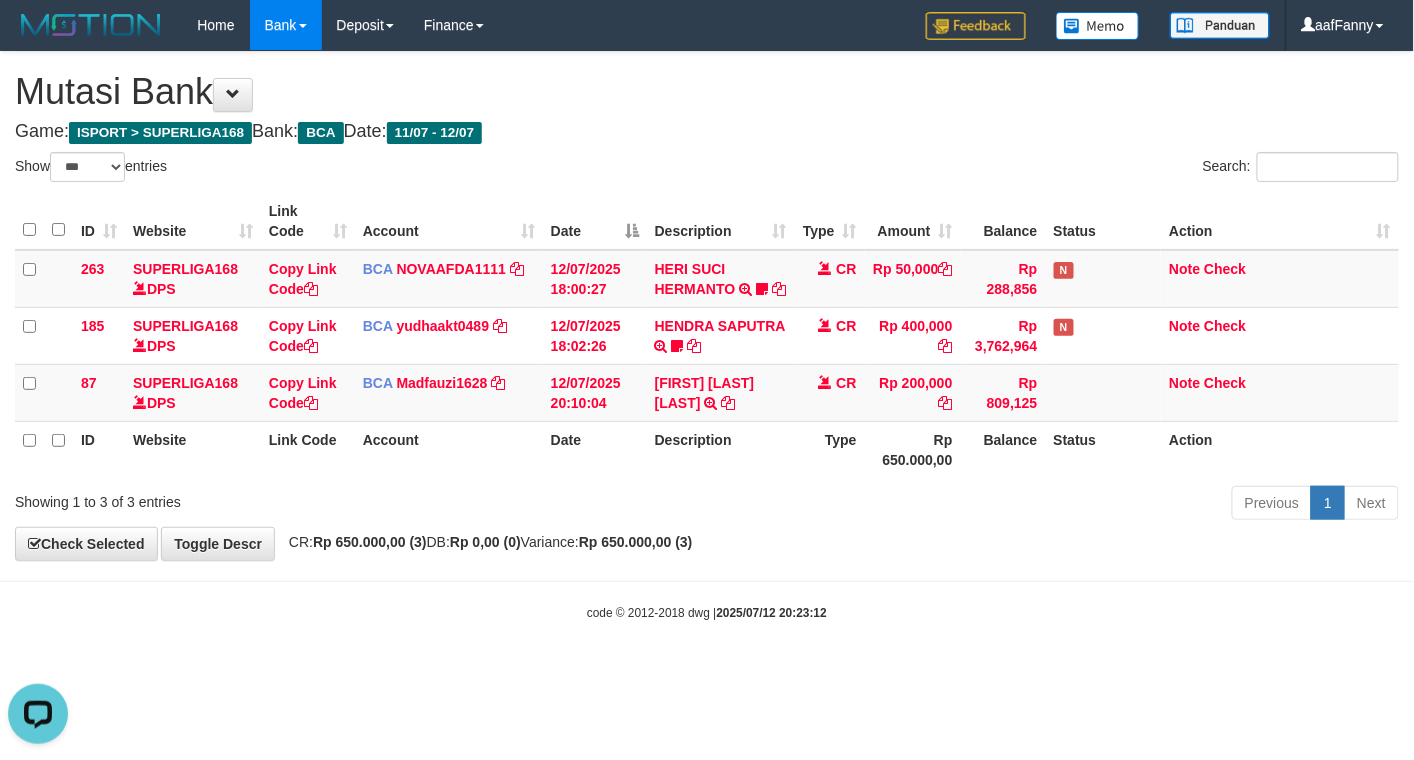 scroll, scrollTop: 0, scrollLeft: 0, axis: both 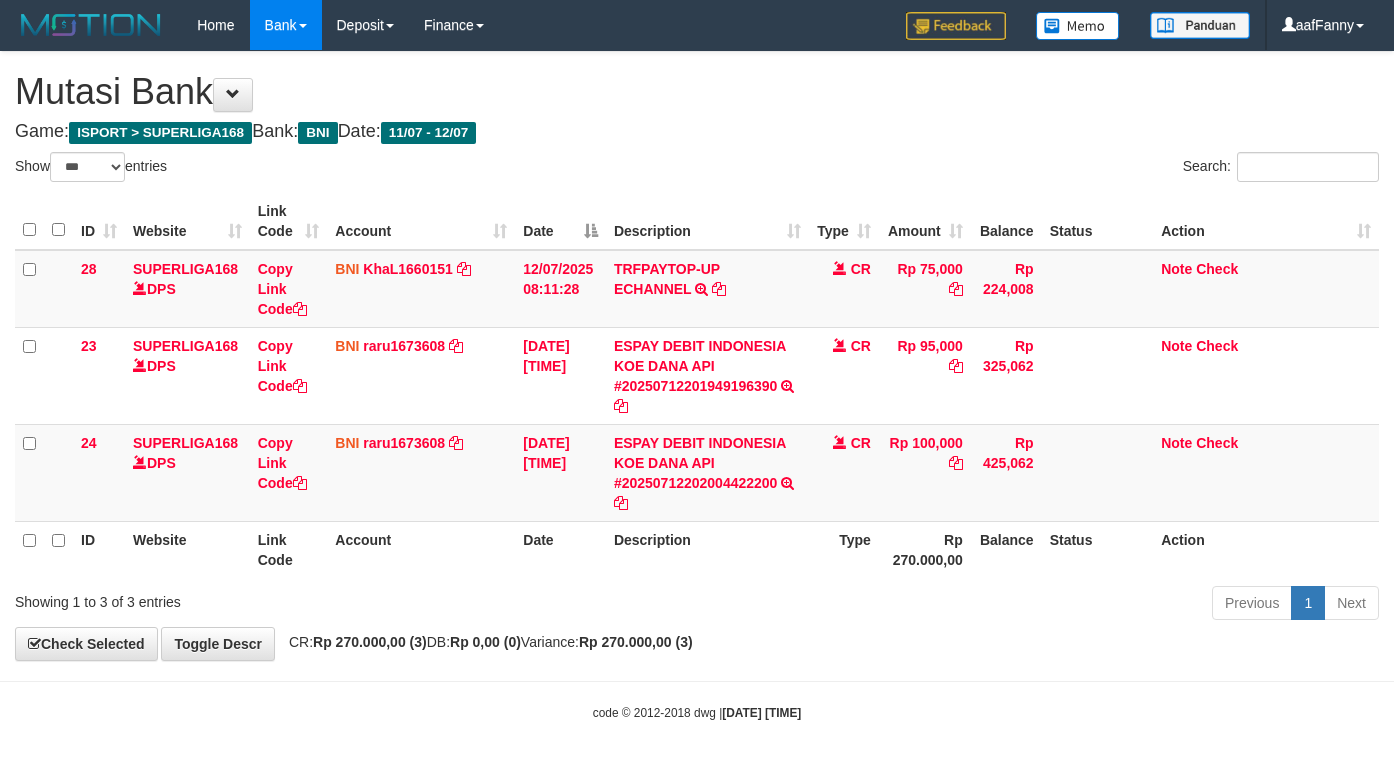 select on "***" 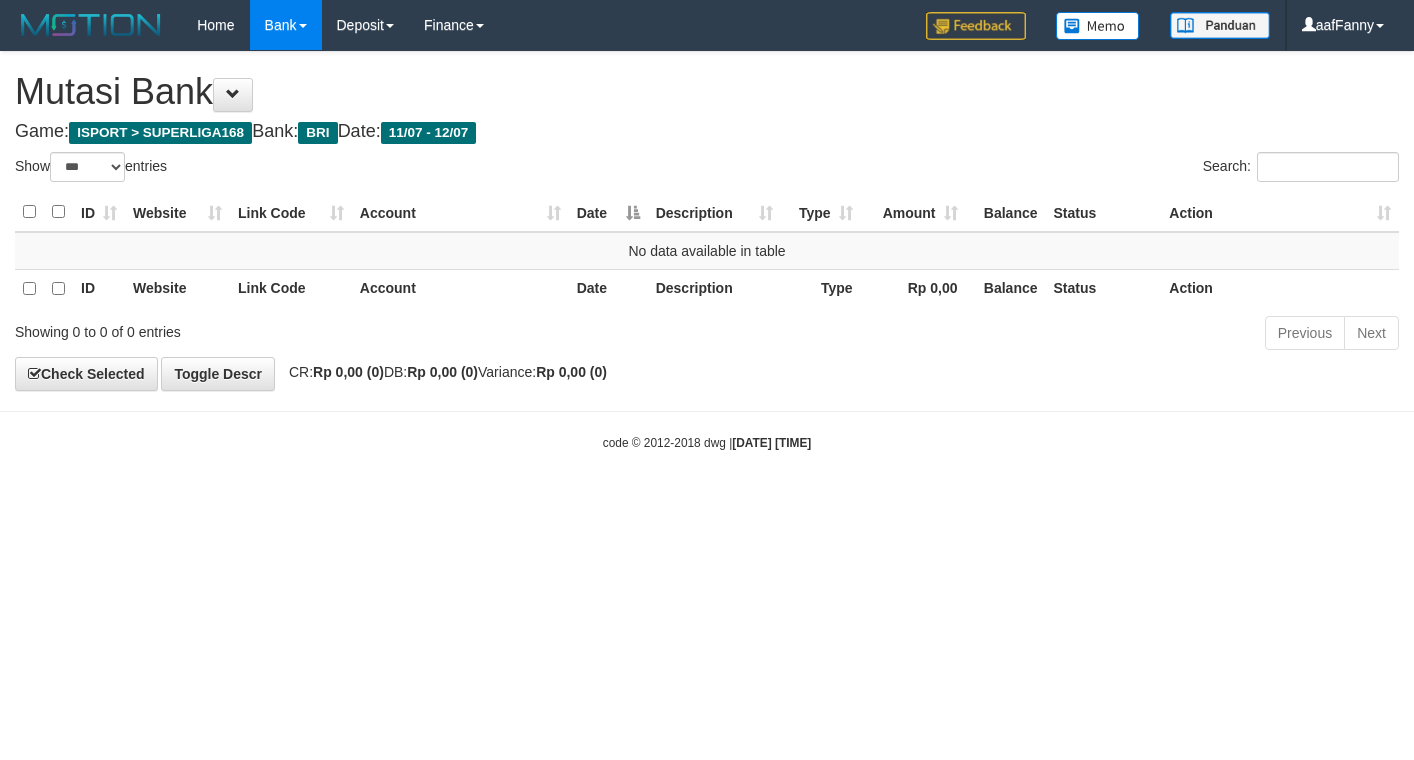 select on "***" 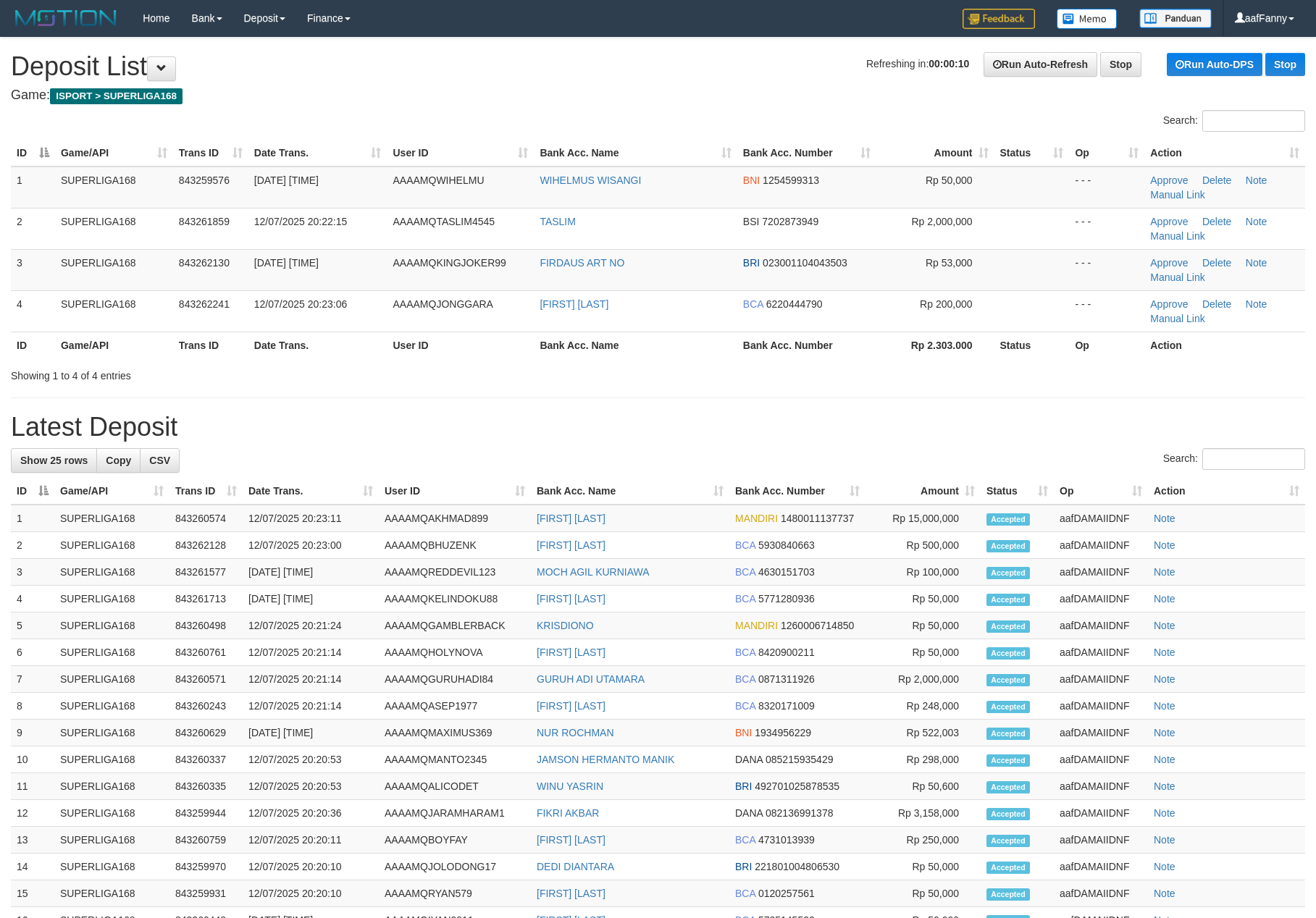 scroll, scrollTop: 0, scrollLeft: 0, axis: both 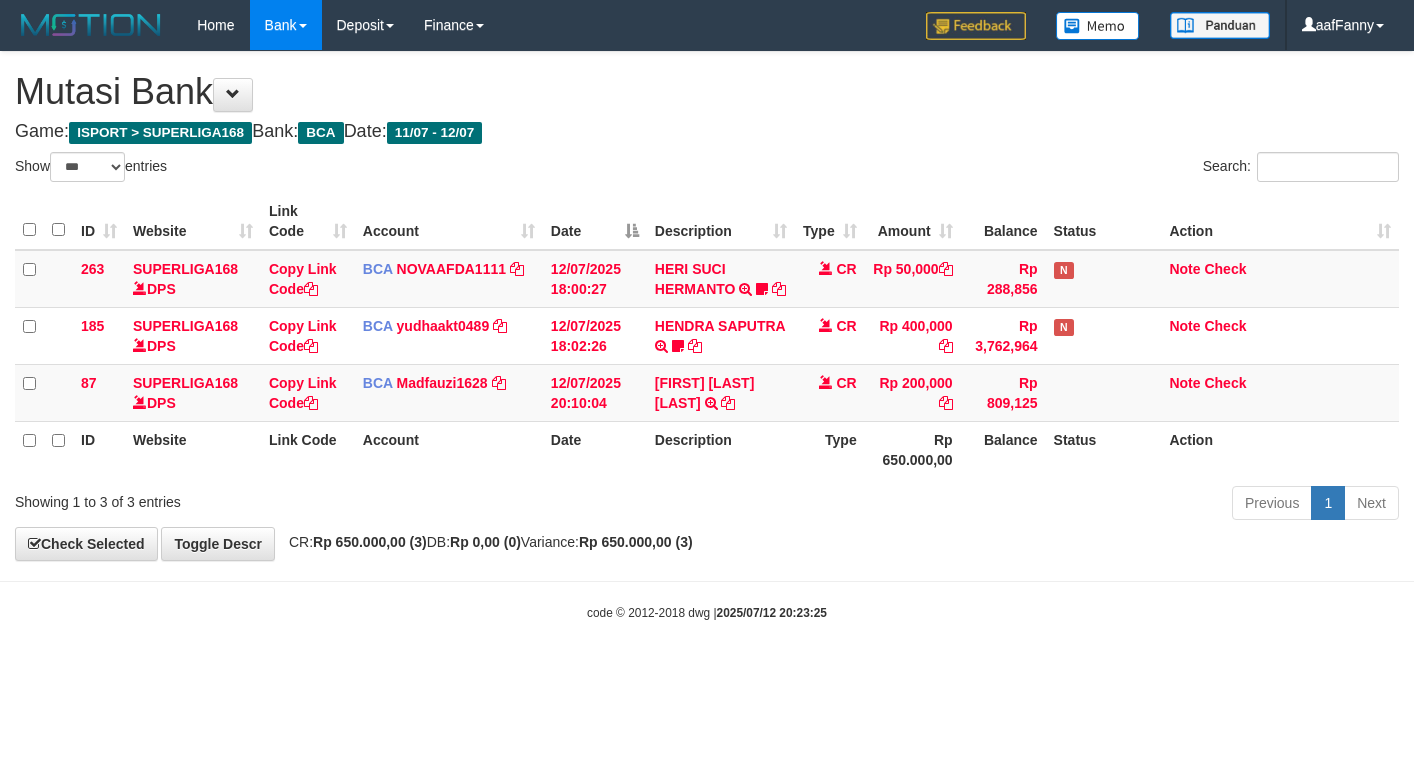 select on "***" 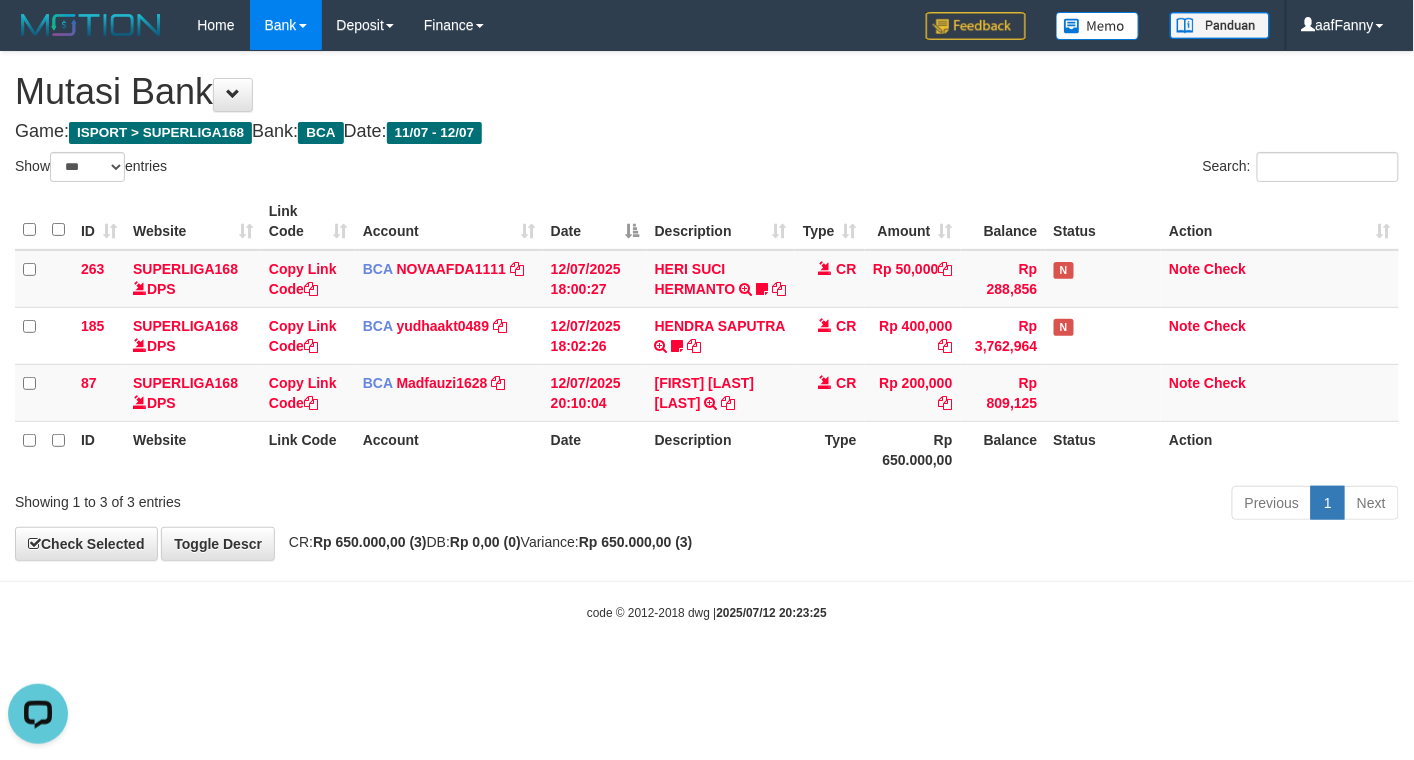 scroll, scrollTop: 0, scrollLeft: 0, axis: both 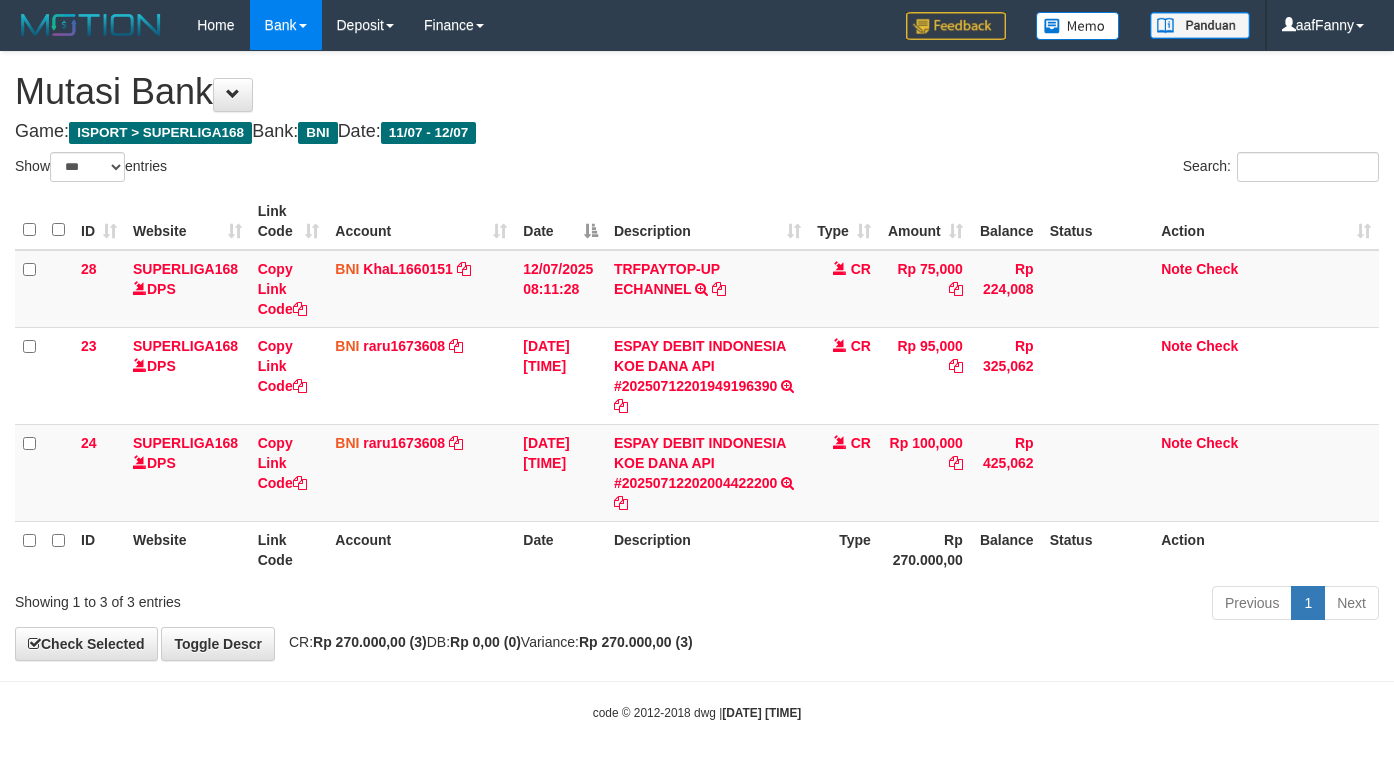 select on "***" 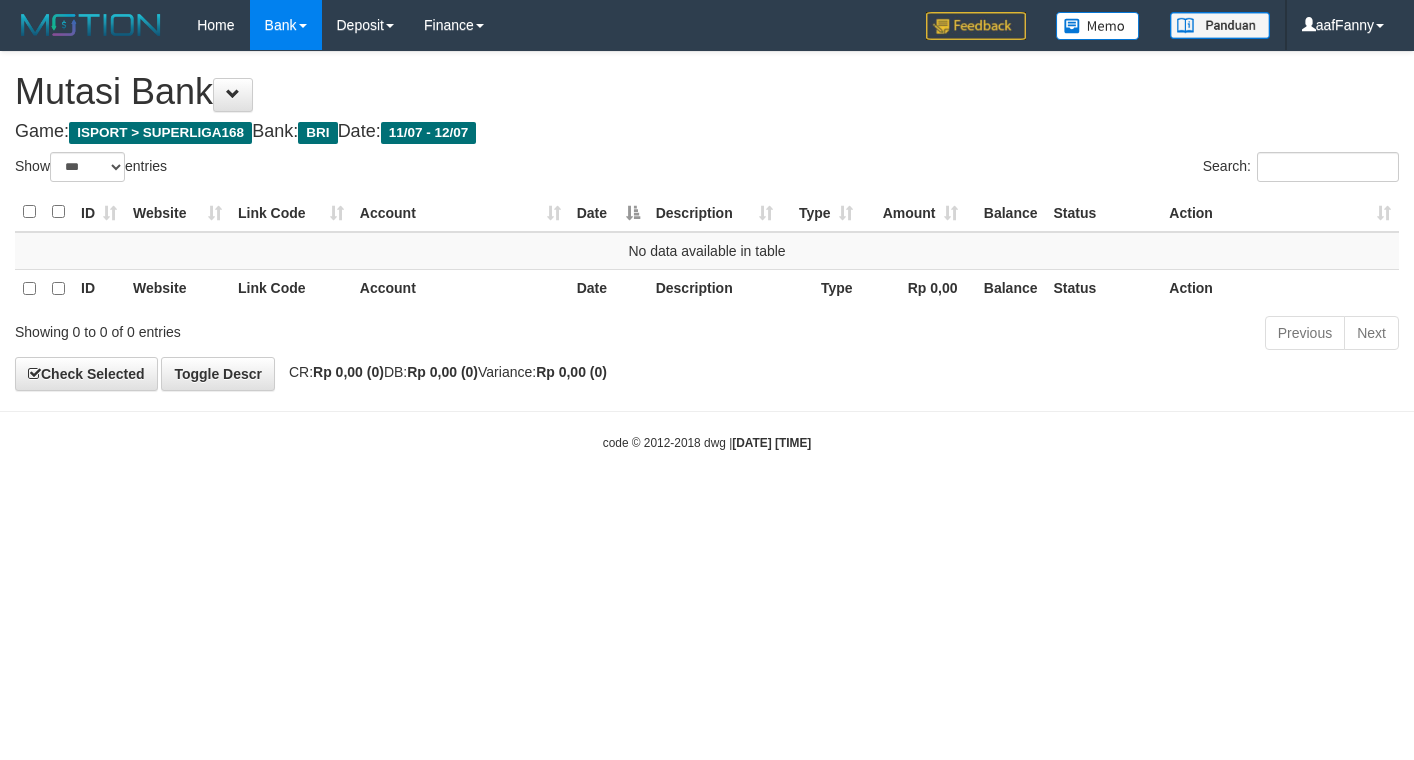 select on "***" 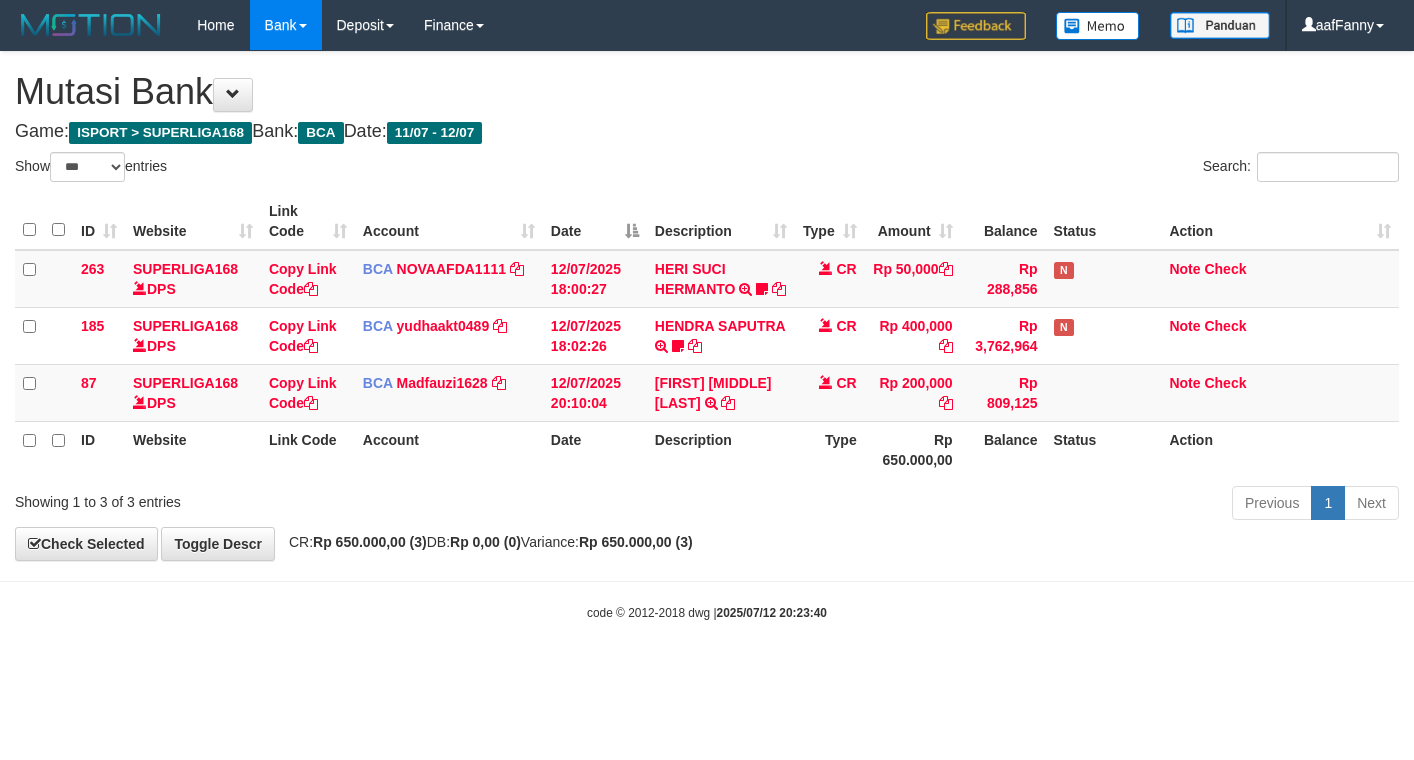 select on "***" 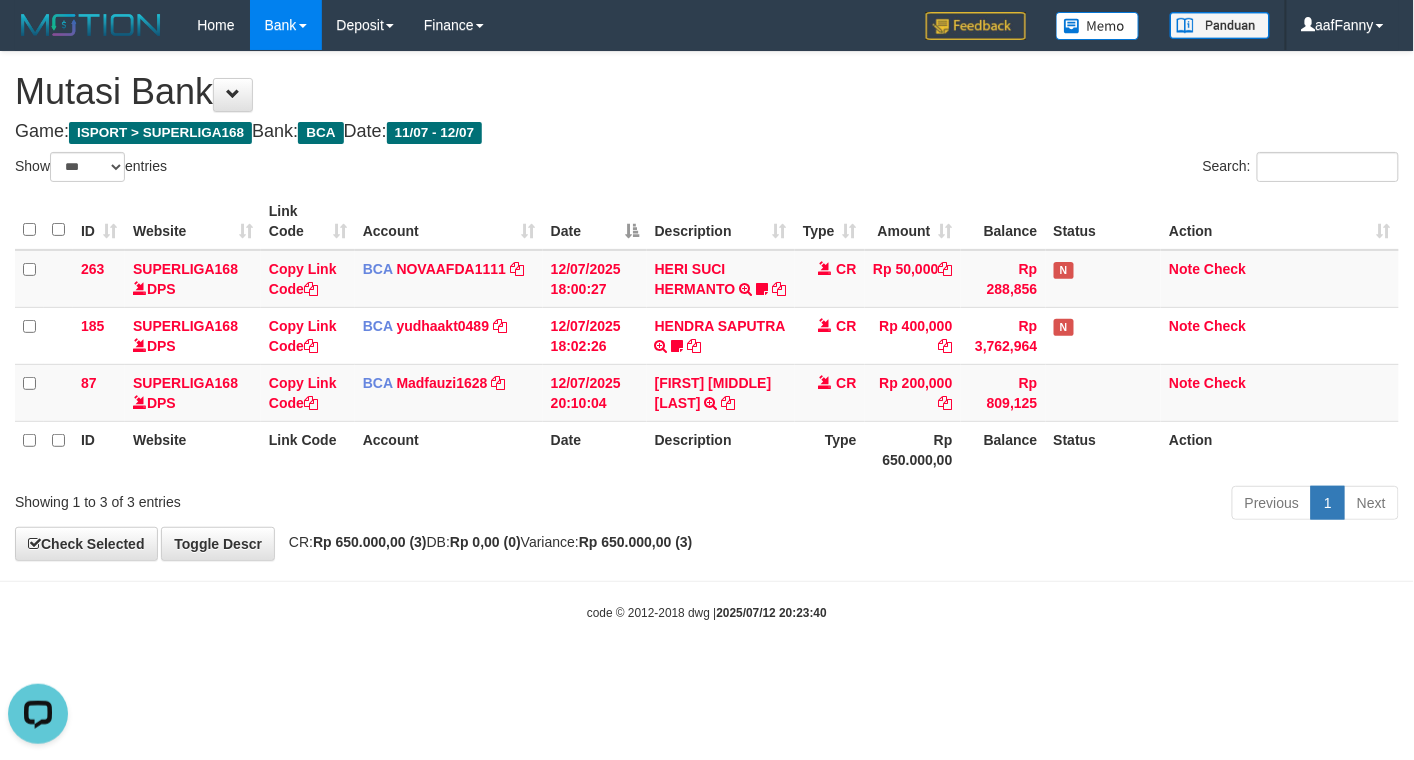 scroll, scrollTop: 0, scrollLeft: 0, axis: both 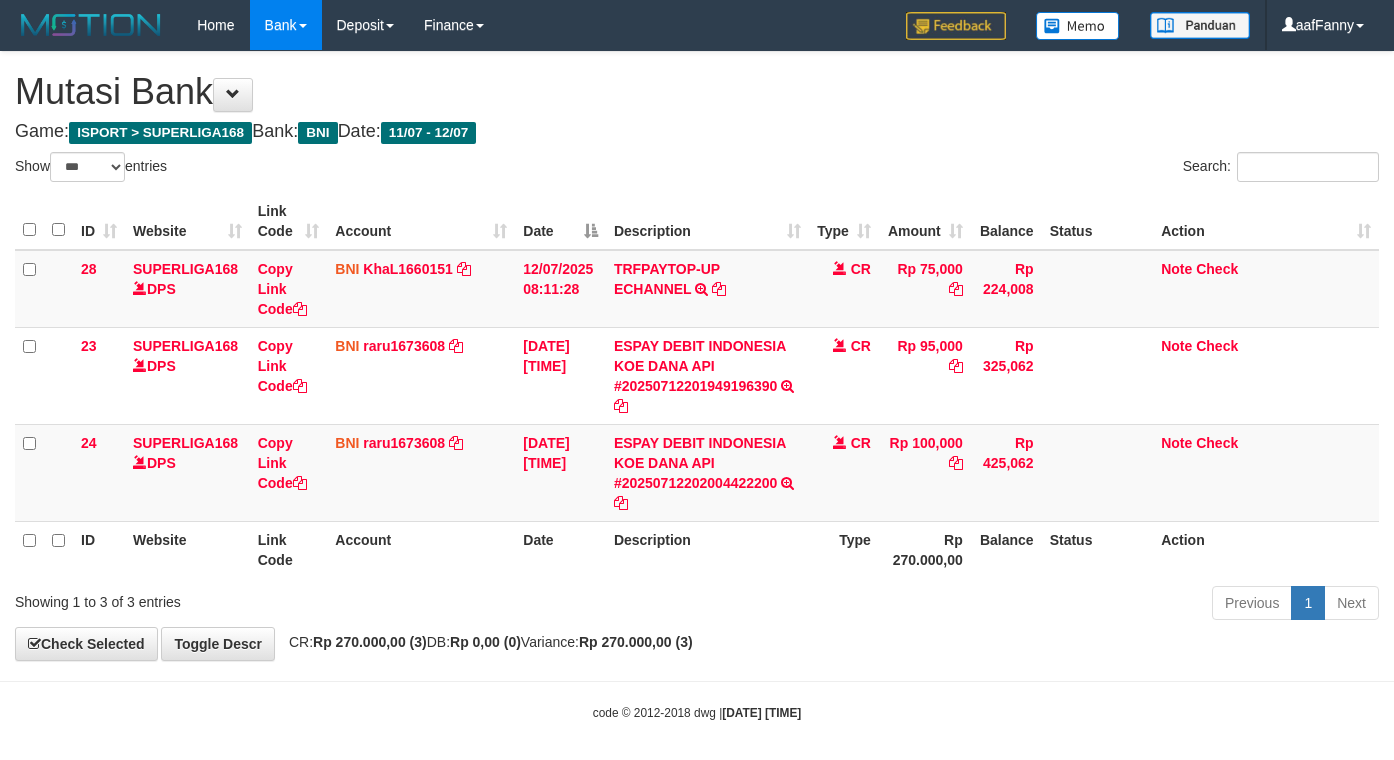 select on "***" 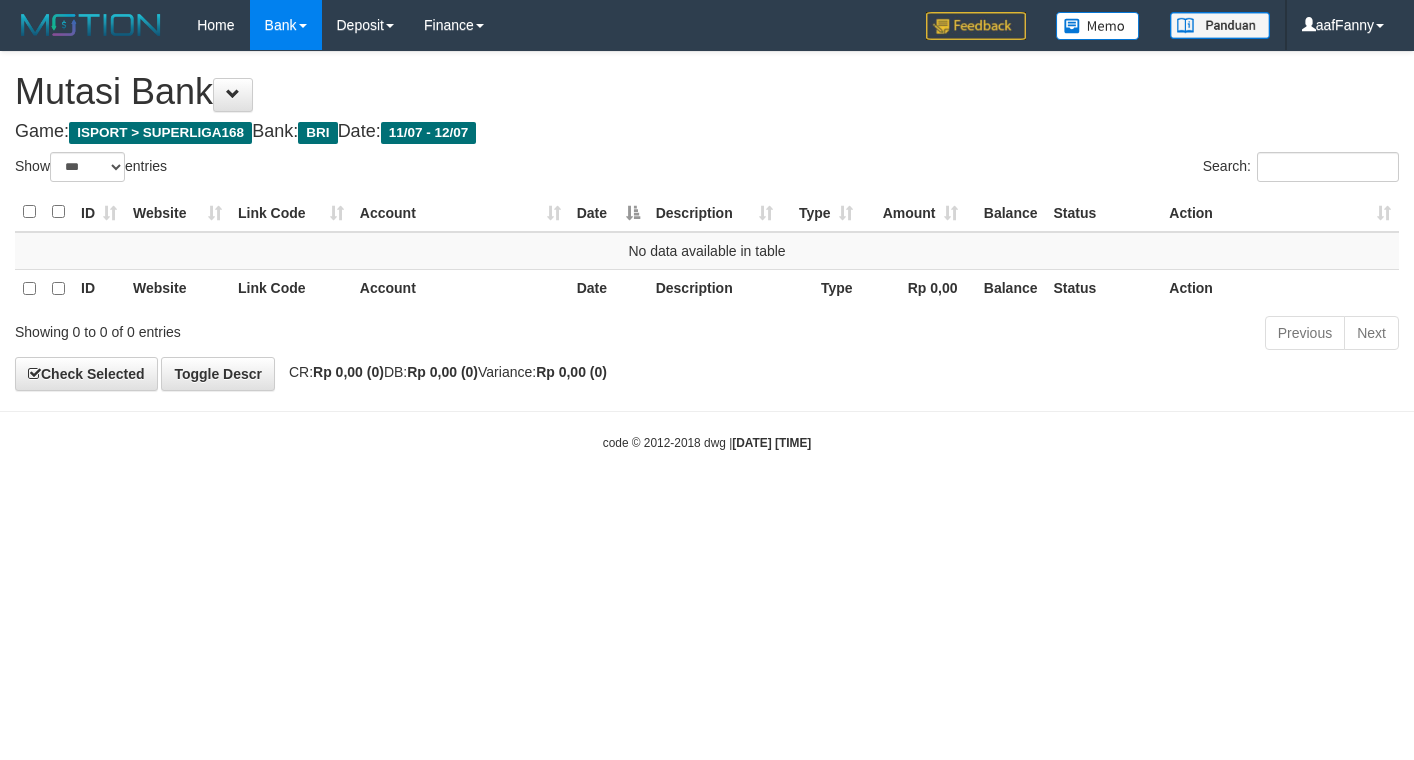 select on "***" 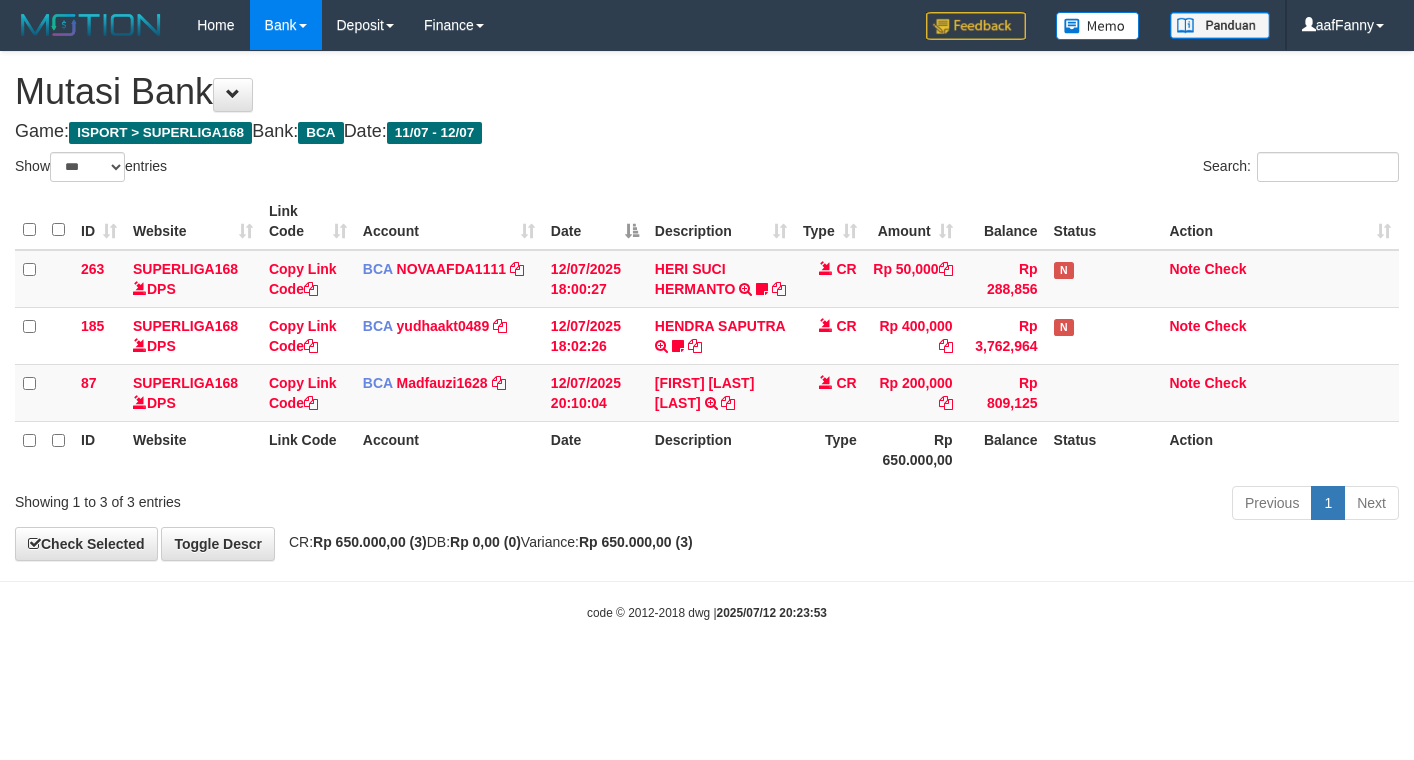 select on "***" 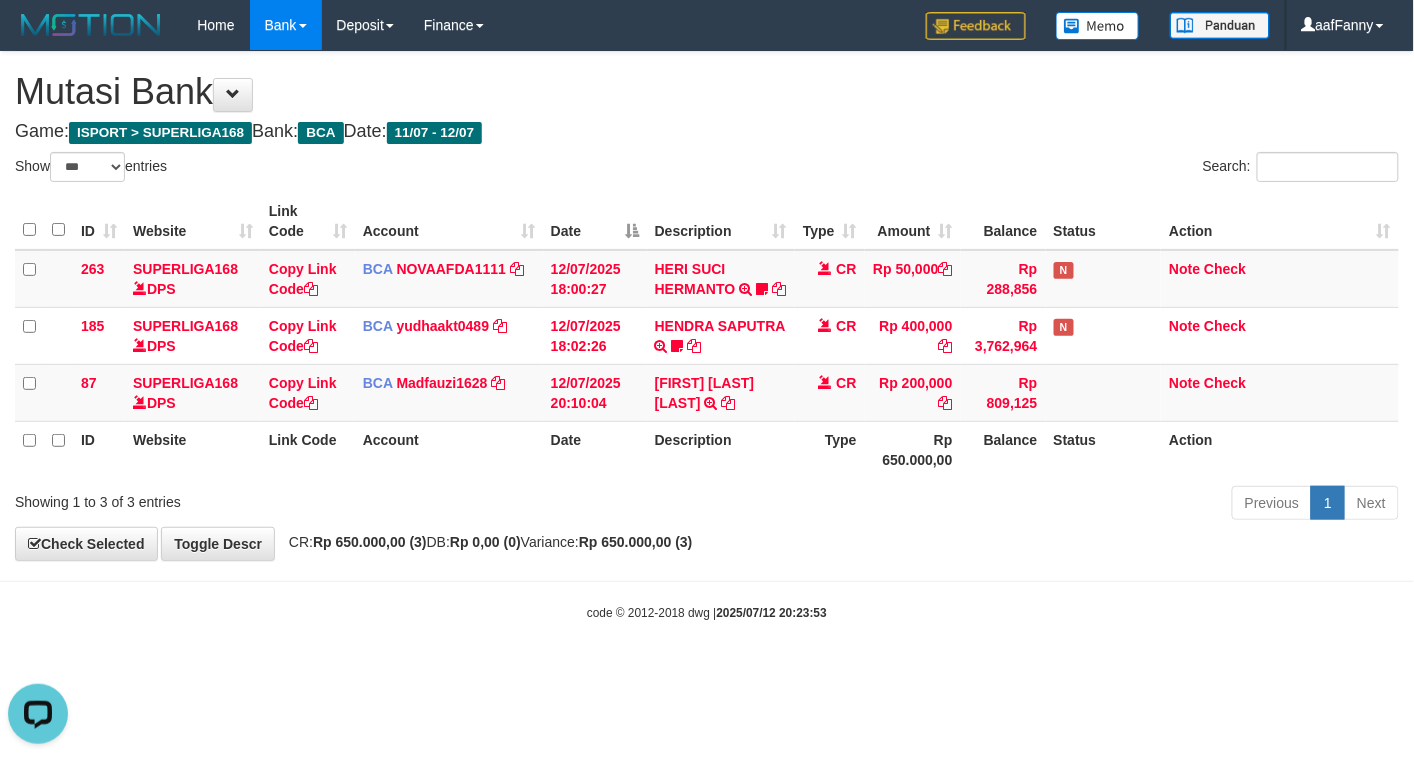 scroll, scrollTop: 0, scrollLeft: 0, axis: both 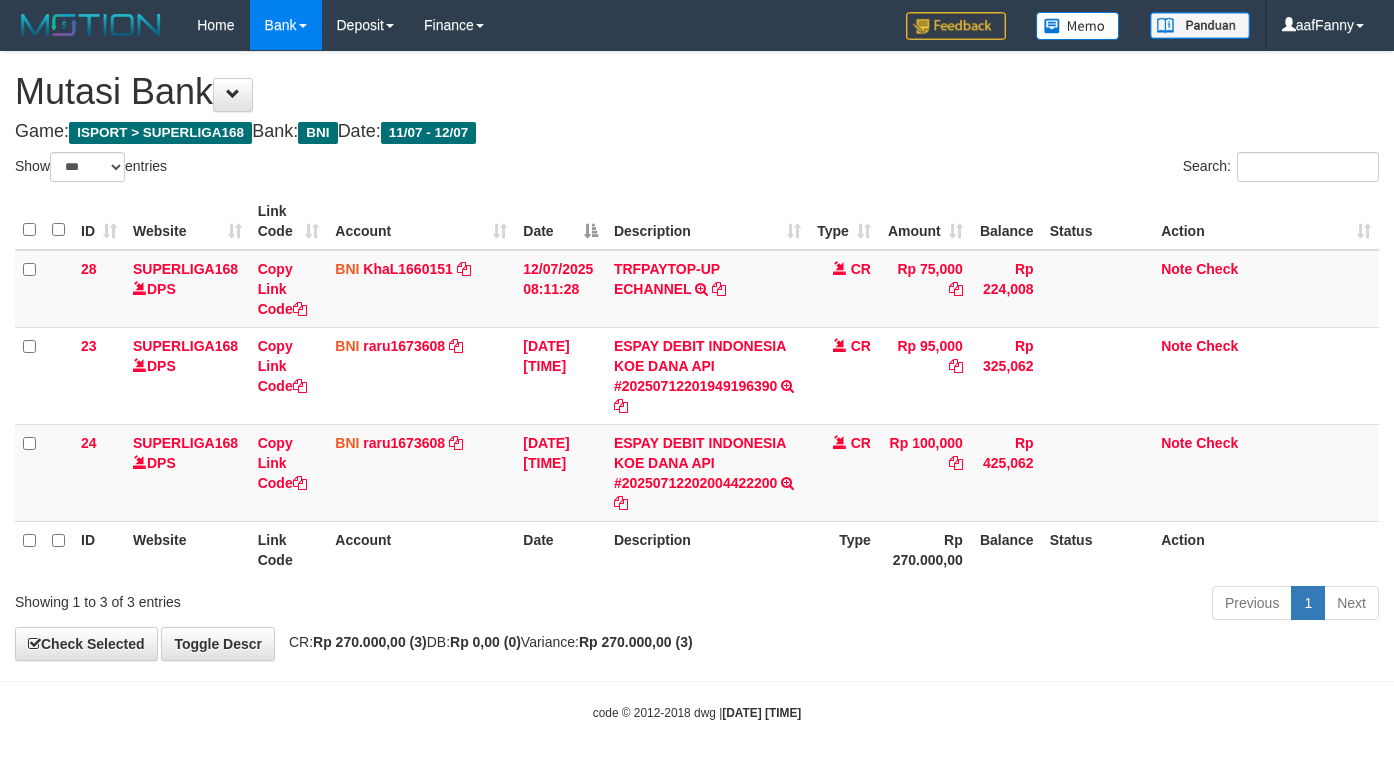 select on "***" 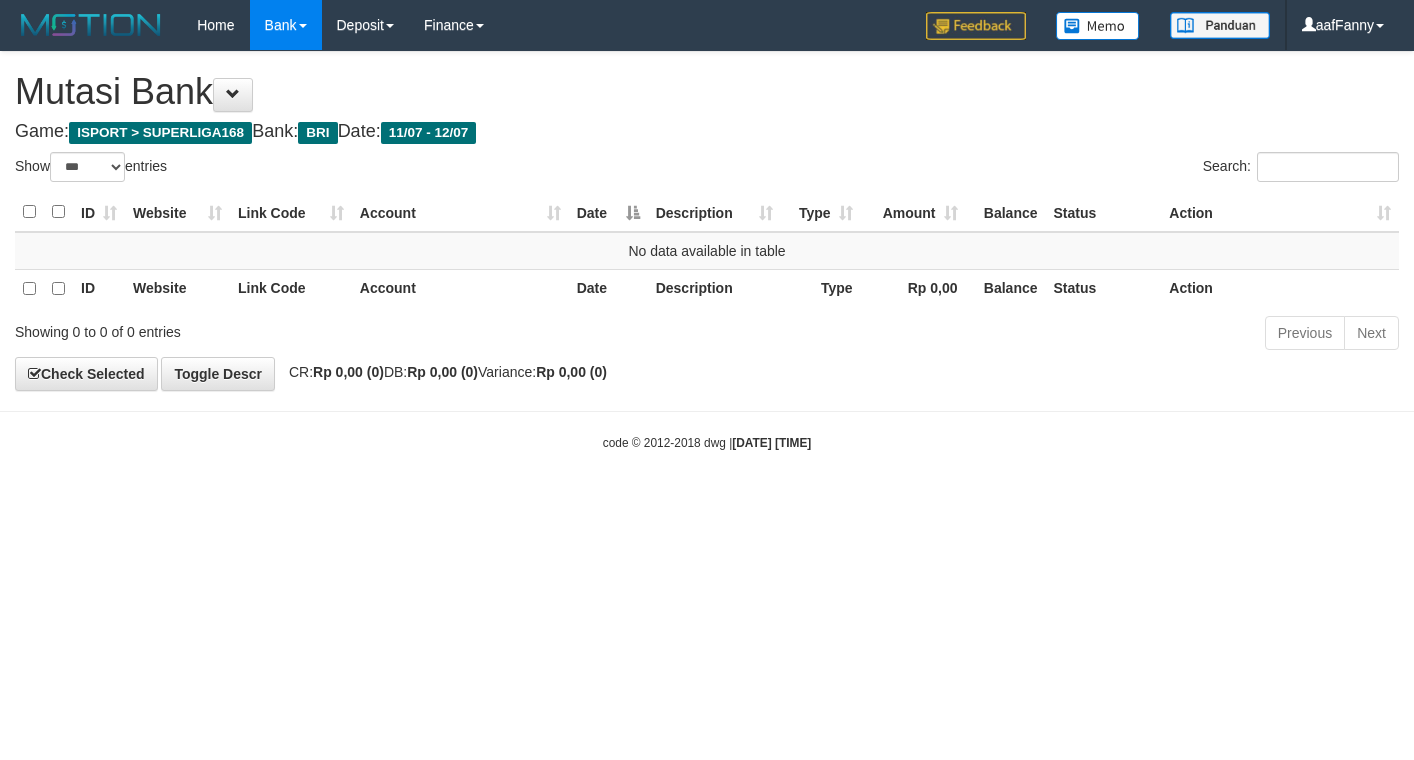 select on "***" 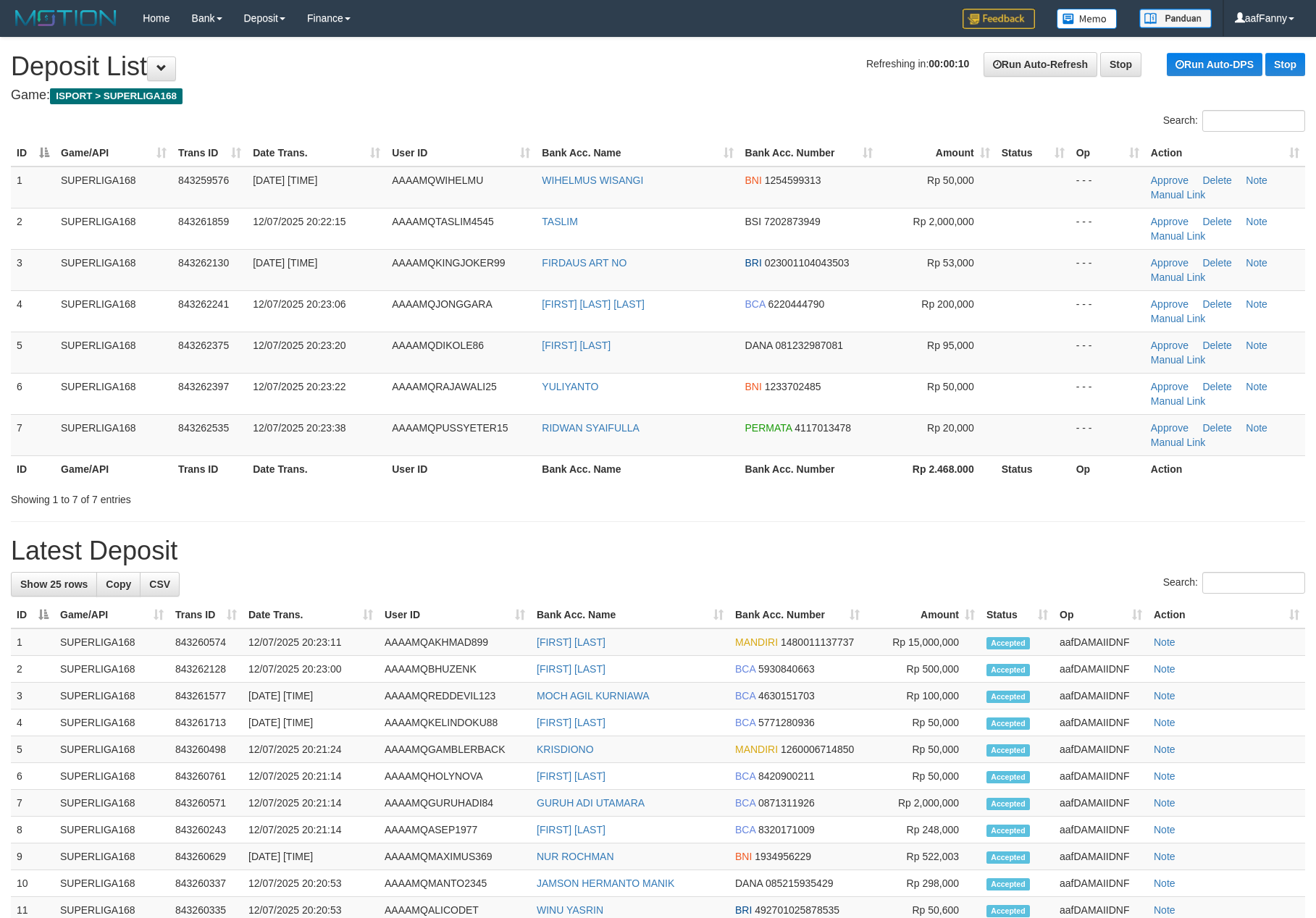 scroll, scrollTop: 0, scrollLeft: 0, axis: both 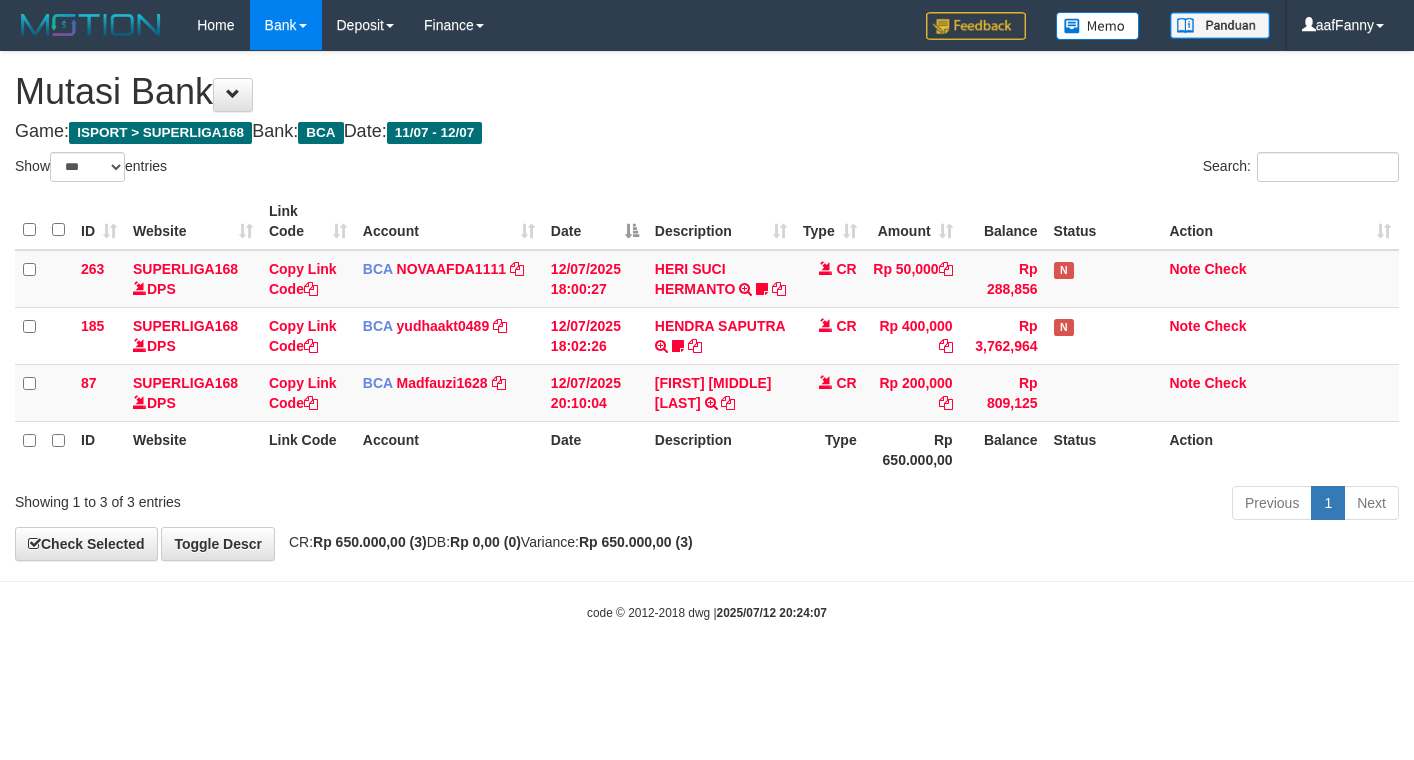 select on "***" 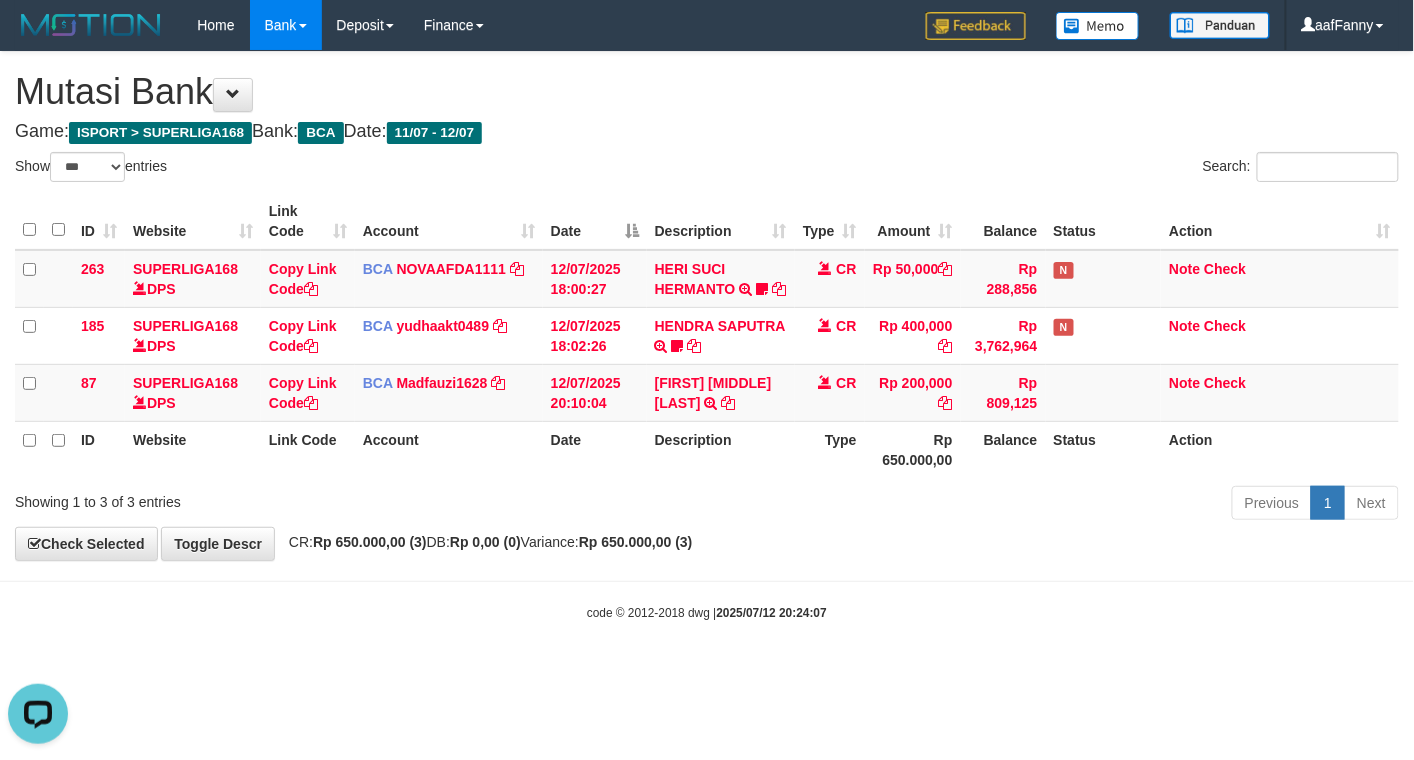 scroll, scrollTop: 0, scrollLeft: 0, axis: both 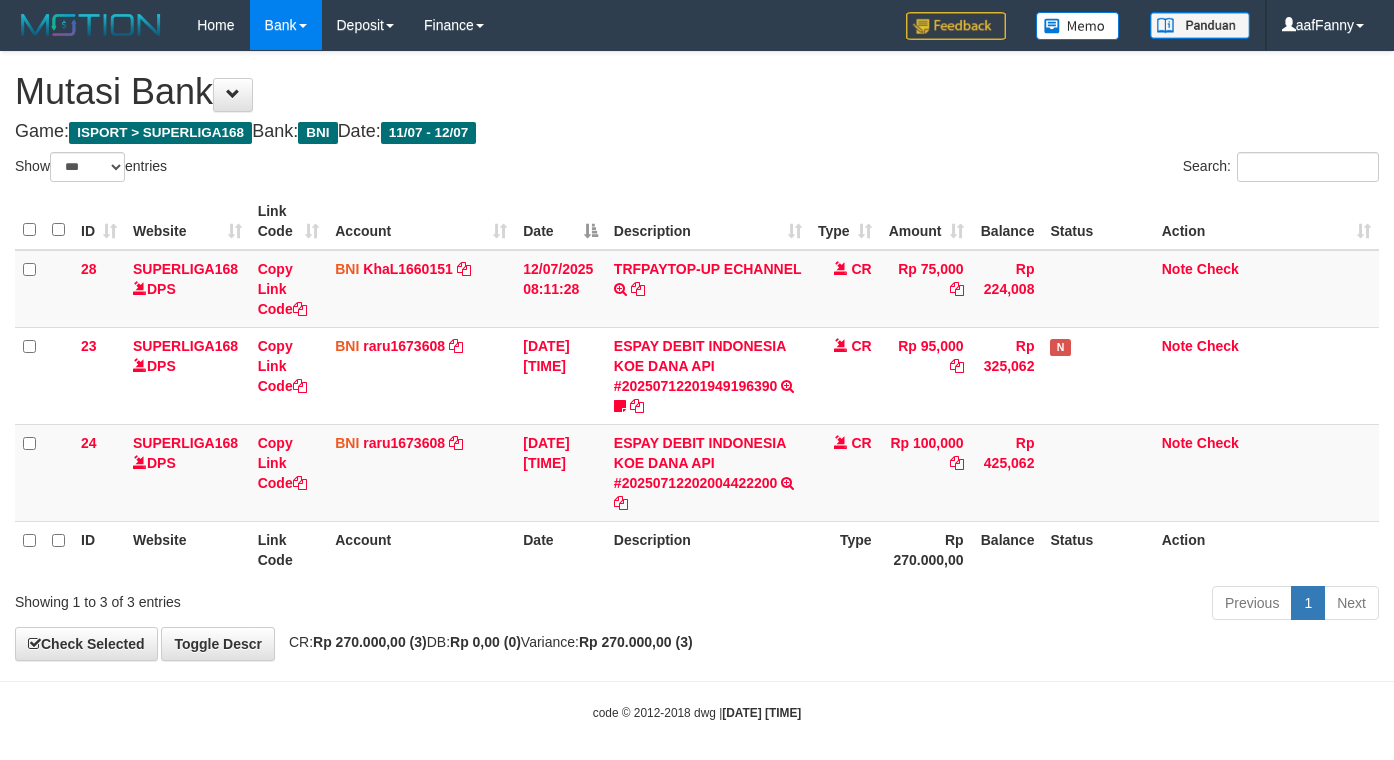 select on "***" 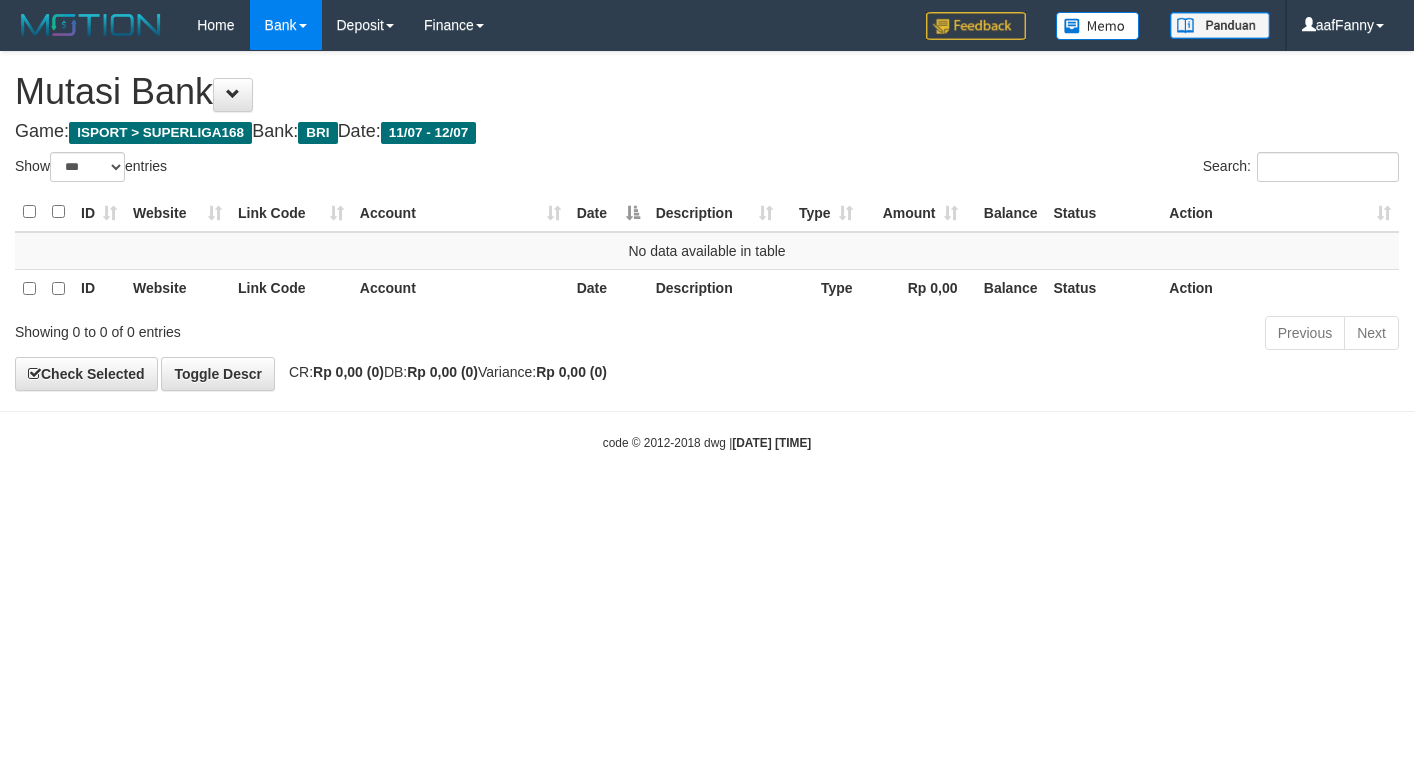 select on "***" 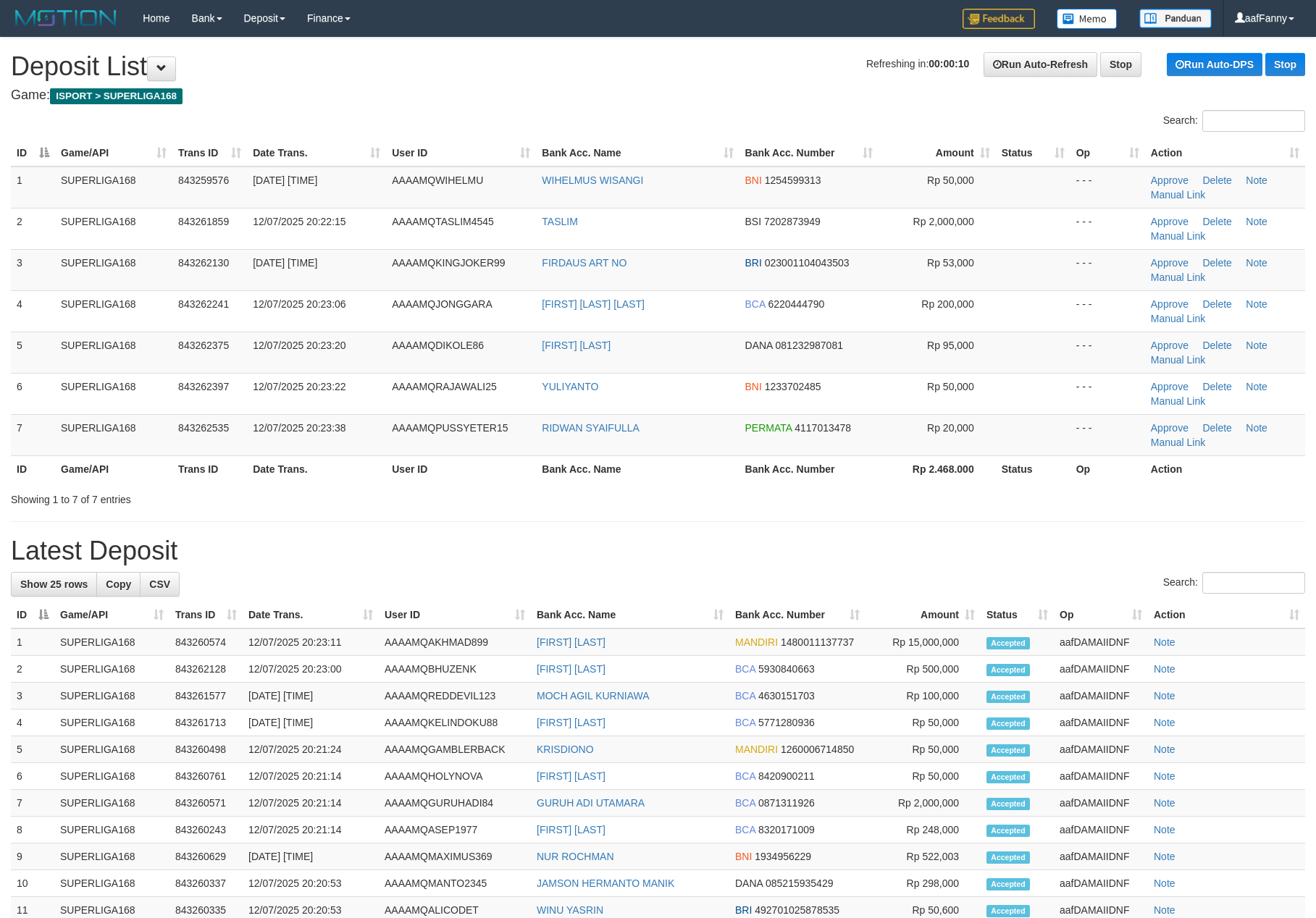 scroll, scrollTop: 0, scrollLeft: 0, axis: both 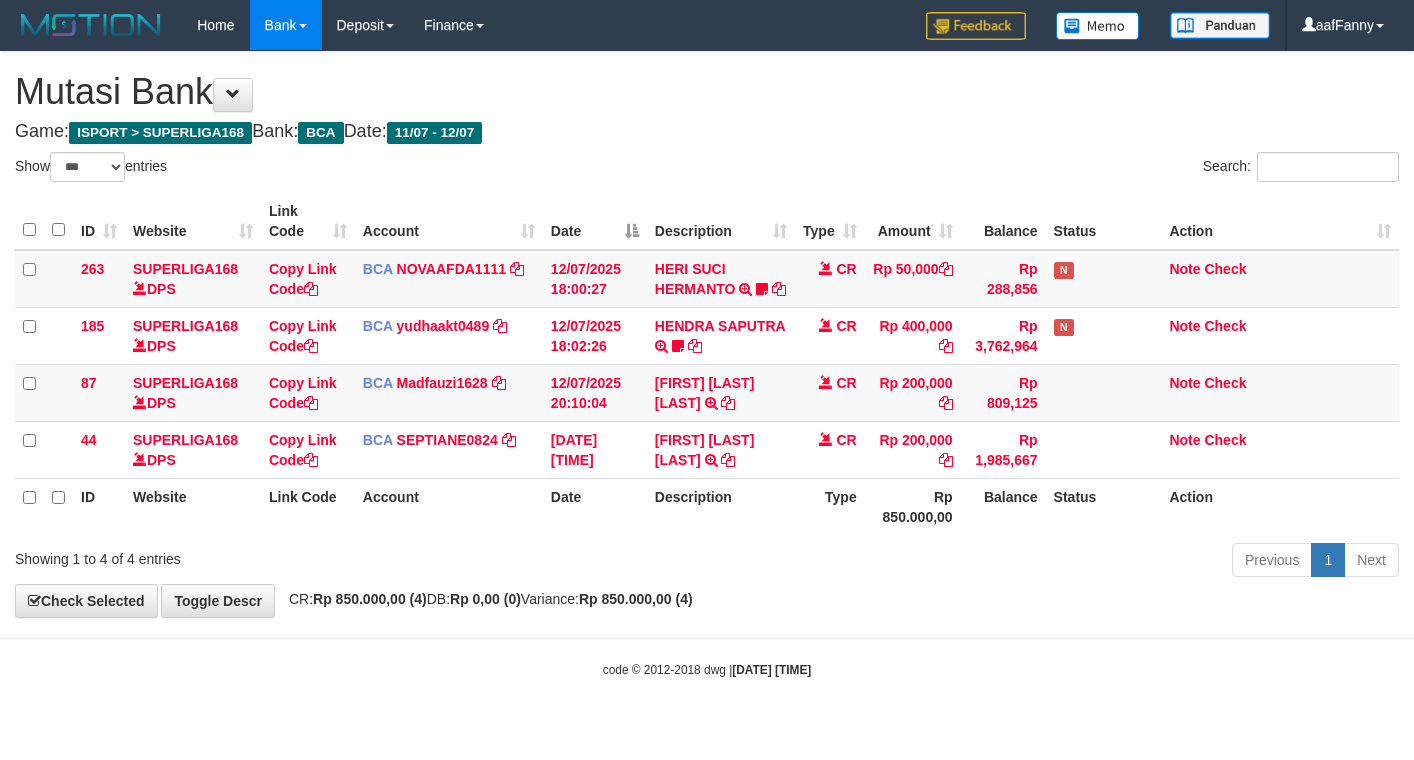 select on "***" 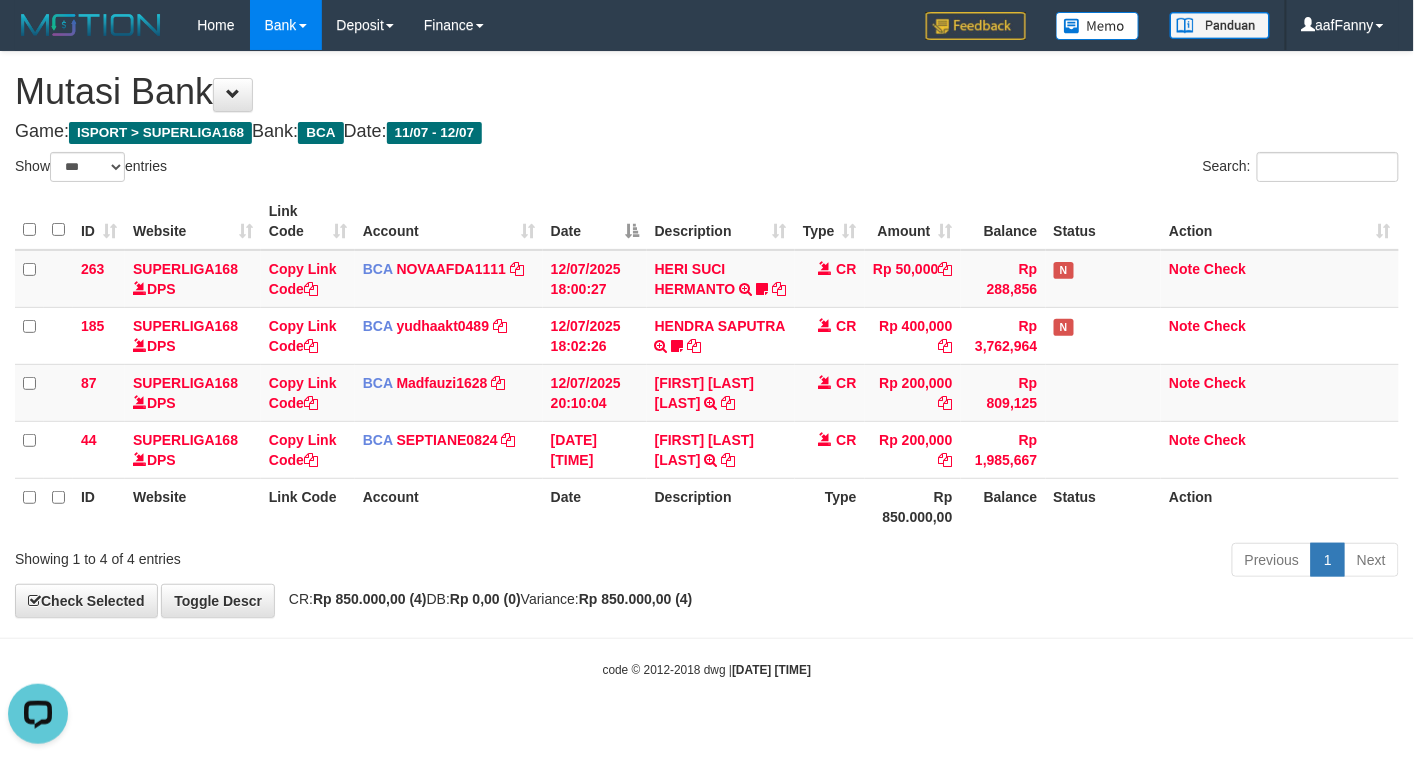 scroll, scrollTop: 0, scrollLeft: 0, axis: both 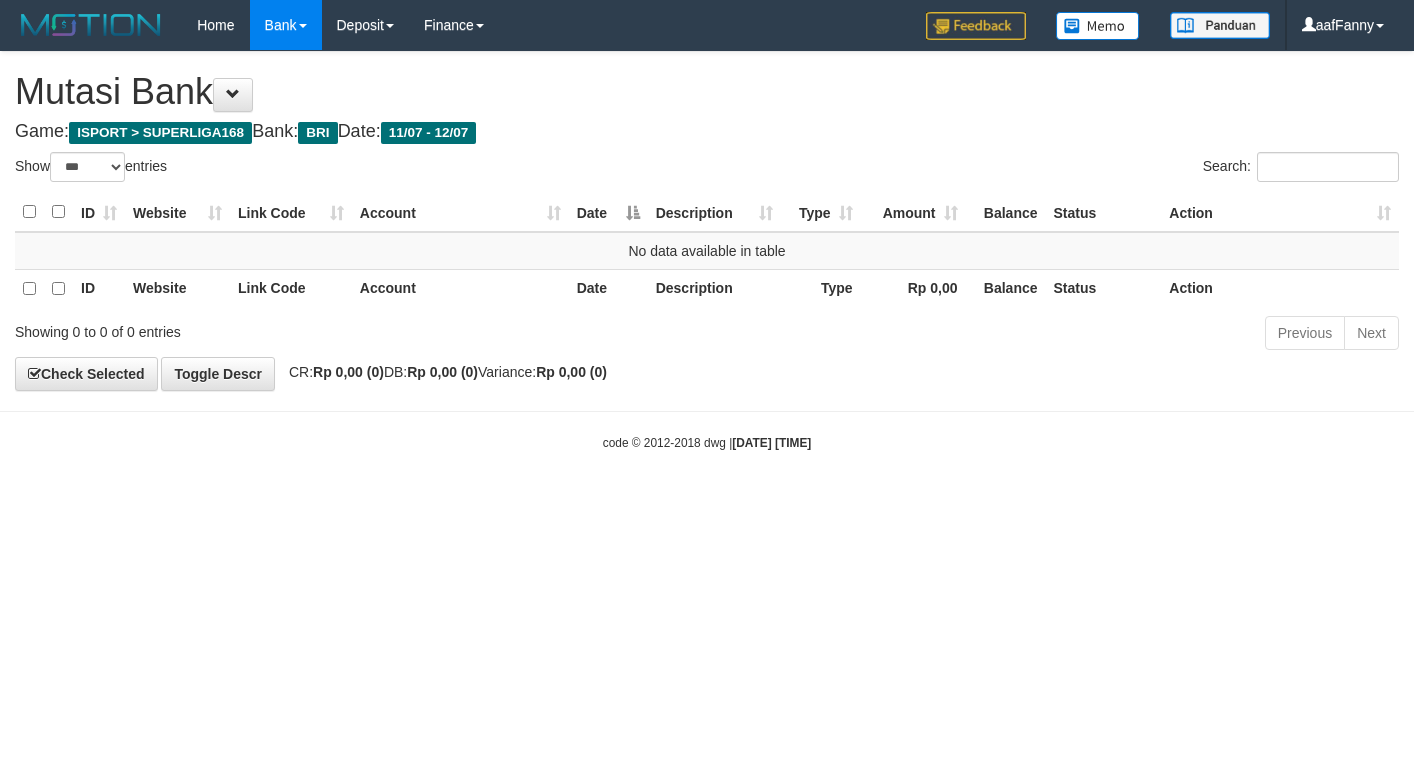 select on "***" 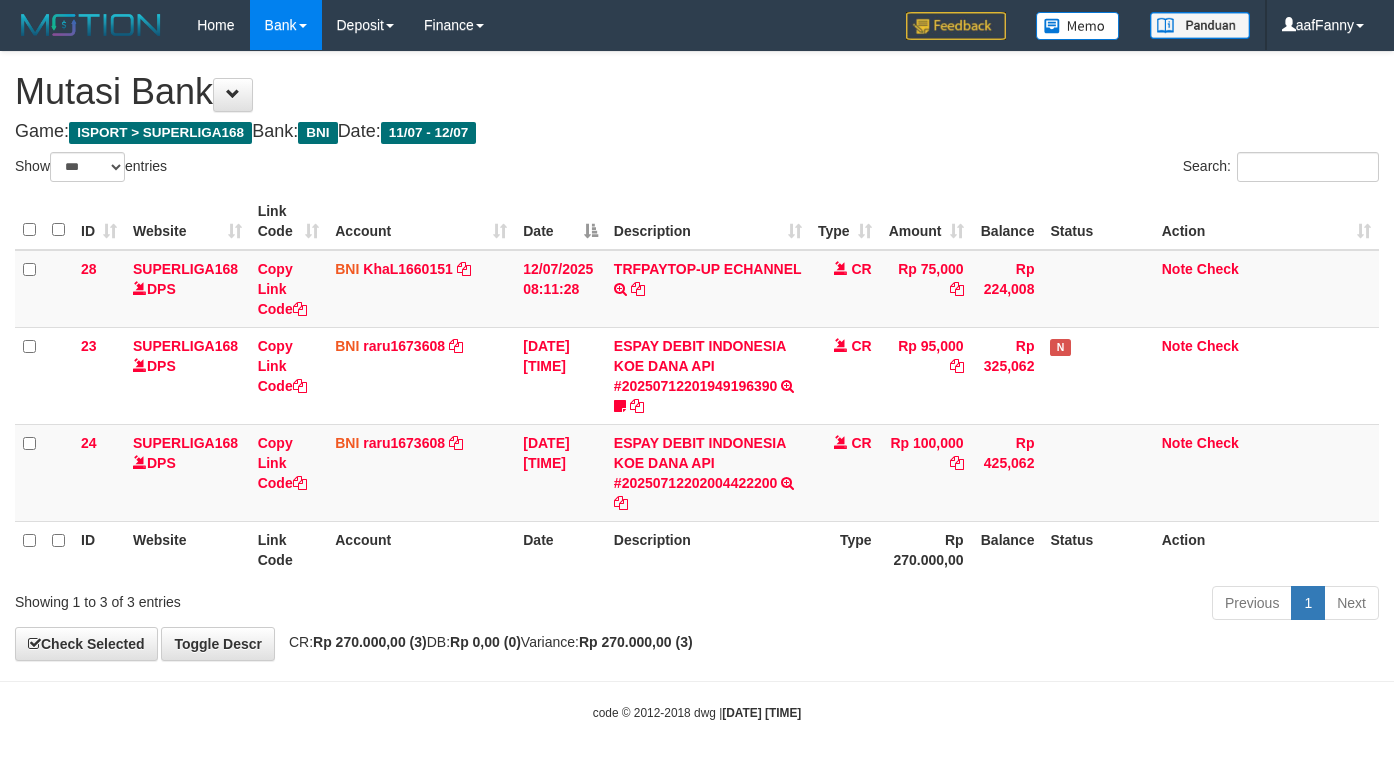 select on "***" 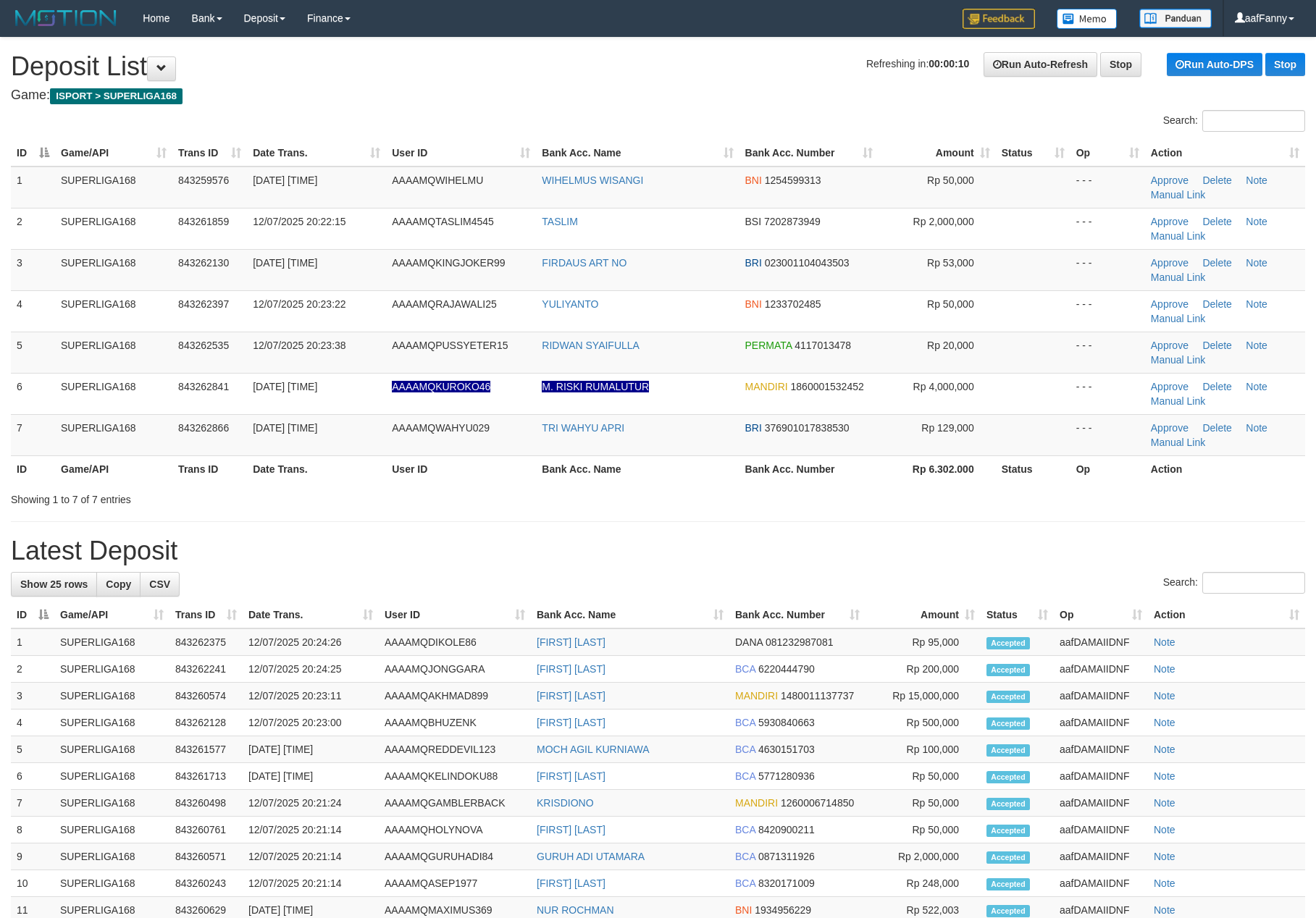 scroll, scrollTop: 0, scrollLeft: 0, axis: both 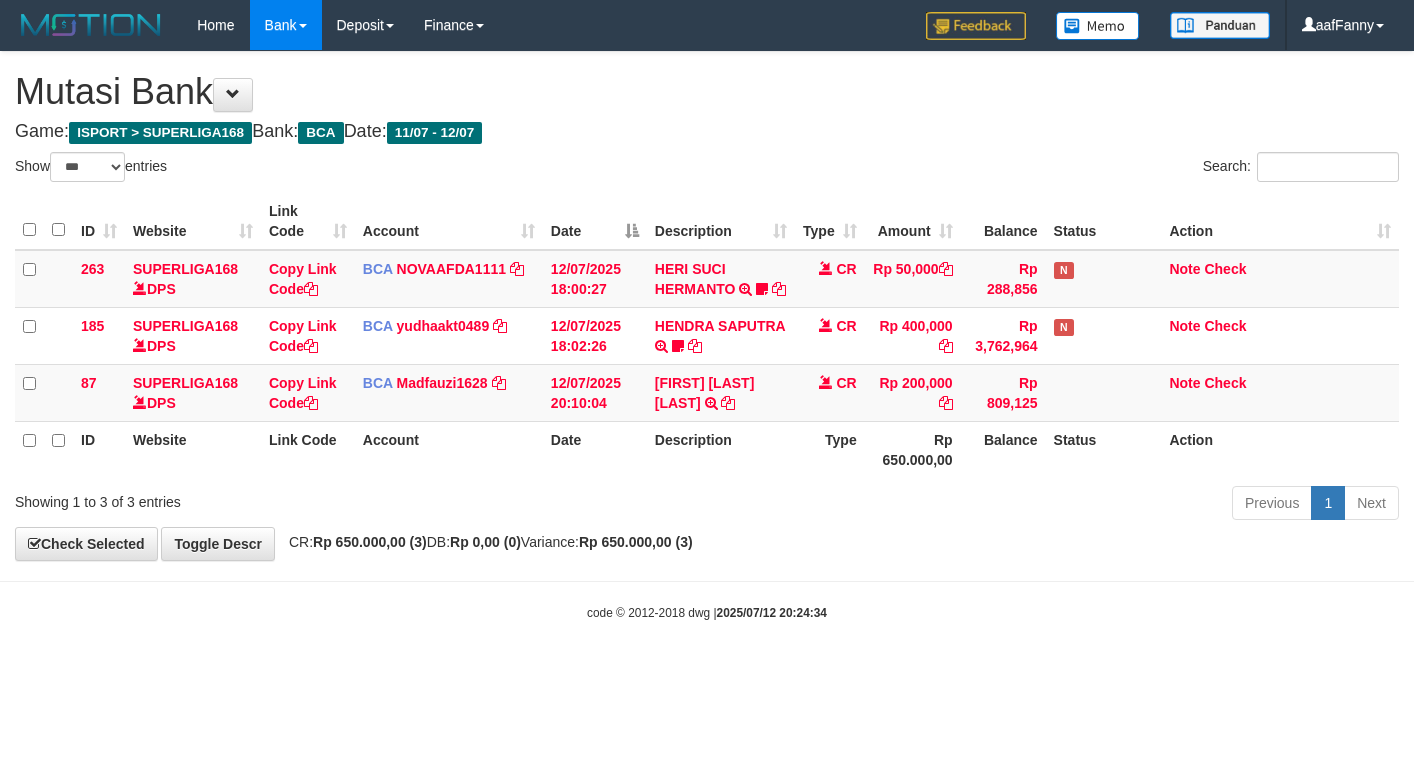 select on "***" 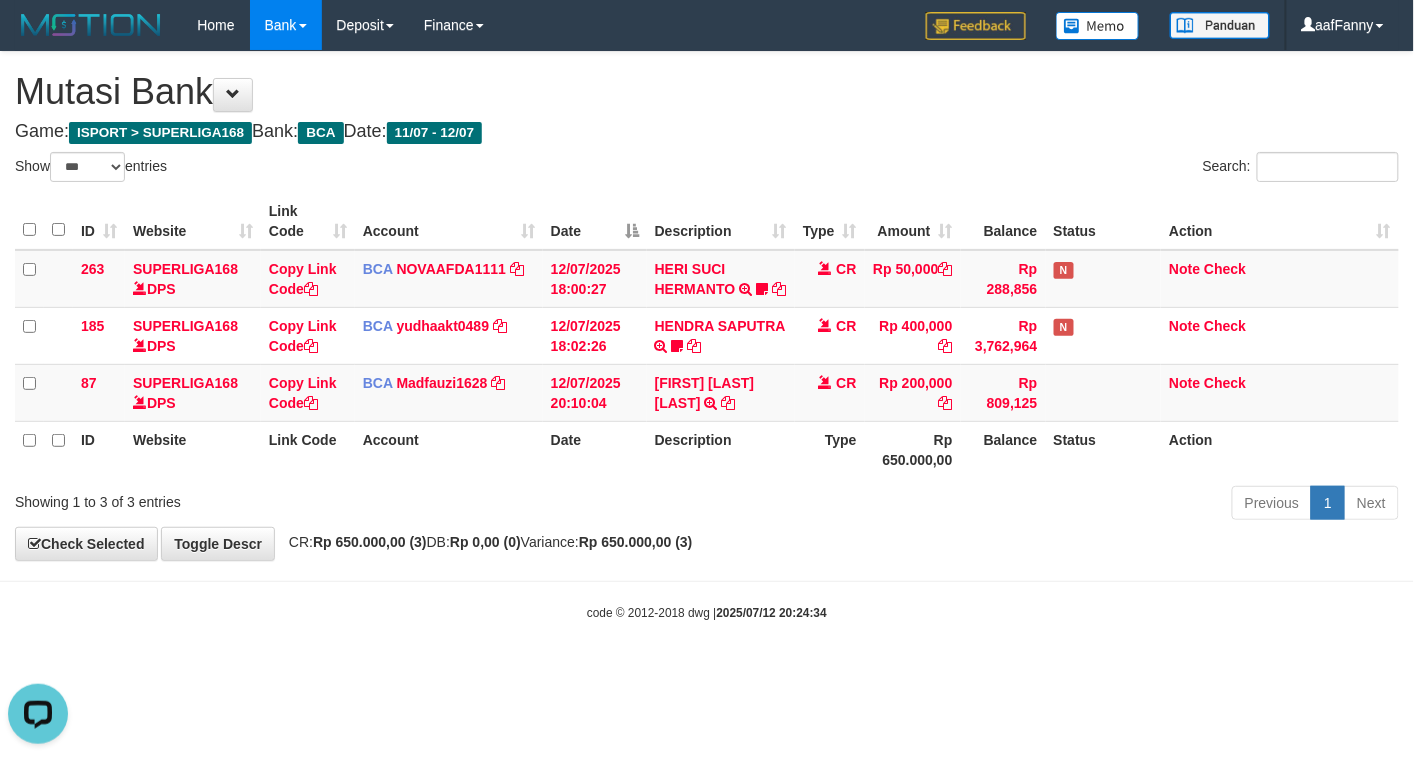 scroll, scrollTop: 0, scrollLeft: 0, axis: both 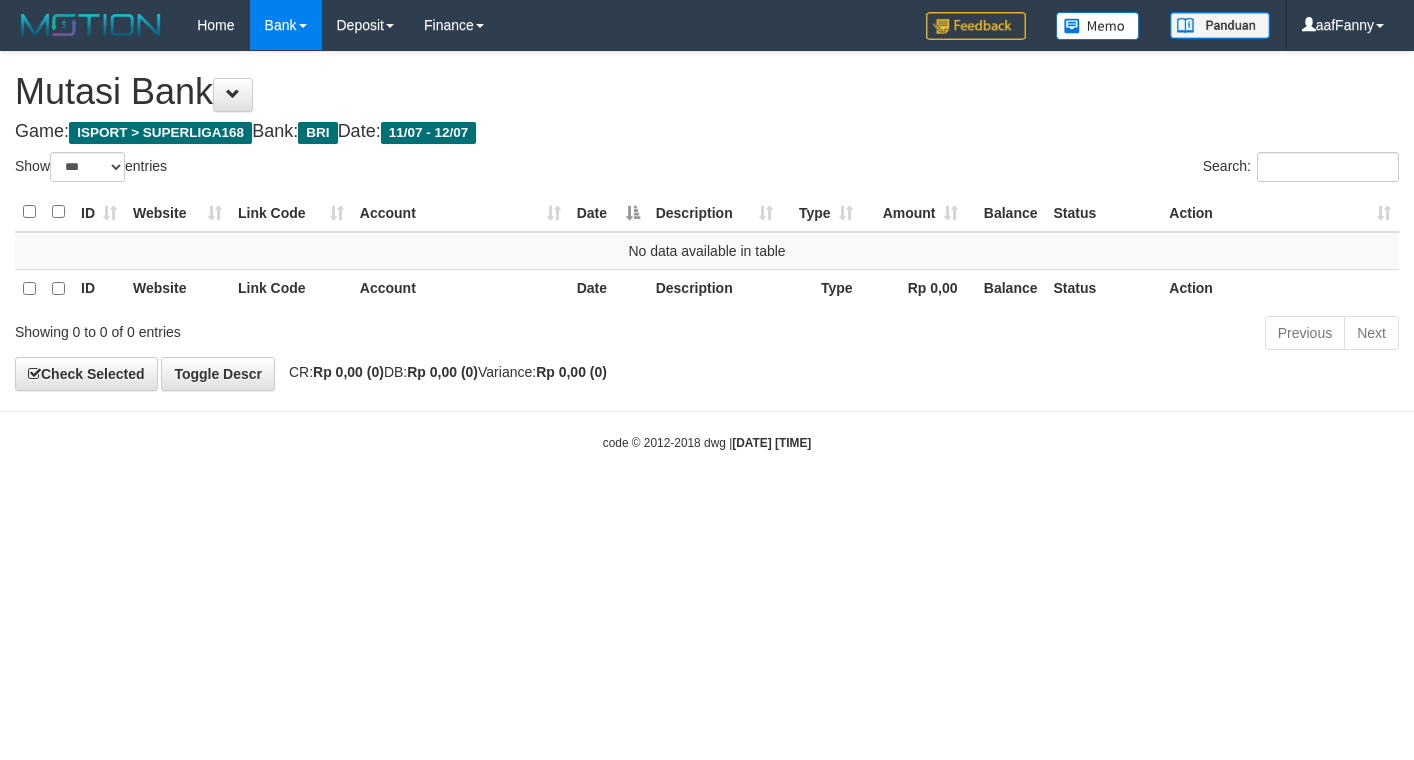select on "***" 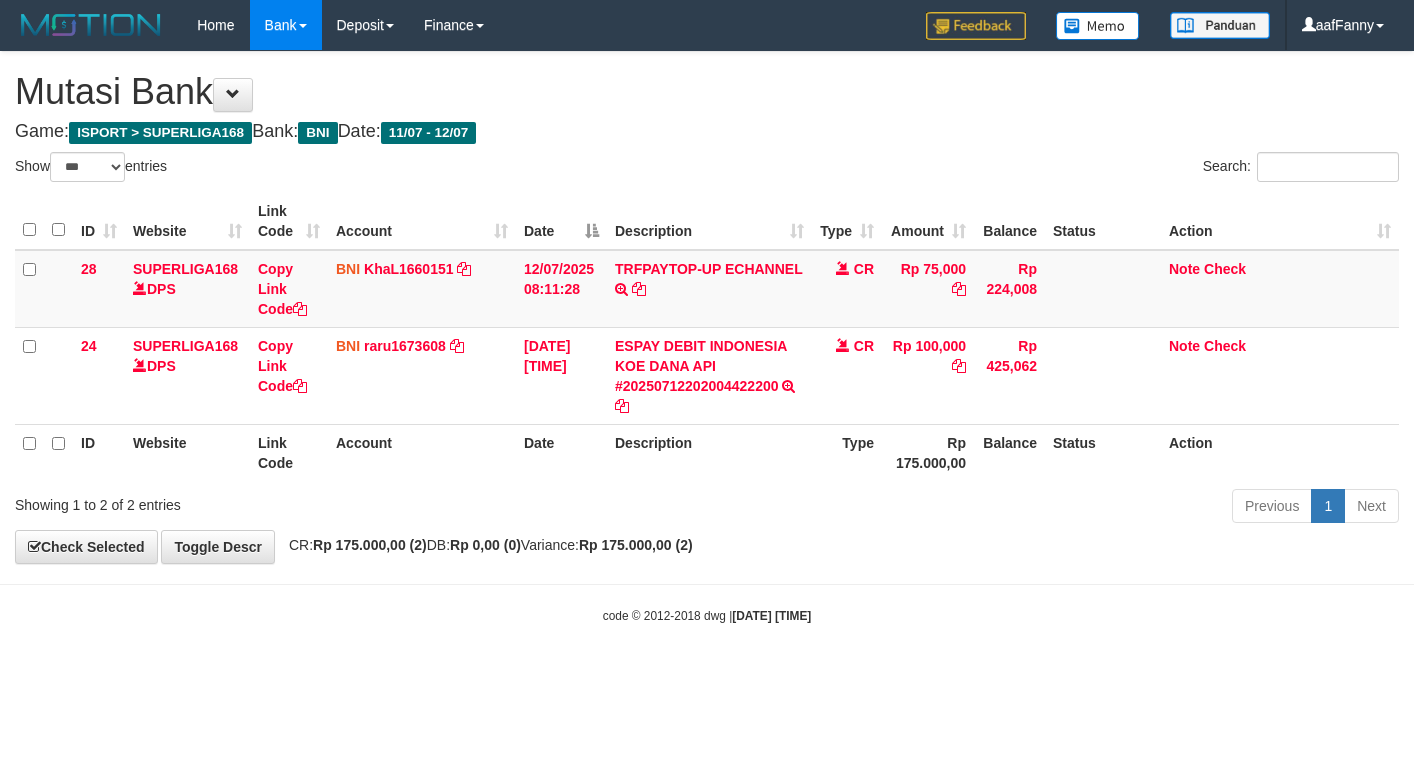 select on "***" 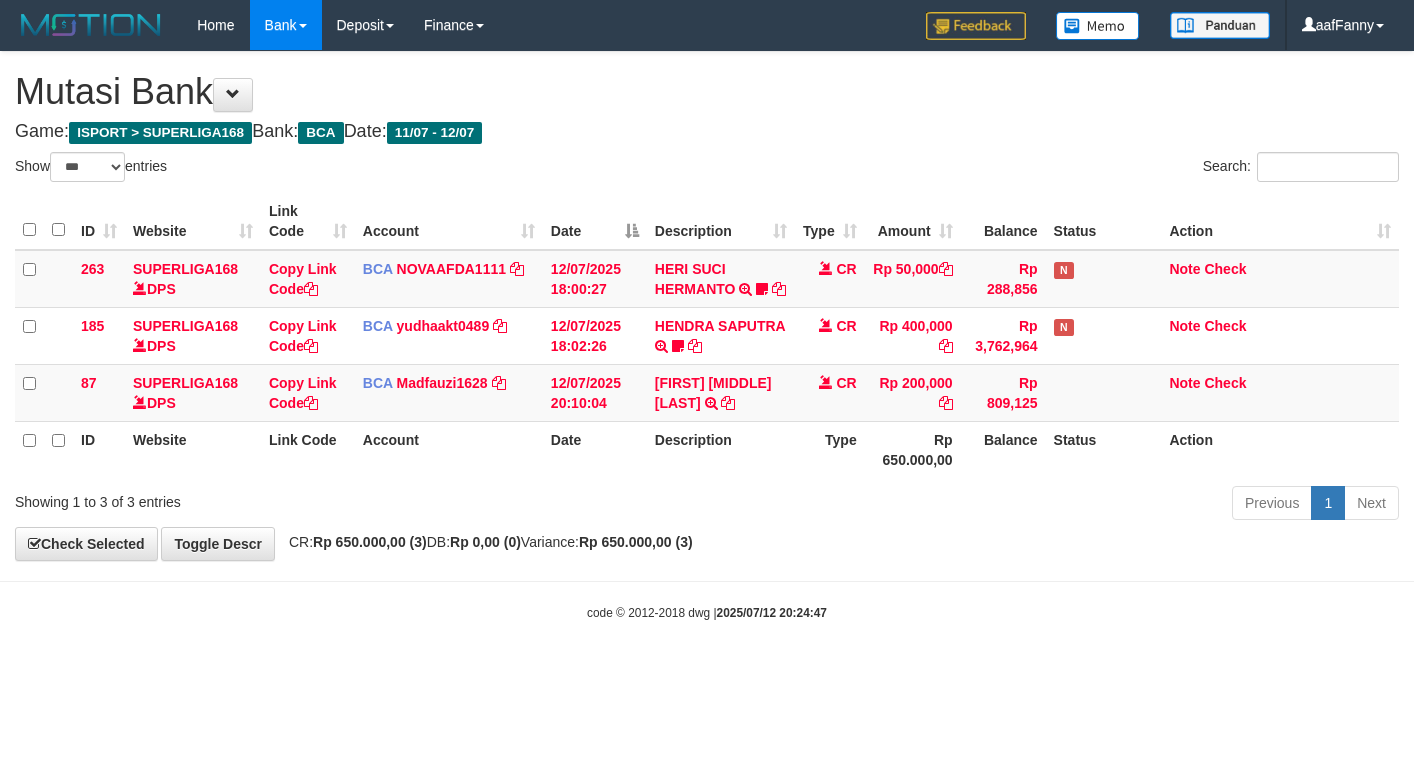 select on "***" 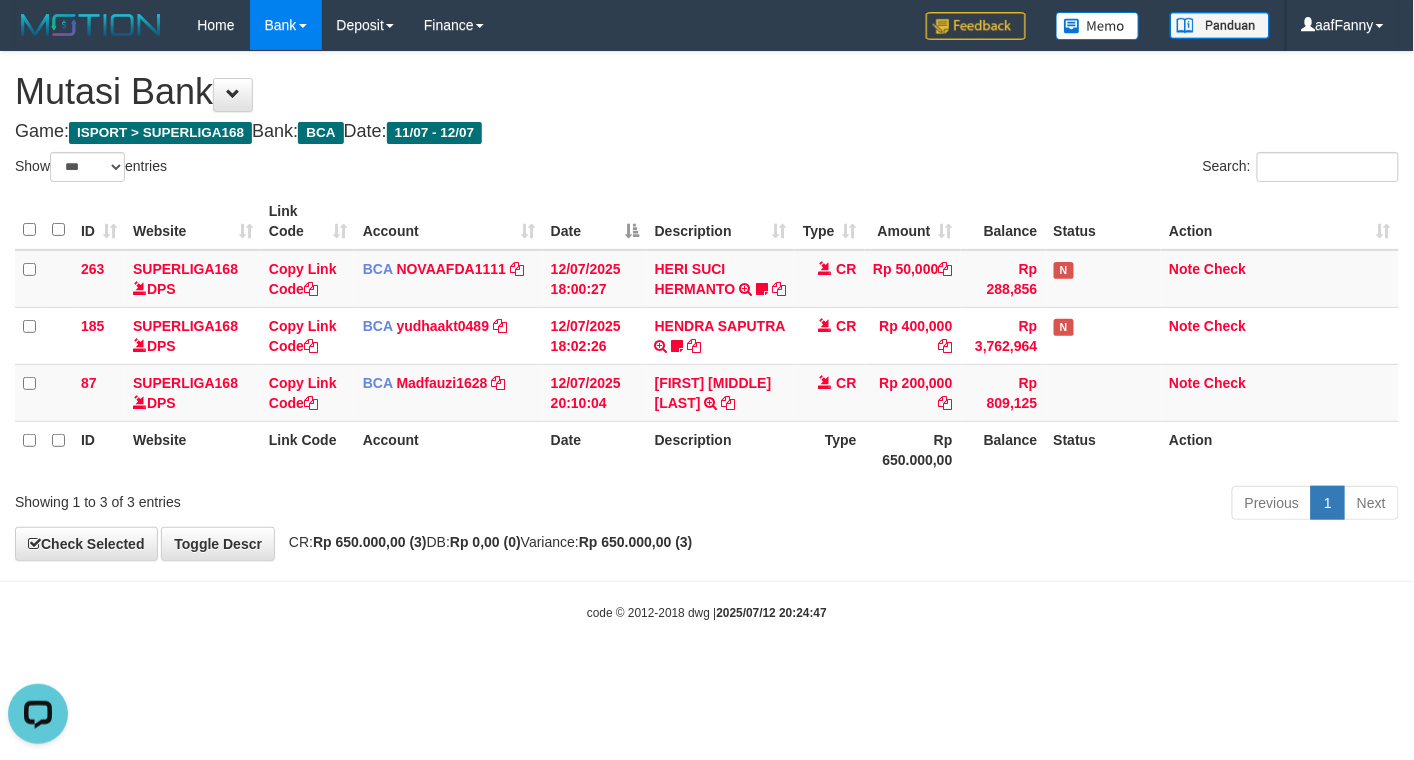 scroll, scrollTop: 0, scrollLeft: 0, axis: both 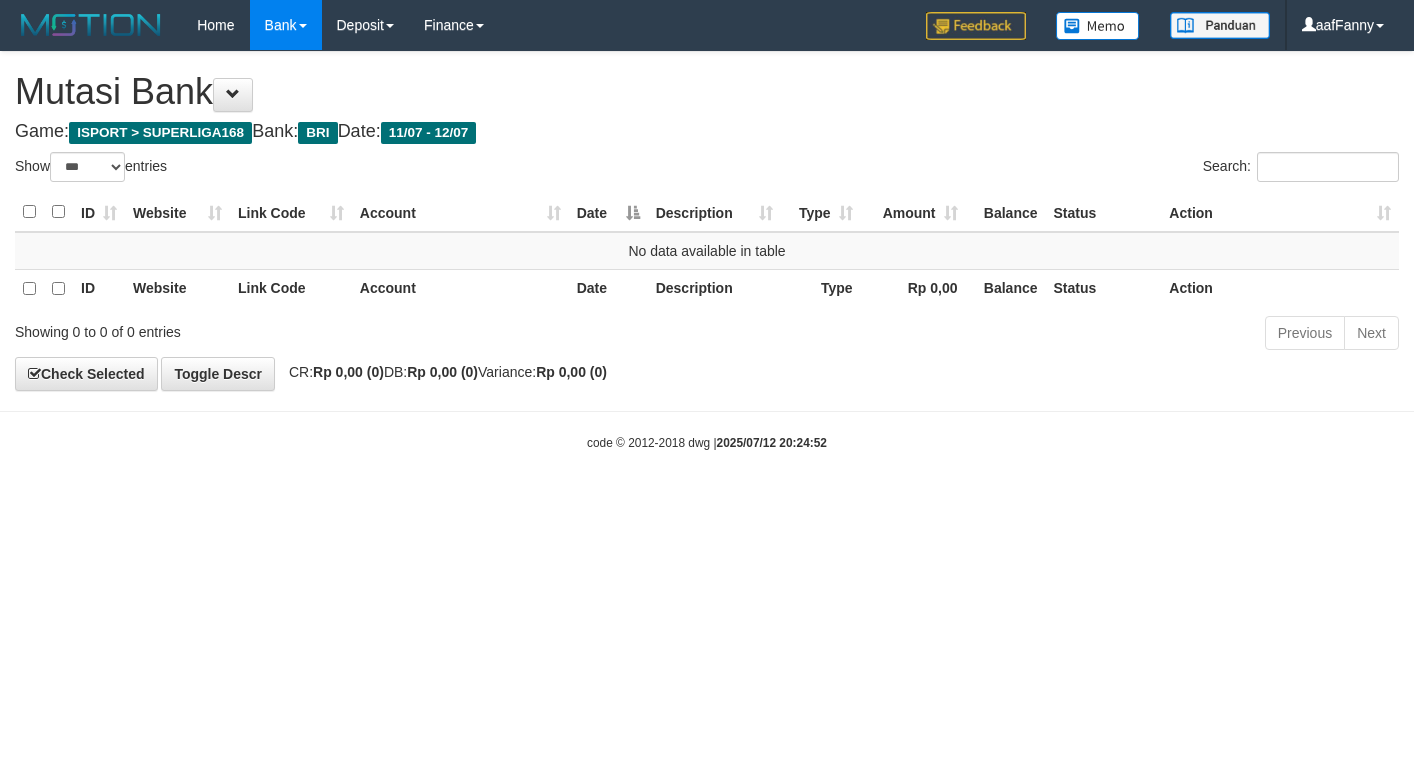 select on "***" 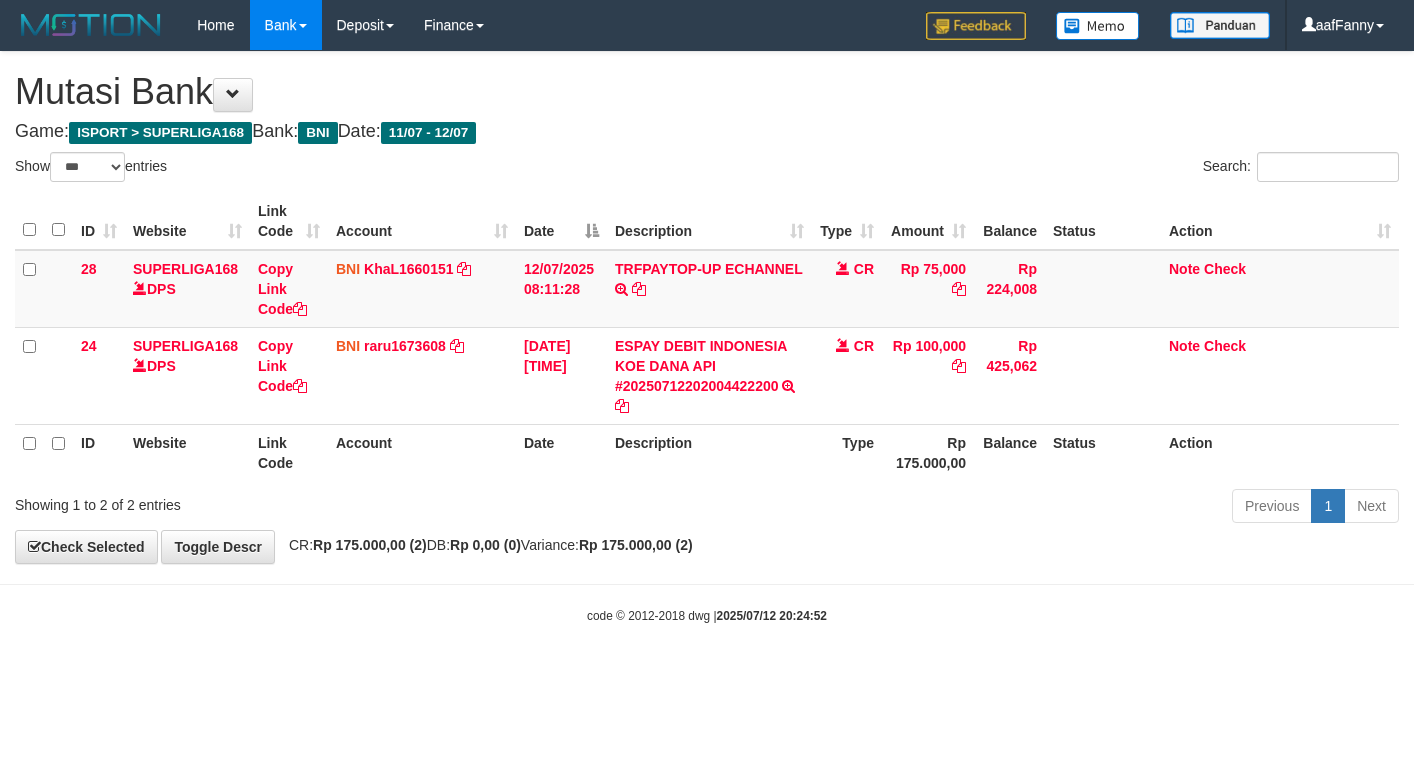 select on "***" 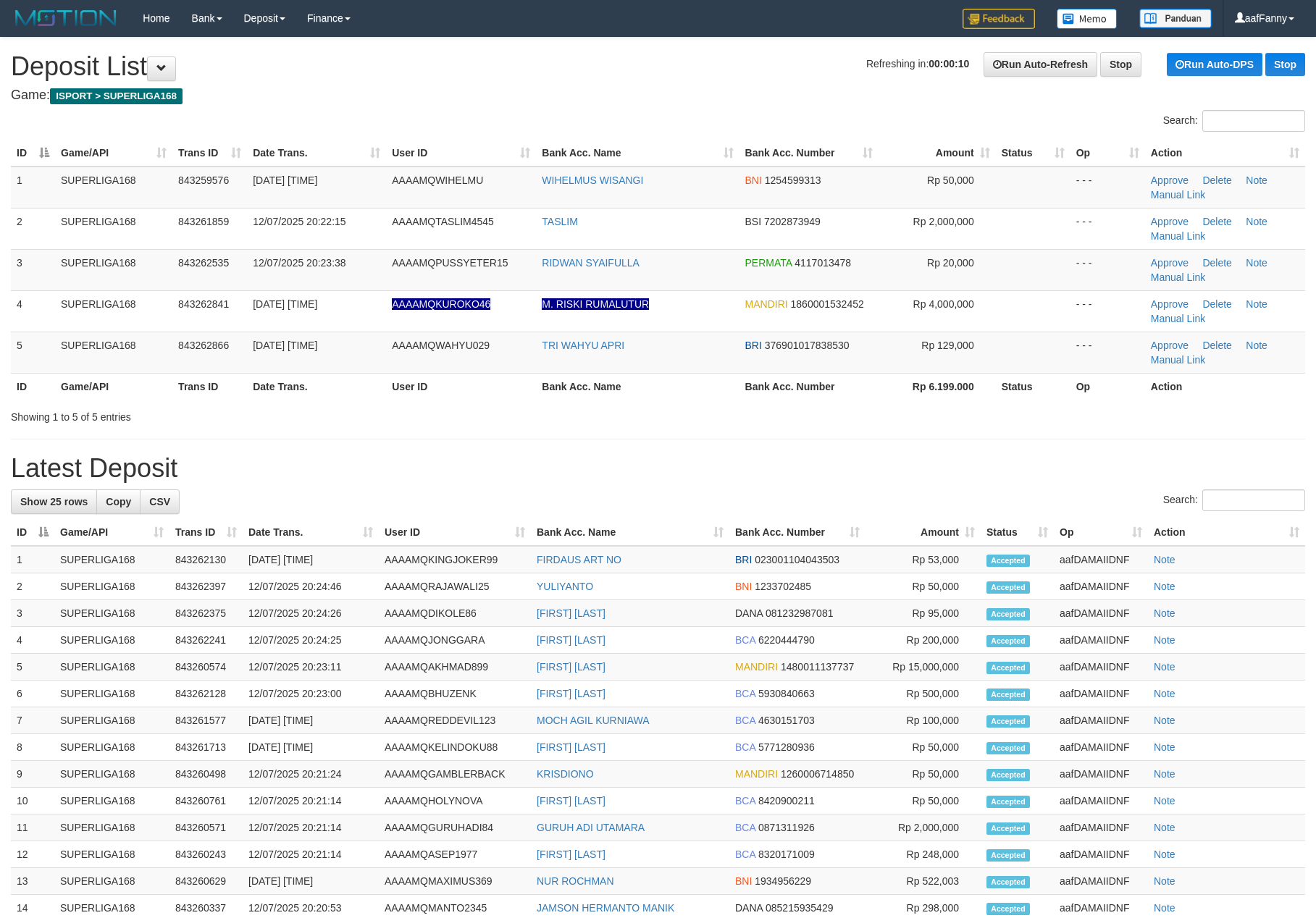 scroll, scrollTop: 0, scrollLeft: 0, axis: both 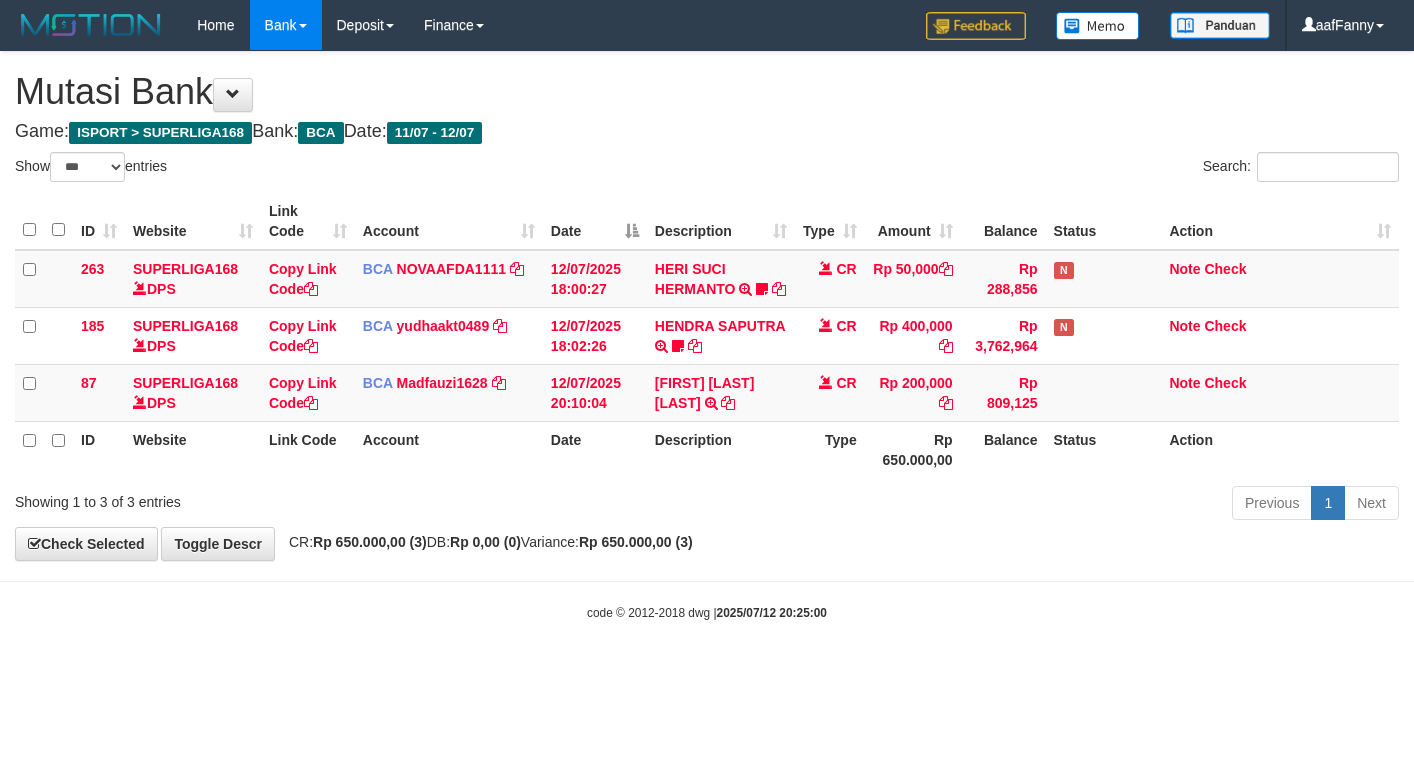 select on "***" 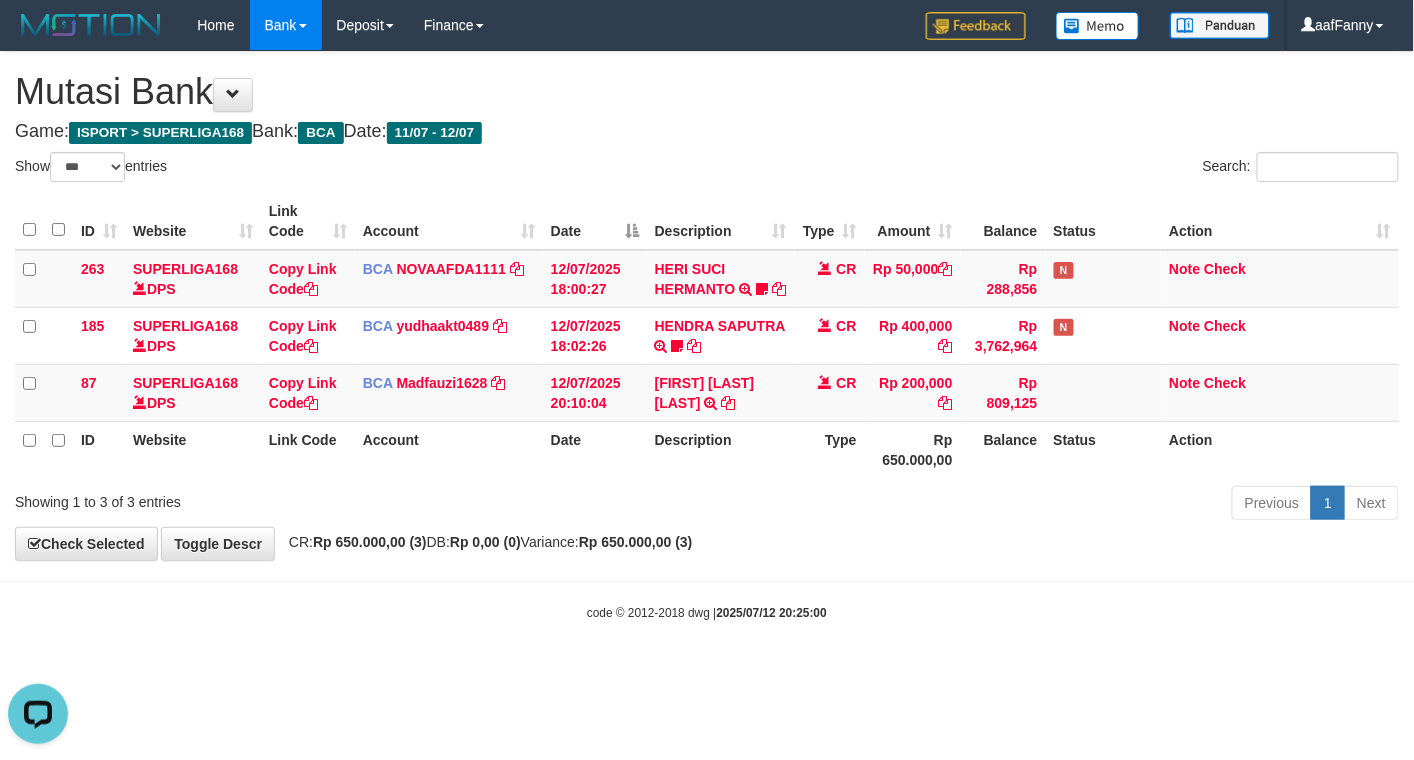 scroll, scrollTop: 0, scrollLeft: 0, axis: both 